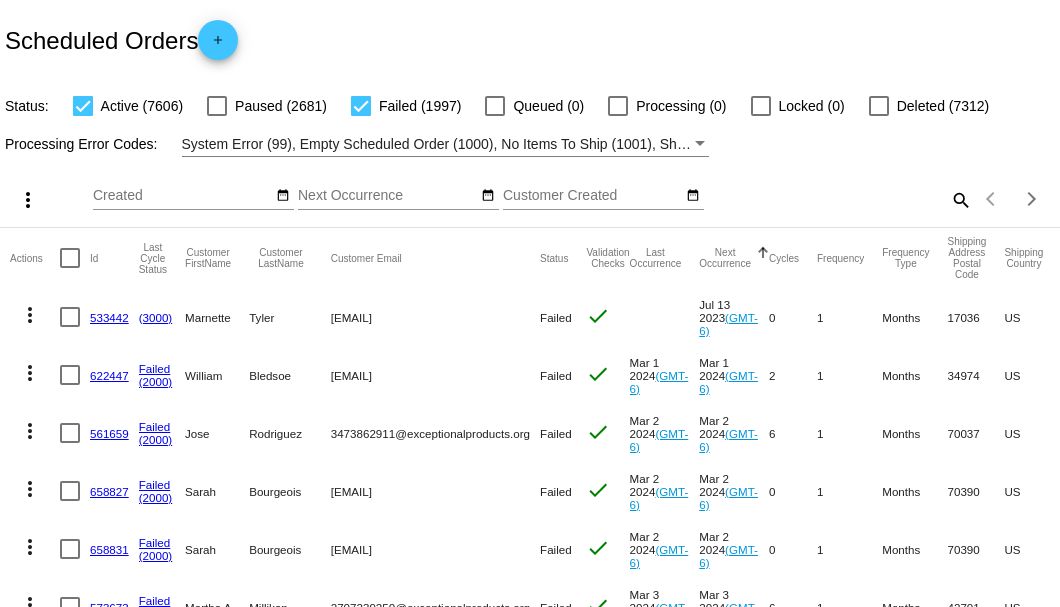 scroll, scrollTop: 0, scrollLeft: 0, axis: both 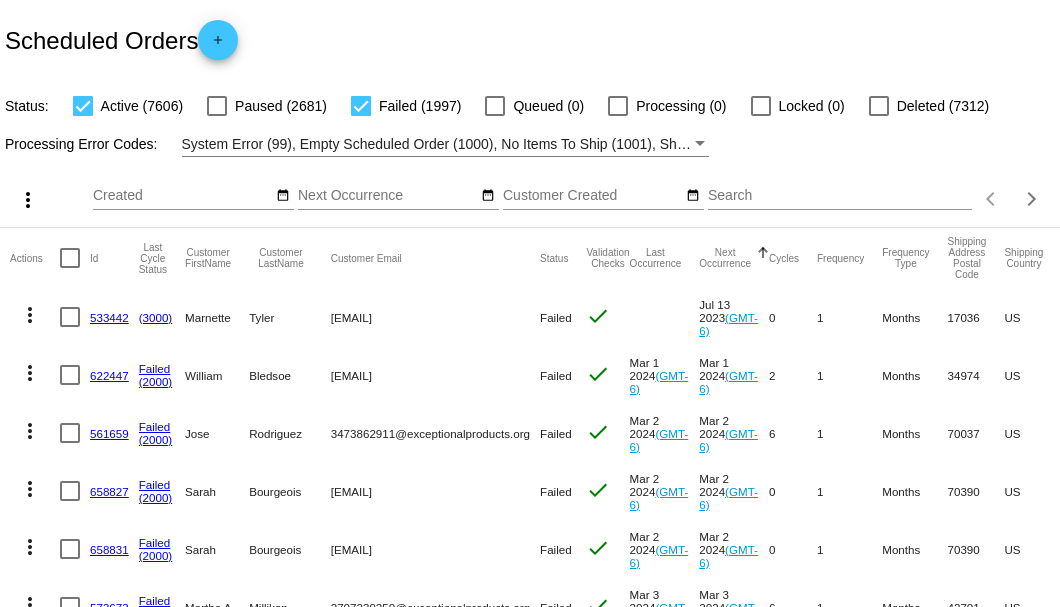 click on "Search" at bounding box center (840, 196) 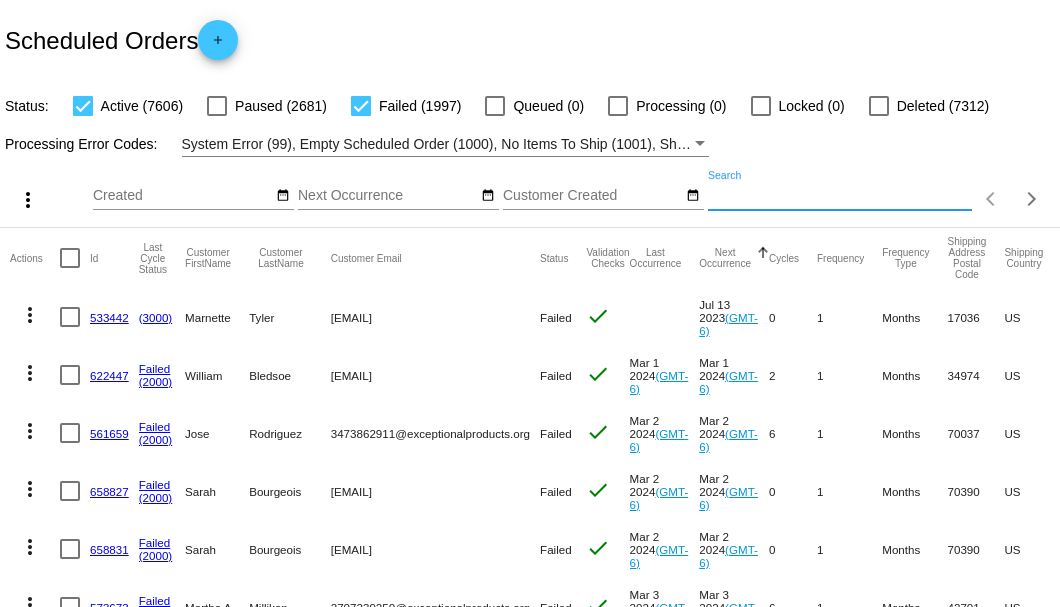 paste on "desertrascal79@gmail.com" 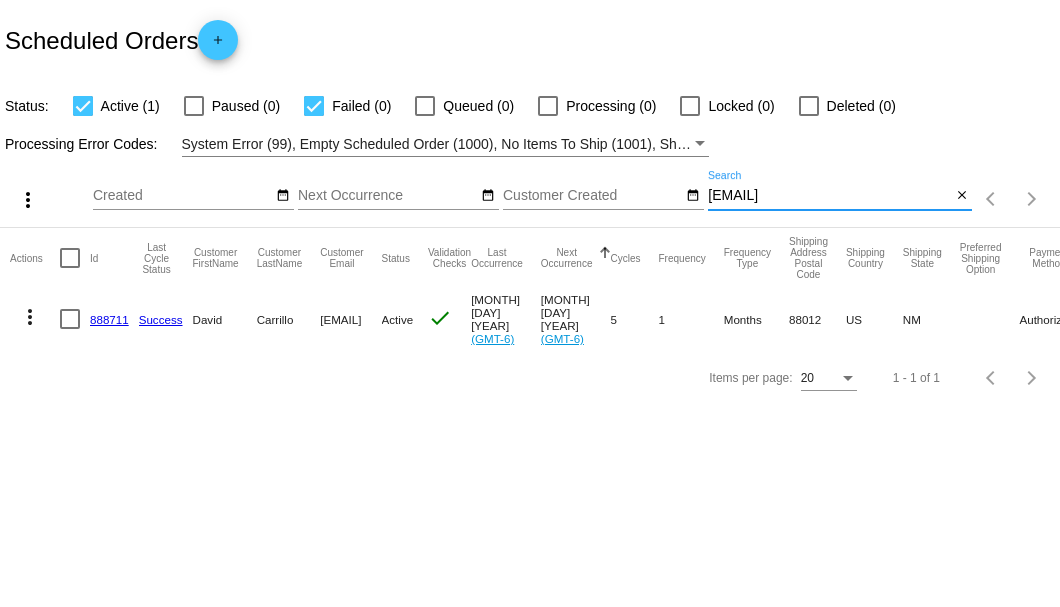 type on "[EMAIL]" 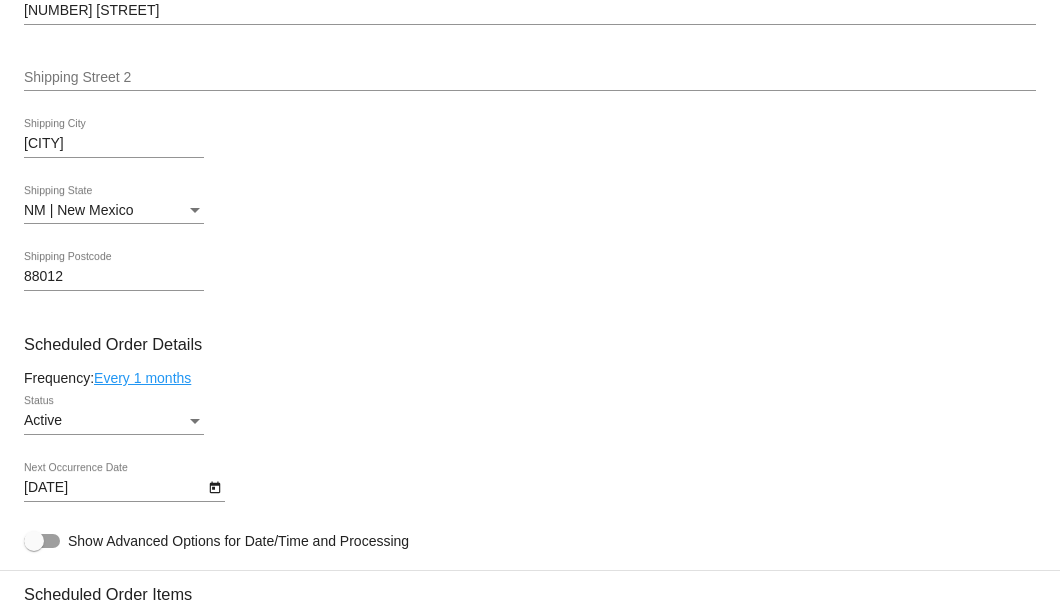 scroll, scrollTop: 1200, scrollLeft: 0, axis: vertical 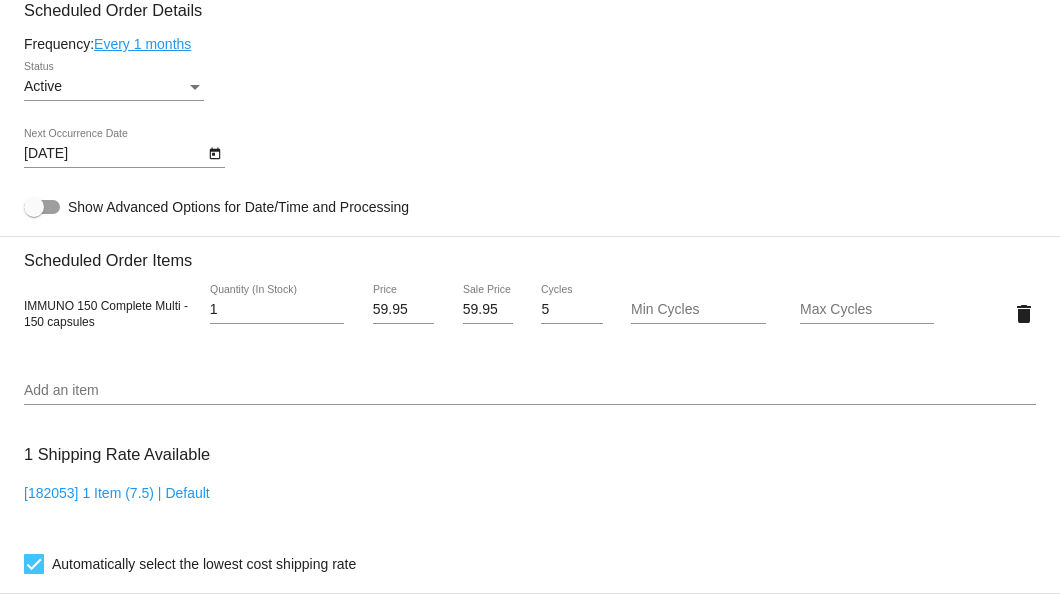 click 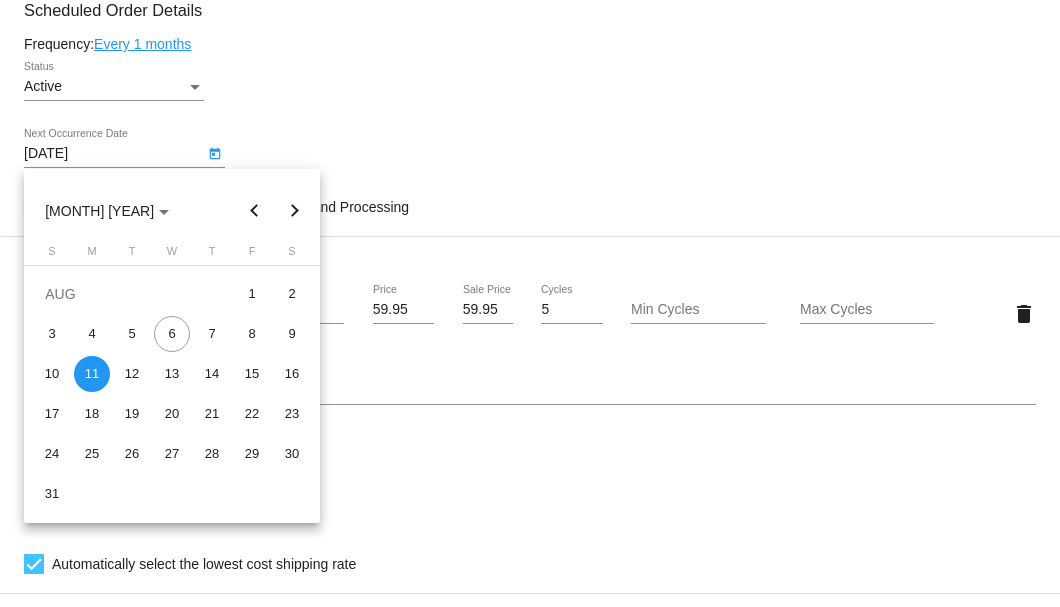 click at bounding box center [295, 211] 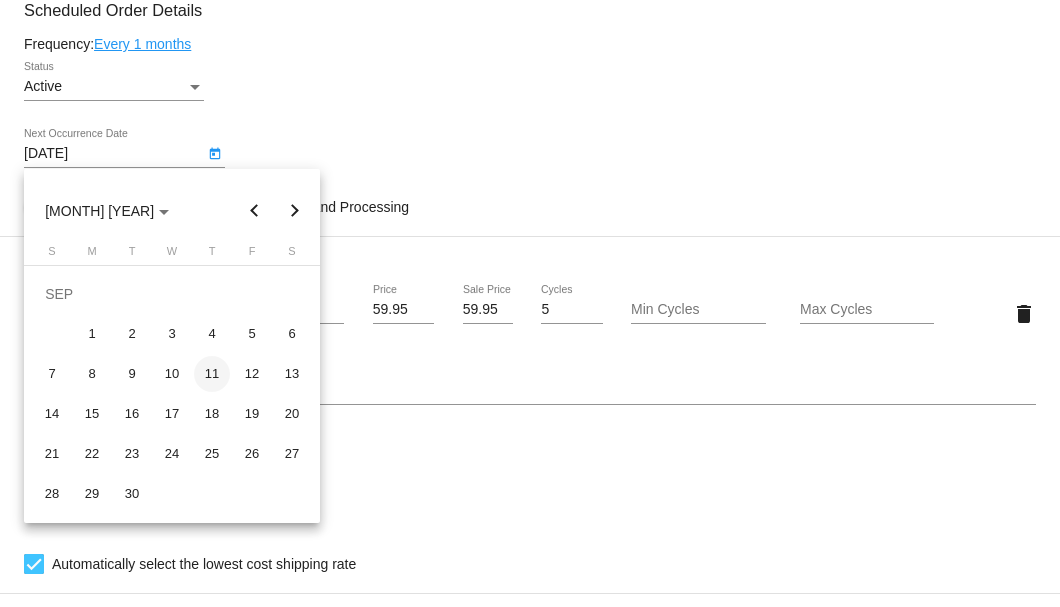 click on "11" at bounding box center (212, 374) 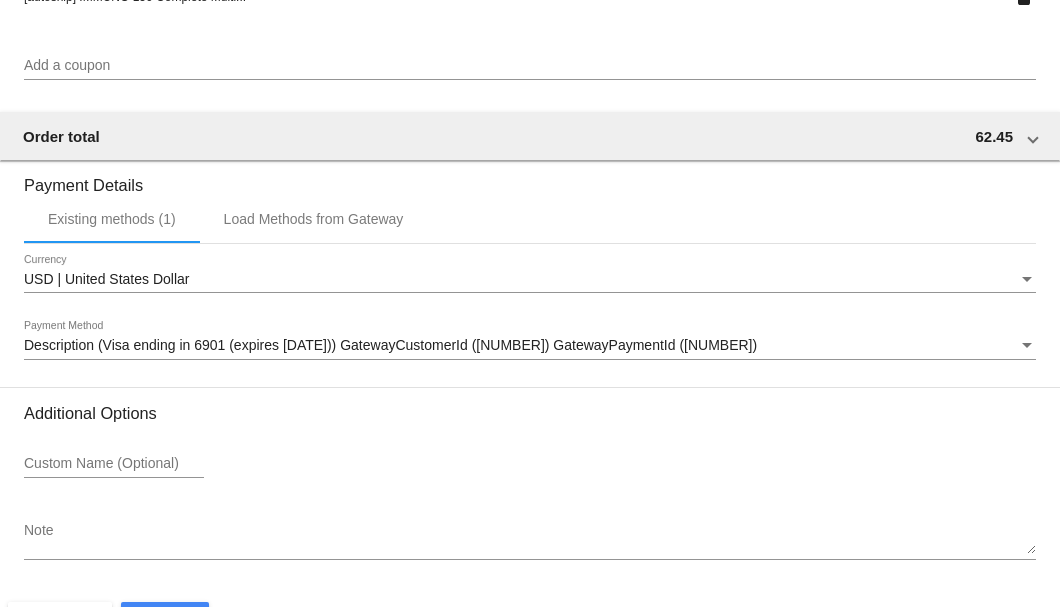 scroll, scrollTop: 1930, scrollLeft: 0, axis: vertical 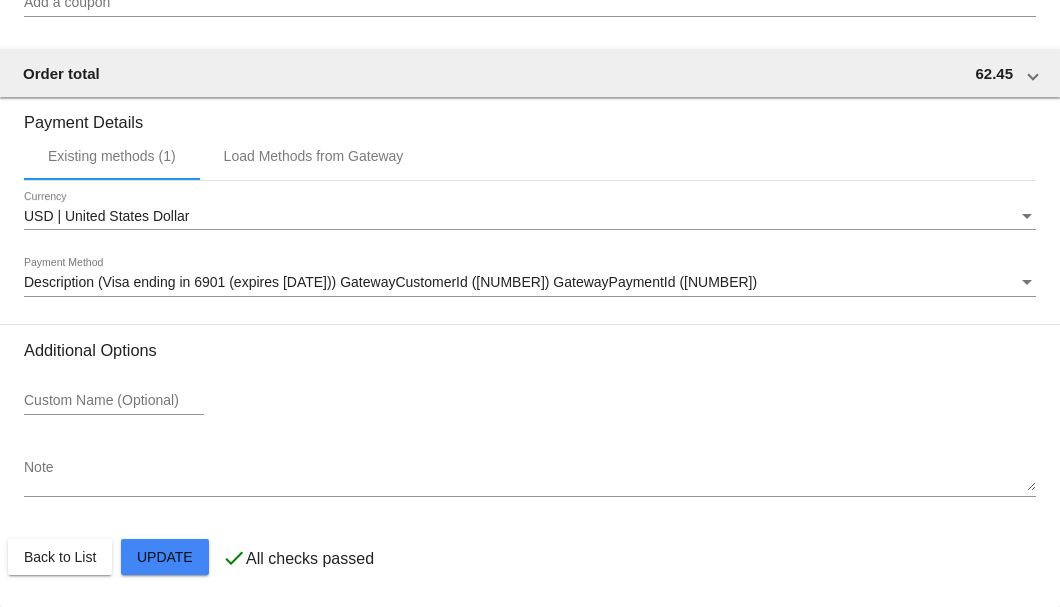 click on "Customer
6357542: David Carrillo
desertrascal79@gmail.com
Customer Shipping
Enter Shipping Address Select A Saved Address (0)
David
Shipping First Name
Carrillo
Shipping Last Name
US | USA
Shipping Country
3653 Vista Belleza Ave
Shipping Street 1
Shipping Street 2
Las Cruces
Shipping City
NM | New Mexico
Shipping State
88012
Shipping Postcode
Scheduled Order Details
Frequency:
Every 1 months
Active
1 5" 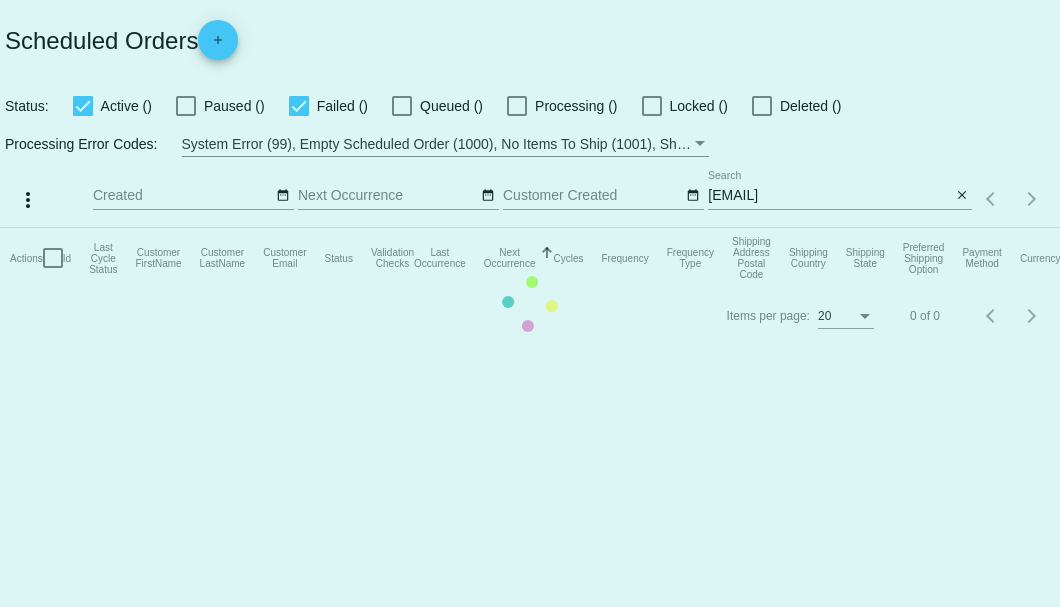 scroll, scrollTop: 0, scrollLeft: 0, axis: both 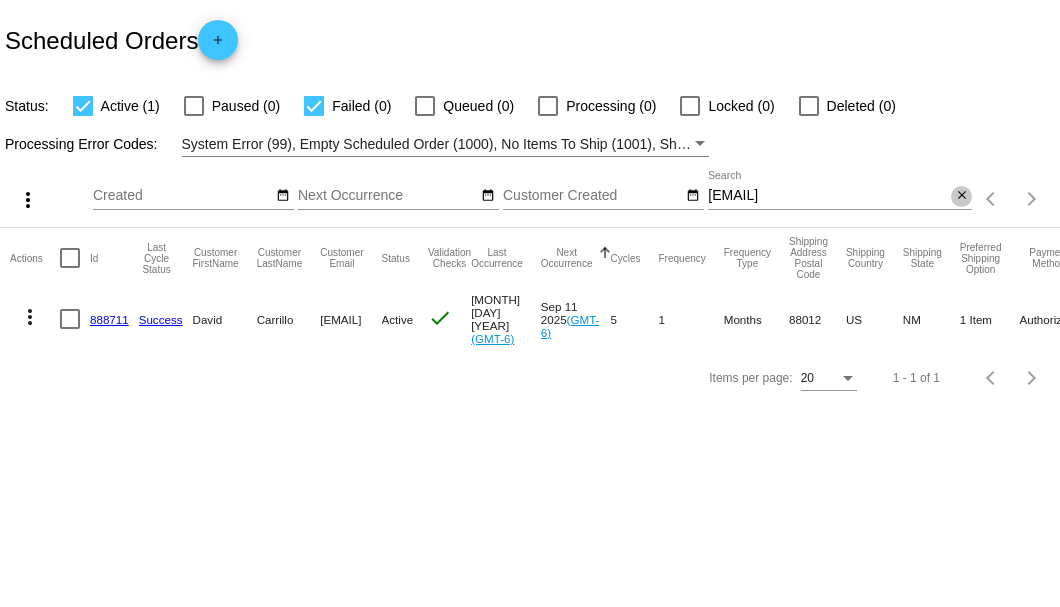 click on "close" 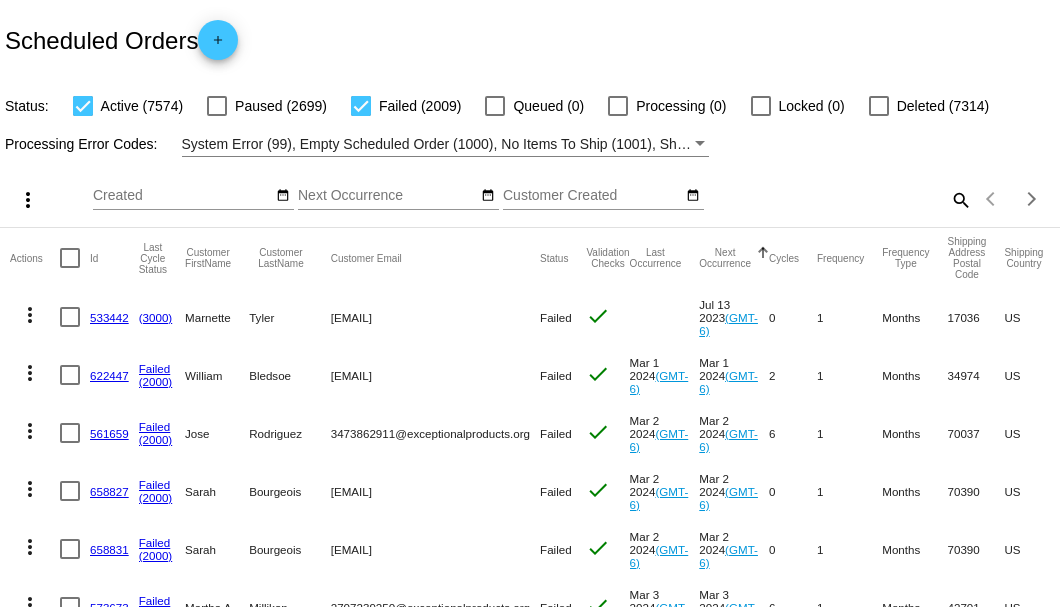 click on "search" 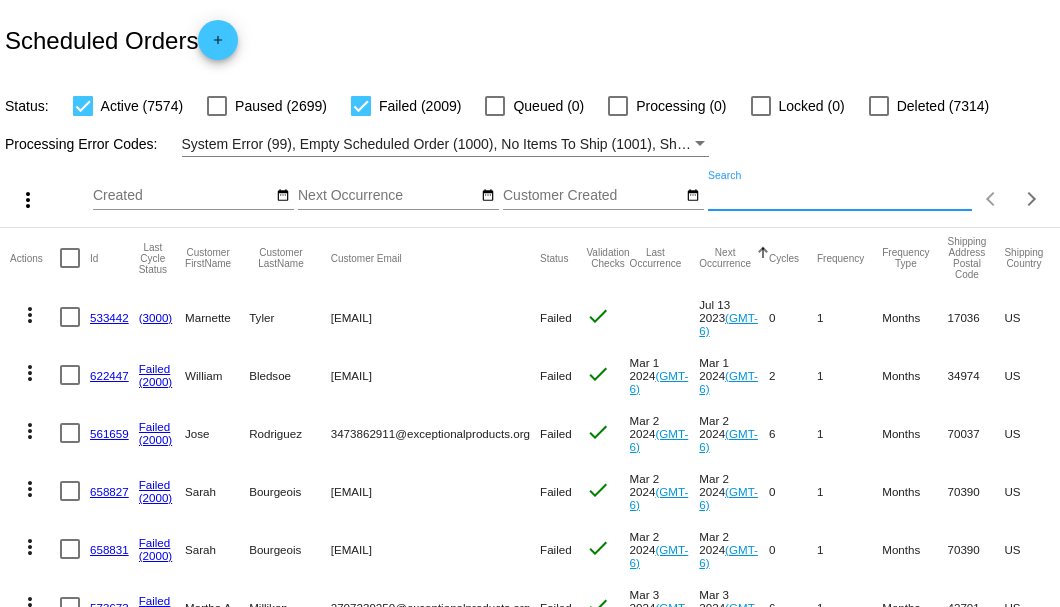 click on "Search" at bounding box center [840, 196] 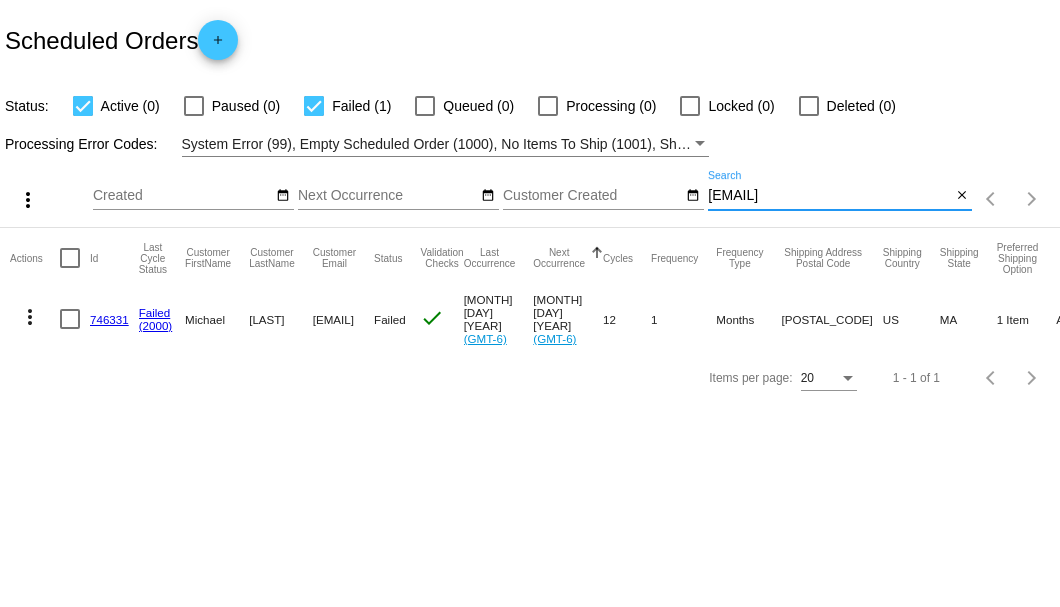 type on "mikerusso0388@gmail.com" 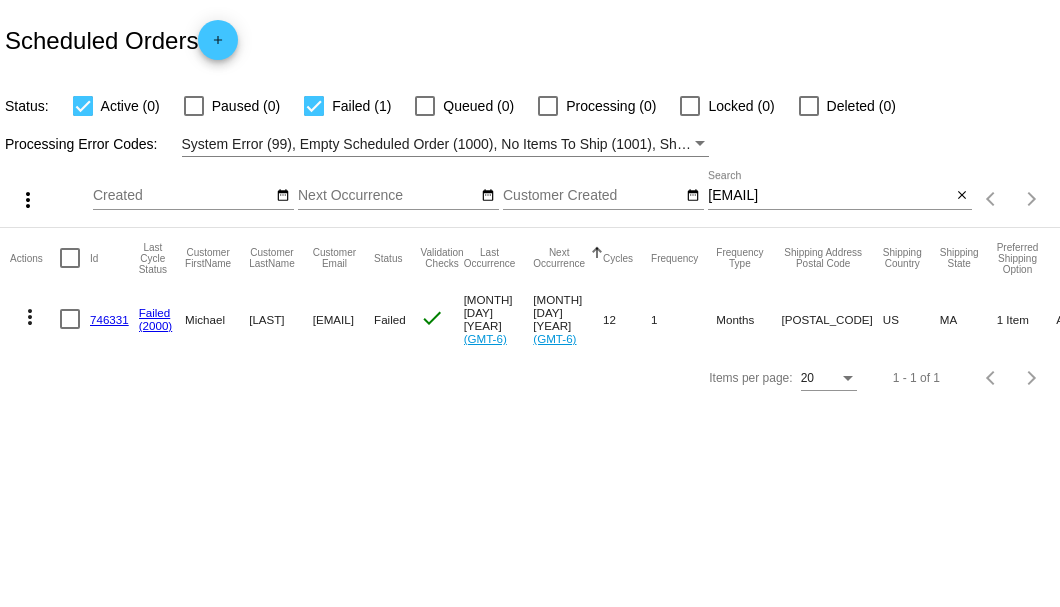 click on "746331" 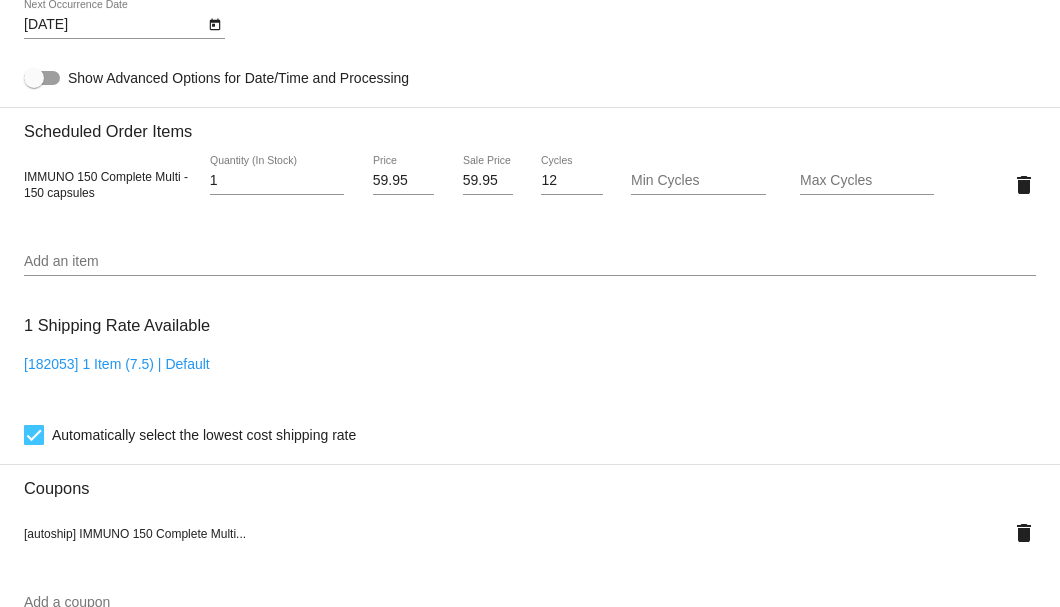 scroll, scrollTop: 1120, scrollLeft: 0, axis: vertical 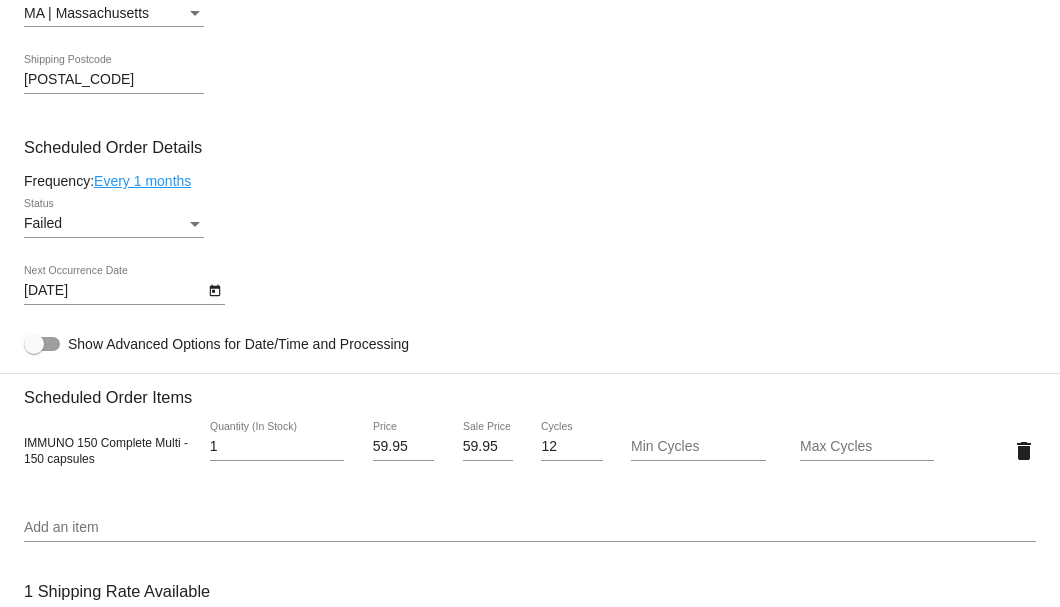 click on "Failed
Status" 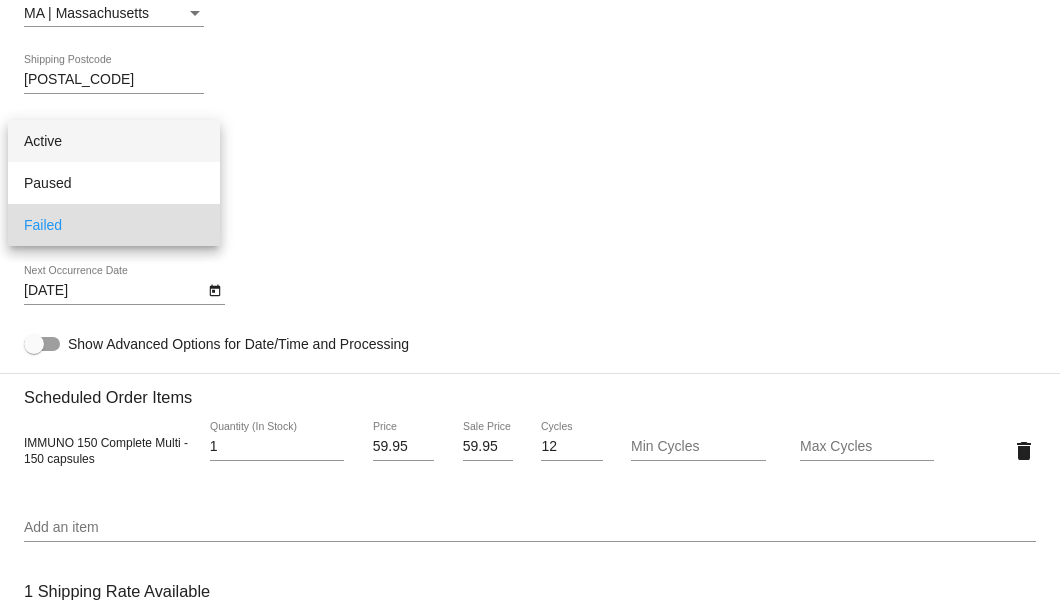 click on "Active" at bounding box center (114, 141) 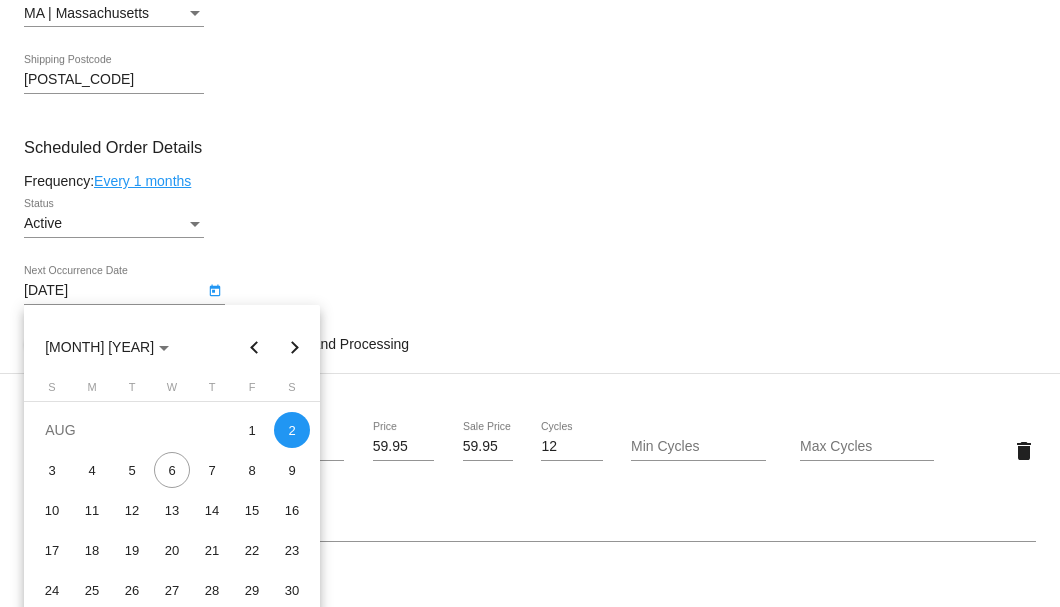click on "arrow_back
Scheduled Order #746331
Active
more_vert
Last Processing Cycle
ID:
746331ANiMMpLR3QgMGA2ITe53Qg -
view last cycle details
Status:
Failed  (2000)
view processing logs
Failure Reason:
There was an error processing the payment for Scheduled Order #746331. AuthorizeNet Gateway response: This transaction has been declined.
Last Occurrence:" at bounding box center [530, 303] 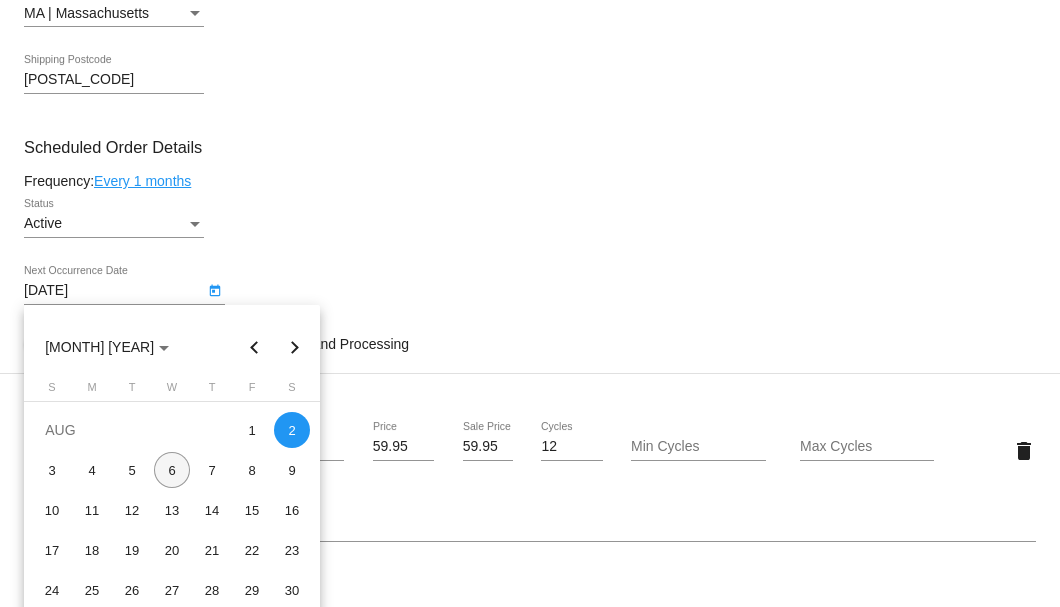 click on "6" at bounding box center (172, 470) 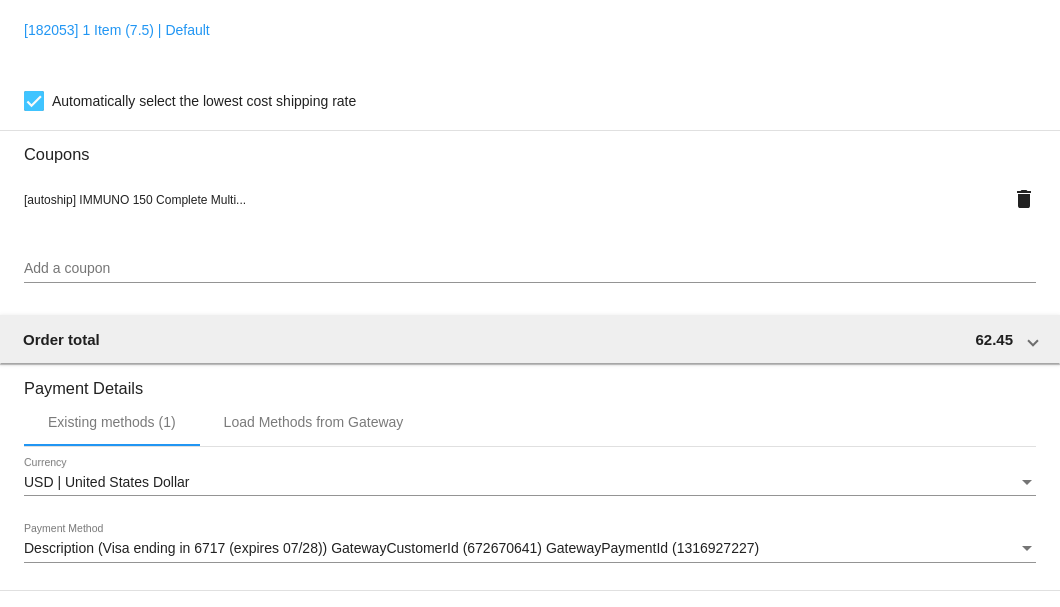 scroll, scrollTop: 1986, scrollLeft: 0, axis: vertical 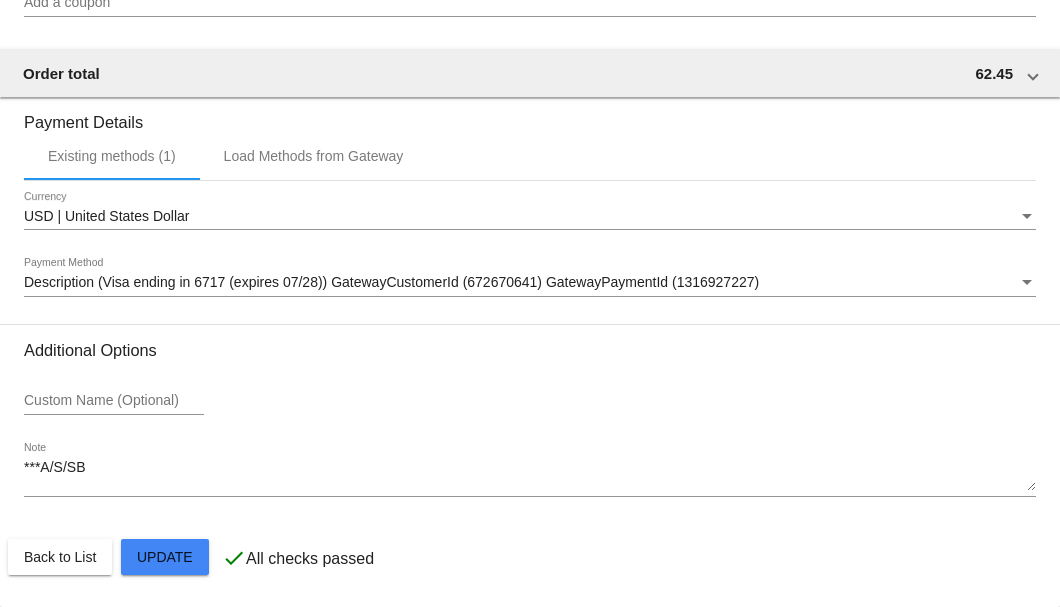 click on "Customer
4469896: Michael Russo
mikerusso0388@gmail.com
Customer Shipping
Enter Shipping Address Select A Saved Address (0)
Michael
Shipping First Name
Russo
Shipping Last Name
US | USA
Shipping Country
61 Edgeworth St
Shipping Street 1
Shipping Street 2
Worcester
Shipping City
MA | Massachusetts
Shipping State
01605
Shipping Postcode
Scheduled Order Details
Frequency:
Every 1 months
Active
Status" 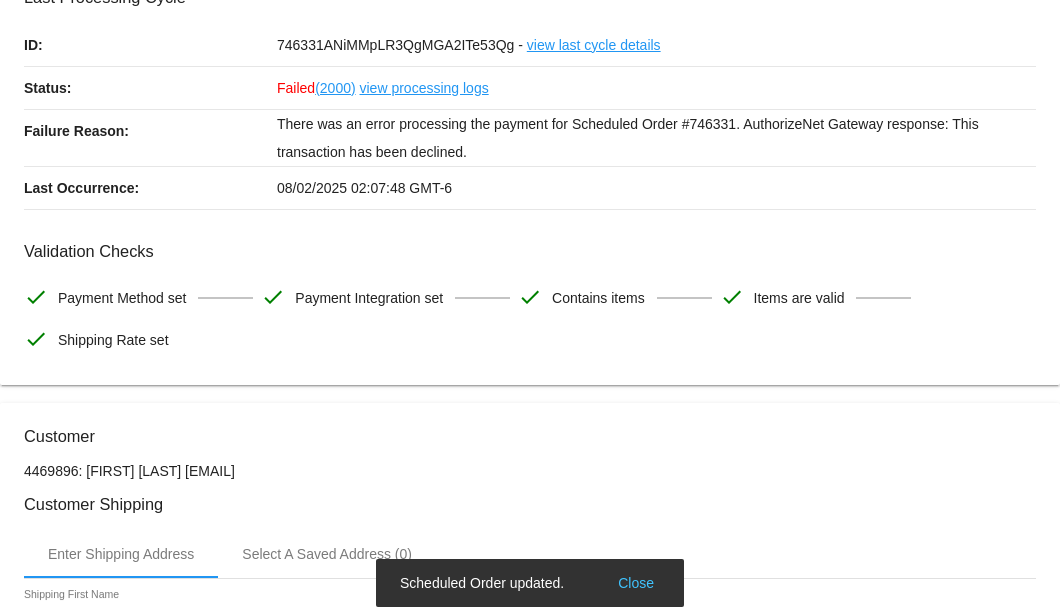 scroll, scrollTop: 0, scrollLeft: 0, axis: both 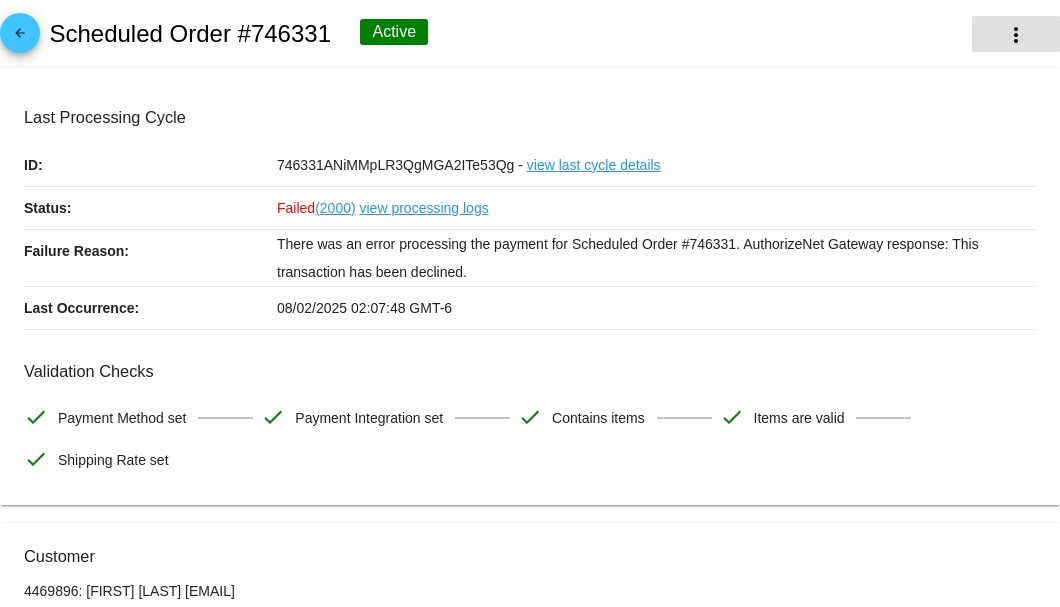 click on "more_vert" 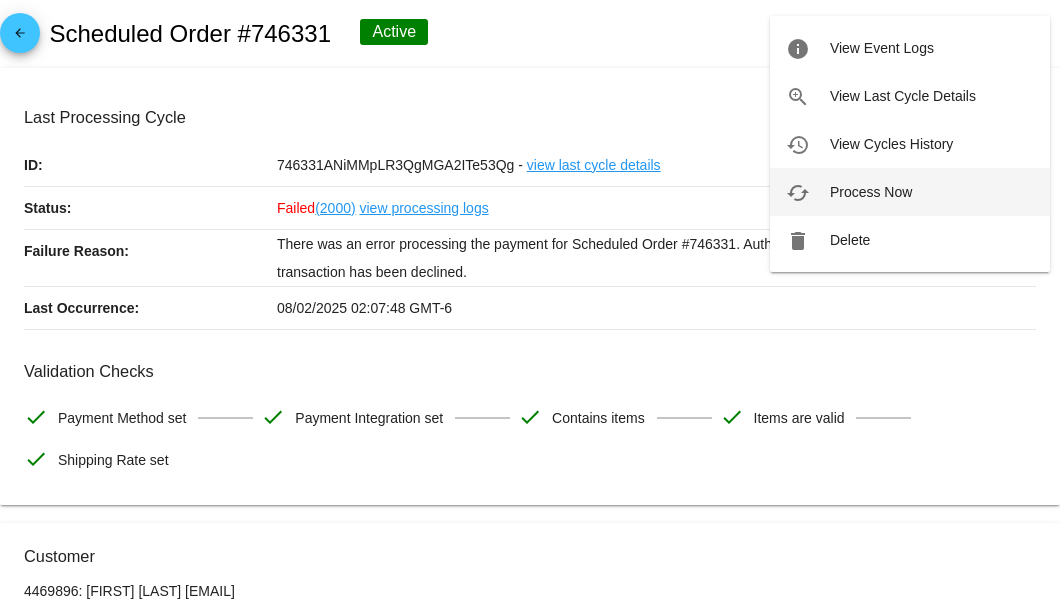 click on "Process Now" at bounding box center [871, 192] 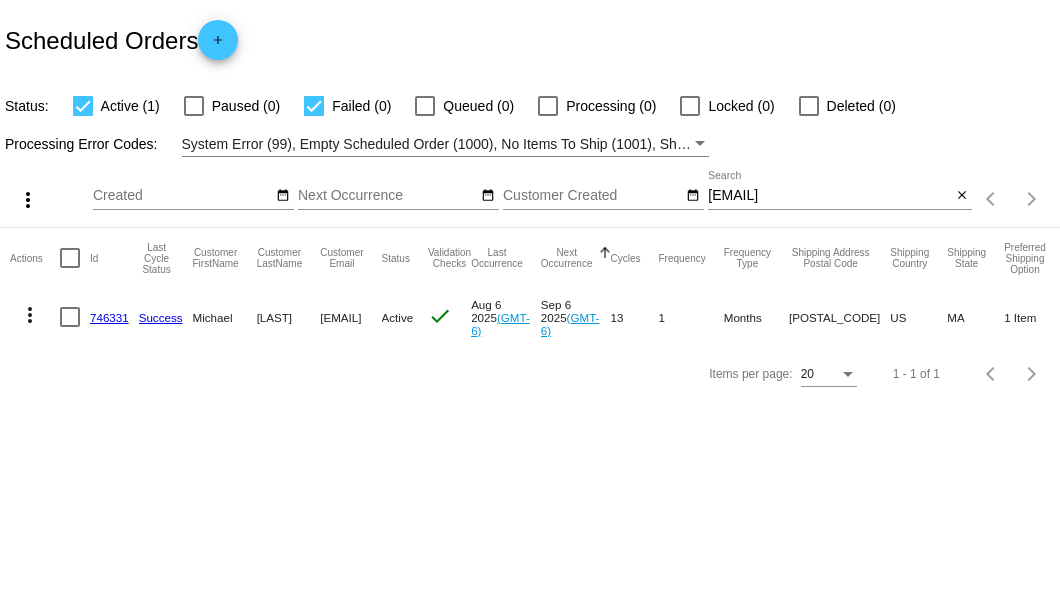 scroll, scrollTop: 0, scrollLeft: 0, axis: both 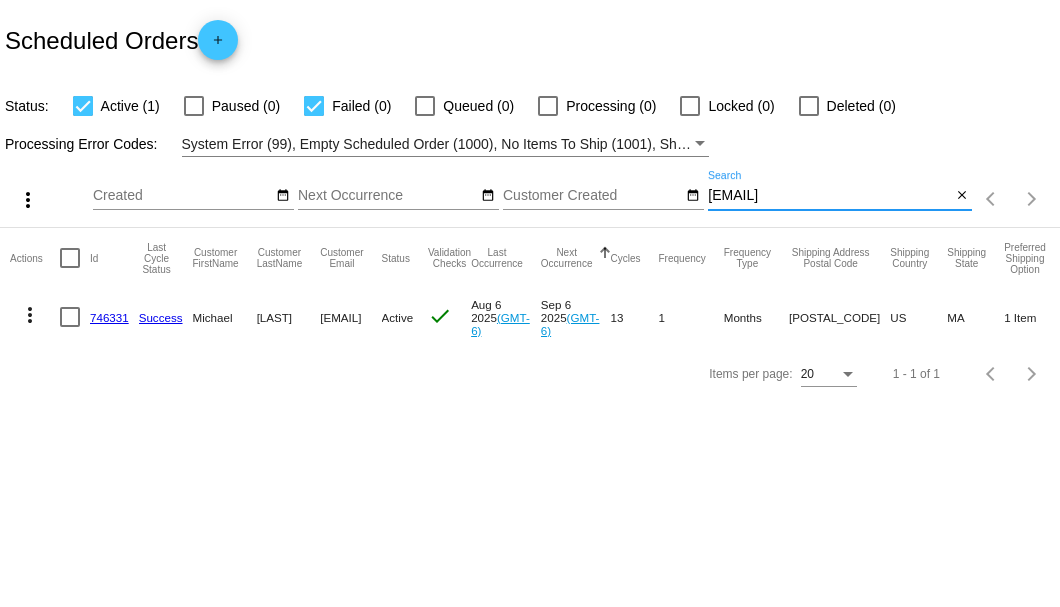 drag, startPoint x: 901, startPoint y: 192, endPoint x: 710, endPoint y: 197, distance: 191.06543 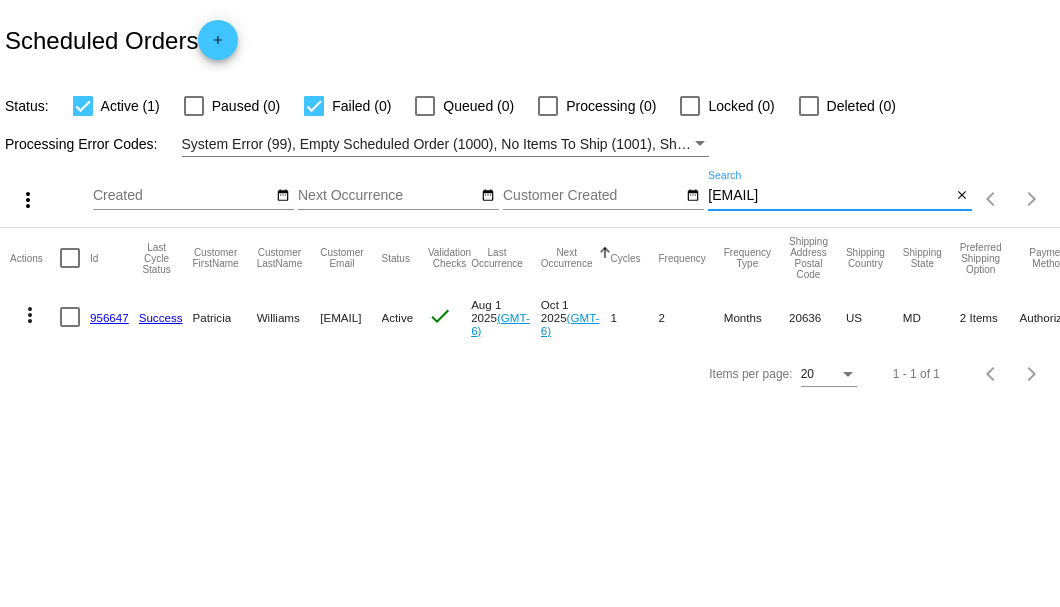 type on "Momemma92@yahoo.com" 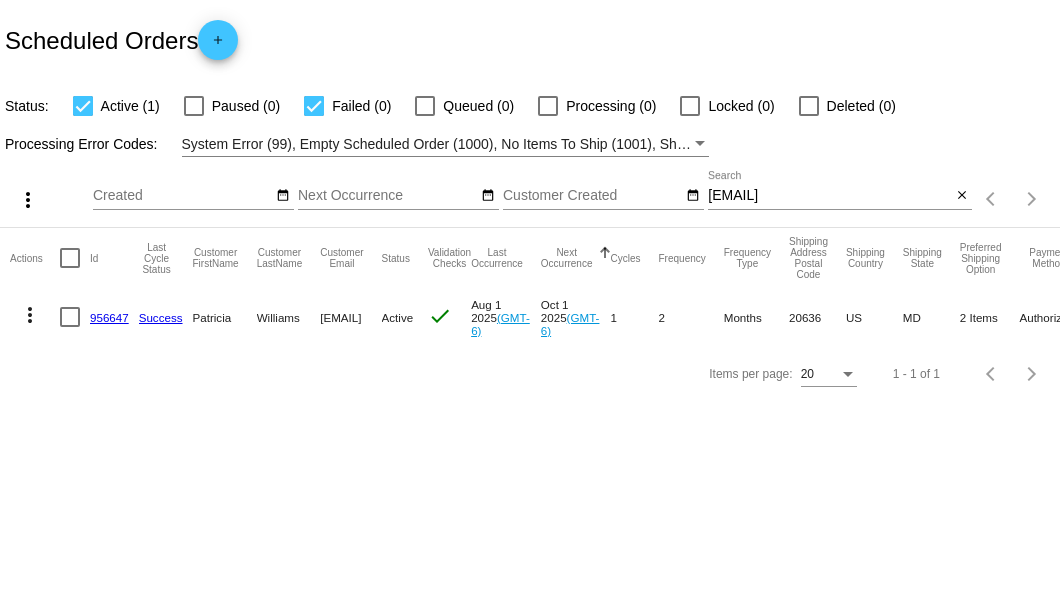 click on "956647" 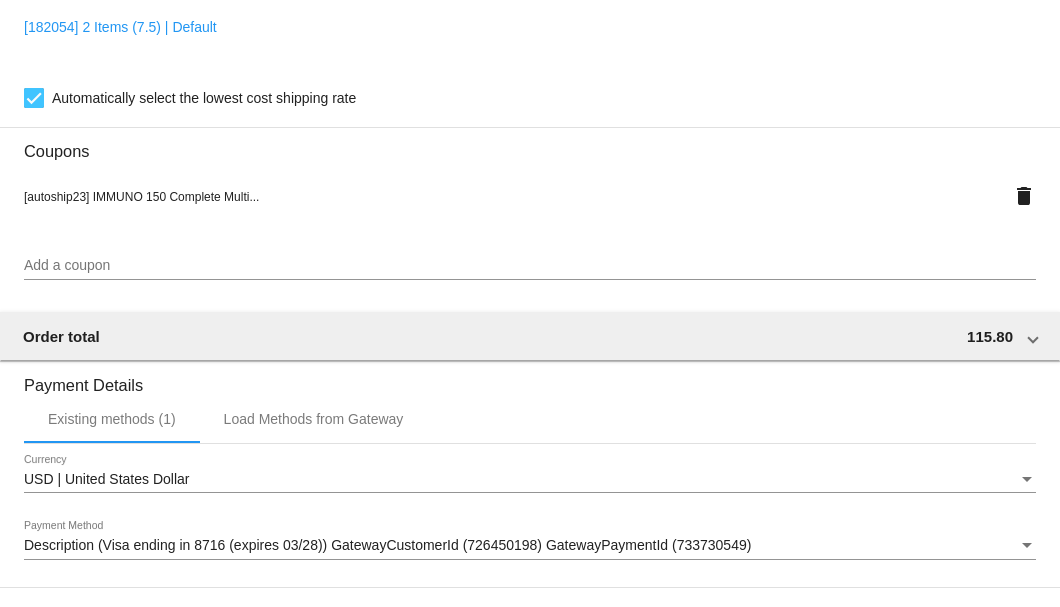 scroll, scrollTop: 1930, scrollLeft: 0, axis: vertical 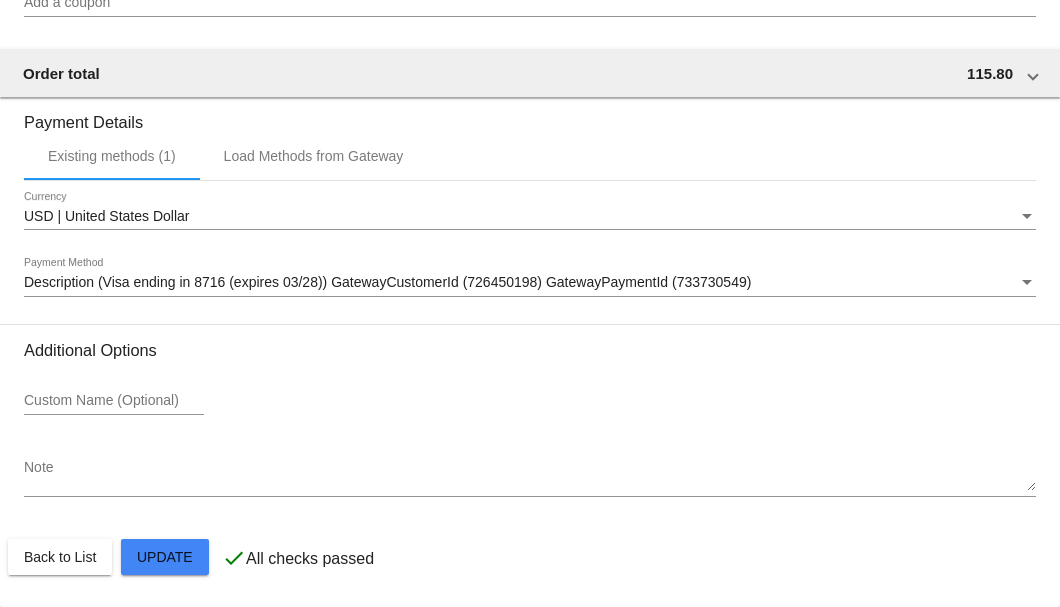 click on "Note" at bounding box center [530, 476] 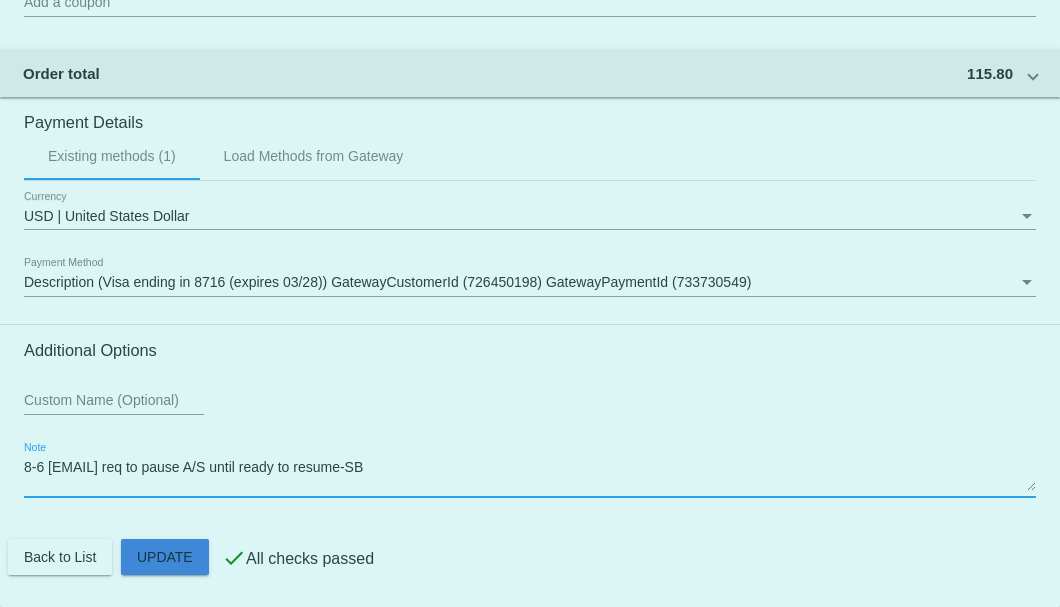 click on "Customer
6565451: Patricia Williams
Momemma92@yahoo.com
Customer Shipping
Enter Shipping Address Select A Saved Address (0)
Patricia
Shipping First Name
Williams
Shipping Last Name
US | USA
Shipping Country
44763 Emma lane
Shipping Street 1
Shipping Street 2
Hollywood
Shipping City
MD | Maryland
Shipping State
20636
Shipping Postcode
Scheduled Order Details
Frequency:
Every 2 months
Active
Status" 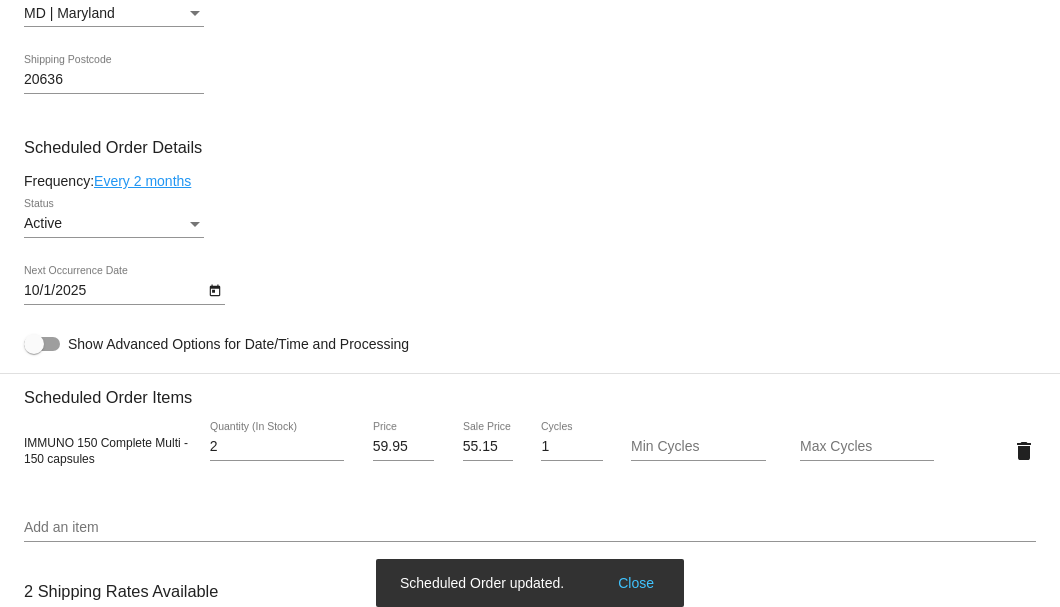 scroll, scrollTop: 930, scrollLeft: 0, axis: vertical 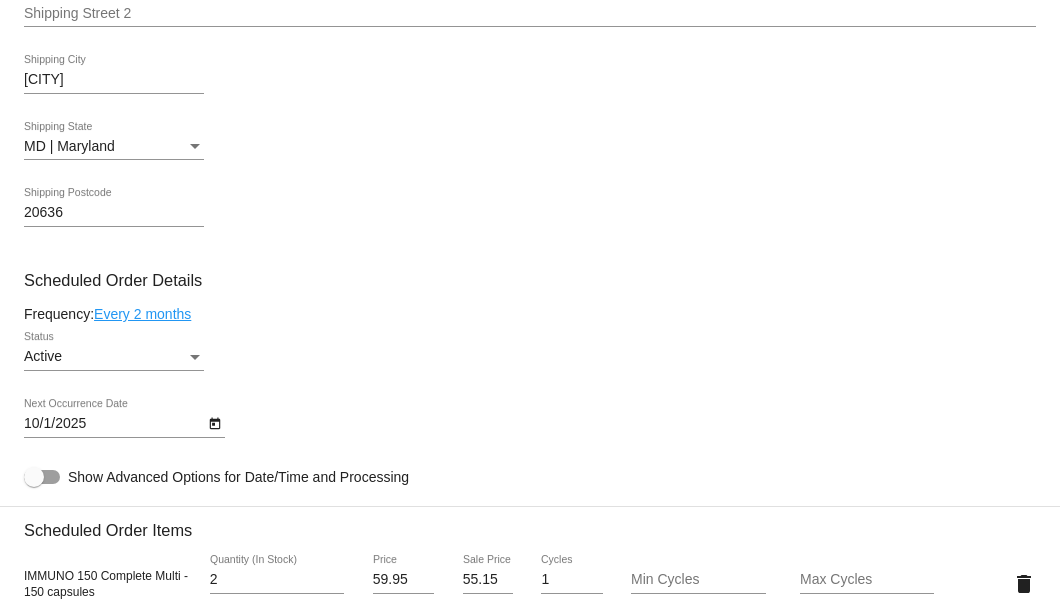 type on "8-6 email req to pause A/S until ready to resume-SB" 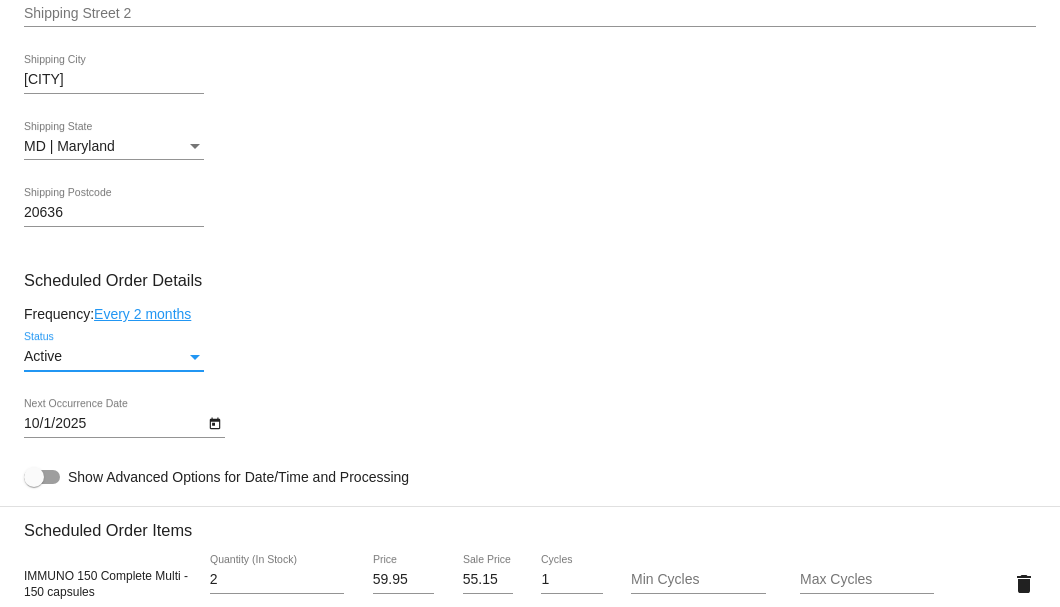 click on "Active" 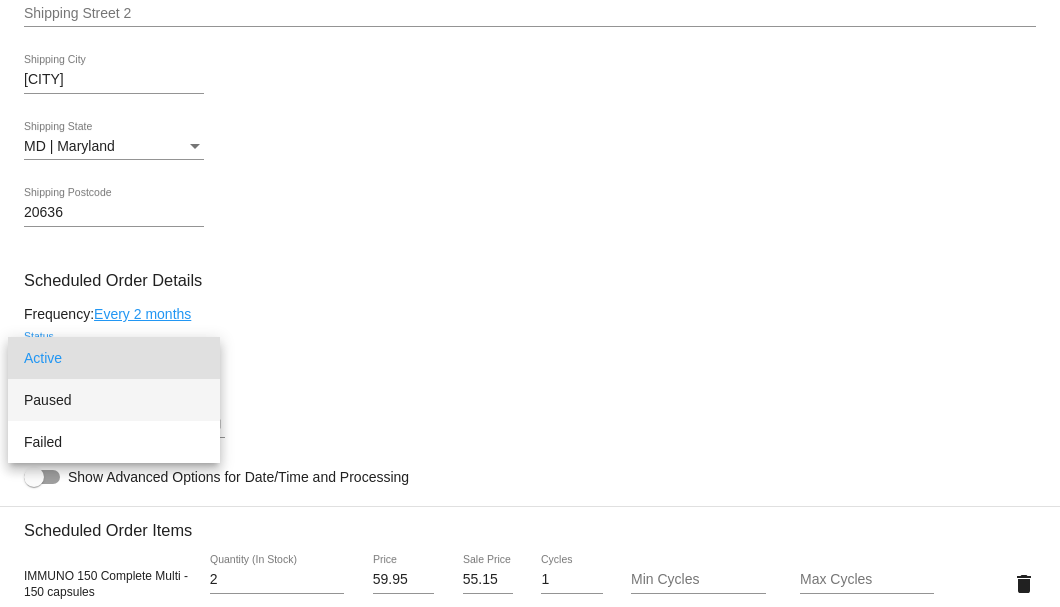click on "Paused" 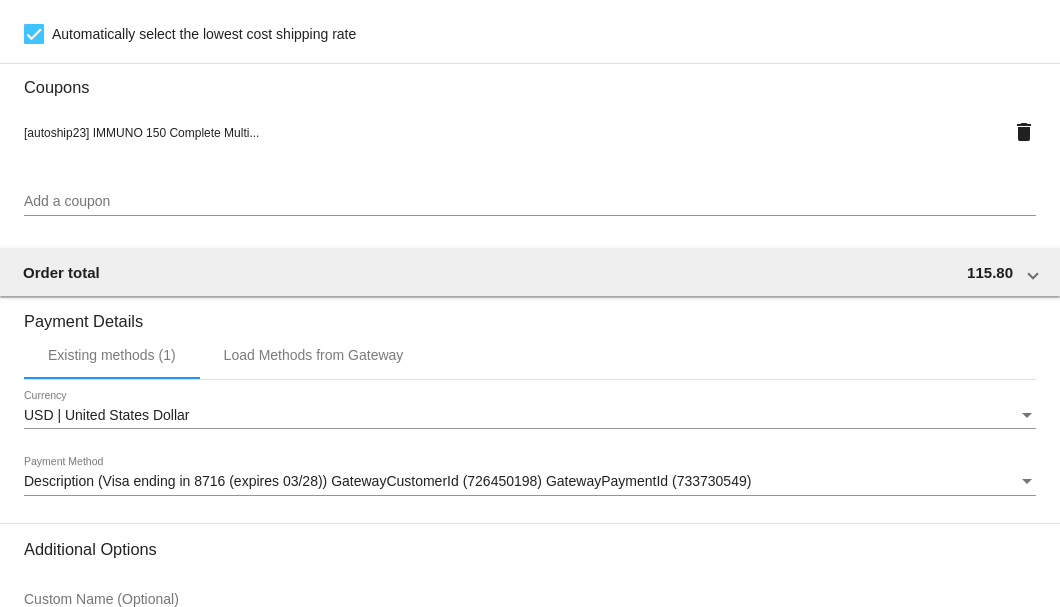 scroll, scrollTop: 1930, scrollLeft: 0, axis: vertical 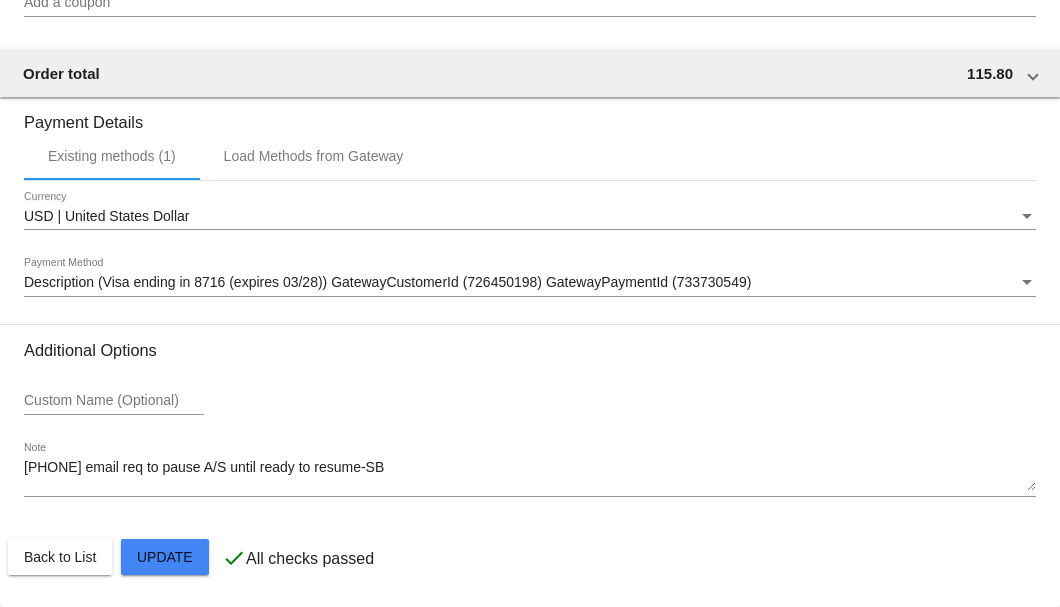 click on "Customer
6565451: Patricia Williams
Momemma92@yahoo.com
Customer Shipping
Enter Shipping Address Select A Saved Address (0)
Patricia
Shipping First Name
Williams
Shipping Last Name
US | USA
Shipping Country
44763 Emma lane
Shipping Street 1
Shipping Street 2
Hollywood
Shipping City
MD | Maryland
Shipping State
20636
Shipping Postcode
Scheduled Order Details
Frequency:
Every 2 months
Paused
Status" 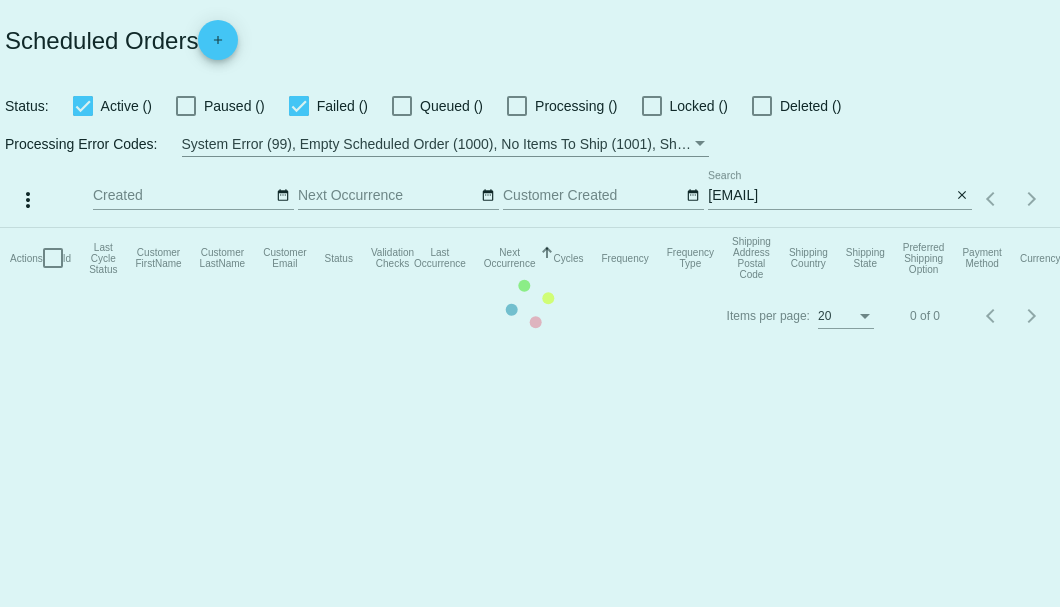 scroll, scrollTop: 0, scrollLeft: 0, axis: both 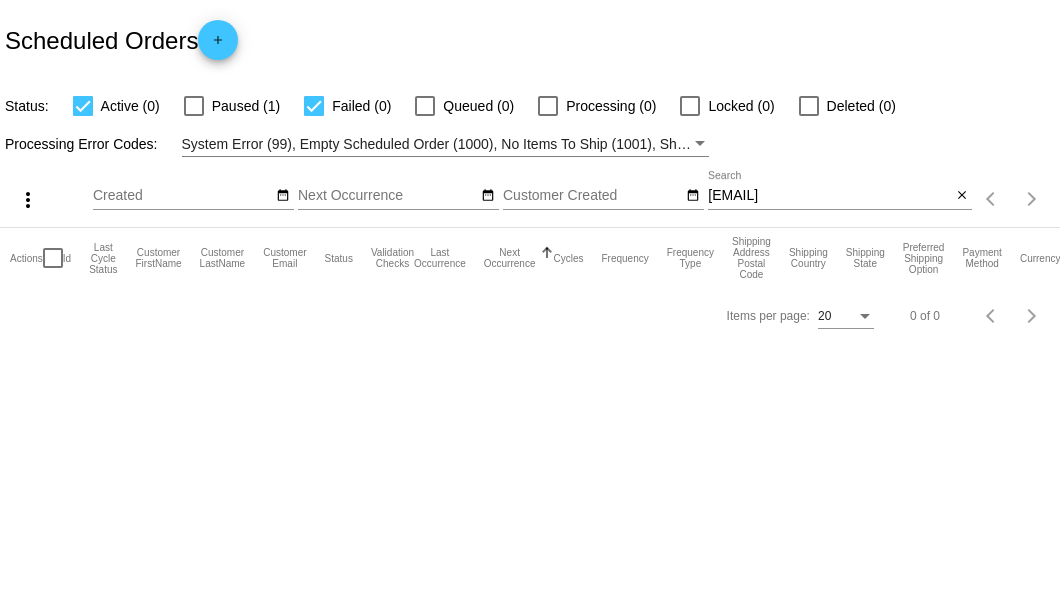 click at bounding box center [194, 106] 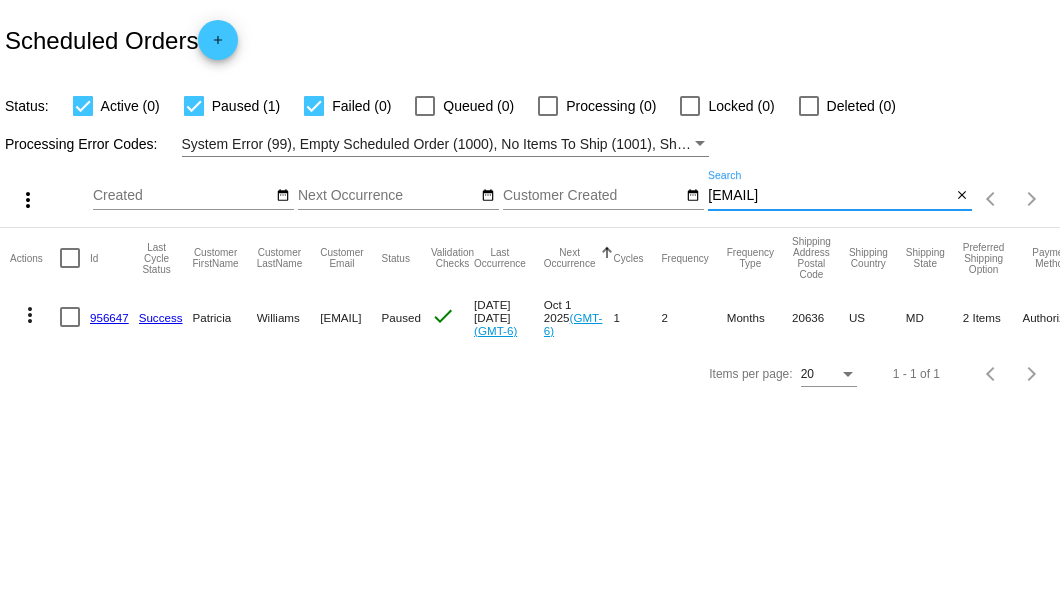 drag, startPoint x: 879, startPoint y: 194, endPoint x: 710, endPoint y: 200, distance: 169.10648 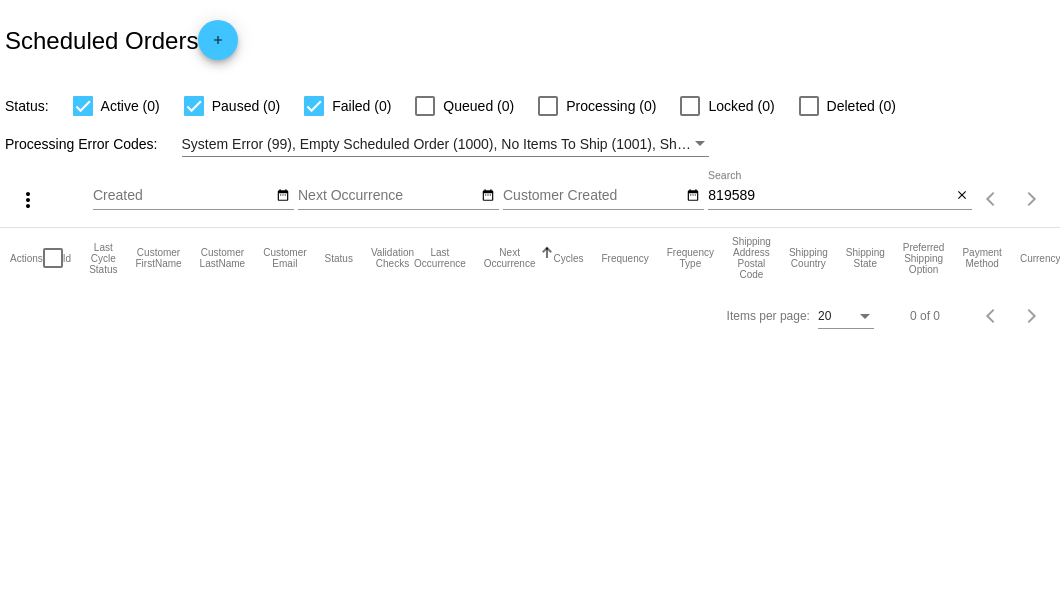 click on "Scheduled Orders
add" 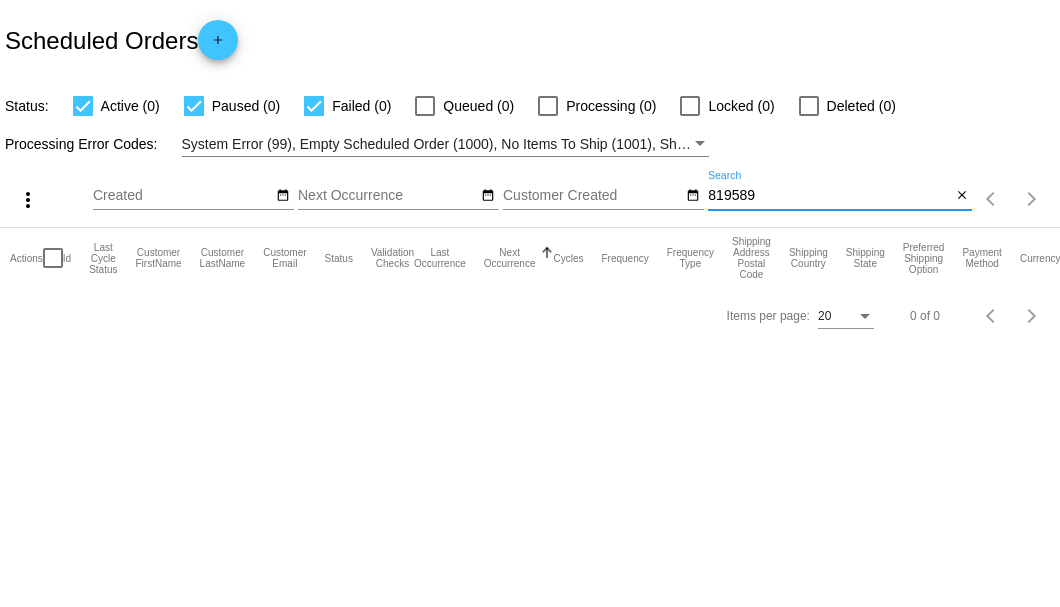click on "819589" at bounding box center [829, 196] 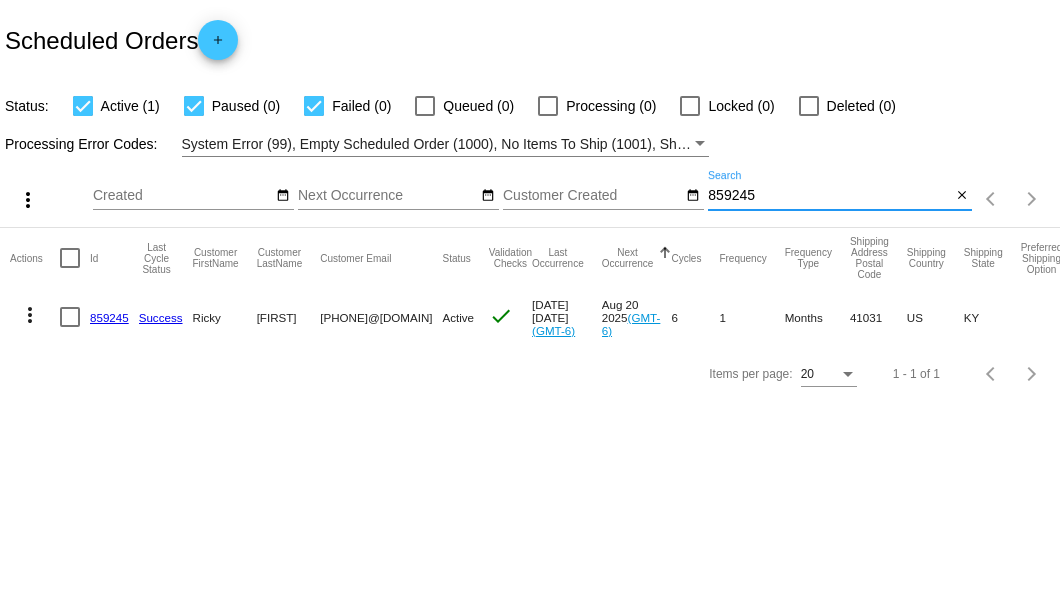 type on "859245" 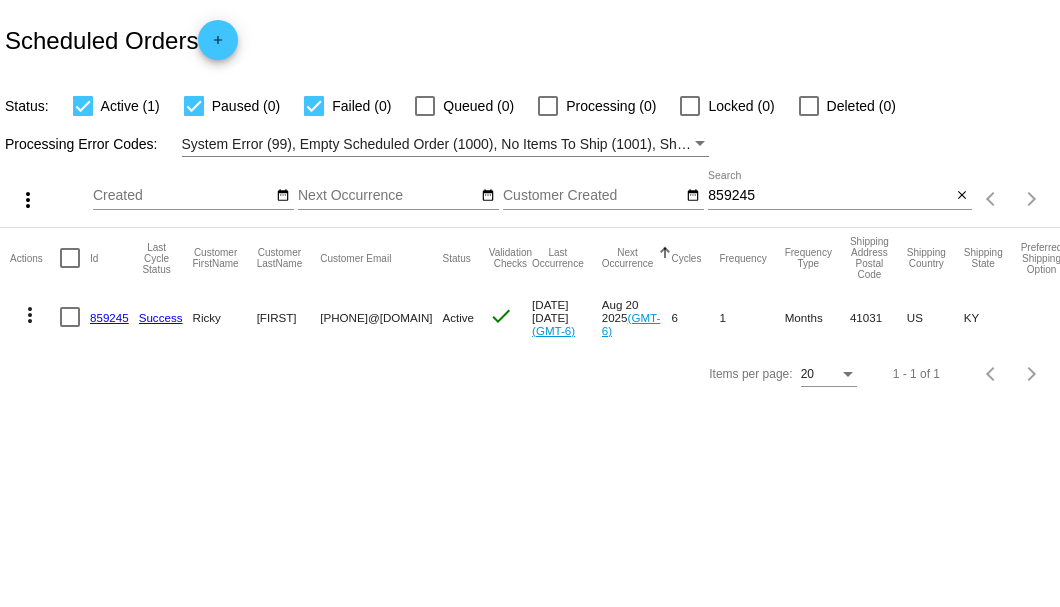 click on "Scheduled Orders
add" 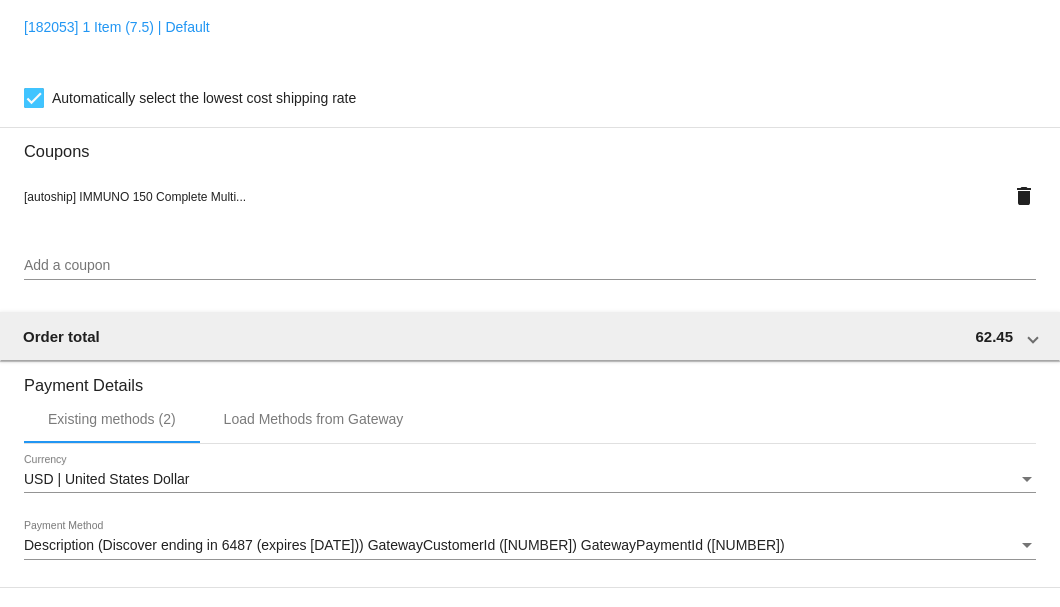 scroll, scrollTop: 1930, scrollLeft: 0, axis: vertical 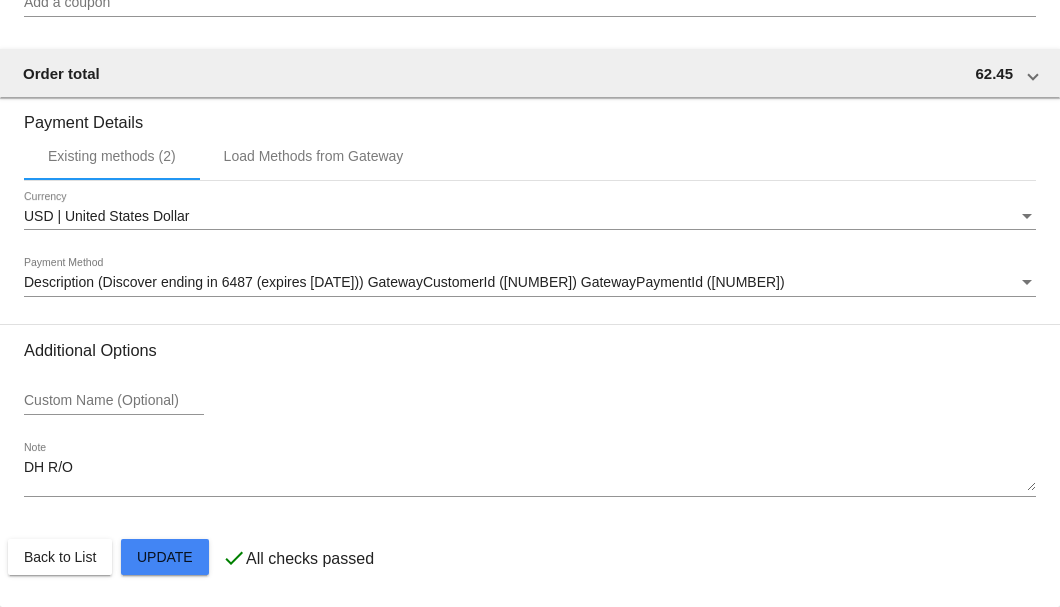 click on "DH R/O
Note" 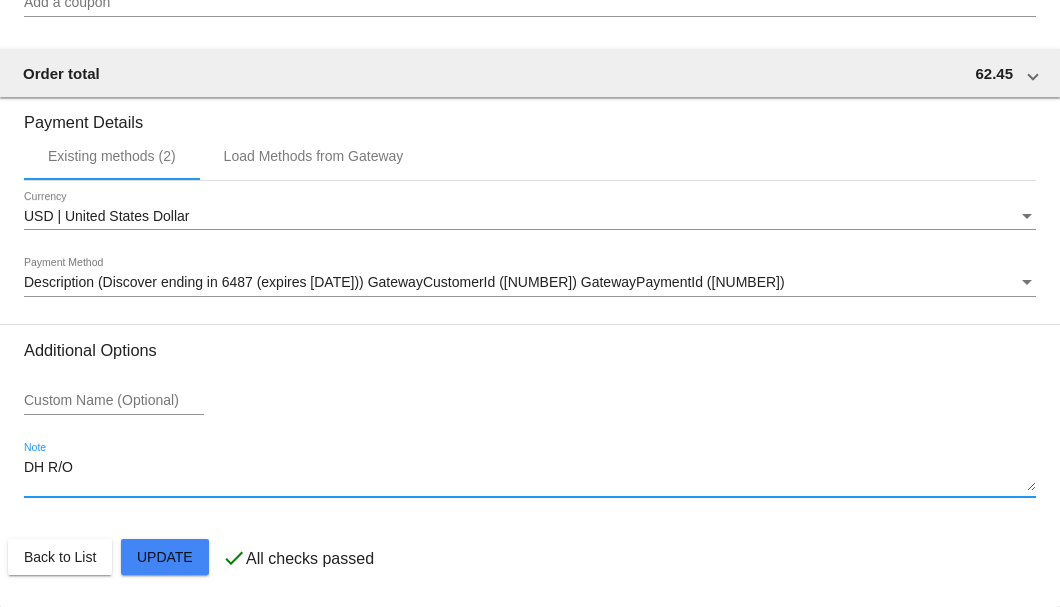 drag, startPoint x: 122, startPoint y: 467, endPoint x: 19, endPoint y: 470, distance: 103.04368 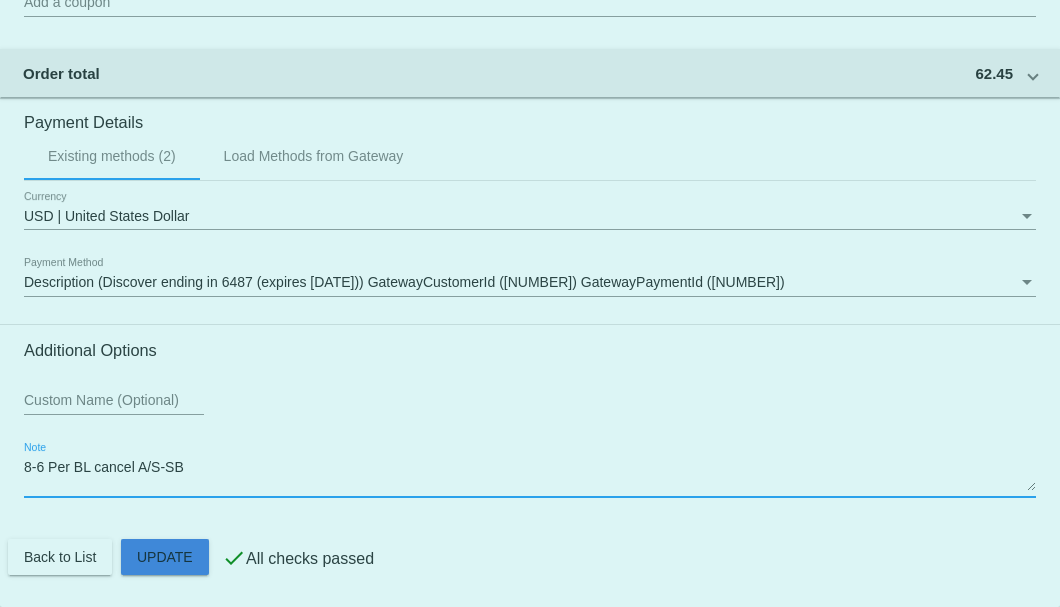 click on "Customer
5463232: Ricky Courtney
8595882570@exceptionalproducts.org
Customer Shipping
Enter Shipping Address Select A Saved Address (0)
Ricky
Shipping First Name
Courtney
Shipping Last Name
US | USA
Shipping Country
1045 Jones Ln
Shipping Street 1
Shipping Street 2
Cynthiana
Shipping City
KY | Kentucky
Shipping State
41031
Shipping Postcode
Scheduled Order Details
Frequency:
Every 1 months
Active
Status" 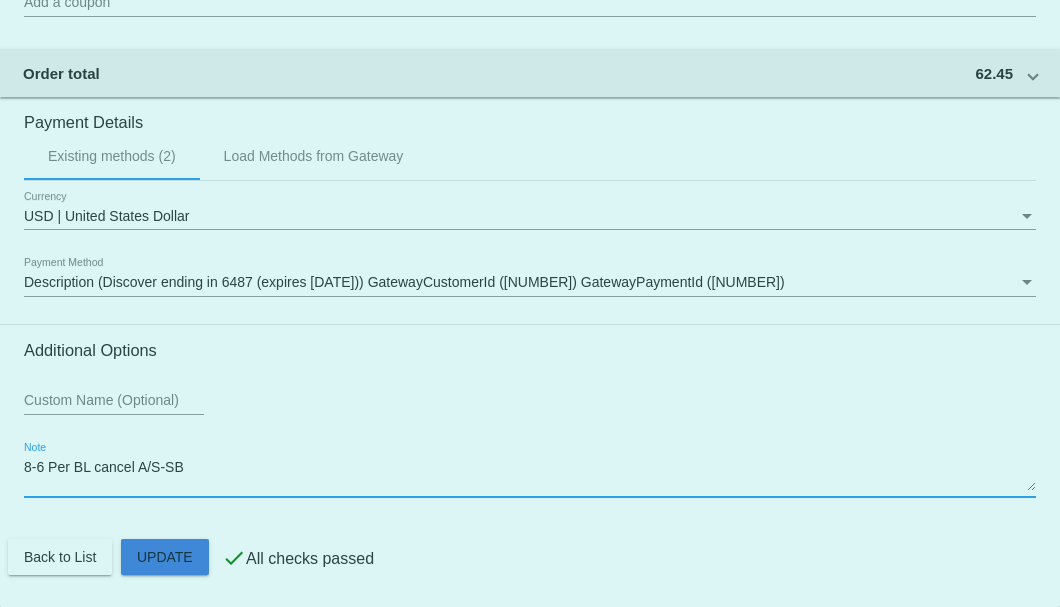 click on "Customer
5463232: Ricky Courtney
8595882570@exceptionalproducts.org
Customer Shipping
Enter Shipping Address Select A Saved Address (0)
Ricky
Shipping First Name
Courtney
Shipping Last Name
US | USA
Shipping Country
1045 Jones Ln
Shipping Street 1
Shipping Street 2
Cynthiana
Shipping City
KY | Kentucky
Shipping State
41031
Shipping Postcode
Scheduled Order Details
Frequency:
Every 1 months
Active
Status" 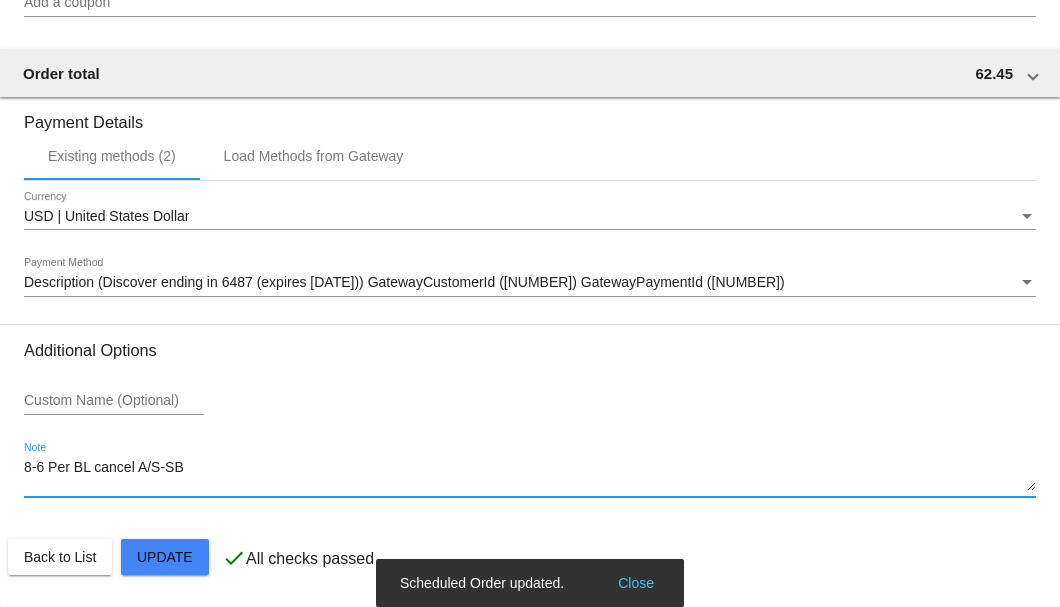 type on "8-6 Per BL cancel A/S-SB" 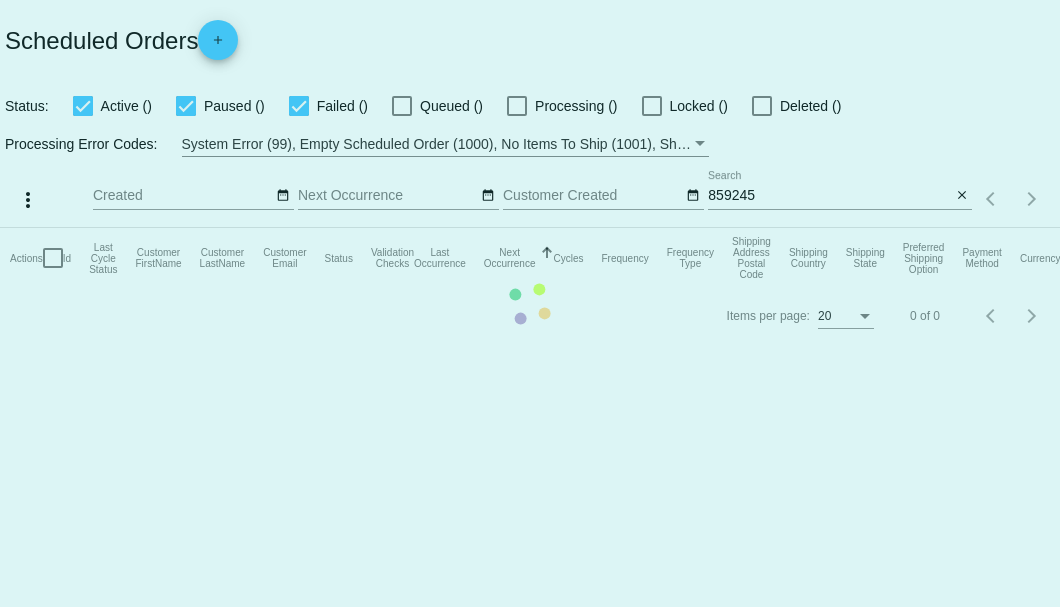 scroll, scrollTop: 0, scrollLeft: 0, axis: both 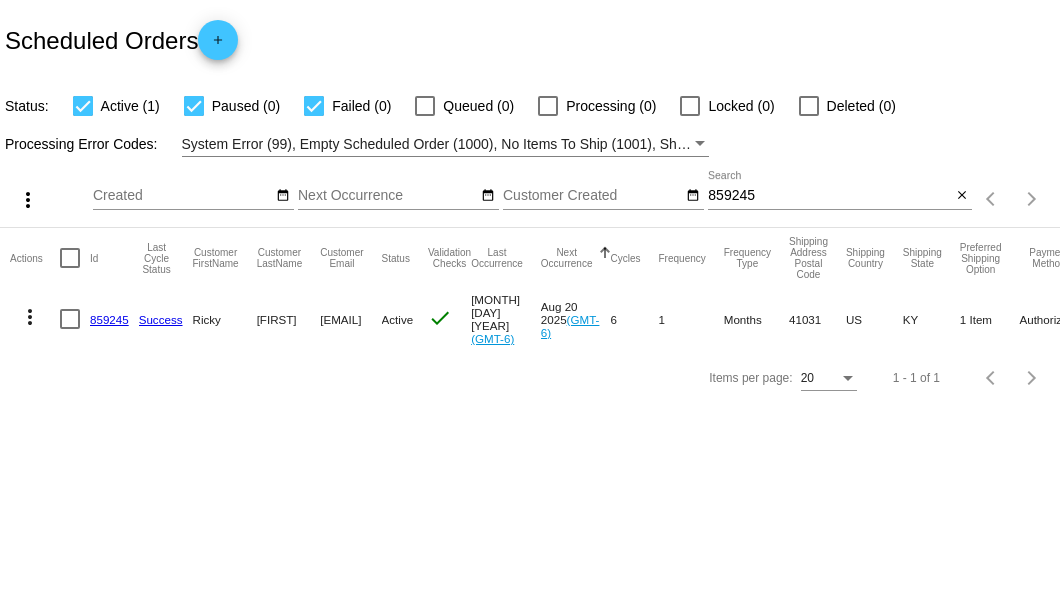 click at bounding box center (70, 319) 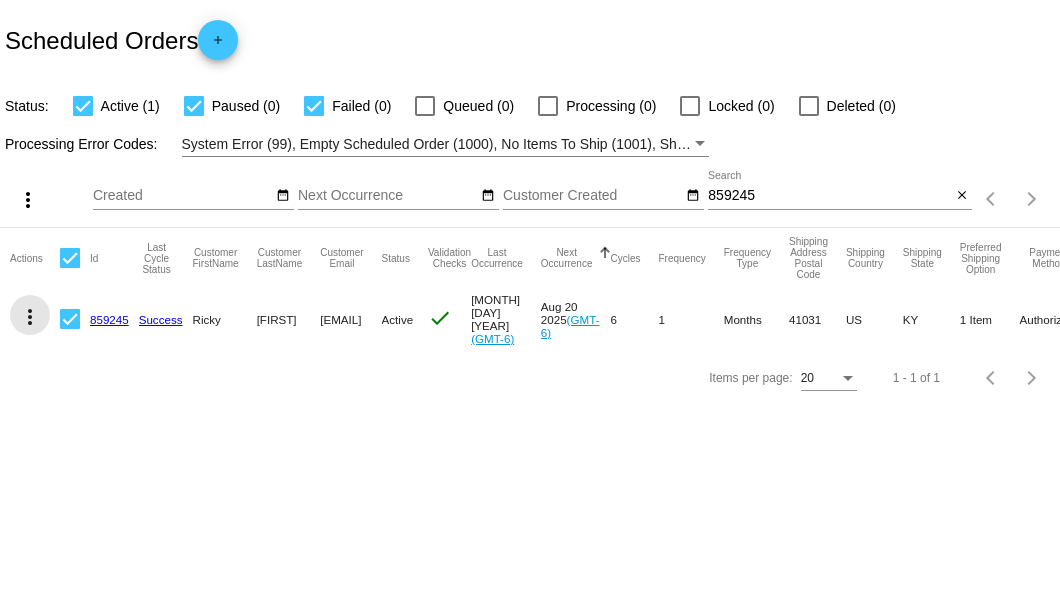 click on "more_vert" 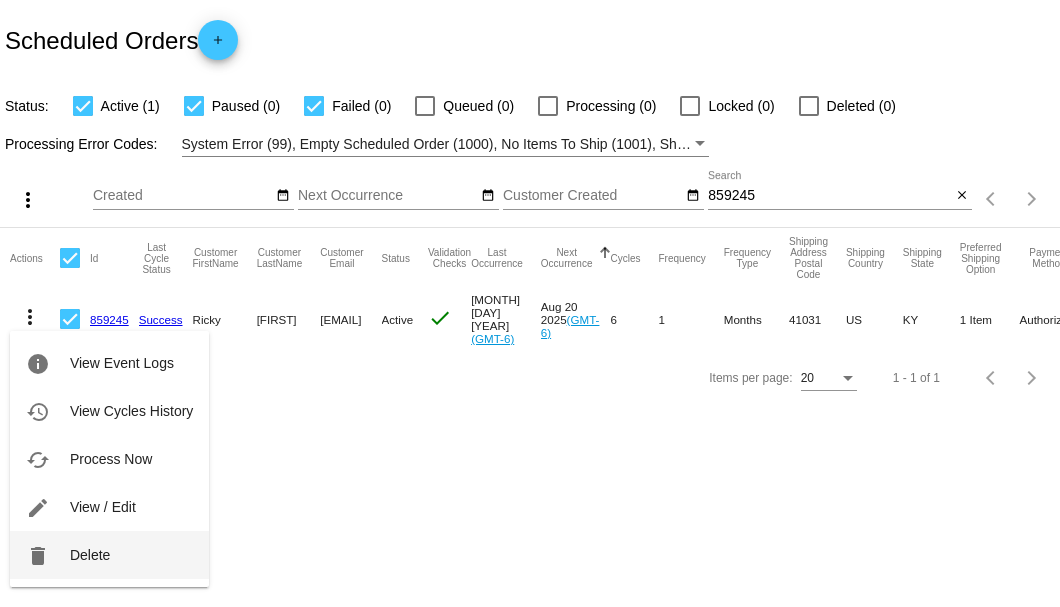 click on "Delete" at bounding box center [90, 555] 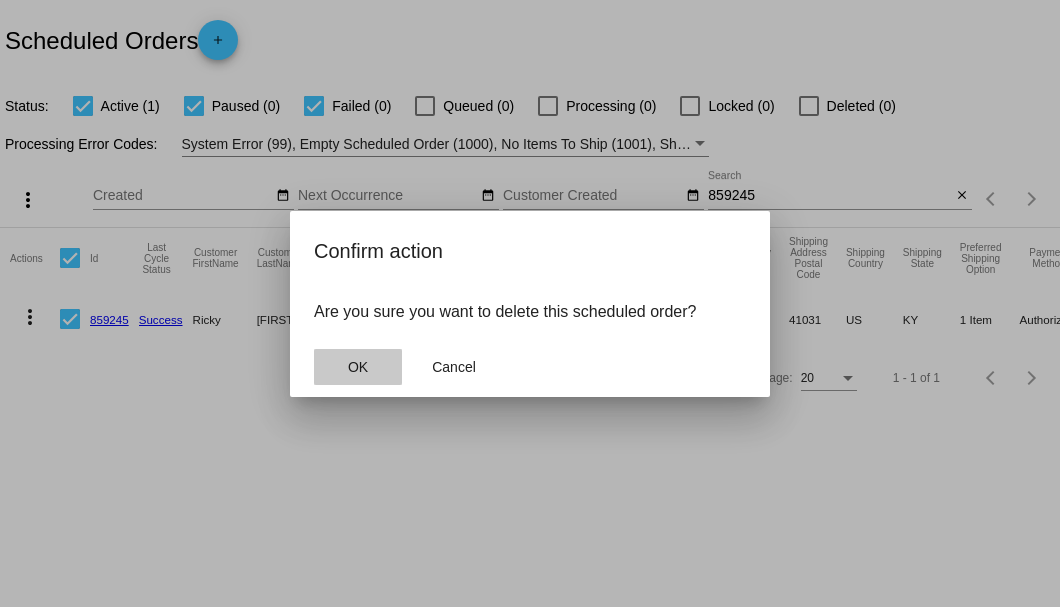click on "OK" 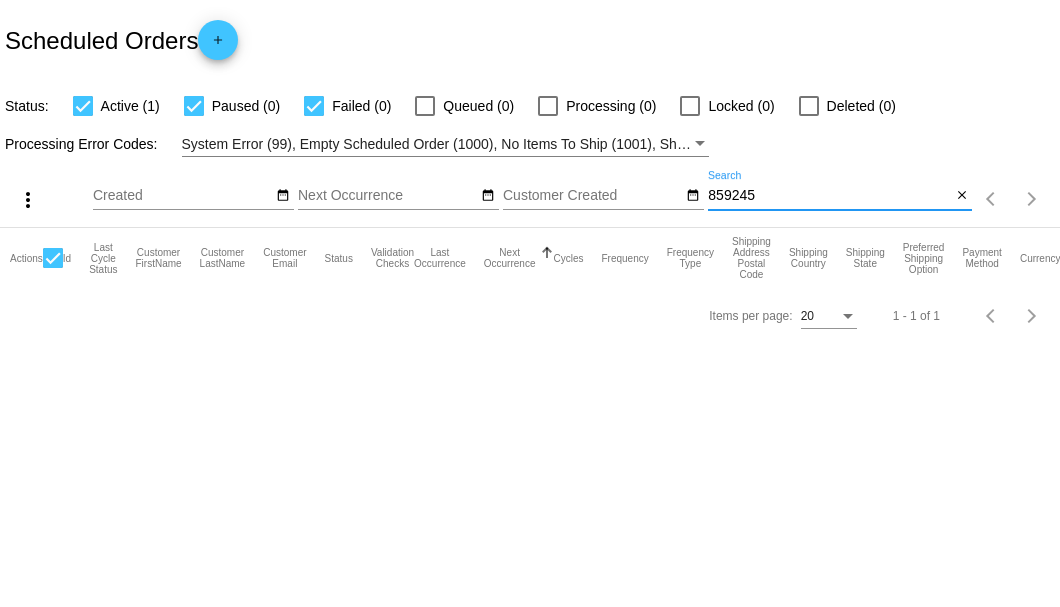 click on "859245" at bounding box center (829, 196) 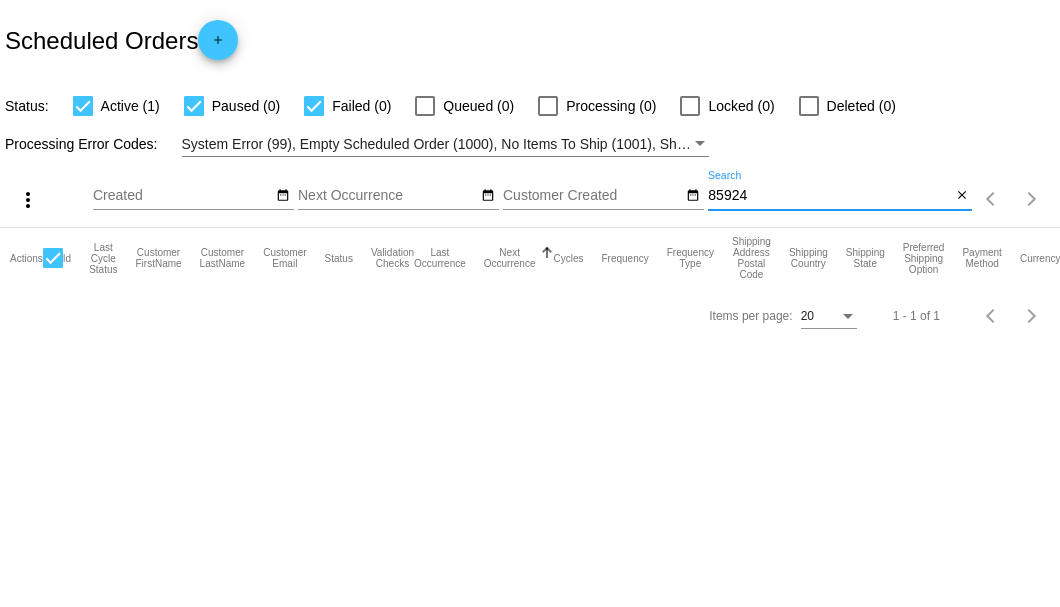 type on "859245" 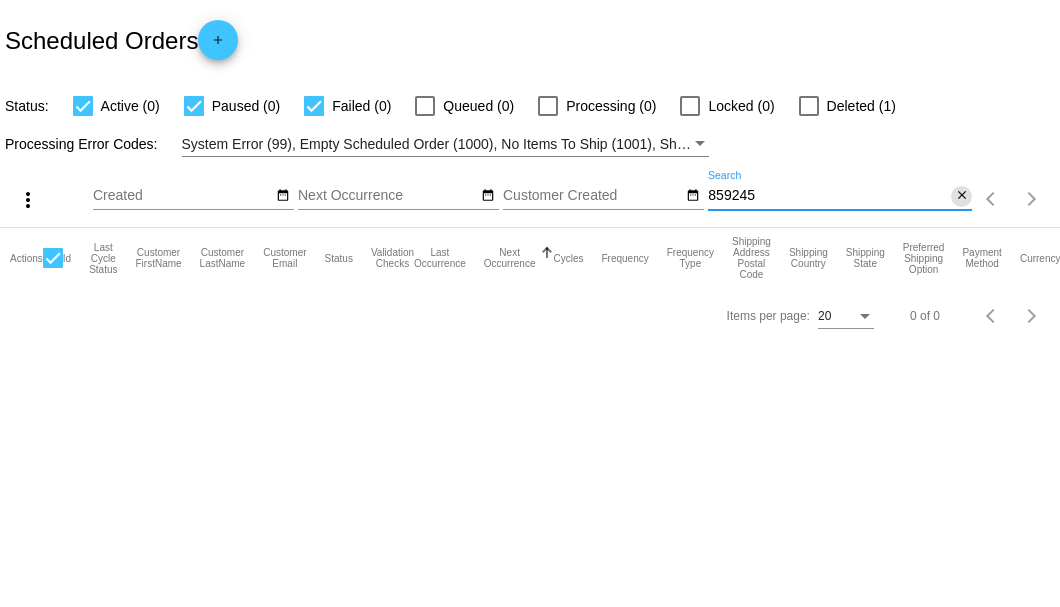 click on "close" 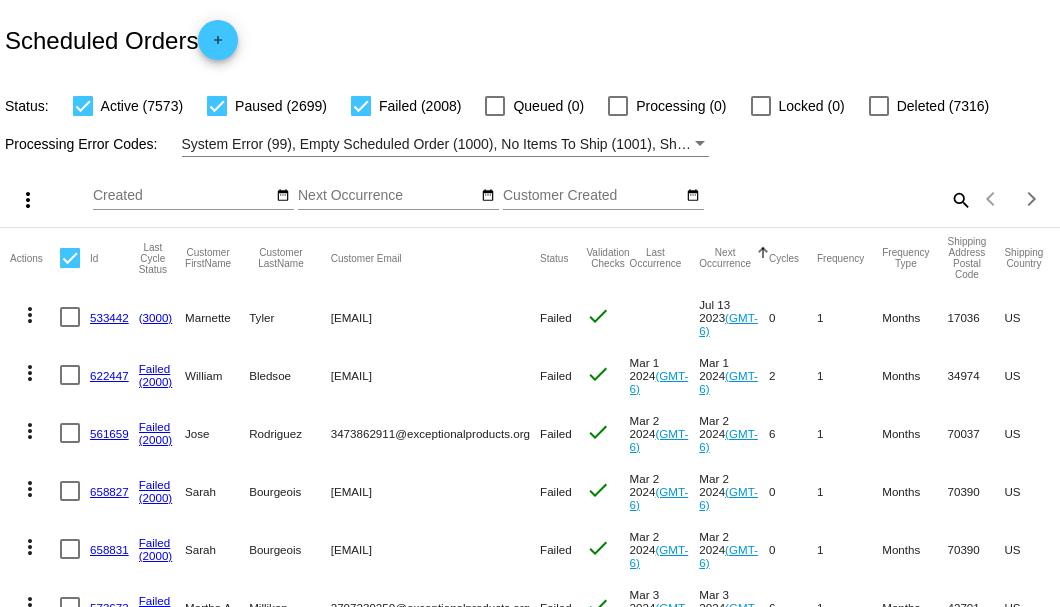 click on "search" 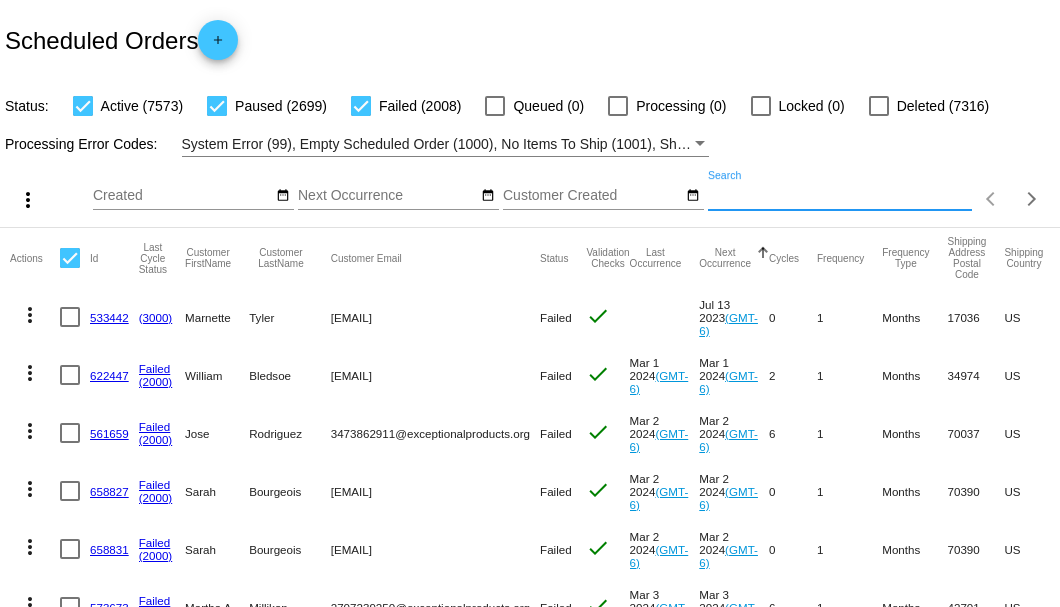 click on "Search" at bounding box center (840, 196) 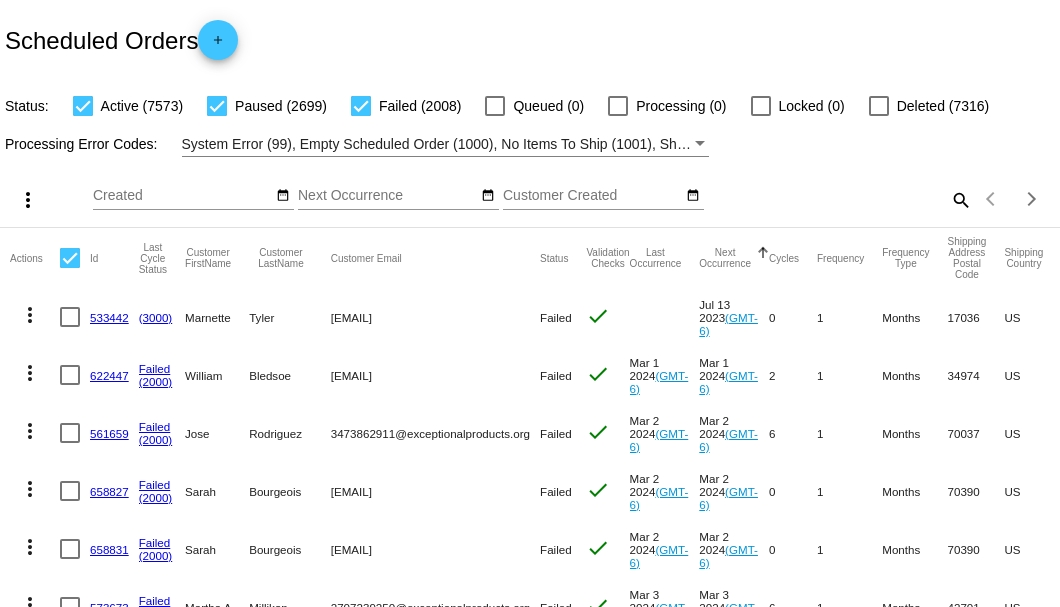 click on "Scheduled Orders
add" 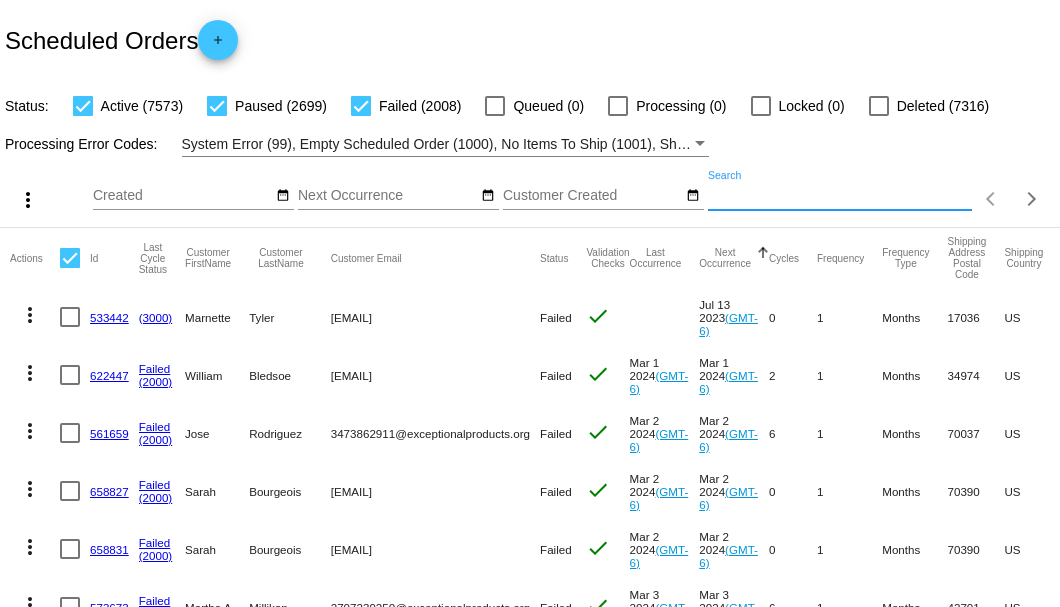 click on "Search" at bounding box center (840, 196) 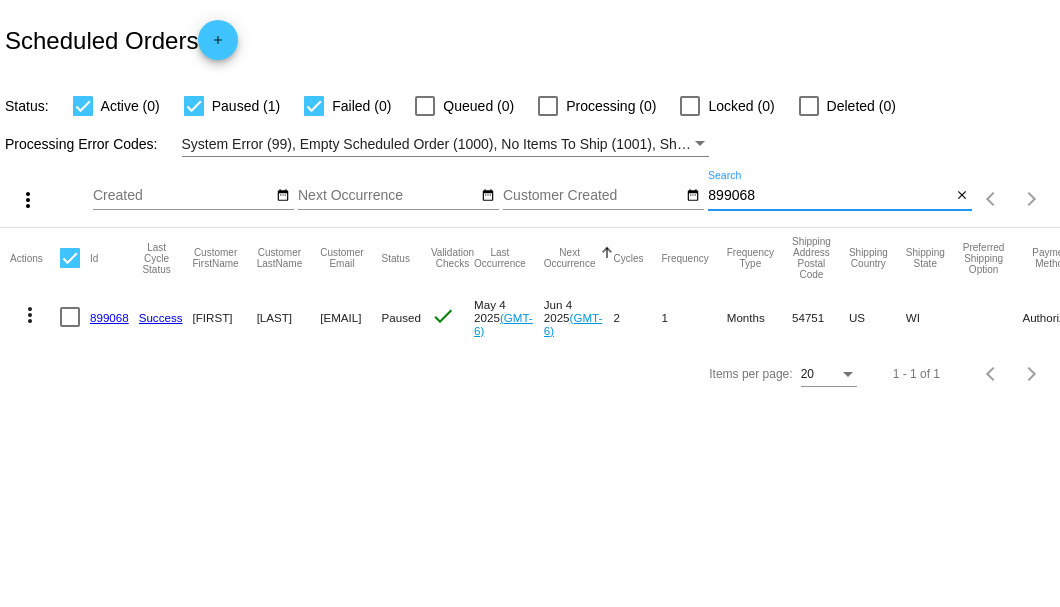 type on "899068" 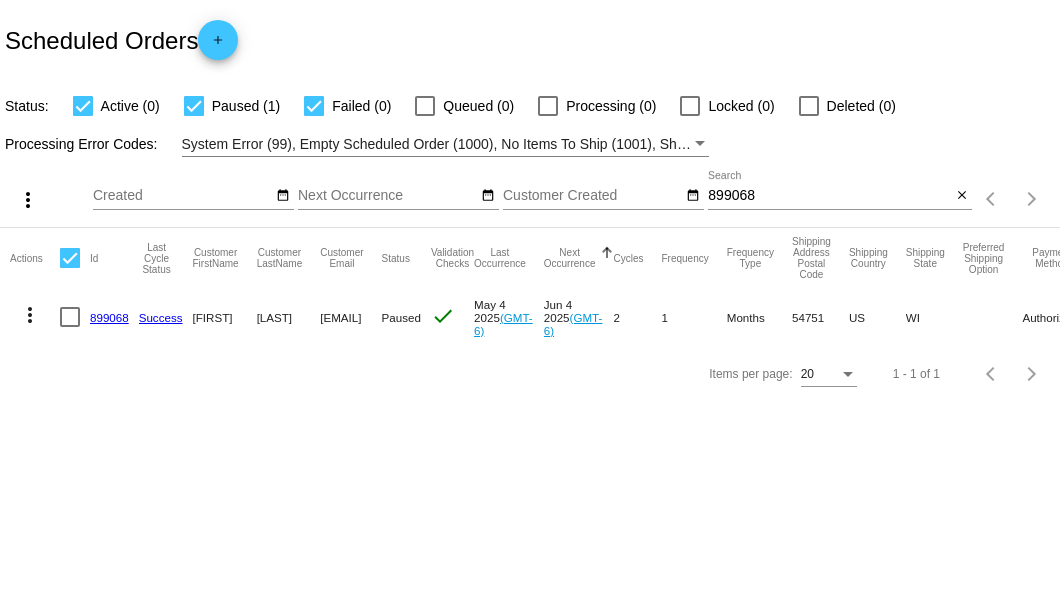 click on "899068" 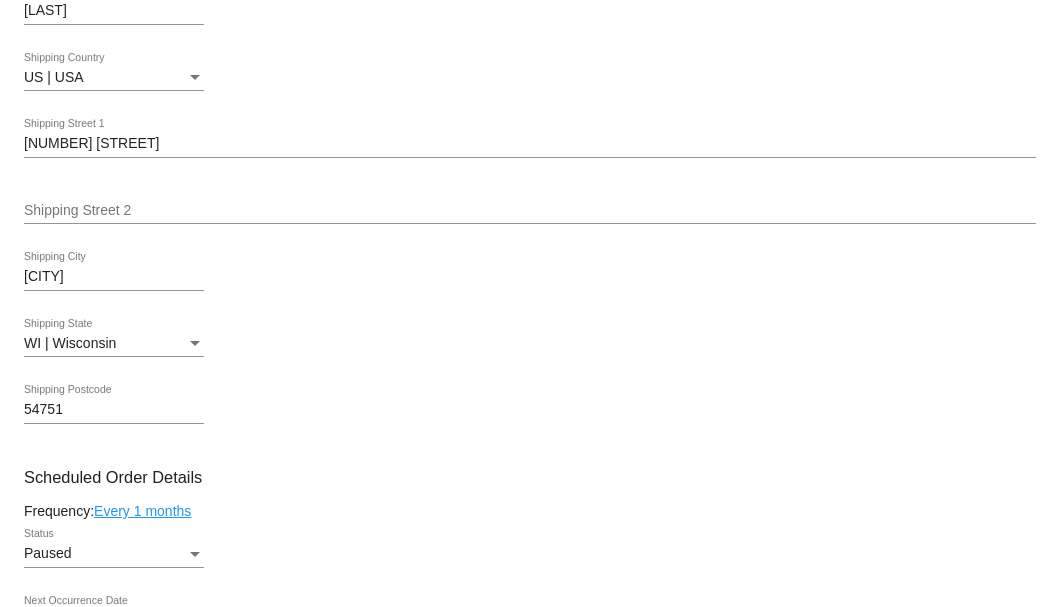 scroll, scrollTop: 1000, scrollLeft: 0, axis: vertical 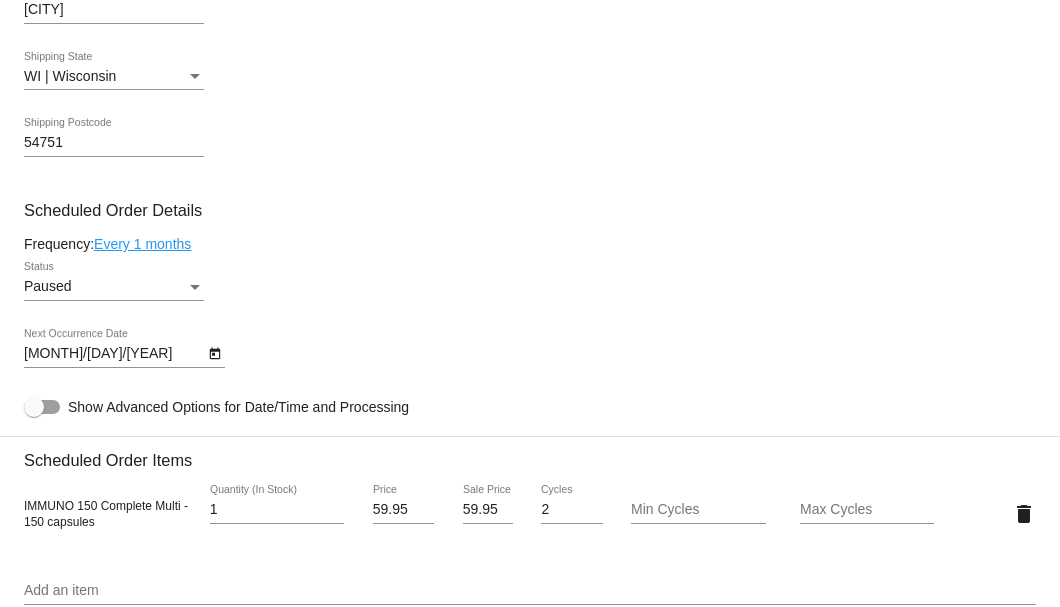 click on "Paused" at bounding box center [105, 287] 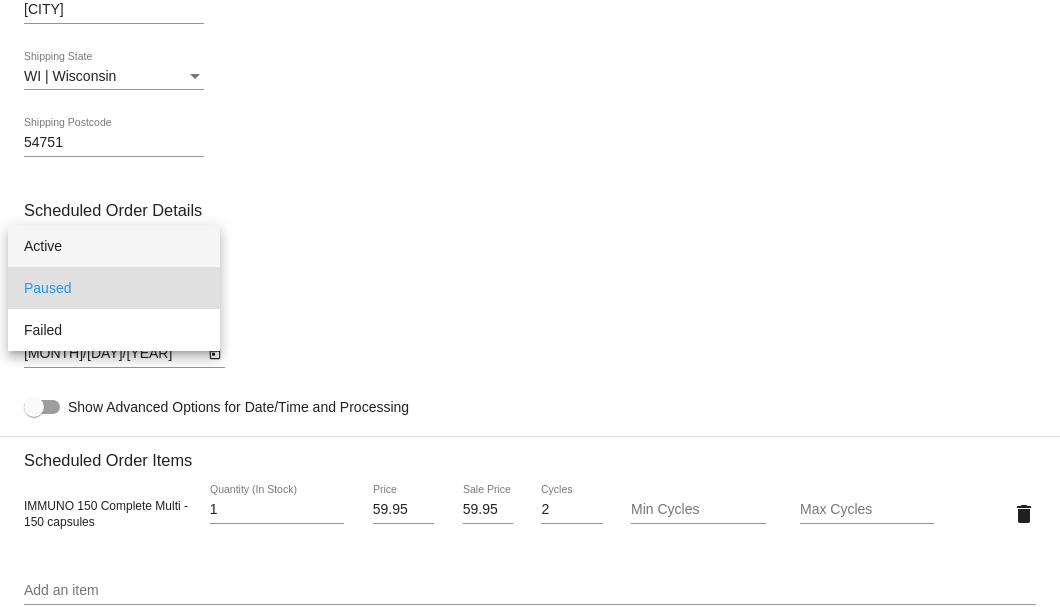 click on "Active" at bounding box center (114, 246) 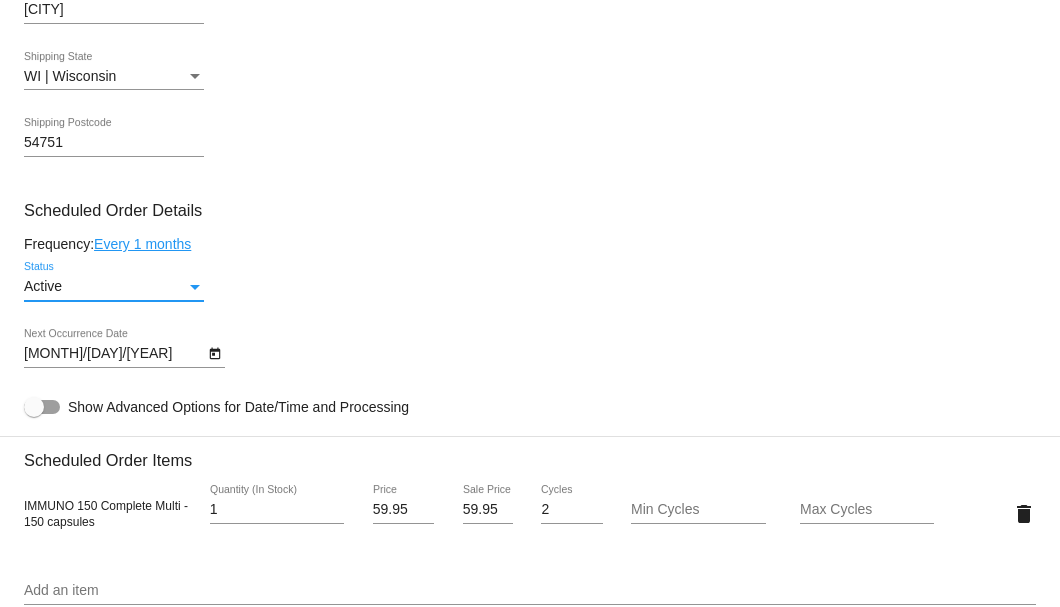 click 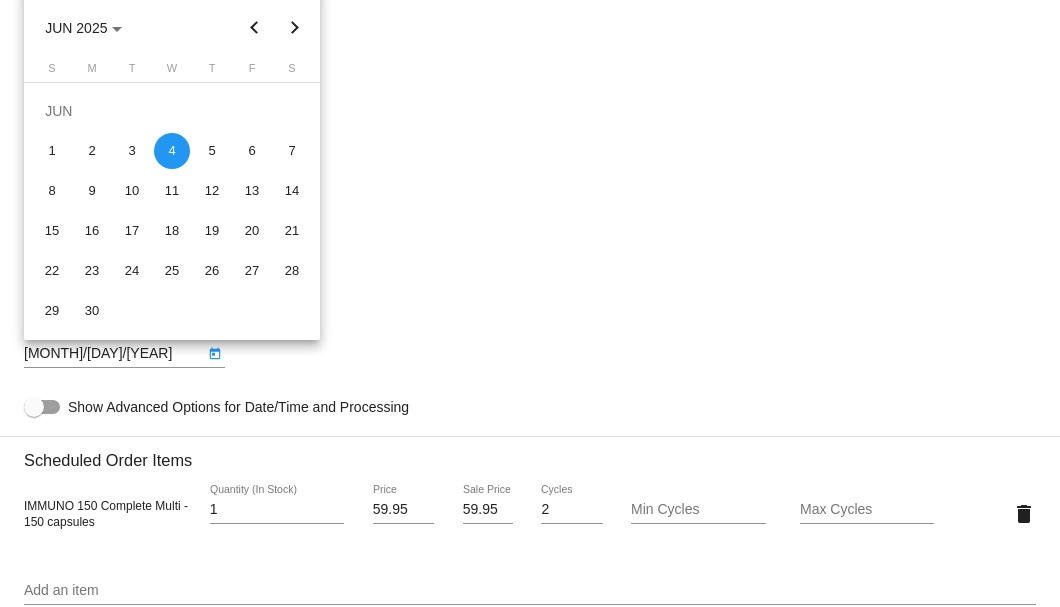 click at bounding box center (295, 28) 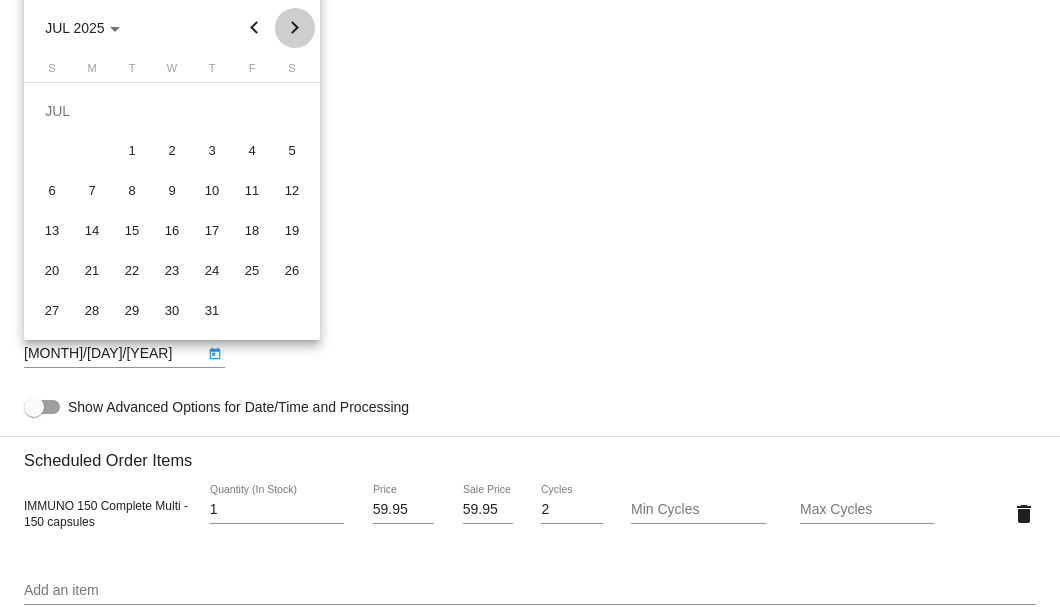 click at bounding box center (295, 28) 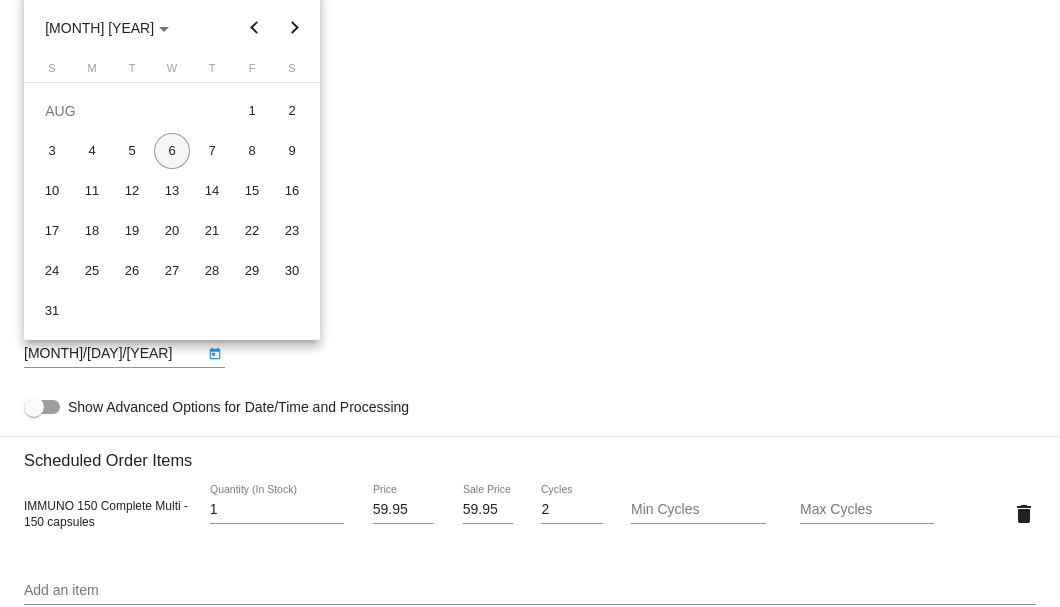 click on "6" at bounding box center (172, 151) 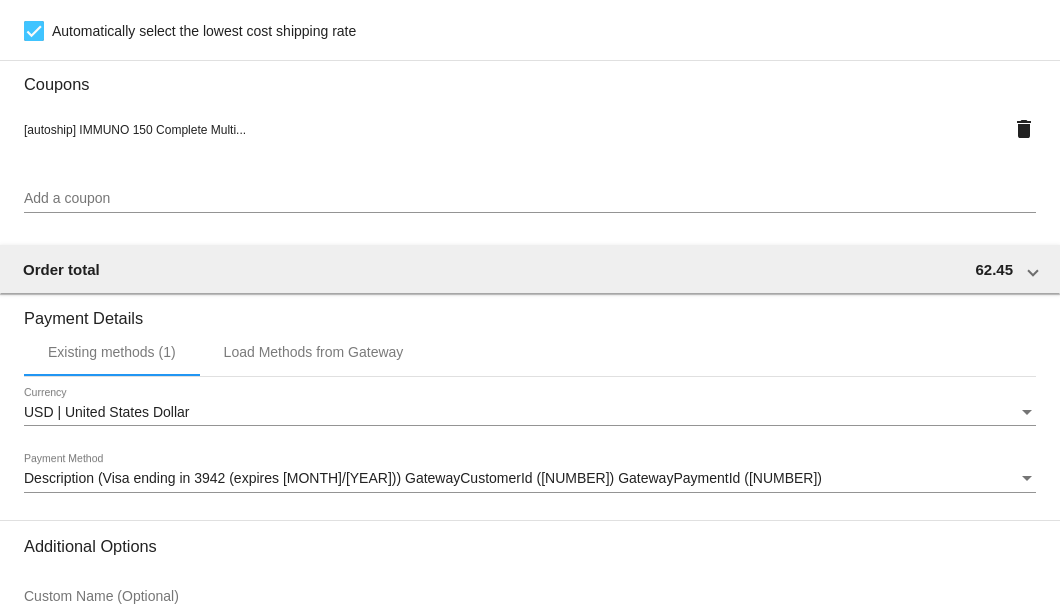 scroll, scrollTop: 1930, scrollLeft: 0, axis: vertical 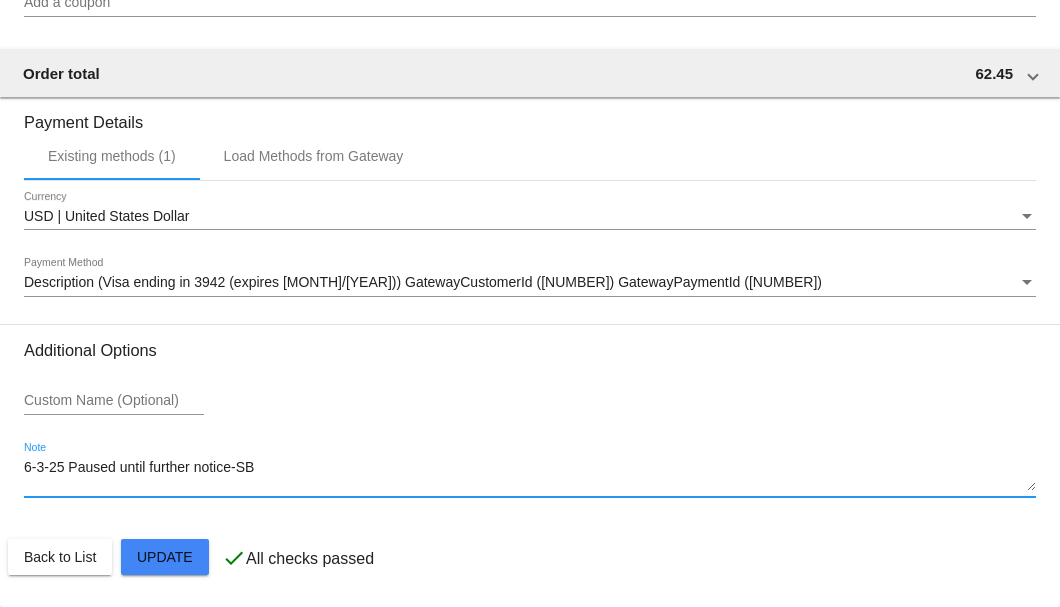 drag, startPoint x: 231, startPoint y: 470, endPoint x: 8, endPoint y: 470, distance: 223 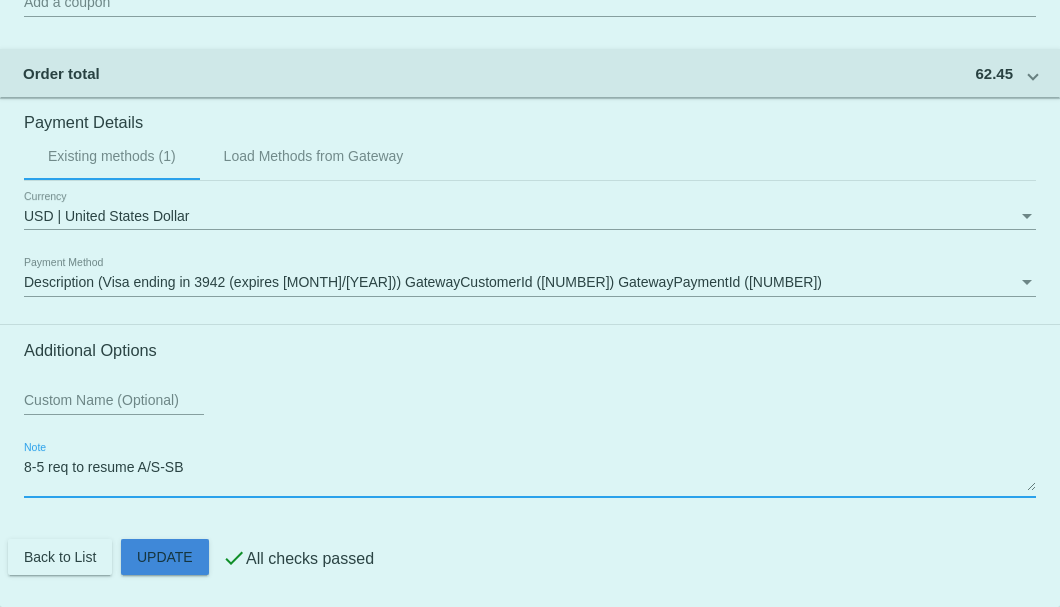 click on "Customer
6440349: Kirk Mechtel
3608902592@exceptionalproducts.com
Customer Shipping
Enter Shipping Address Select A Saved Address (0)
Kirk
Shipping First Name
Mechtel
Shipping Last Name
US | USA
Shipping Country
2914 Ingalls Rd
Shipping Street 1
Shipping Street 2
Menomonie
Shipping City
WI | Wisconsin
Shipping State
54751
Shipping Postcode
Scheduled Order Details
Frequency:
Every 1 months
Active
Status" 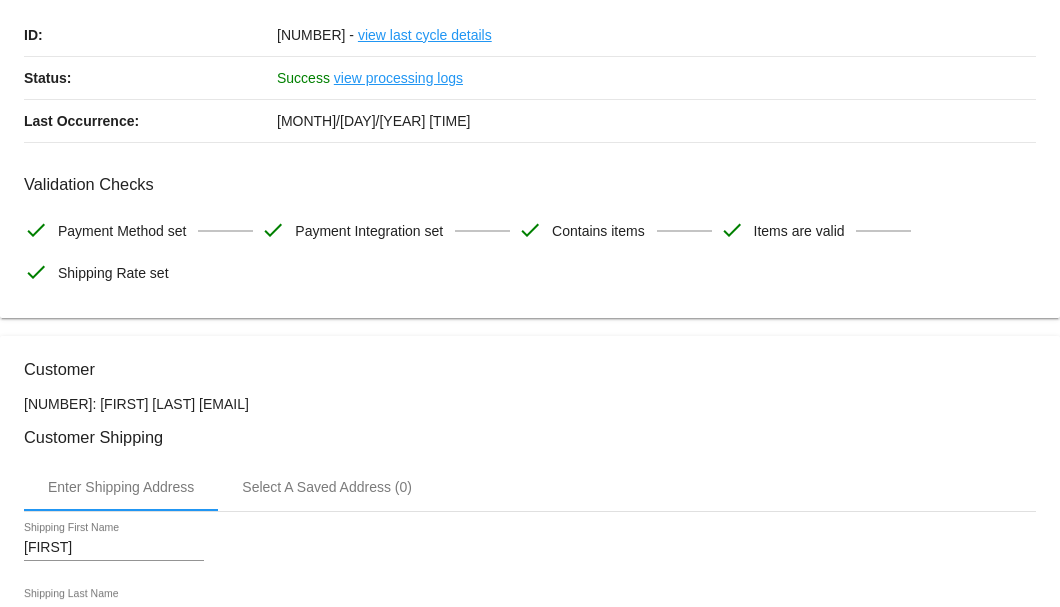 scroll, scrollTop: 0, scrollLeft: 0, axis: both 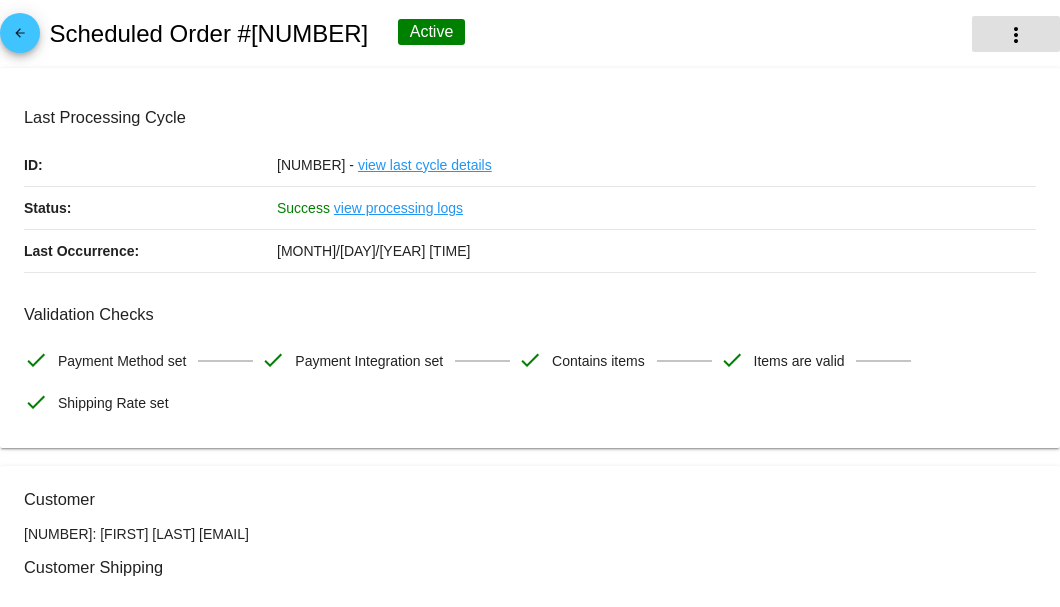 type on "8-5 req to resume A/S-SB" 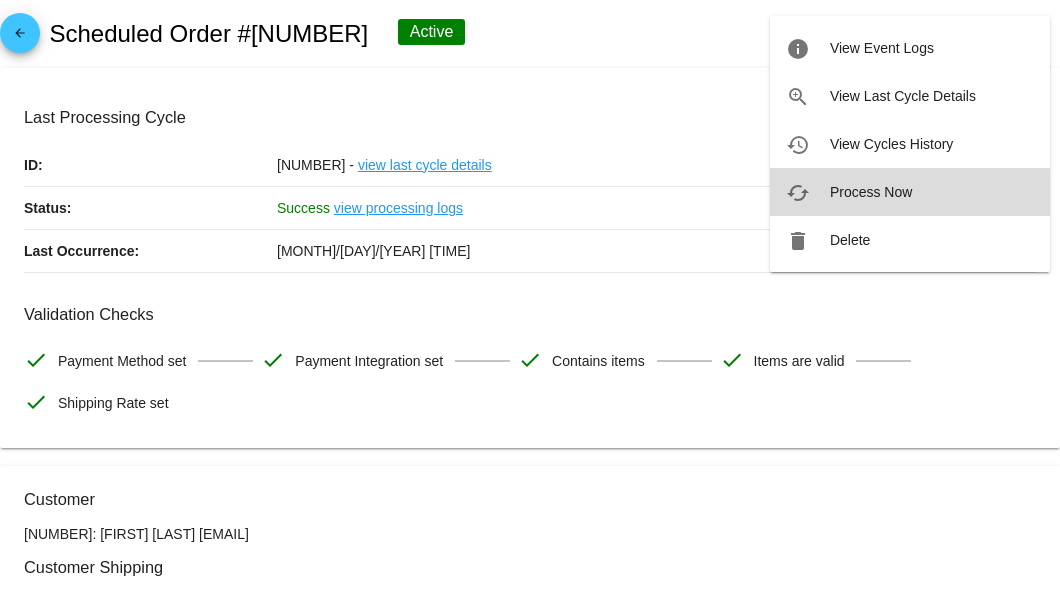 click on "Process Now" at bounding box center [871, 192] 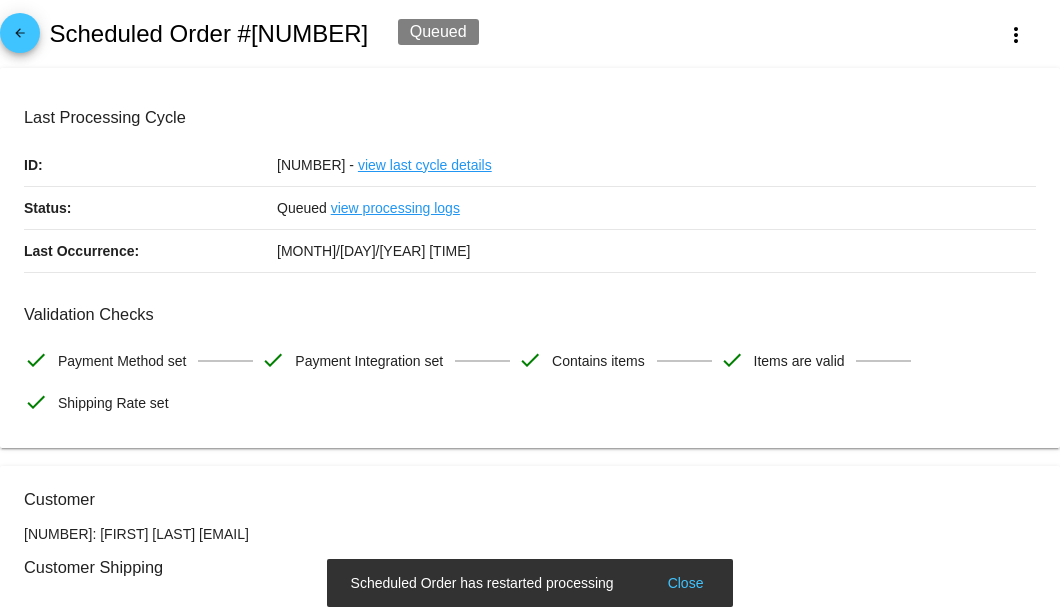 scroll, scrollTop: 266, scrollLeft: 0, axis: vertical 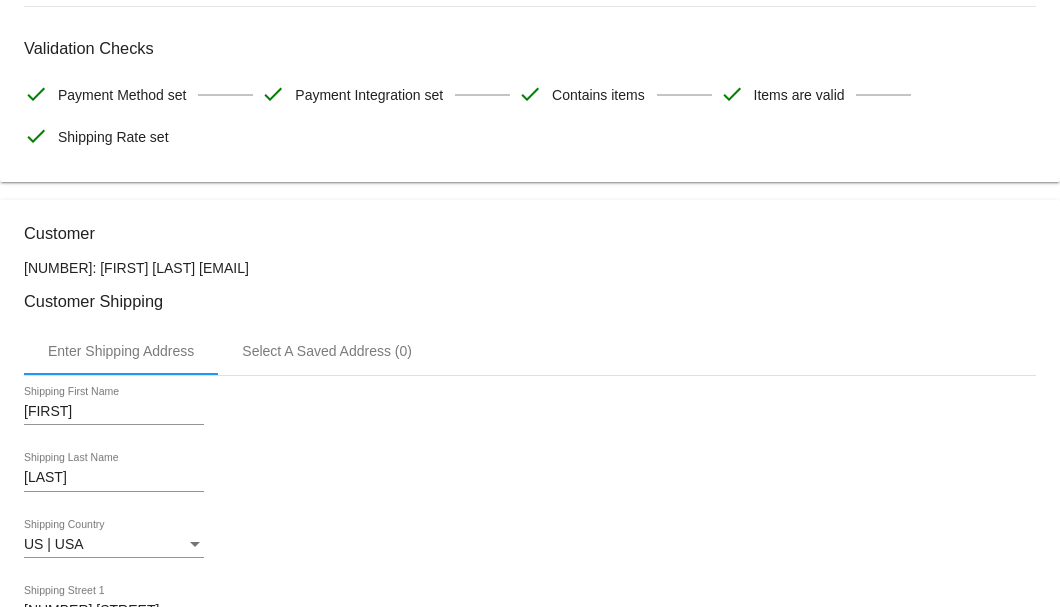 drag, startPoint x: 412, startPoint y: 263, endPoint x: 168, endPoint y: 269, distance: 244.07376 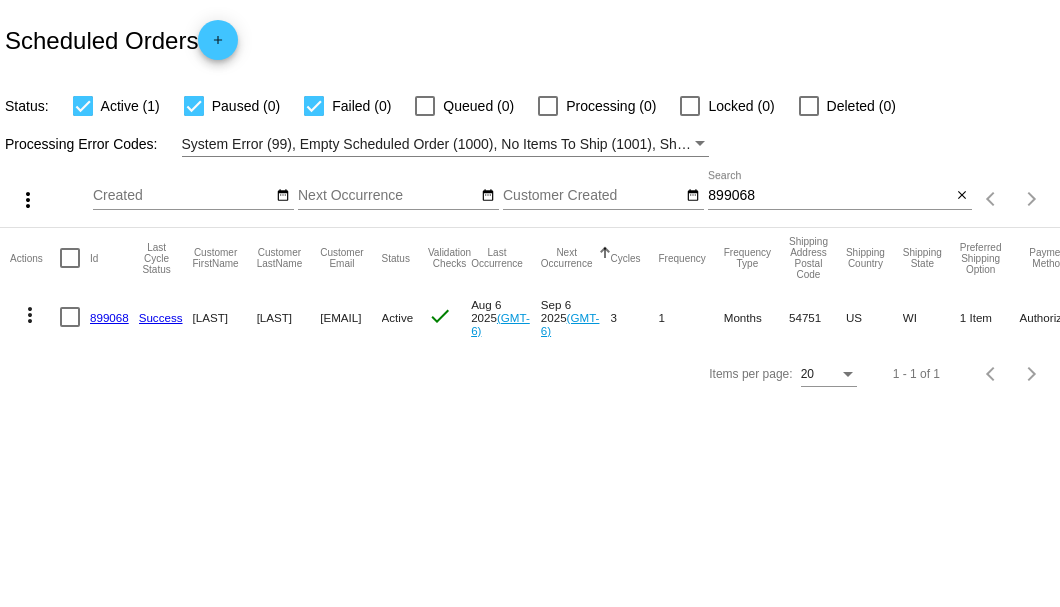 scroll, scrollTop: 0, scrollLeft: 0, axis: both 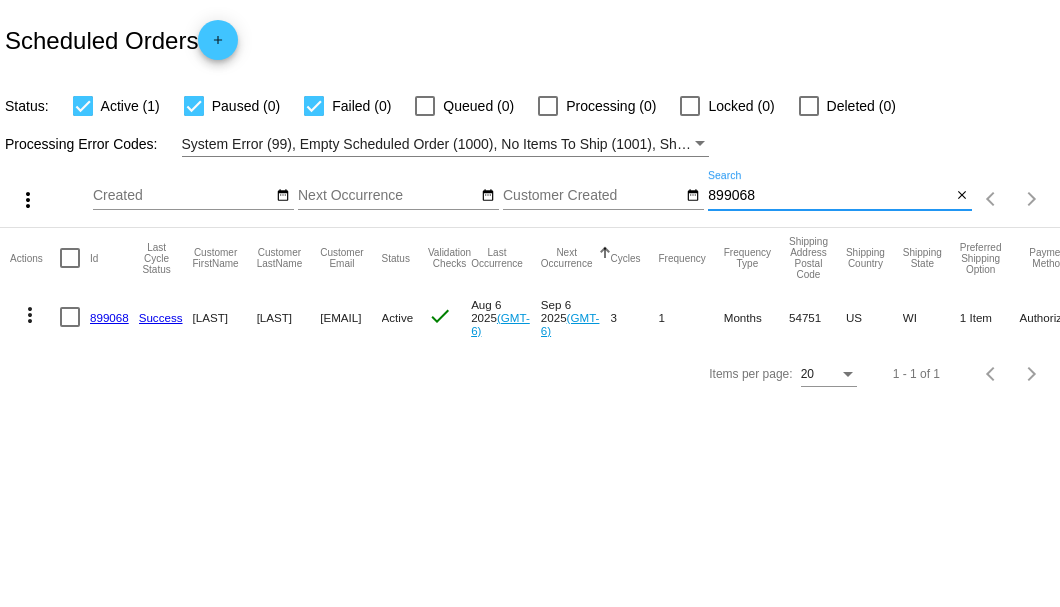 click on "899068" at bounding box center [829, 196] 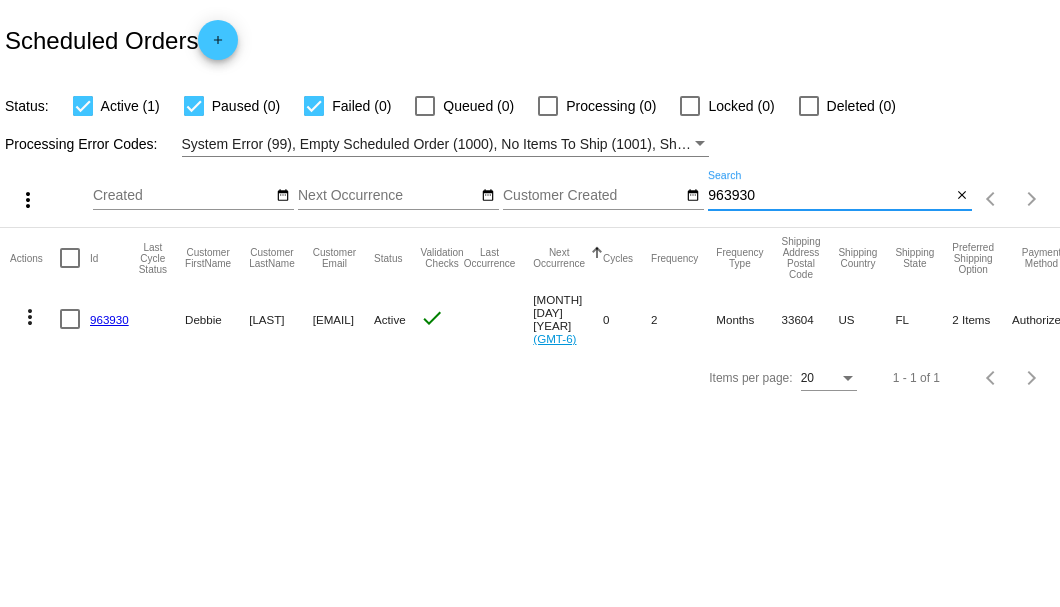 type on "963930" 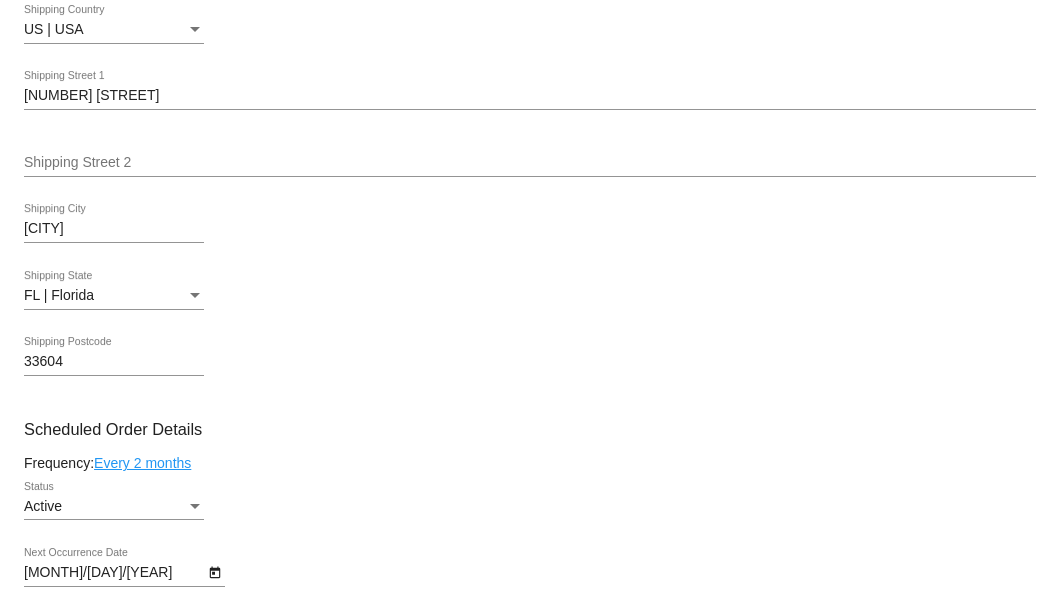 scroll, scrollTop: 866, scrollLeft: 0, axis: vertical 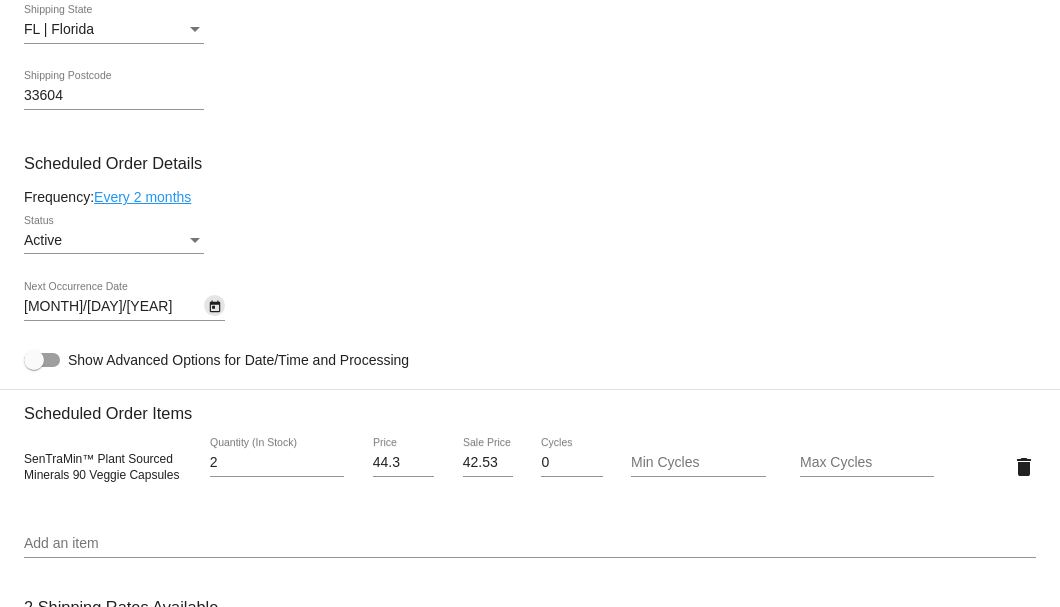 click 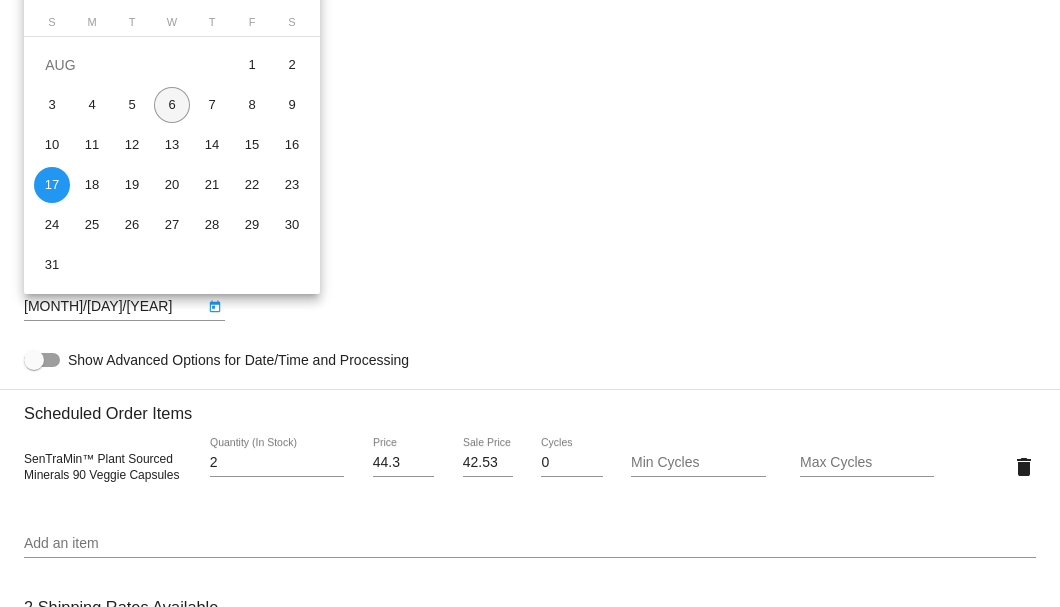click on "6" at bounding box center (172, 105) 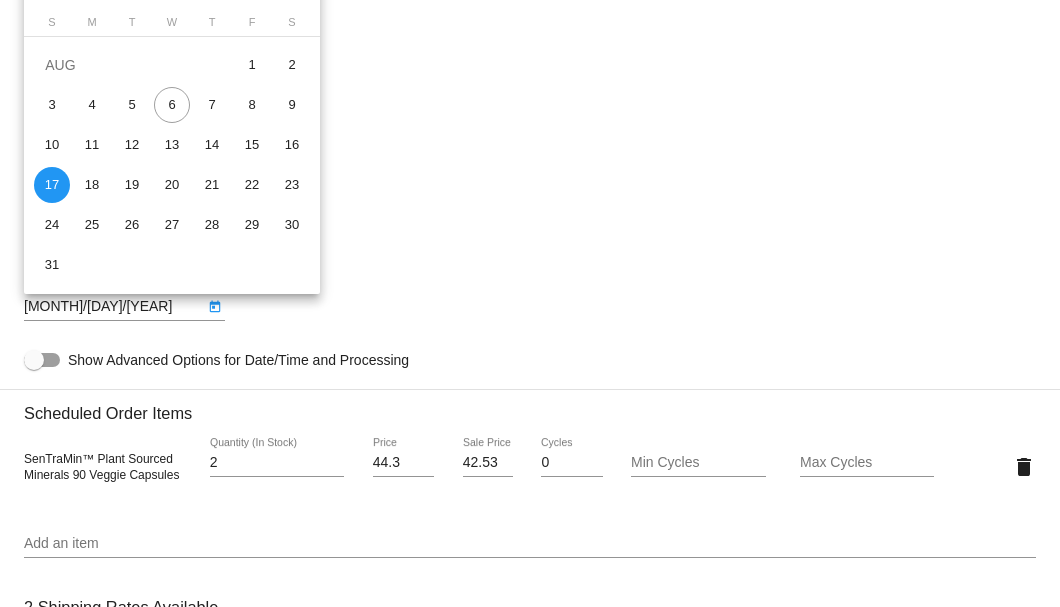 type on "8/6/2025" 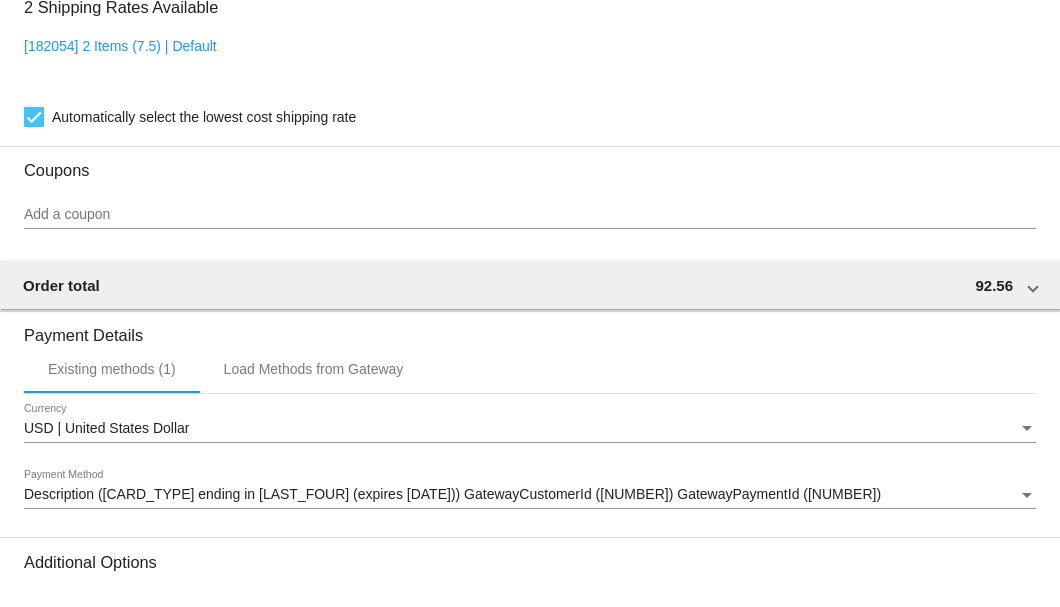 scroll, scrollTop: 1680, scrollLeft: 0, axis: vertical 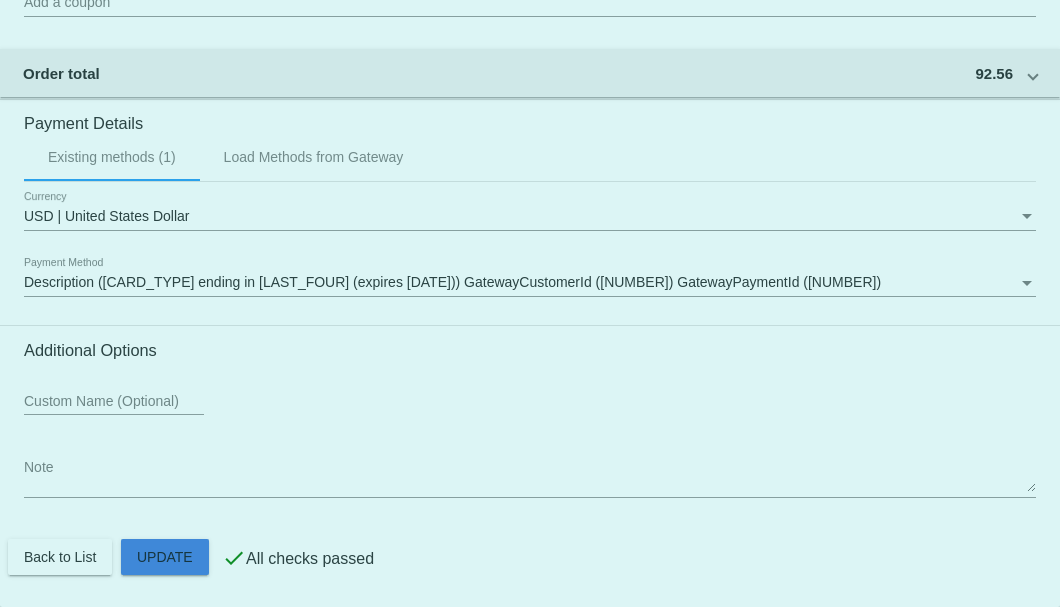 click on "Customer
[NUMBER]: [FIRST] [LAST]
[EMAIL]
Customer Shipping
Enter Shipping Address Select A Saved Address (0)
[FIRST]
Shipping First Name
[LAST]
Shipping Last Name
US | USA
Shipping Country
[NUMBER] [STREET]
Shipping Street 1
Shipping Street 2
[CITY]
Shipping City
FL | Florida
Shipping State
[POSTAL_CODE]
Shipping Postcode
Scheduled Order Details
Frequency:
Every 2 months
Active
Status" 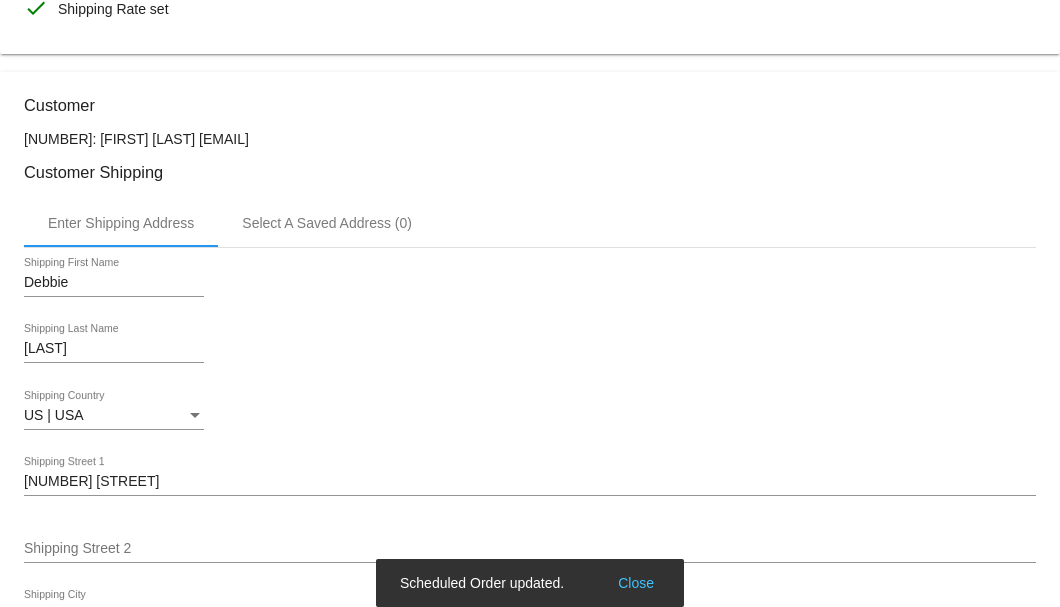 scroll, scrollTop: 0, scrollLeft: 0, axis: both 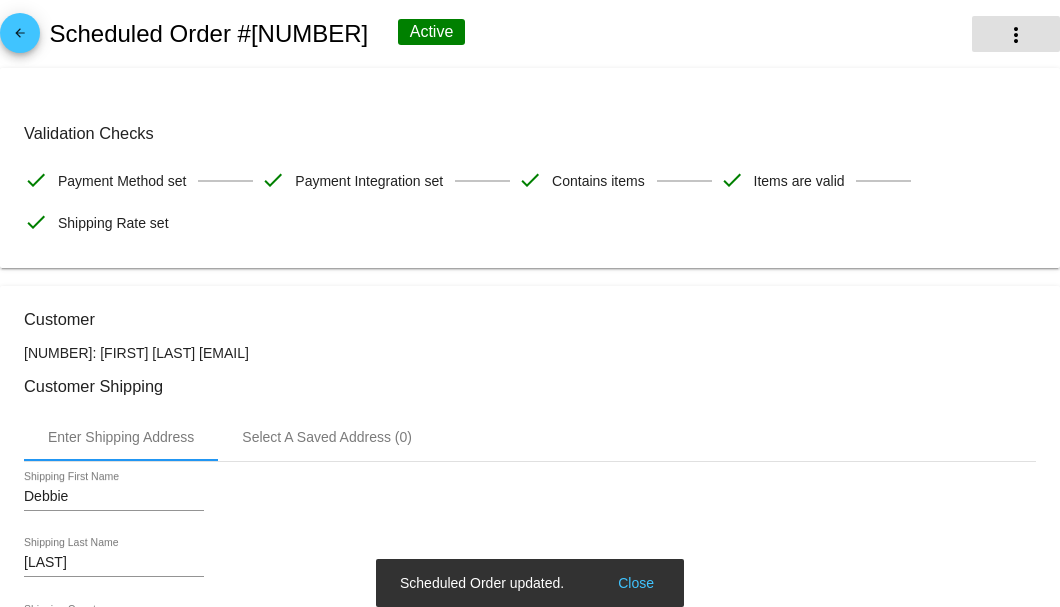 click on "more_vert" 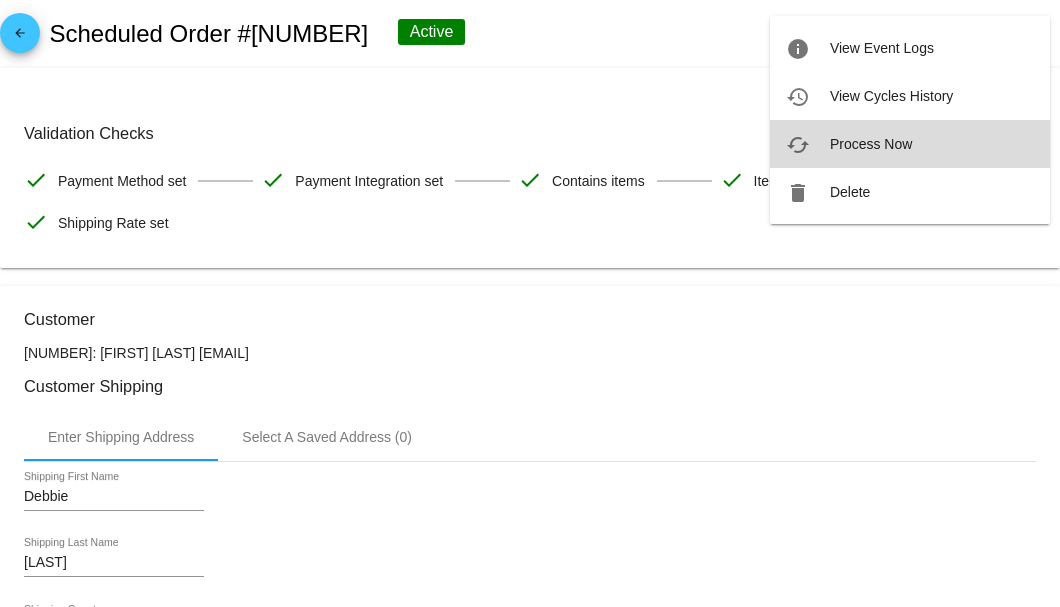 click on "Process Now" at bounding box center (871, 144) 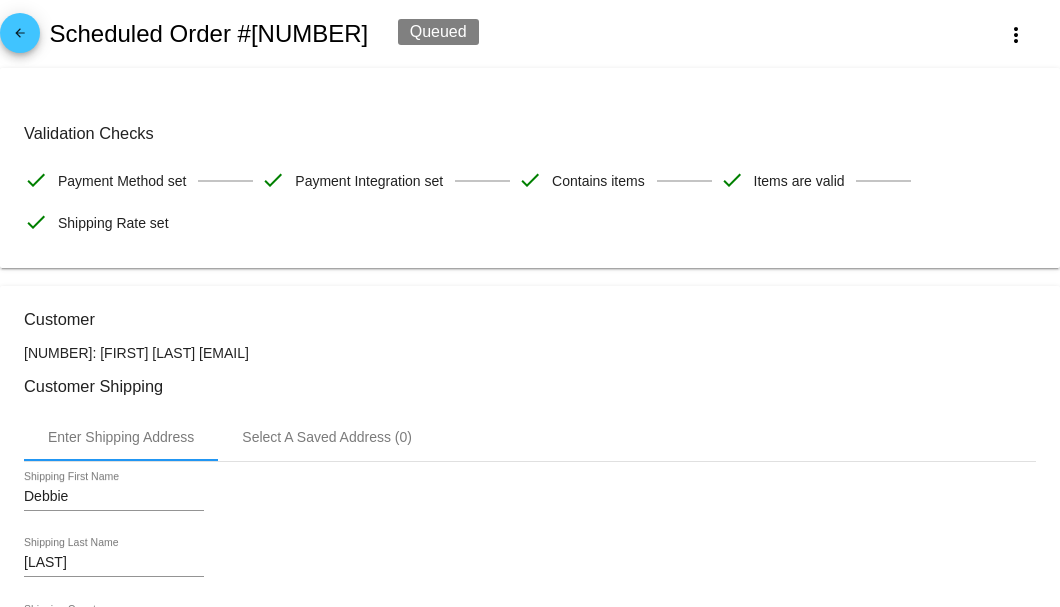 scroll, scrollTop: 133, scrollLeft: 0, axis: vertical 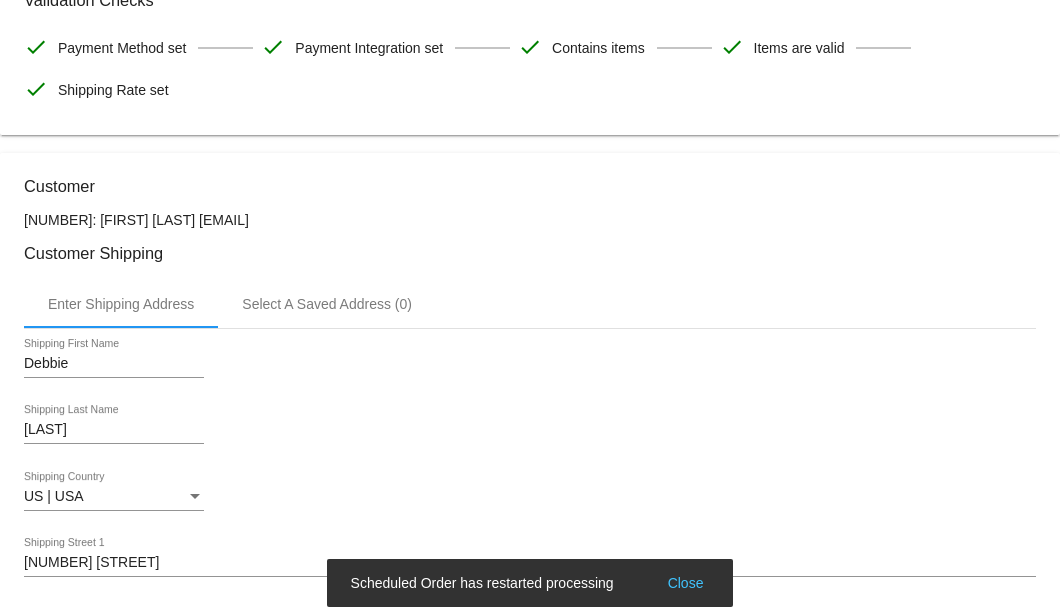 drag, startPoint x: 377, startPoint y: 223, endPoint x: 202, endPoint y: 222, distance: 175.00285 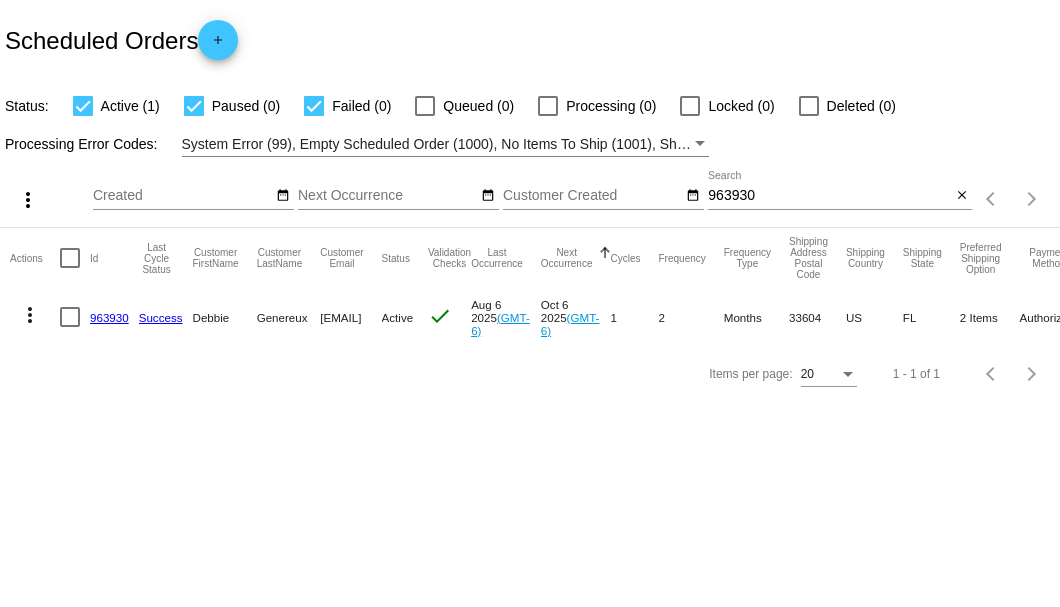 scroll, scrollTop: 0, scrollLeft: 0, axis: both 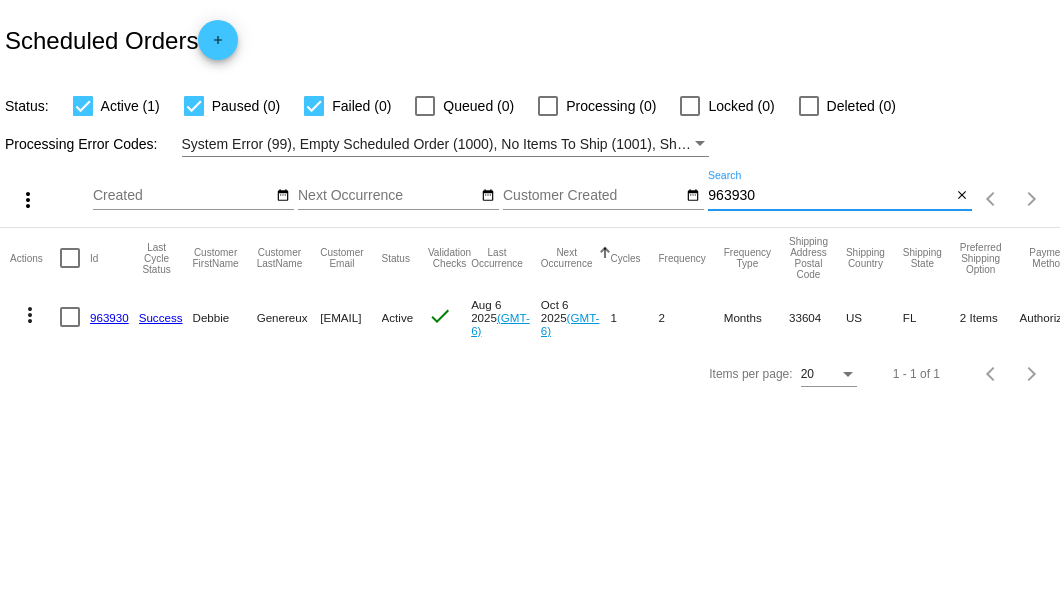 click on "963930" at bounding box center [829, 196] 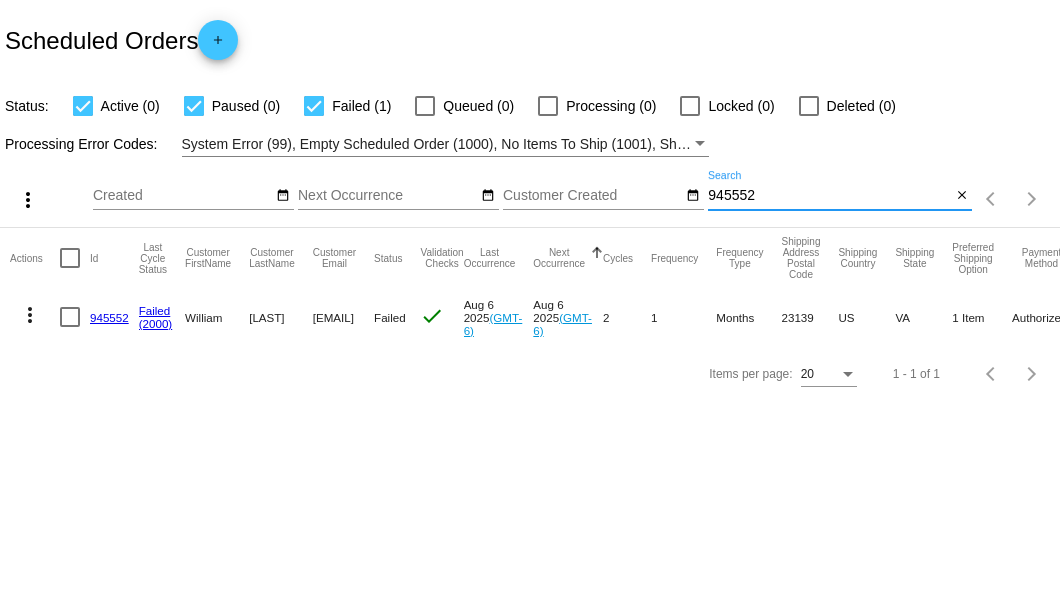type on "945552" 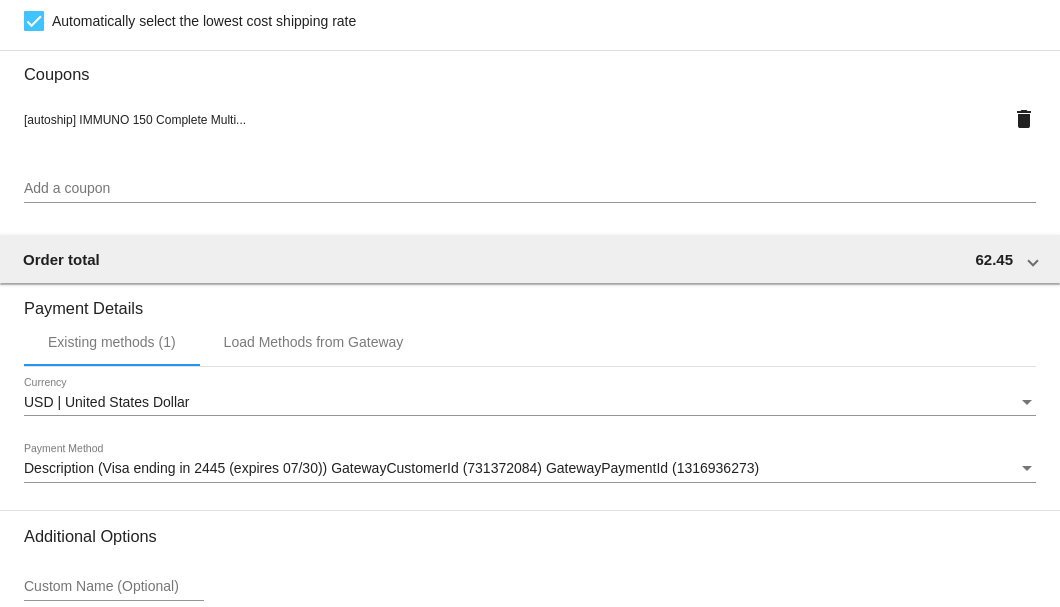 scroll, scrollTop: 1986, scrollLeft: 0, axis: vertical 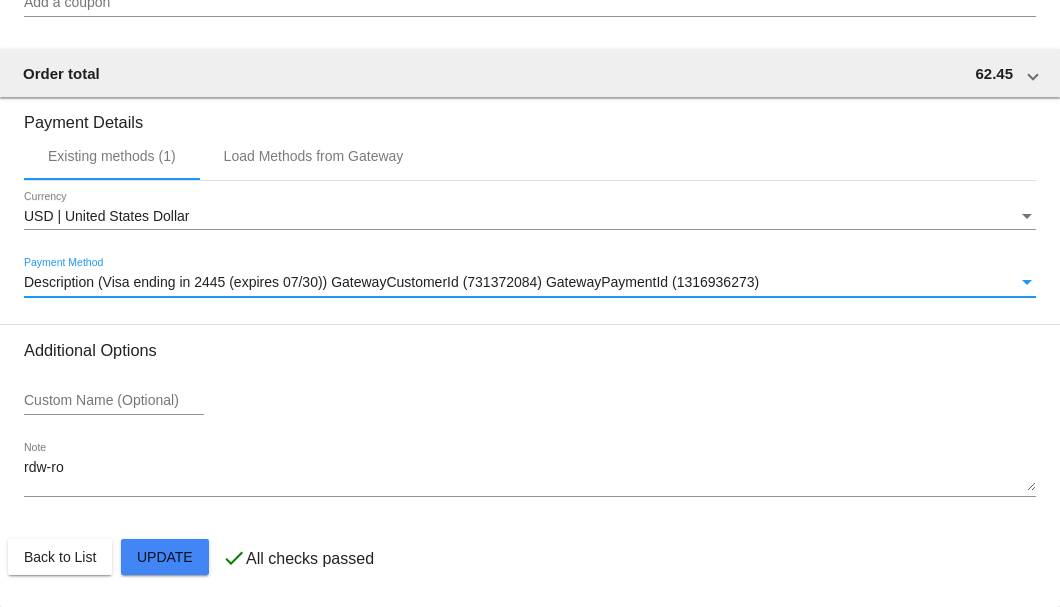 click on "Description (Visa ending in 2445 (expires 07/30)) GatewayCustomerId (731372084)
GatewayPaymentId (1316936273)" at bounding box center [391, 282] 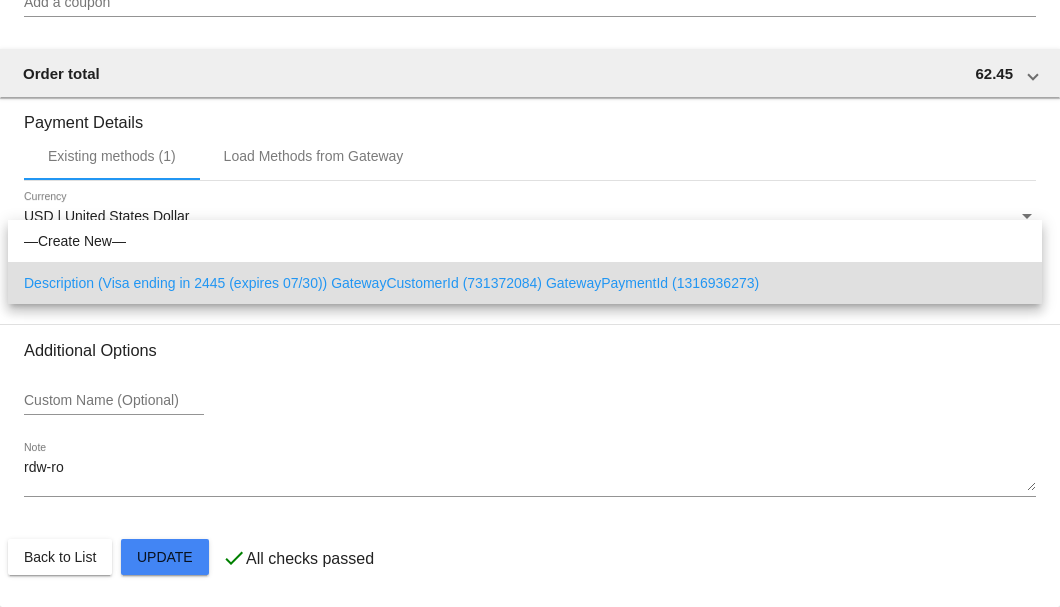 click at bounding box center [530, 303] 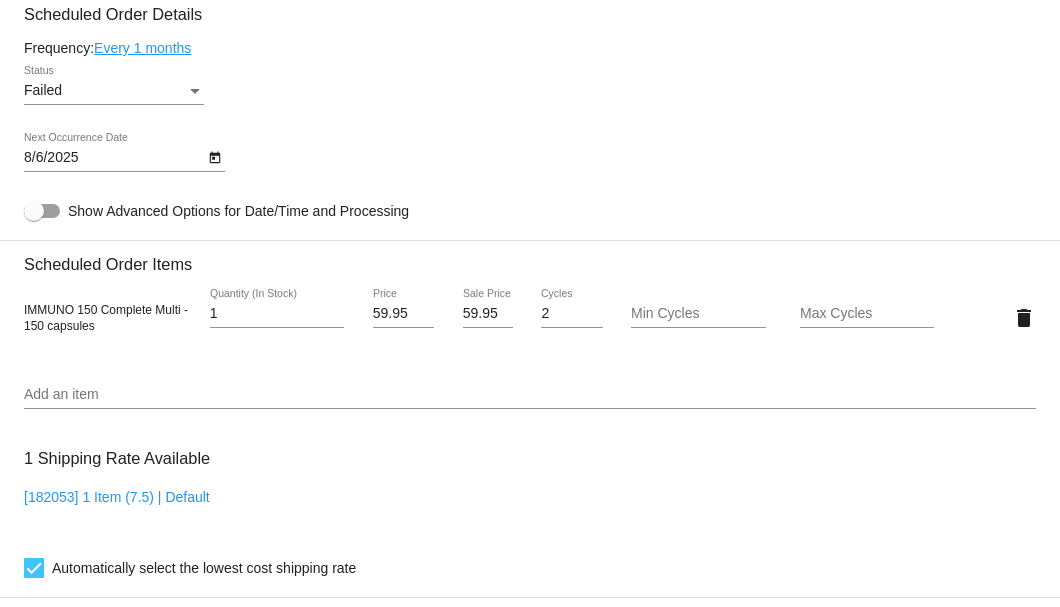 scroll, scrollTop: 1186, scrollLeft: 0, axis: vertical 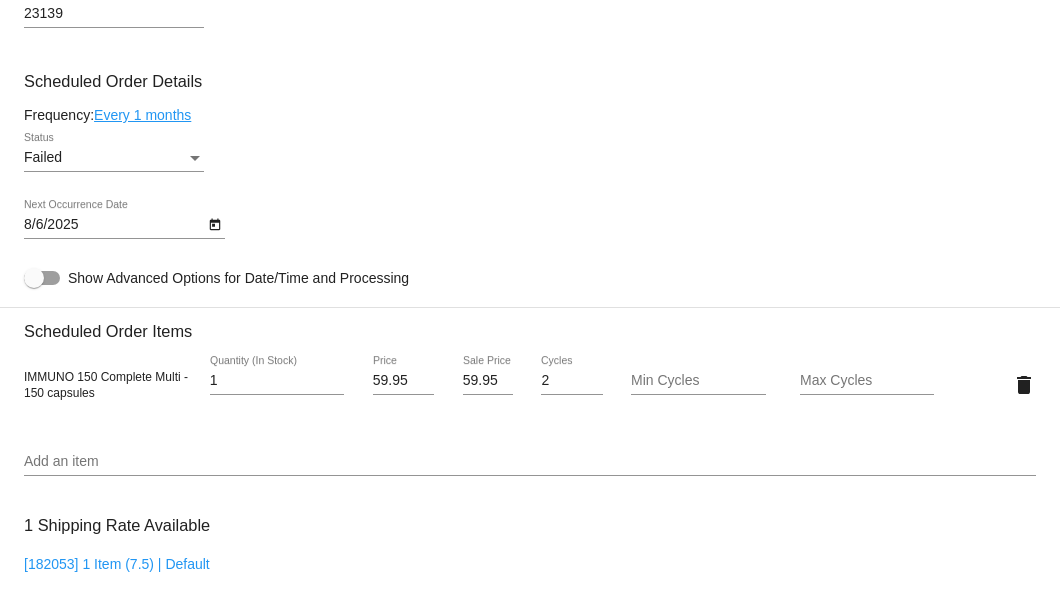 click on "Failed
Status" 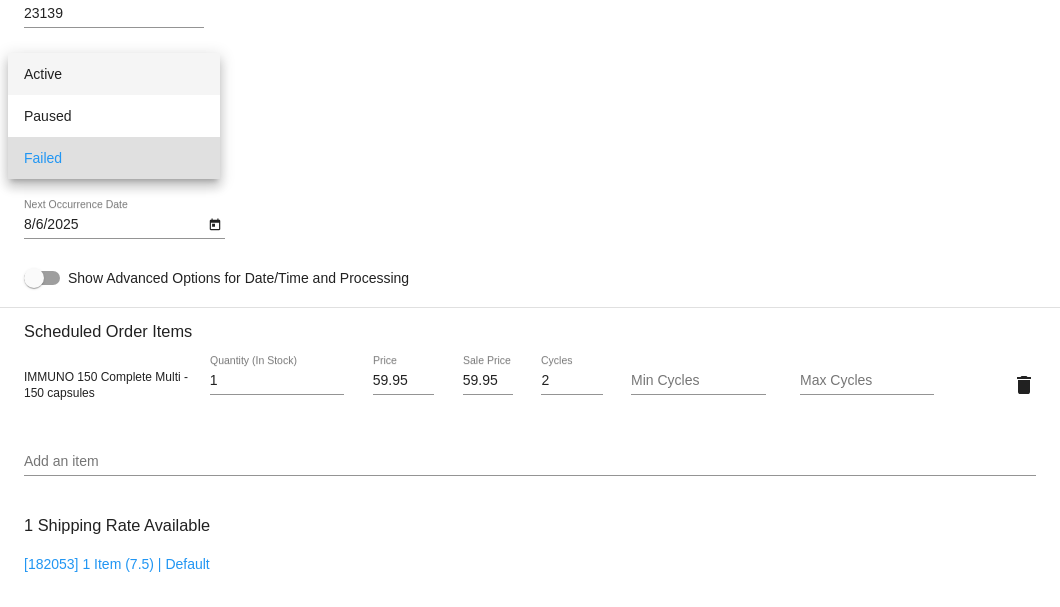 click on "Active" at bounding box center [114, 74] 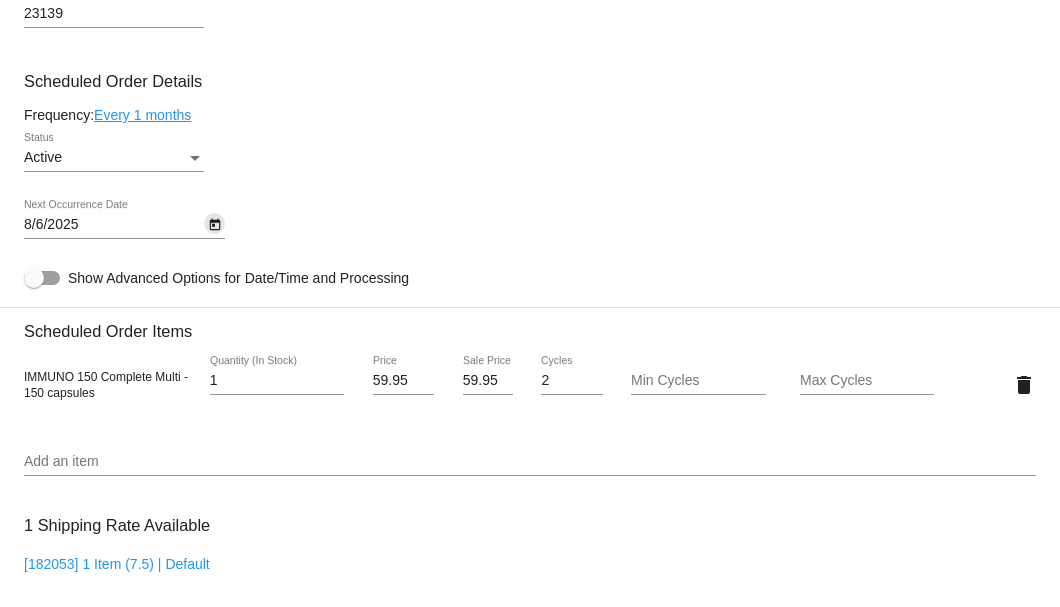 click 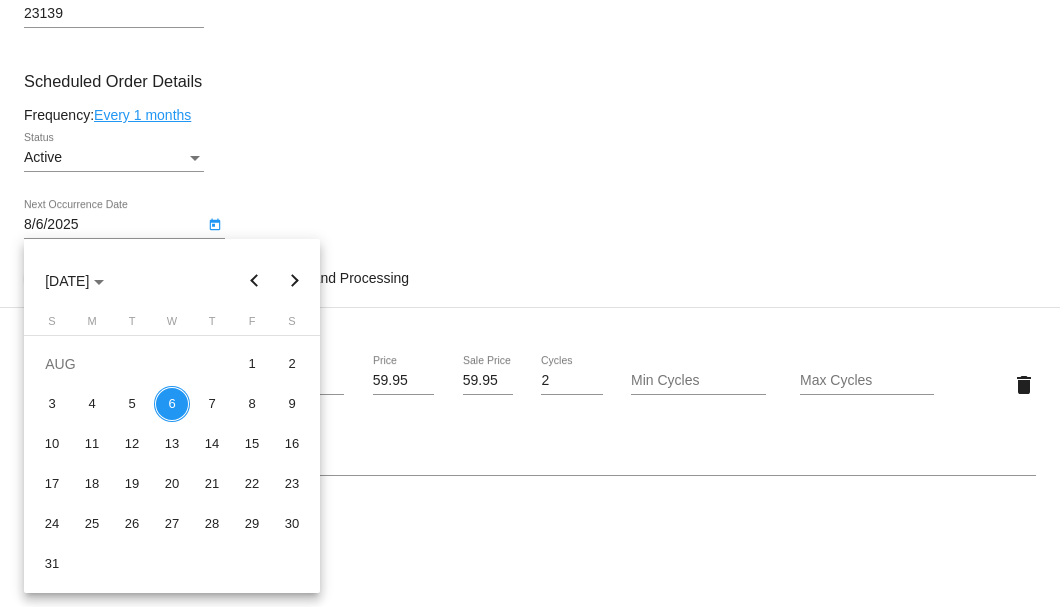 click on "6" at bounding box center (172, 404) 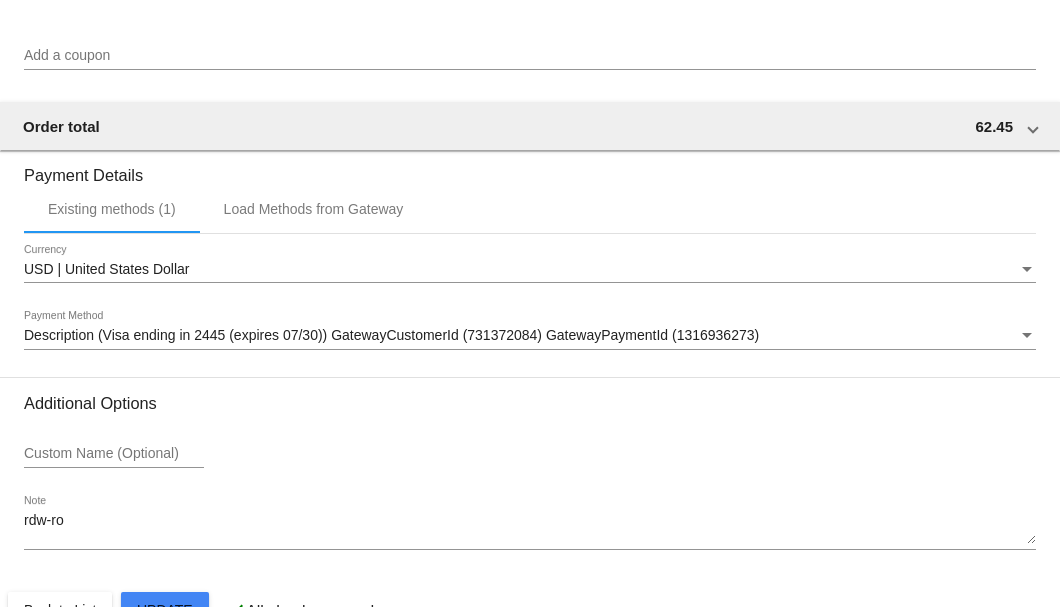 scroll, scrollTop: 1986, scrollLeft: 0, axis: vertical 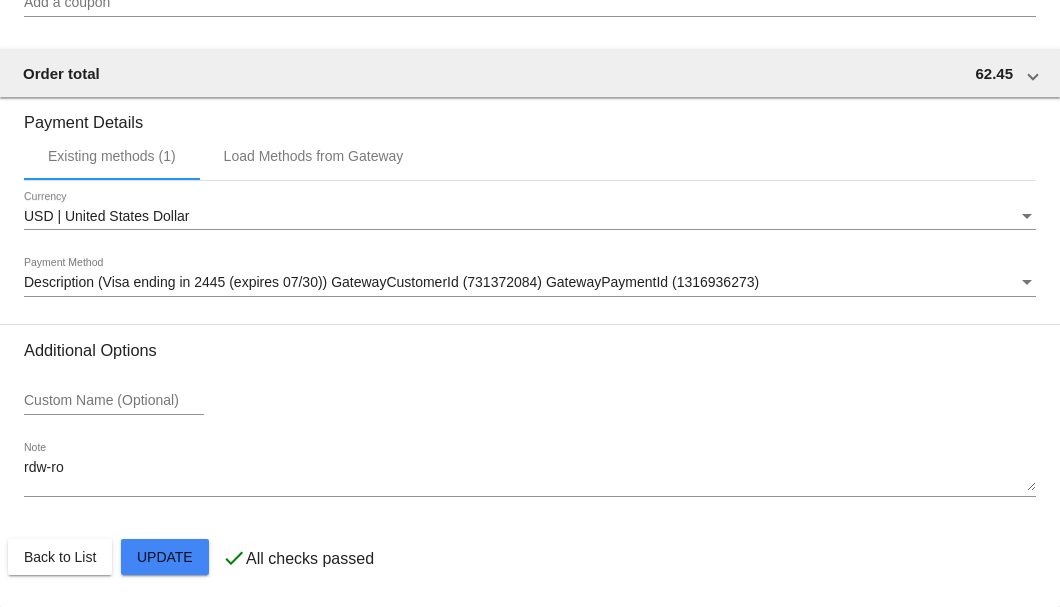 click on "Customer
6567693: William Phillips
billyaofun@gmail.com
Customer Shipping
Enter Shipping Address Select A Saved Address (0)
William
Shipping First Name
Phillips
Shipping Last Name
US | USA
Shipping Country
1600 Dorset Rd
Shipping Street 1
Shipping Street 2
Powhatan
Shipping City
VA | Virginia
Shipping State
23139
Shipping Postcode
Scheduled Order Details
Frequency:
Every 1 months
Active
Status
1" 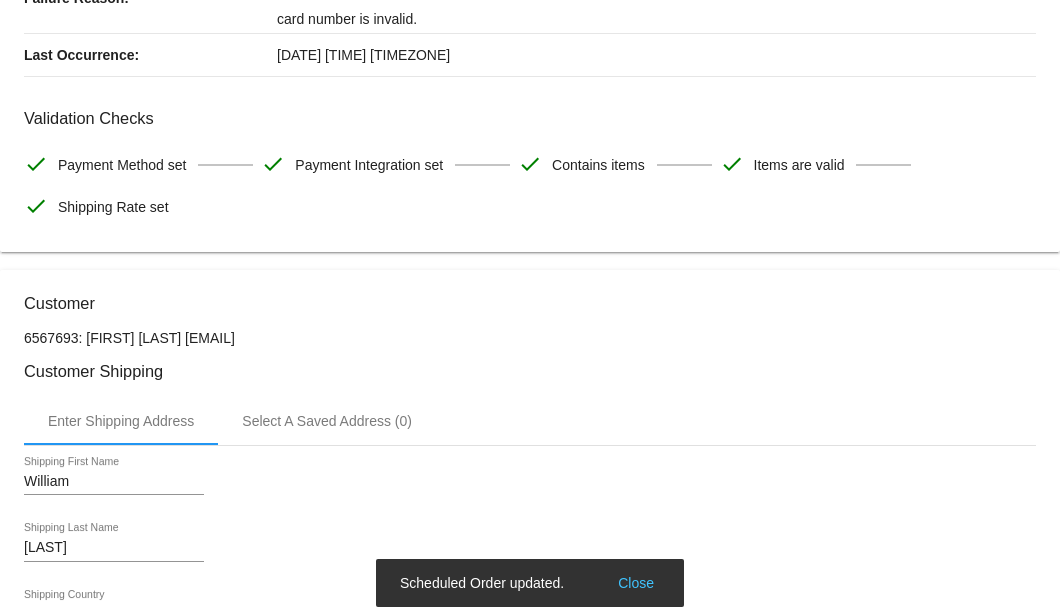 scroll, scrollTop: 0, scrollLeft: 0, axis: both 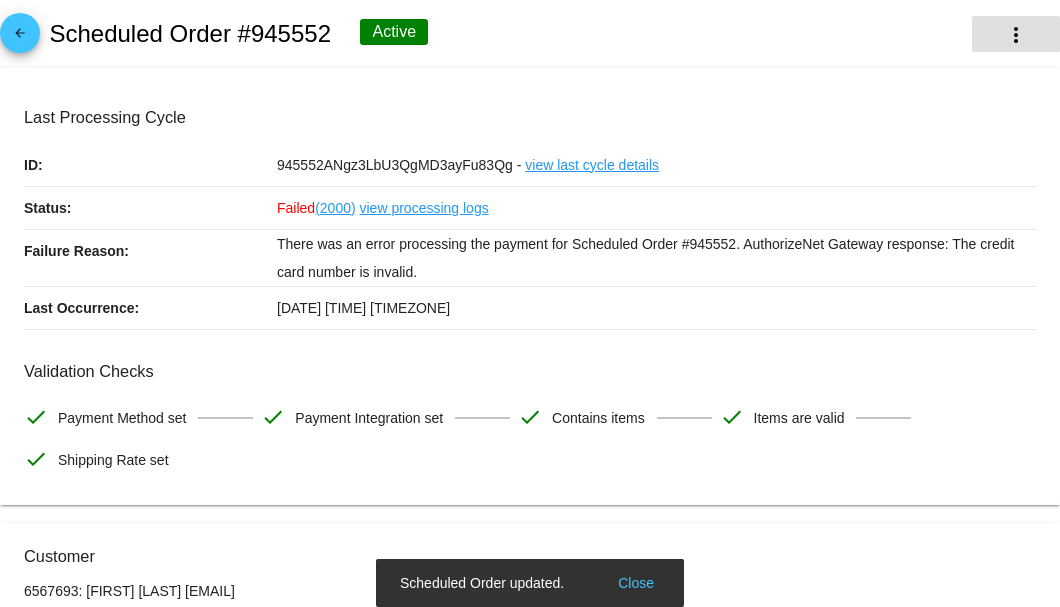 click on "more_vert" 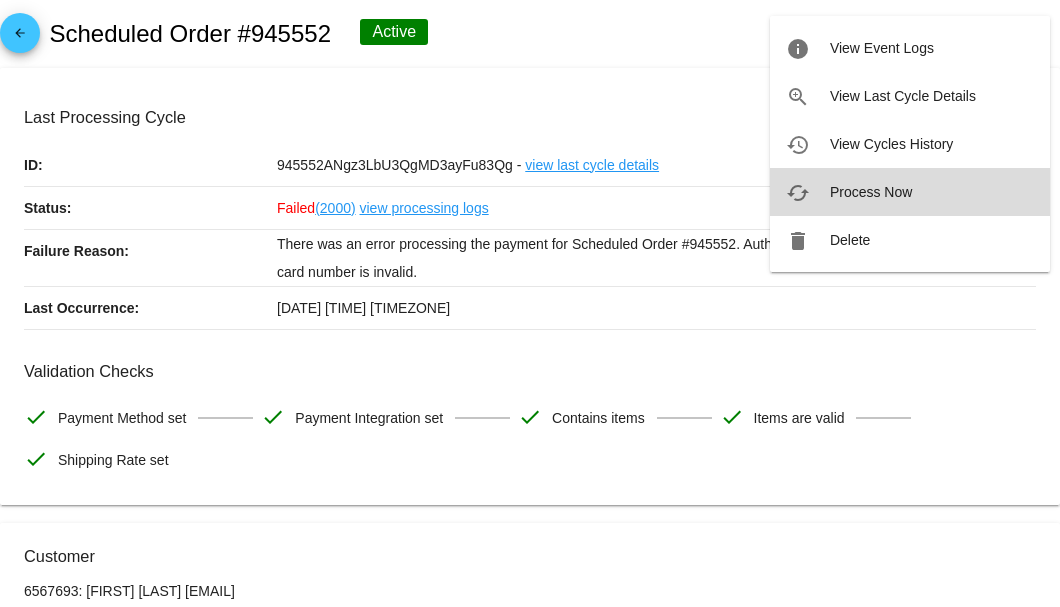 click on "Process Now" at bounding box center [871, 192] 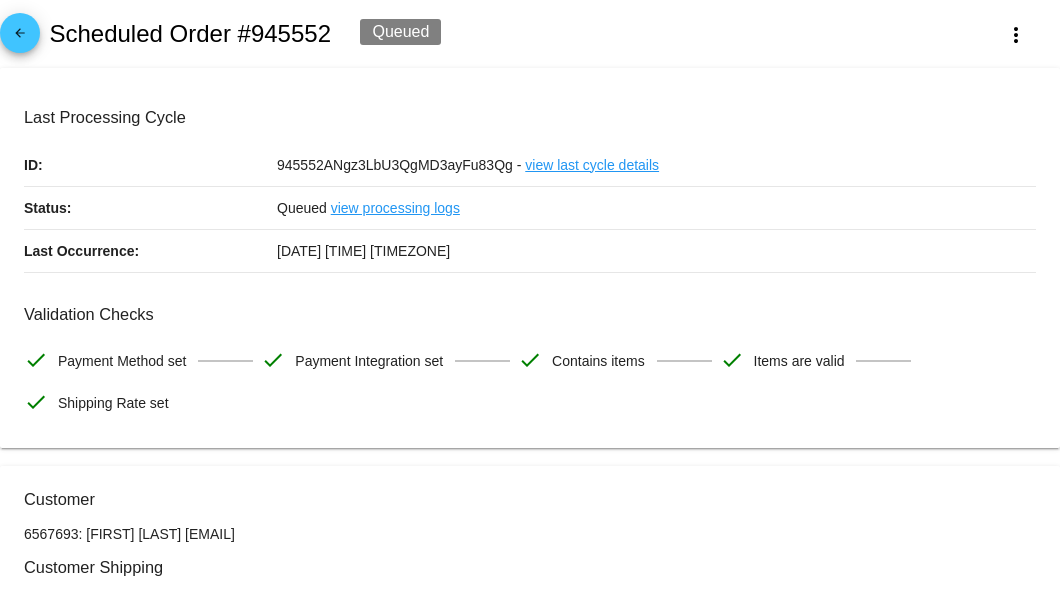 scroll, scrollTop: 200, scrollLeft: 0, axis: vertical 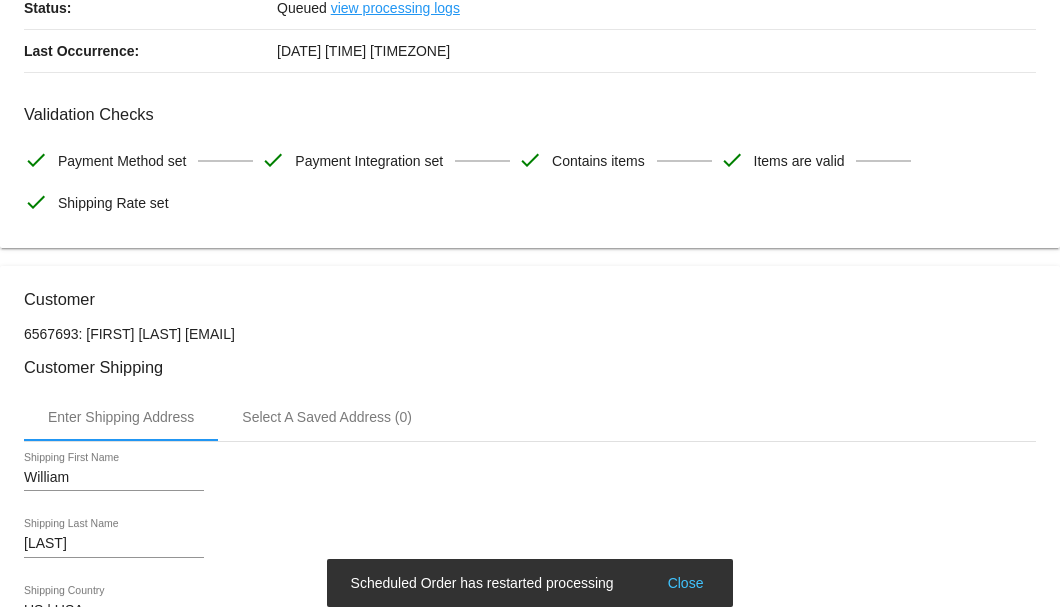 drag, startPoint x: 330, startPoint y: 336, endPoint x: 185, endPoint y: 332, distance: 145.05516 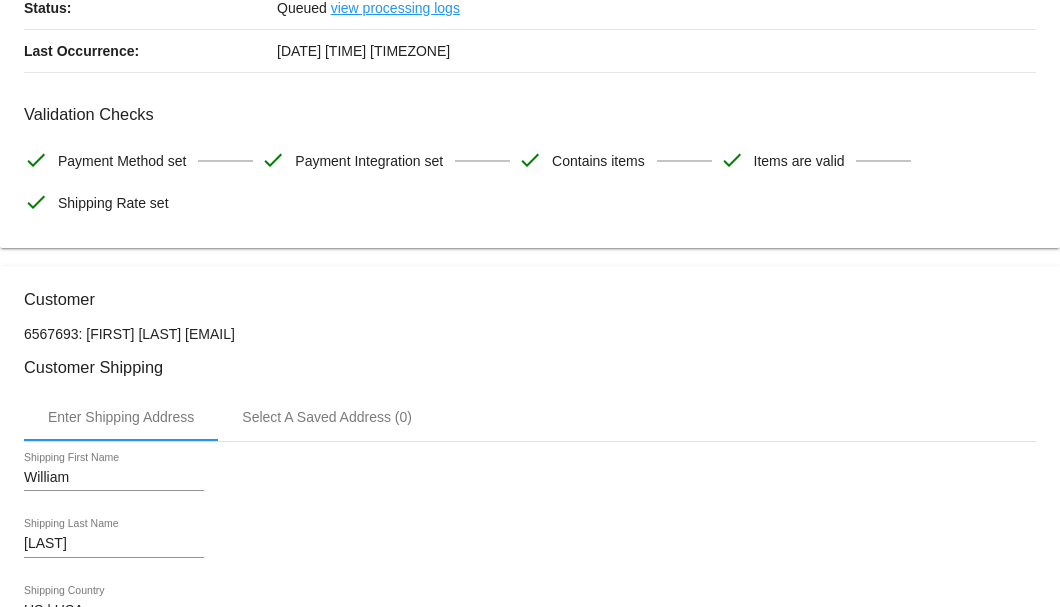copy on "billyaofun@gmail.com" 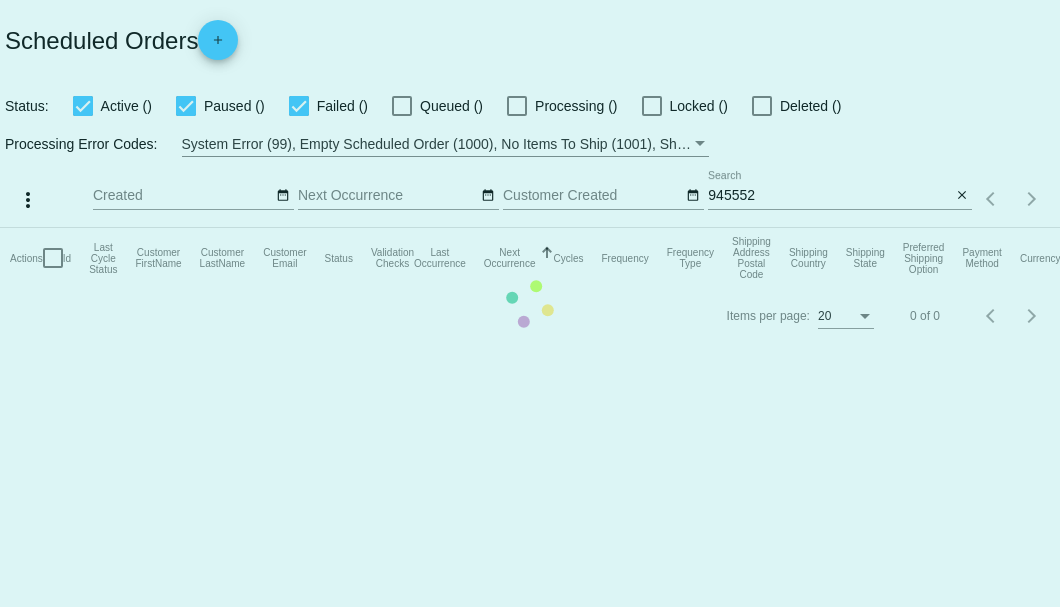 scroll, scrollTop: 0, scrollLeft: 0, axis: both 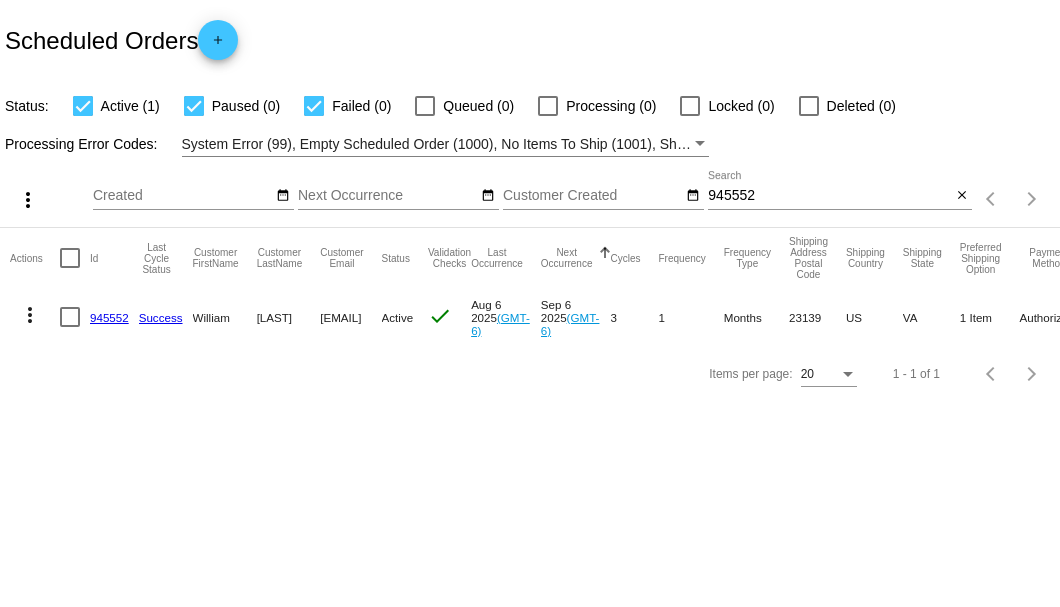 click 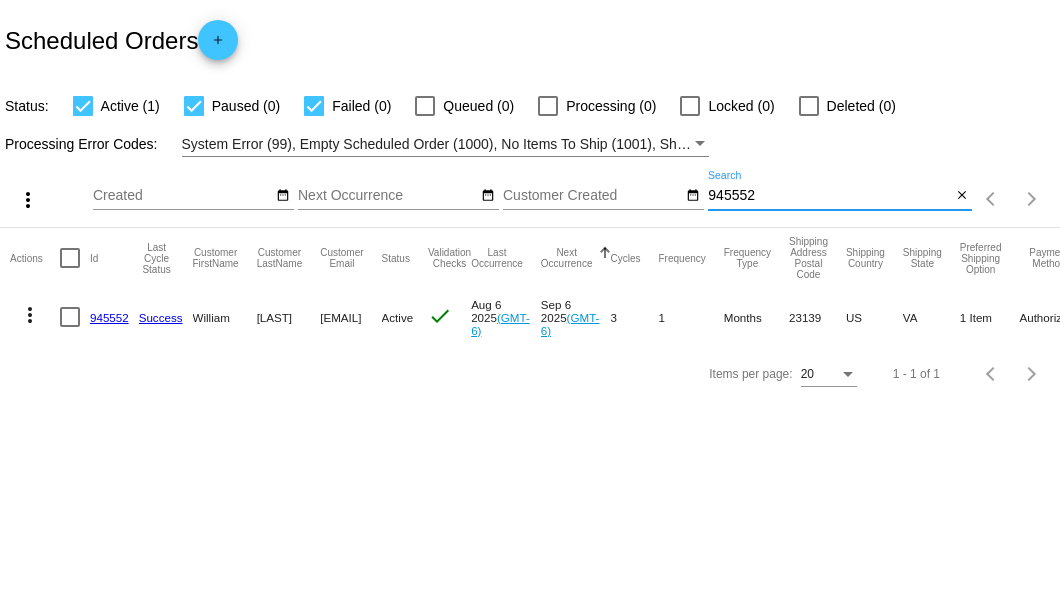 click on "945552" at bounding box center [829, 196] 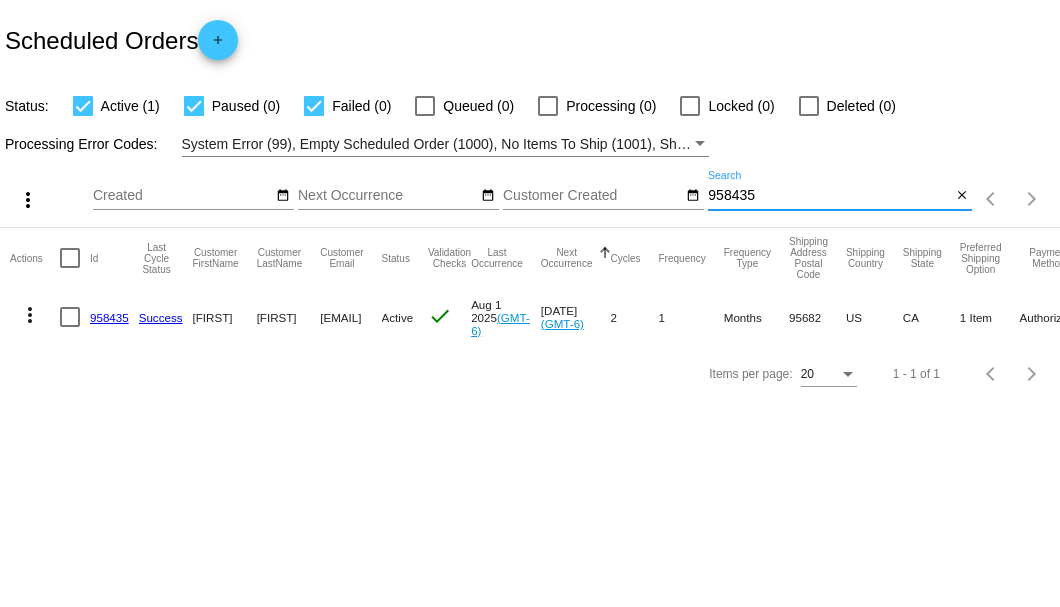 type on "958435" 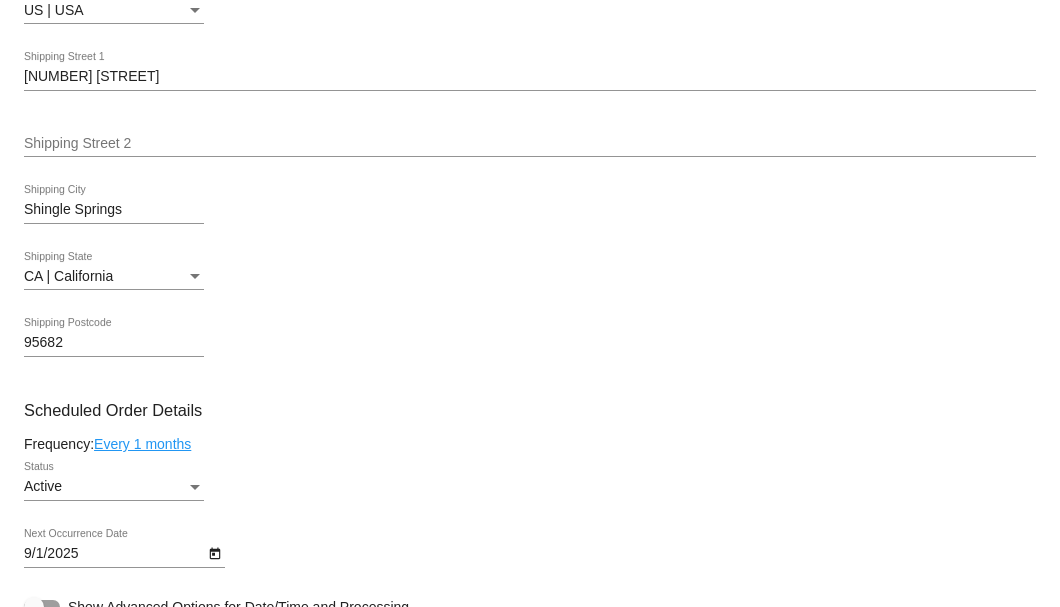 scroll, scrollTop: 1066, scrollLeft: 0, axis: vertical 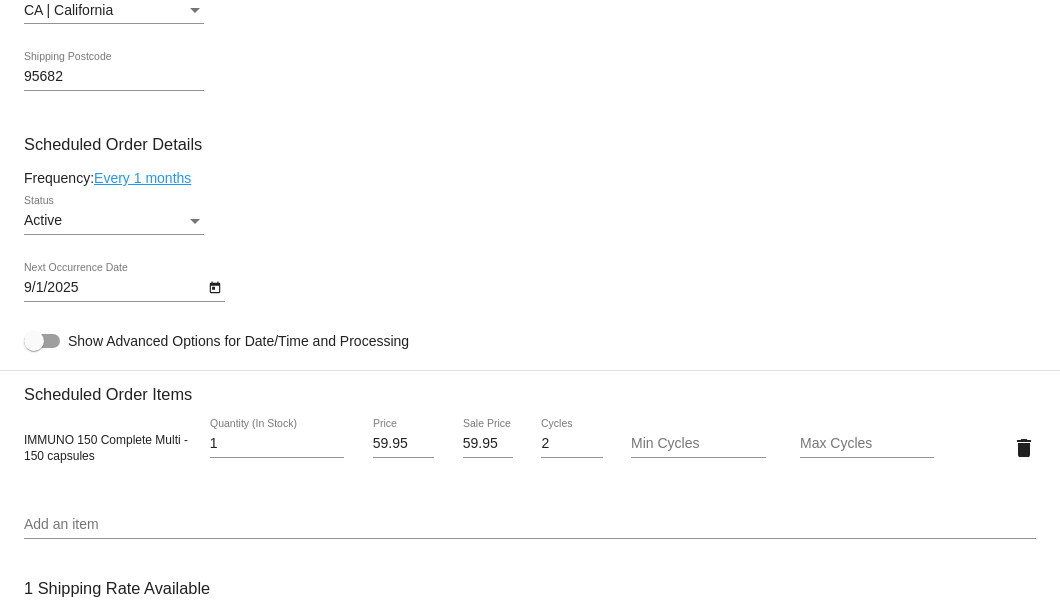 click 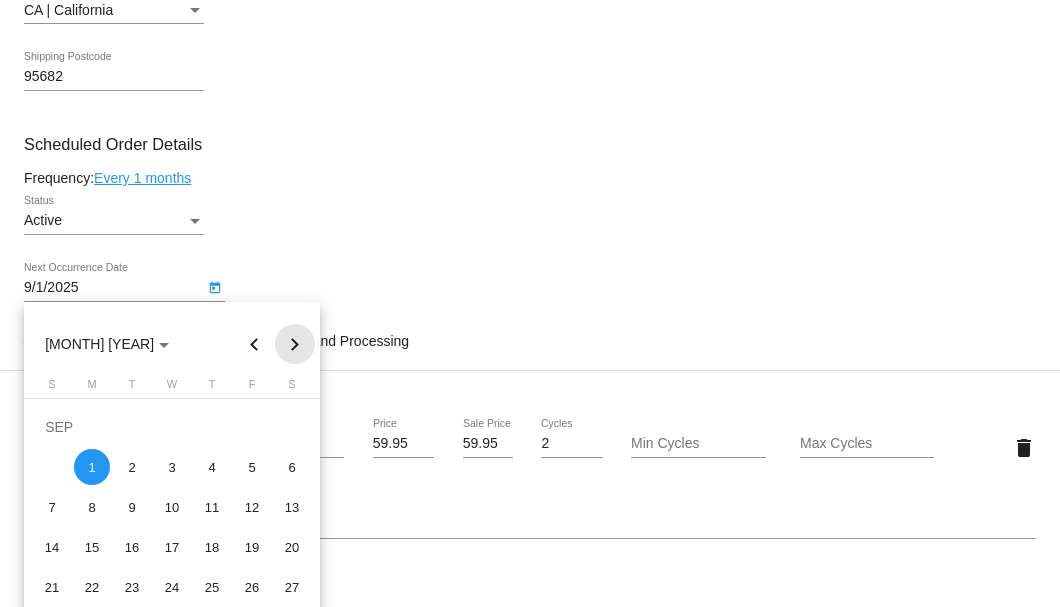 click at bounding box center (295, 344) 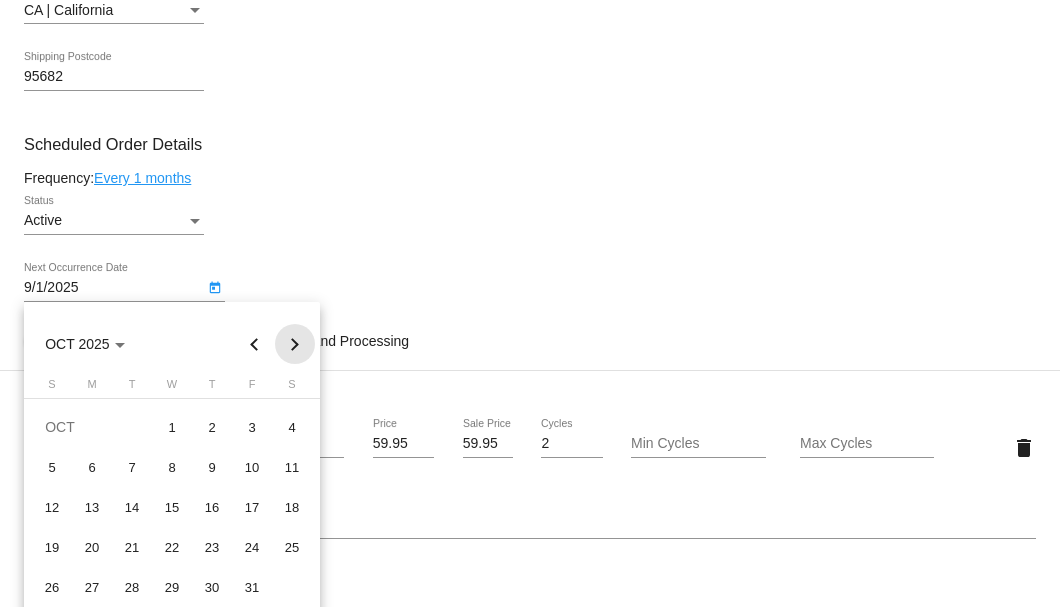 click at bounding box center (295, 344) 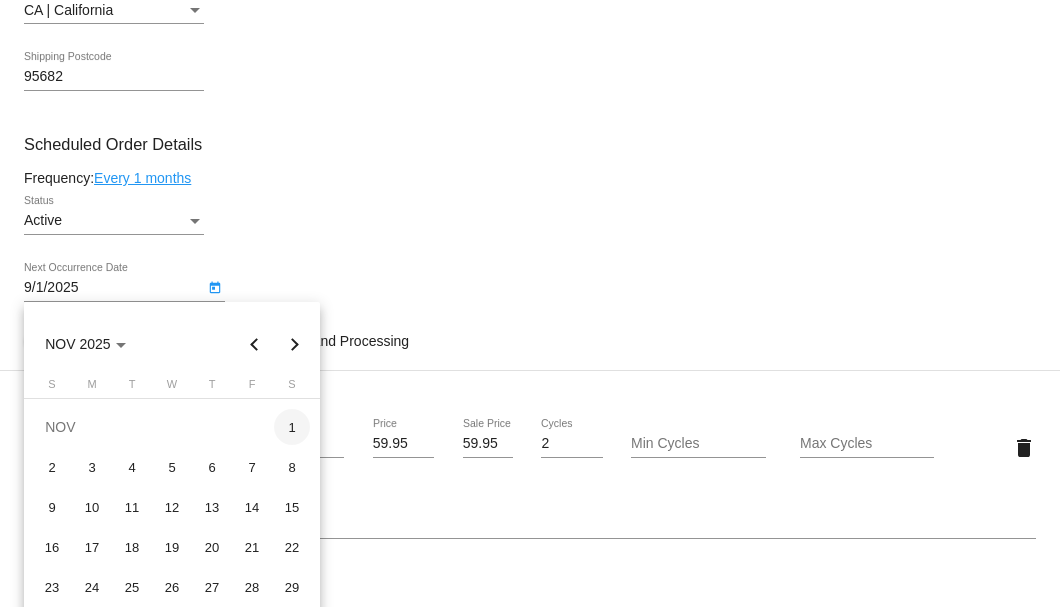 click on "1" at bounding box center (292, 427) 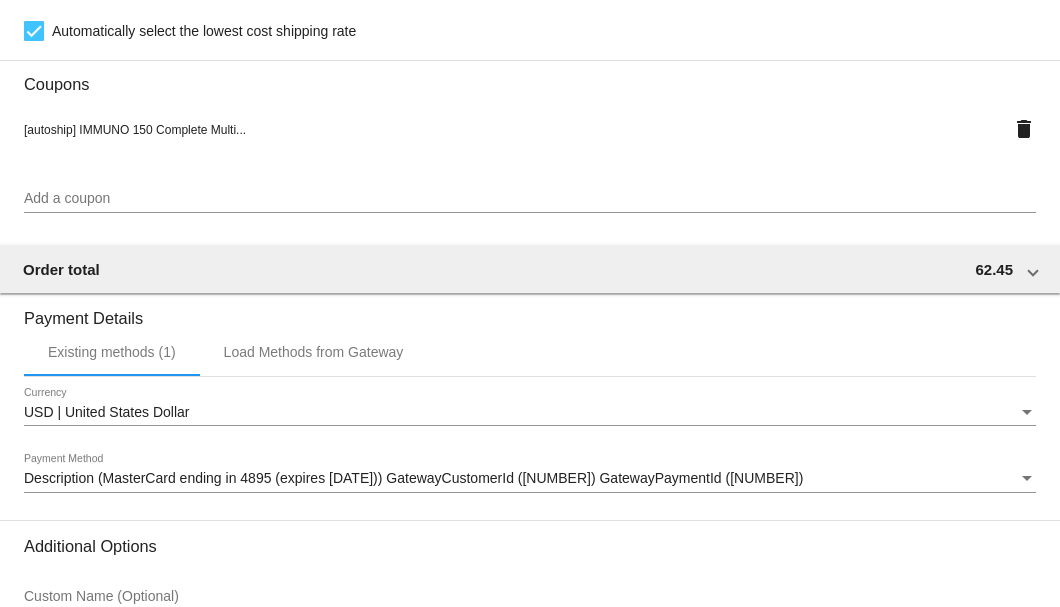 scroll, scrollTop: 1930, scrollLeft: 0, axis: vertical 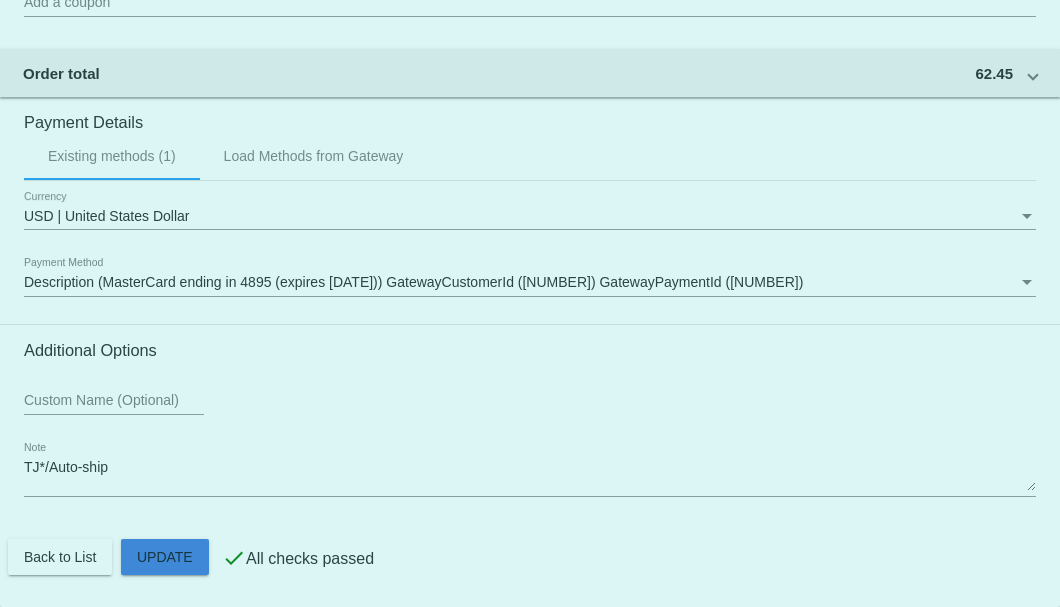 click on "Customer
6741779: [FIRST] [LAST]
[FIRST]@[DOMAIN].org
Customer Shipping
Enter Shipping Address Select A Saved Address (0)
[FIRST]
Shipping First Name
[LAST]
Shipping Last Name
US | USA
Shipping Country
[NUMBER] [STREET]
Shipping Street 1
Shipping Street 2
[CITY]
Shipping City
CA | California
Shipping State
[POSTAL CODE]
Shipping Postcode
Scheduled Order Details
Frequency:
Every 1 months
Active
Status 1" 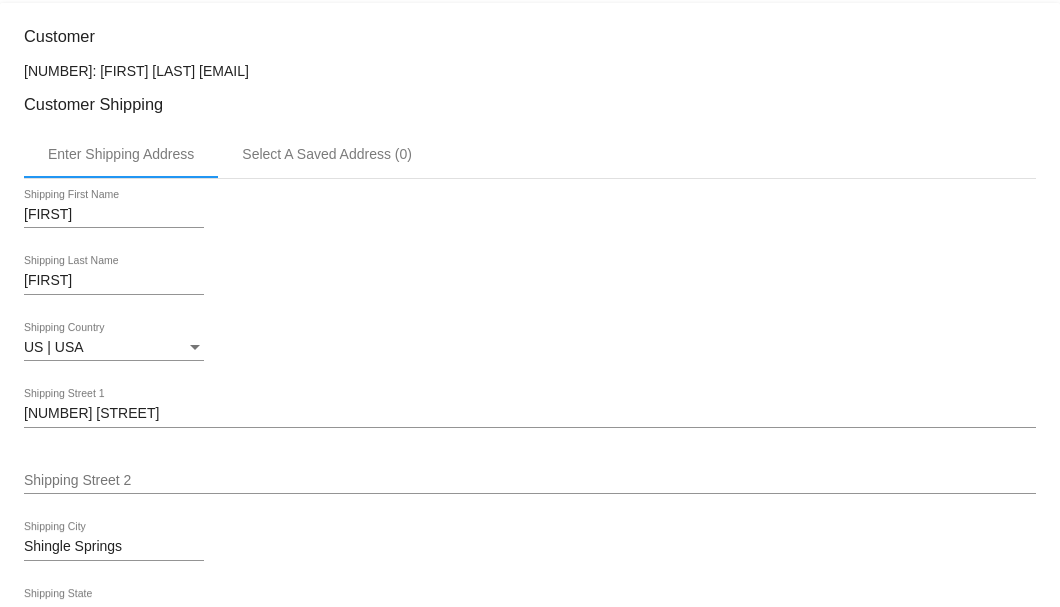 scroll, scrollTop: 330, scrollLeft: 0, axis: vertical 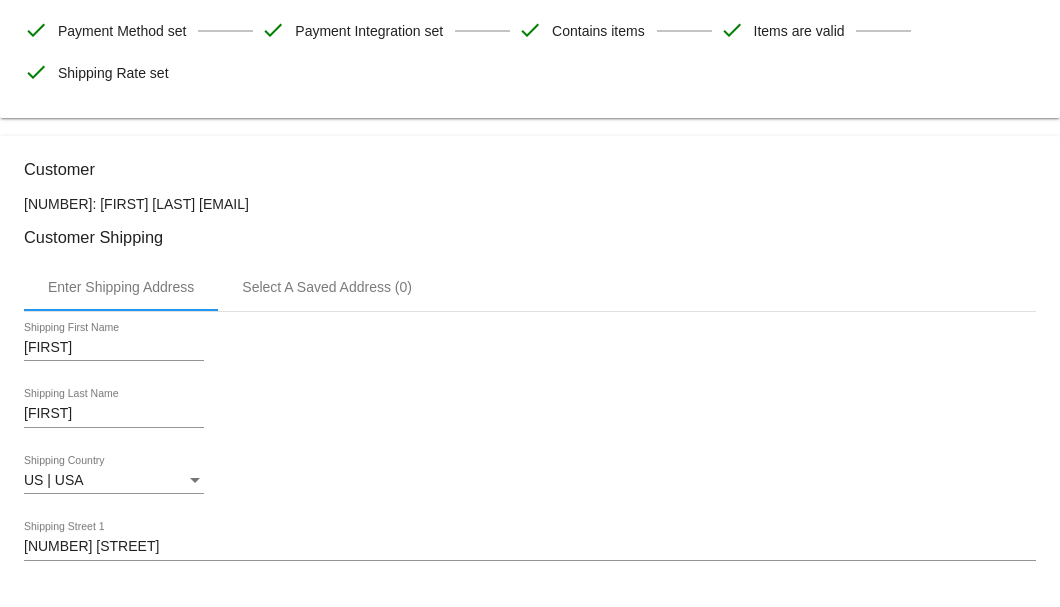 drag, startPoint x: 308, startPoint y: 202, endPoint x: 154, endPoint y: 201, distance: 154.00325 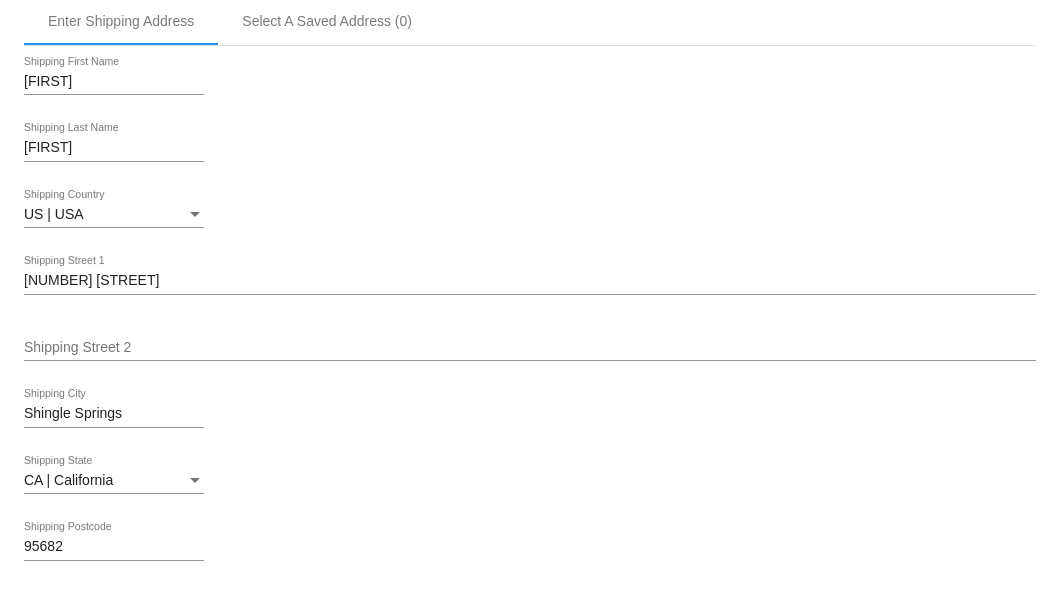 scroll, scrollTop: 930, scrollLeft: 0, axis: vertical 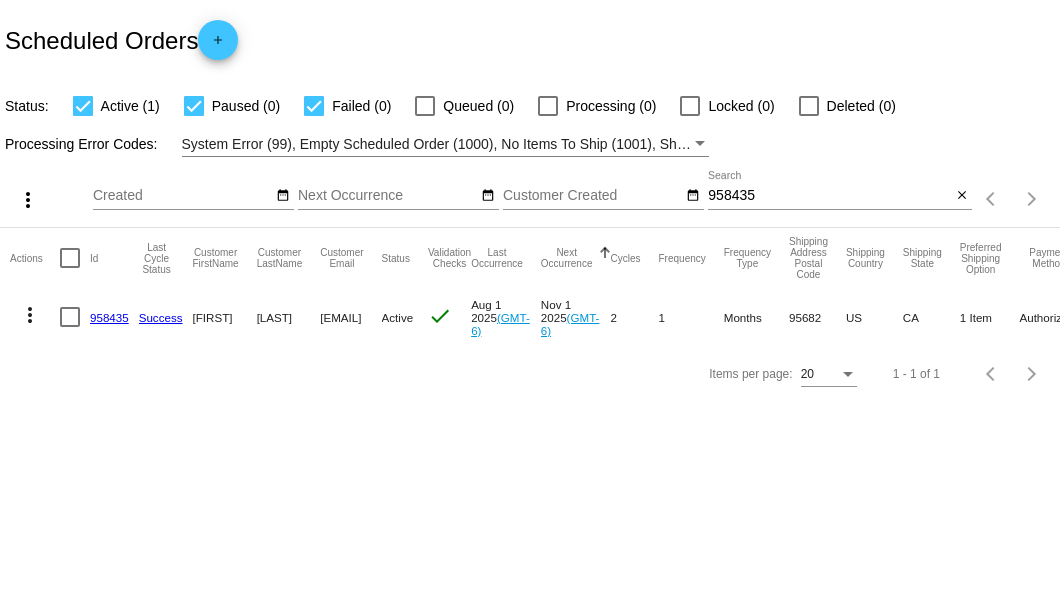 click on "958435" at bounding box center [829, 196] 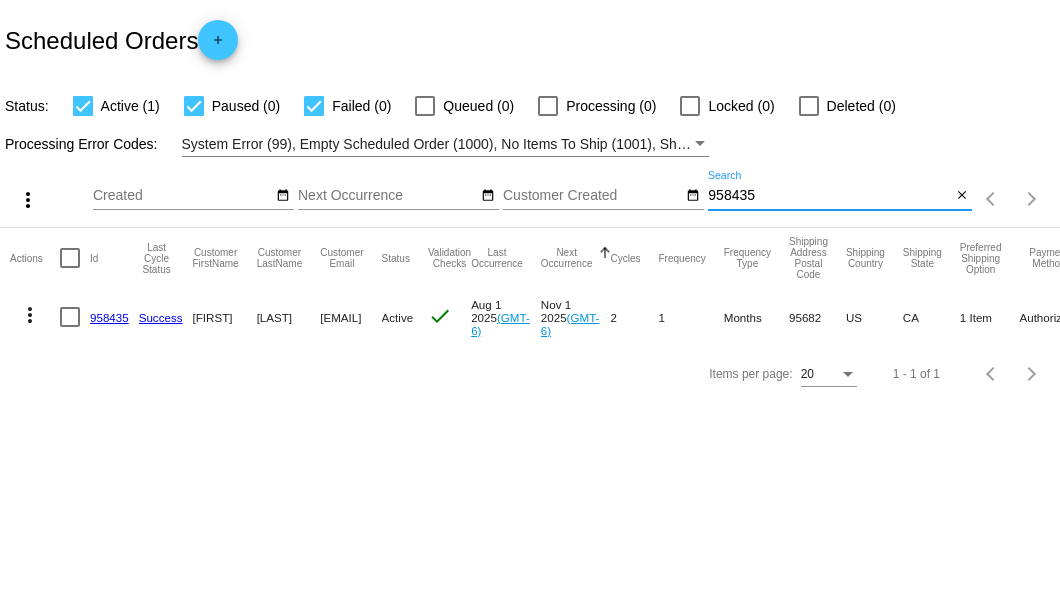 click on "958435" at bounding box center (829, 196) 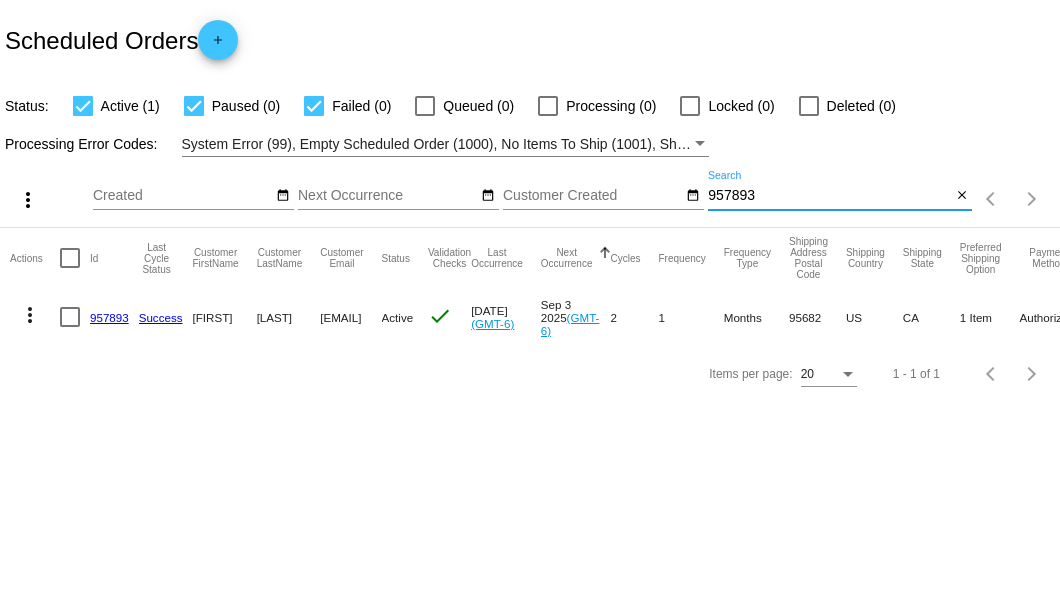 type on "957893" 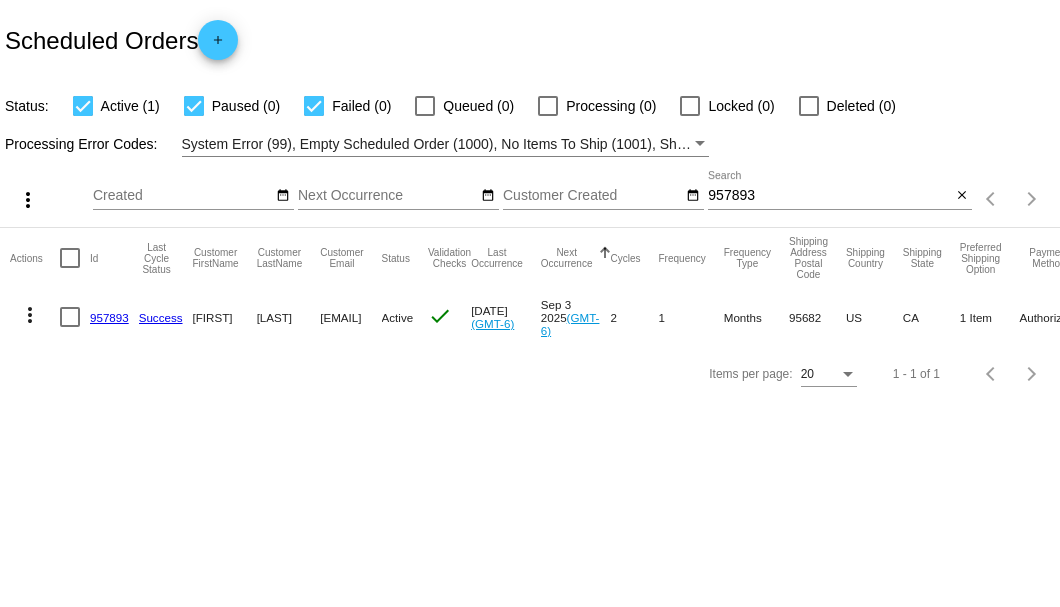 click on "957893" 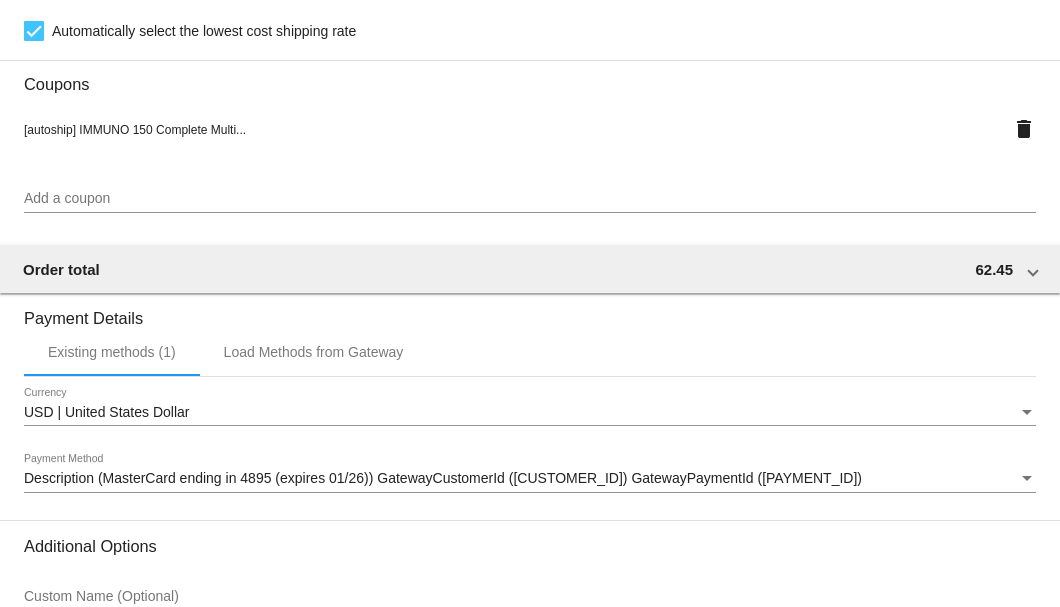 scroll, scrollTop: 1930, scrollLeft: 0, axis: vertical 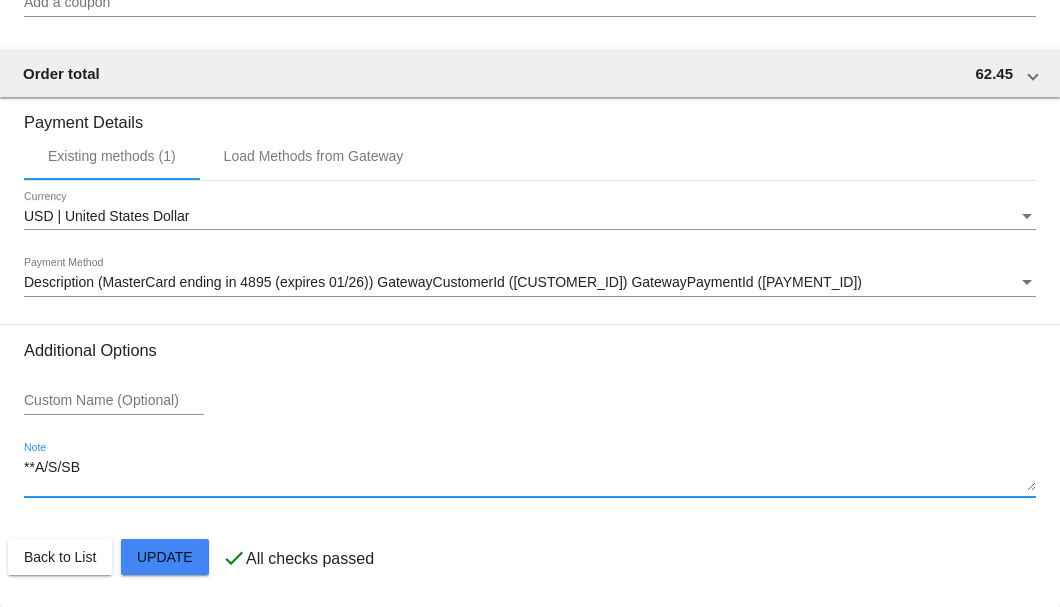drag, startPoint x: 129, startPoint y: 483, endPoint x: -16, endPoint y: 478, distance: 145.08618 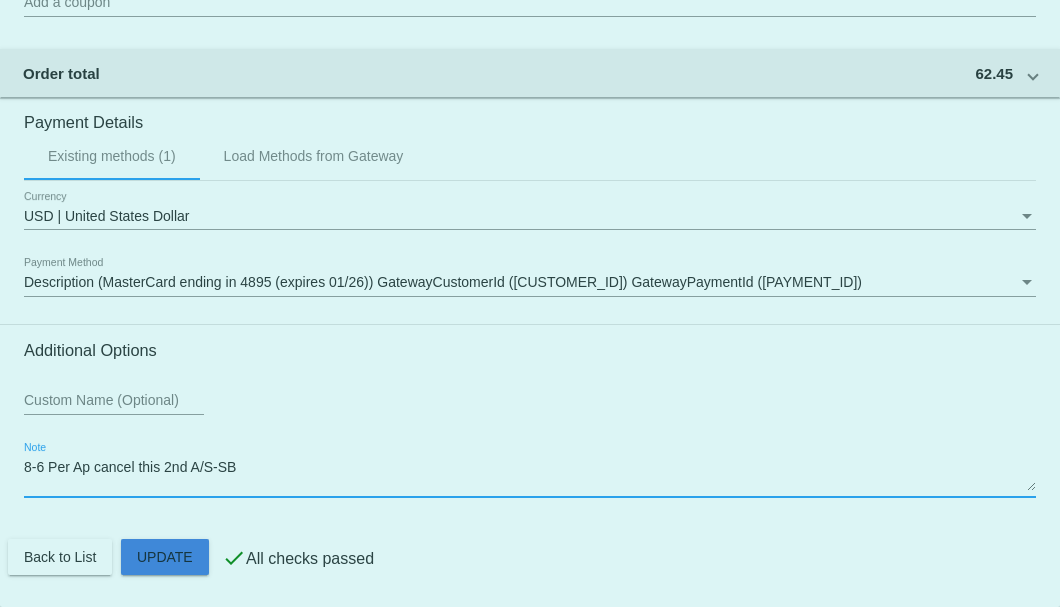 click on "Customer
[CUSTOMER_ID]: [FIRST] [LAST]
[EMAIL]
Customer Shipping
Enter Shipping Address Select A Saved Address (0)
[FIRST]
Shipping First Name
[LAST]
Shipping Last Name
US | USA
Shipping Country
[NUMBER] [STREET]
Shipping Street 1
Shipping Street 2
[CITY]
Shipping City
CA | California
Shipping State
[POSTCODE]
Shipping Postcode
Scheduled Order Details
Frequency:
Every 1 months
Active
Status 1" 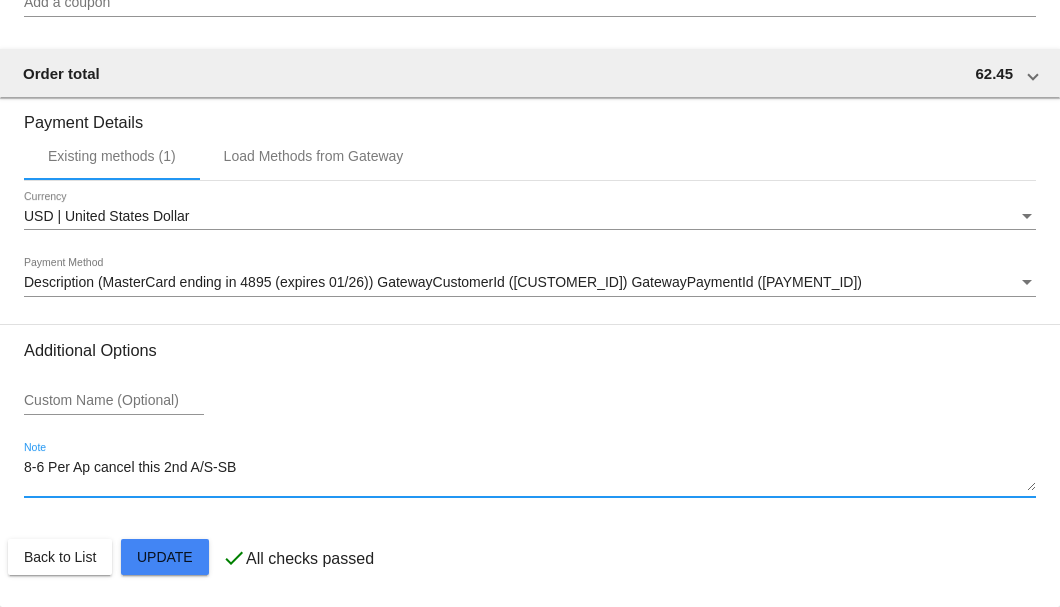 type on "8-6 Per Ap cancel this 2nd A/S-SB" 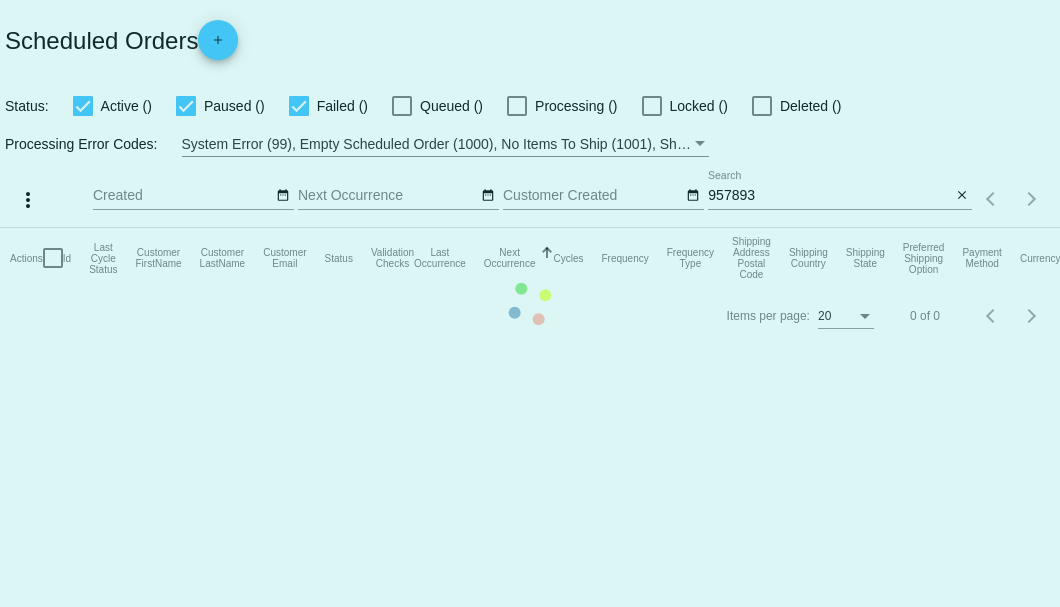 scroll, scrollTop: 0, scrollLeft: 0, axis: both 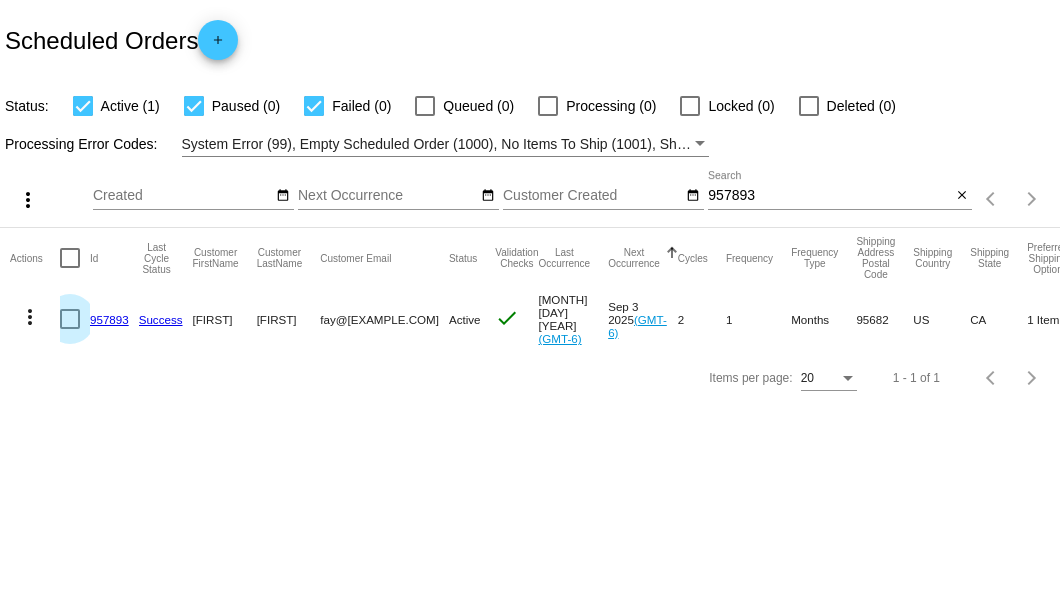 click at bounding box center [70, 319] 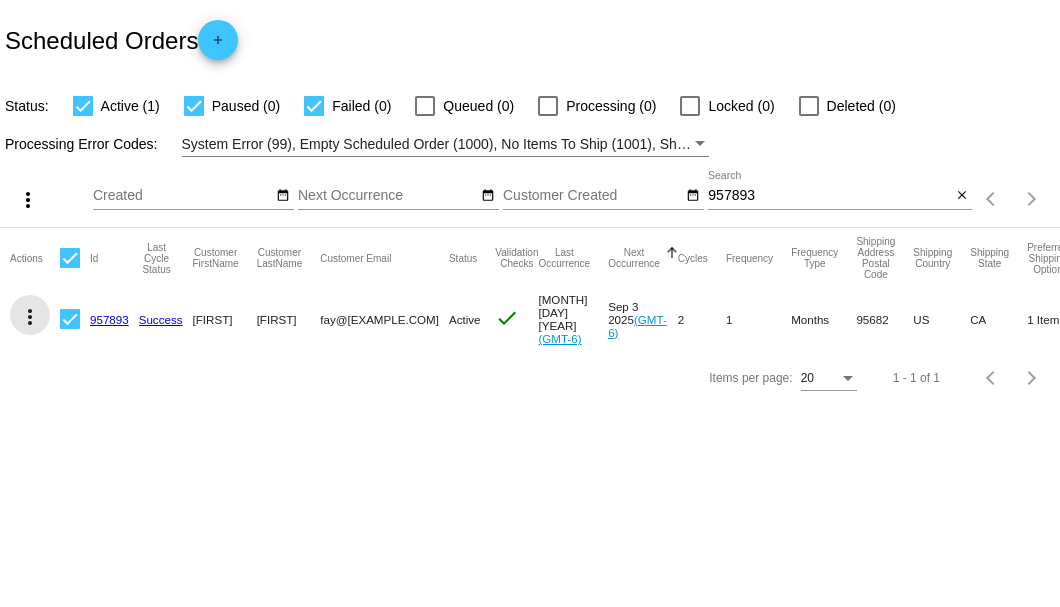 click on "more_vert" 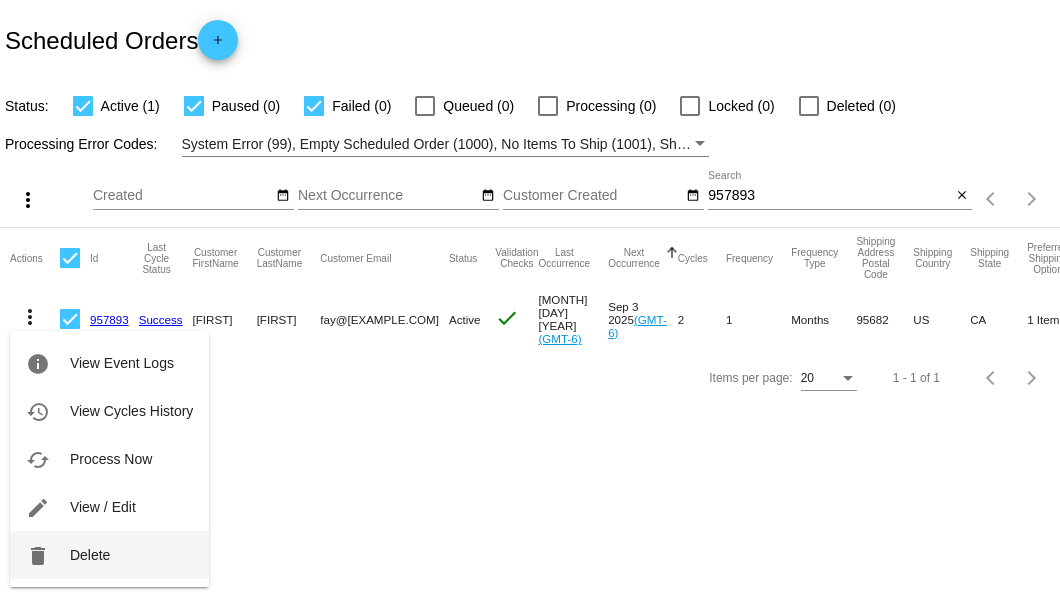 click on "Delete" at bounding box center [90, 555] 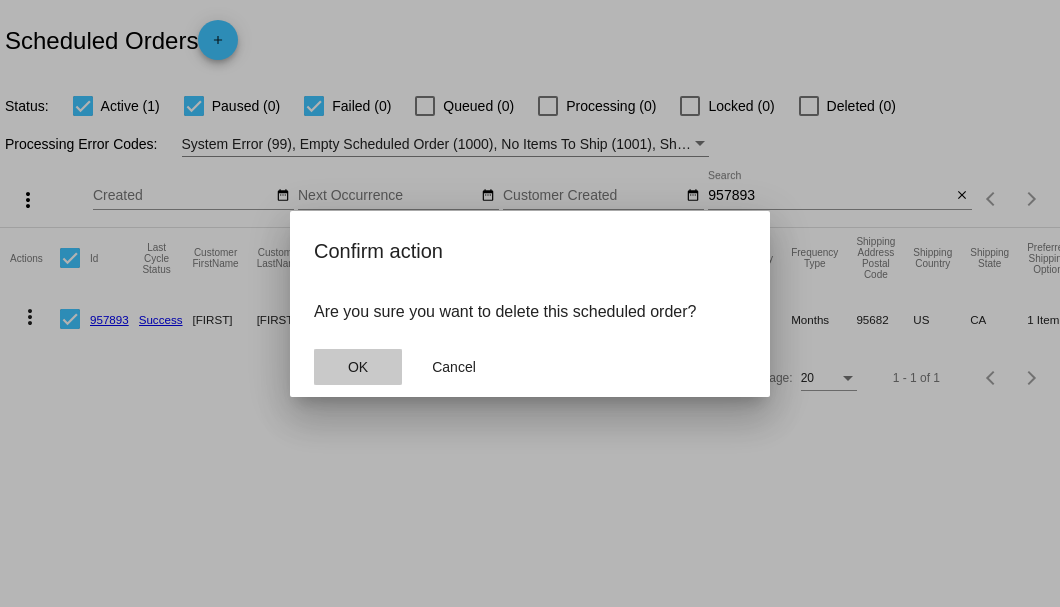 click on "OK" 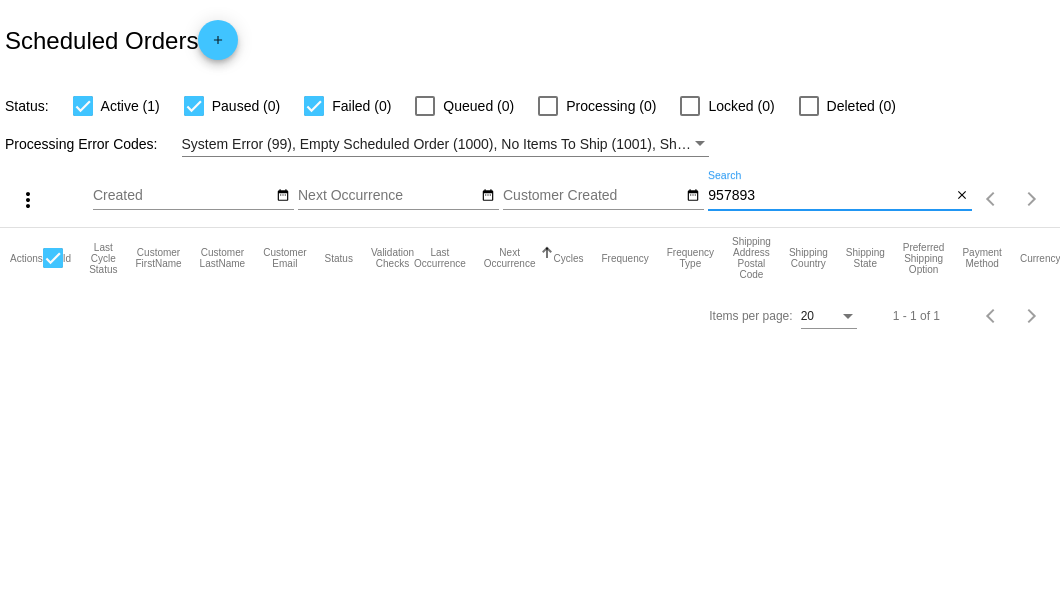 click on "957893" at bounding box center (829, 196) 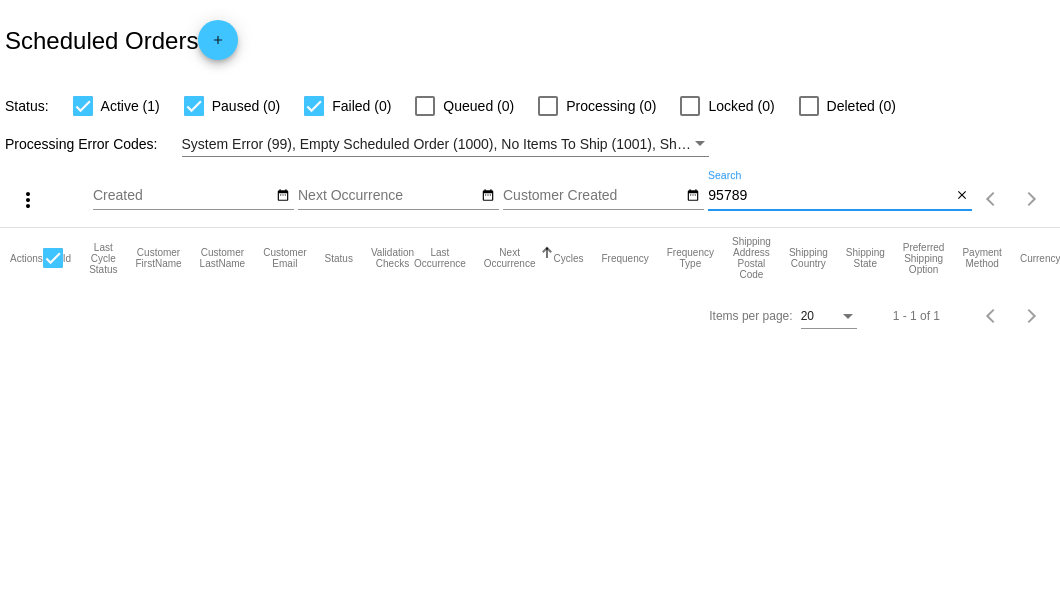 type on "957893" 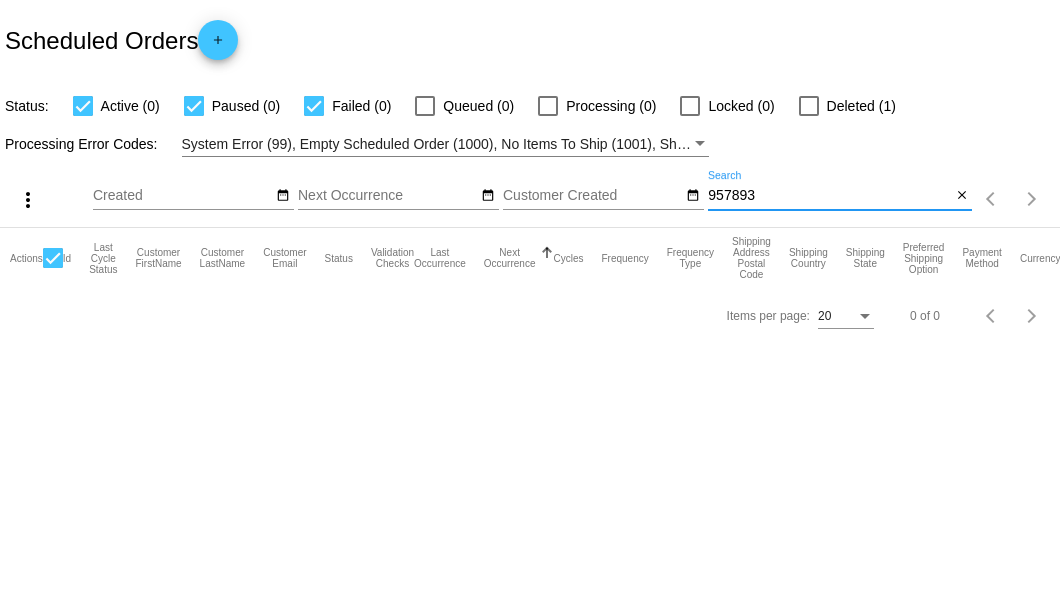 click on "close" 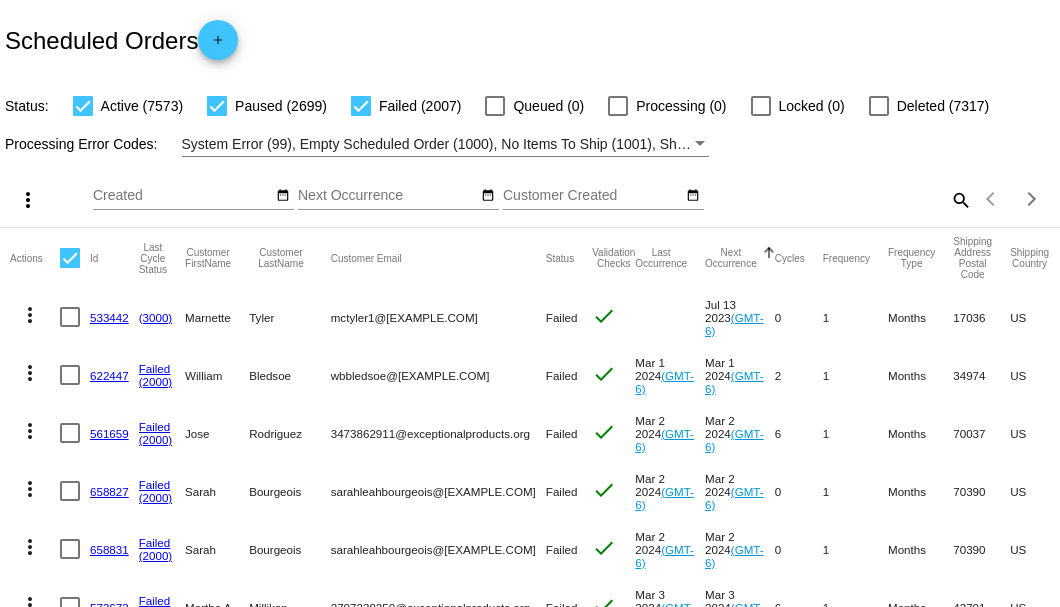 click on "search" 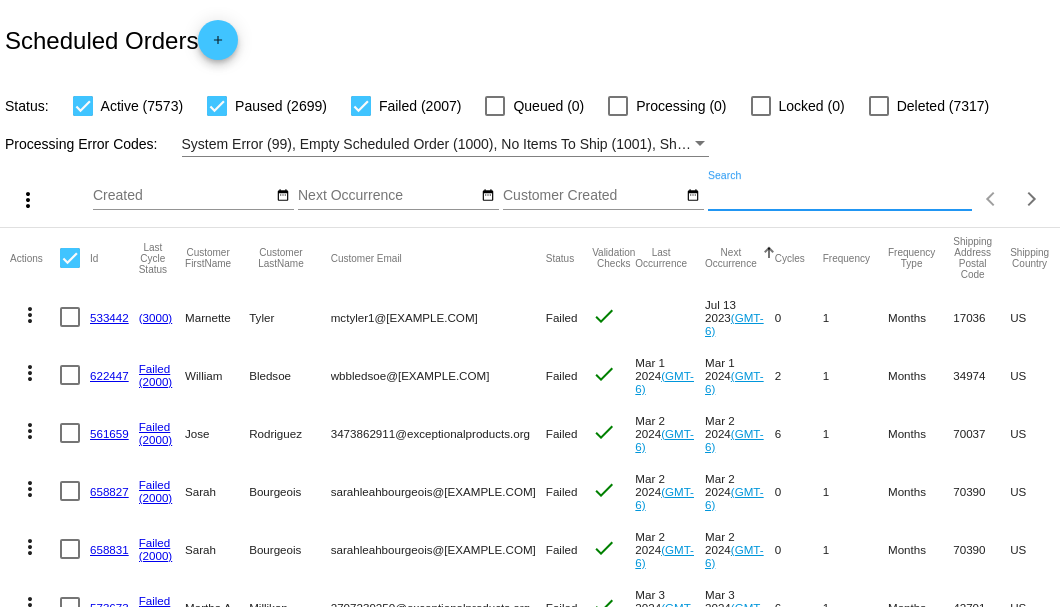click on "Search" at bounding box center (840, 196) 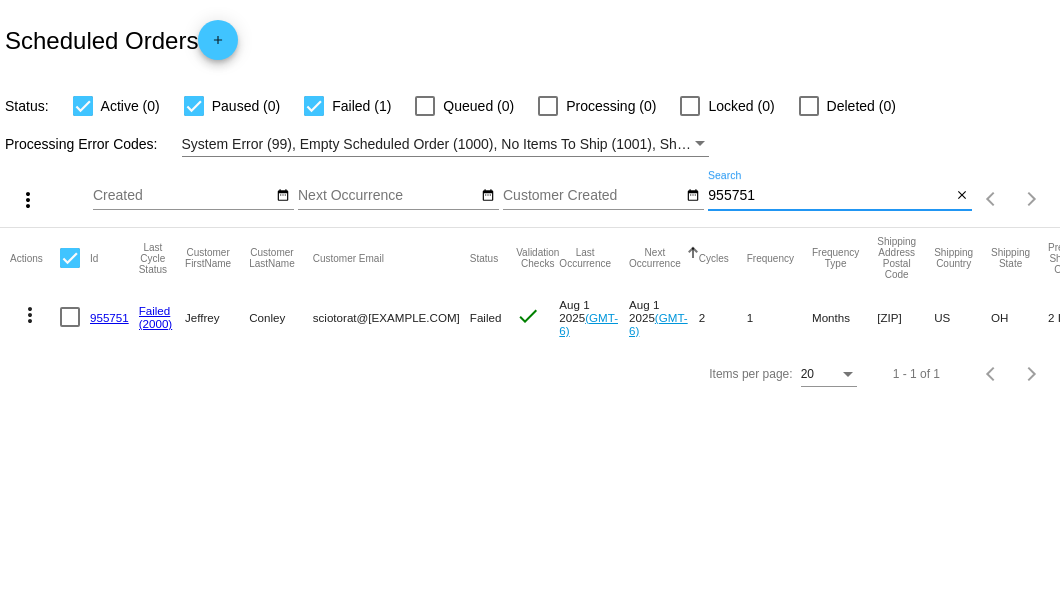 type on "955751" 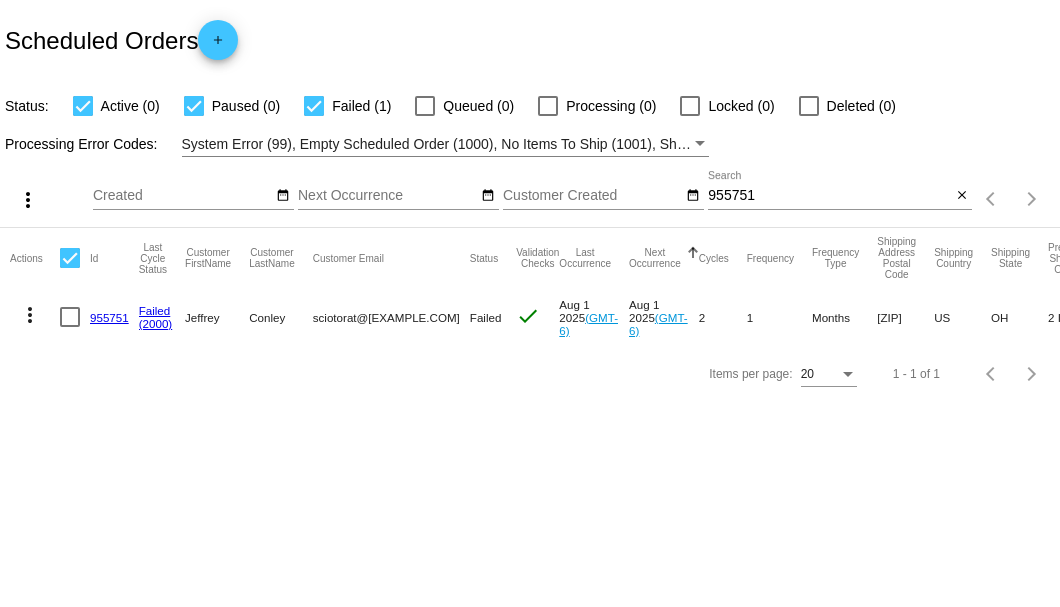 click on "955751" 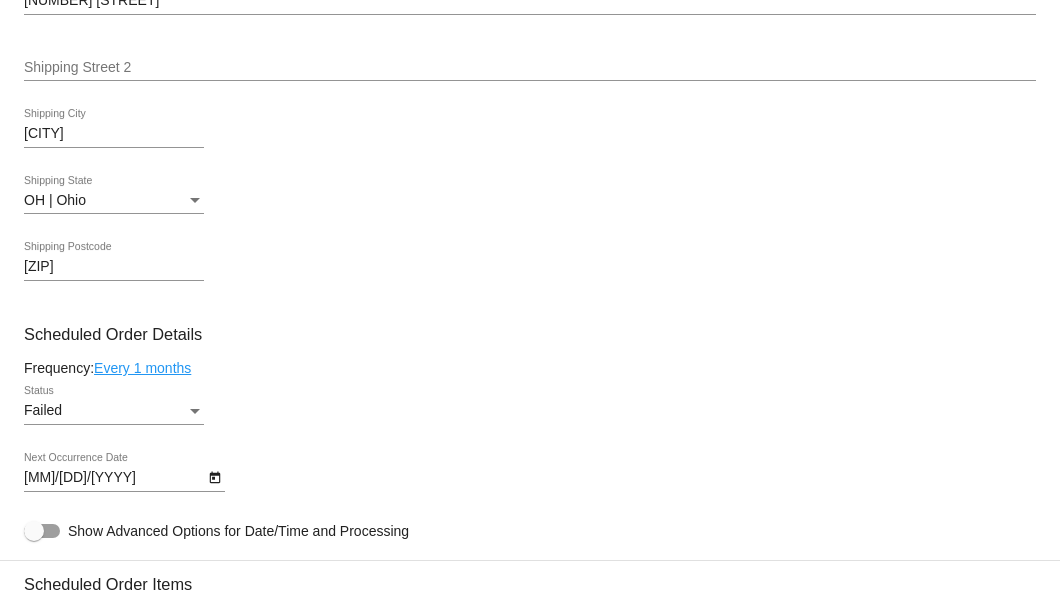 scroll, scrollTop: 1200, scrollLeft: 0, axis: vertical 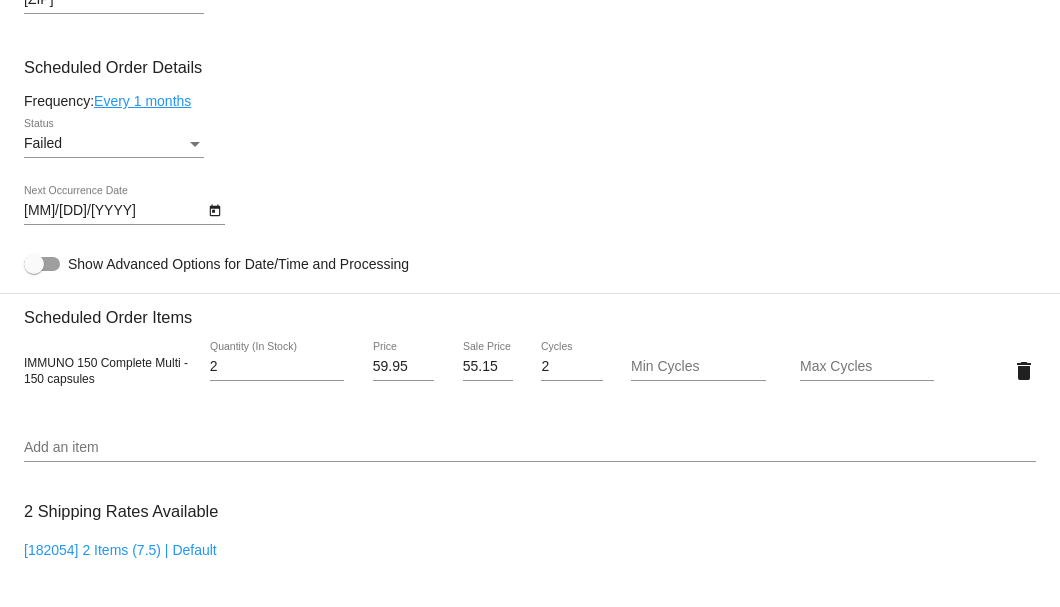 click at bounding box center (195, 144) 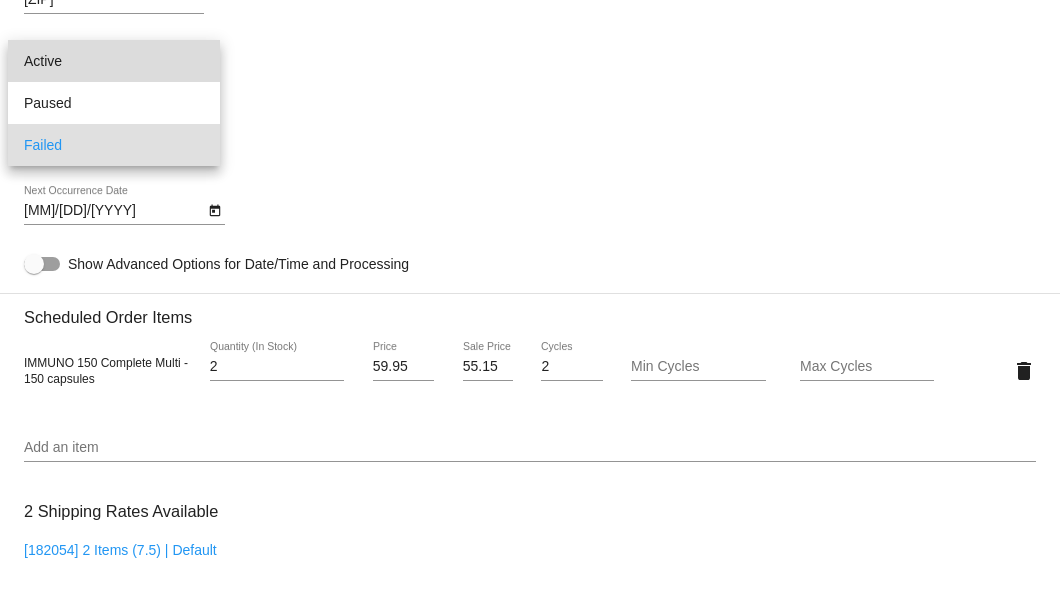 click on "Active" at bounding box center [114, 61] 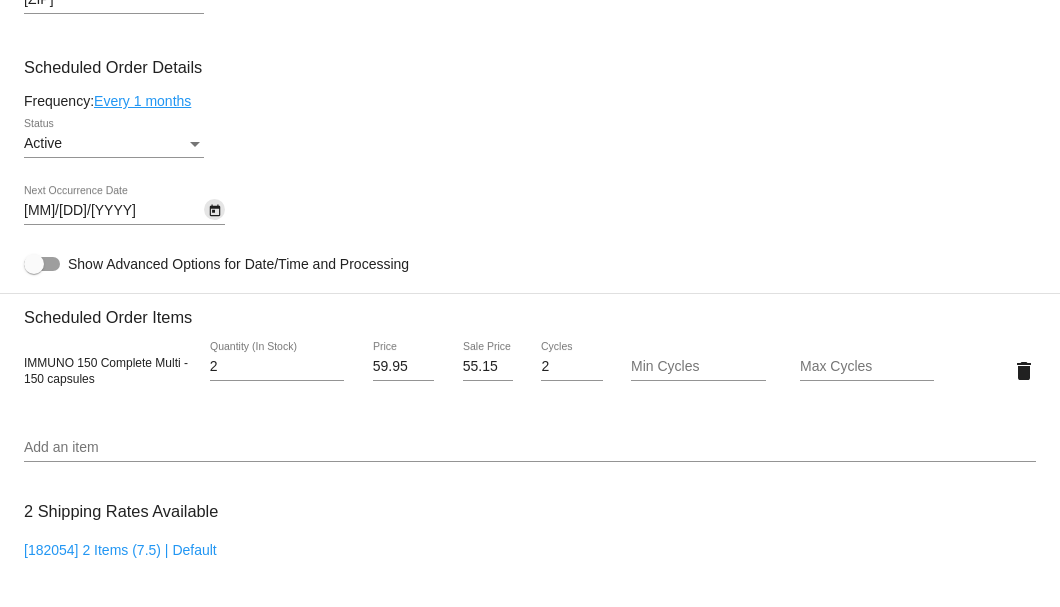 click 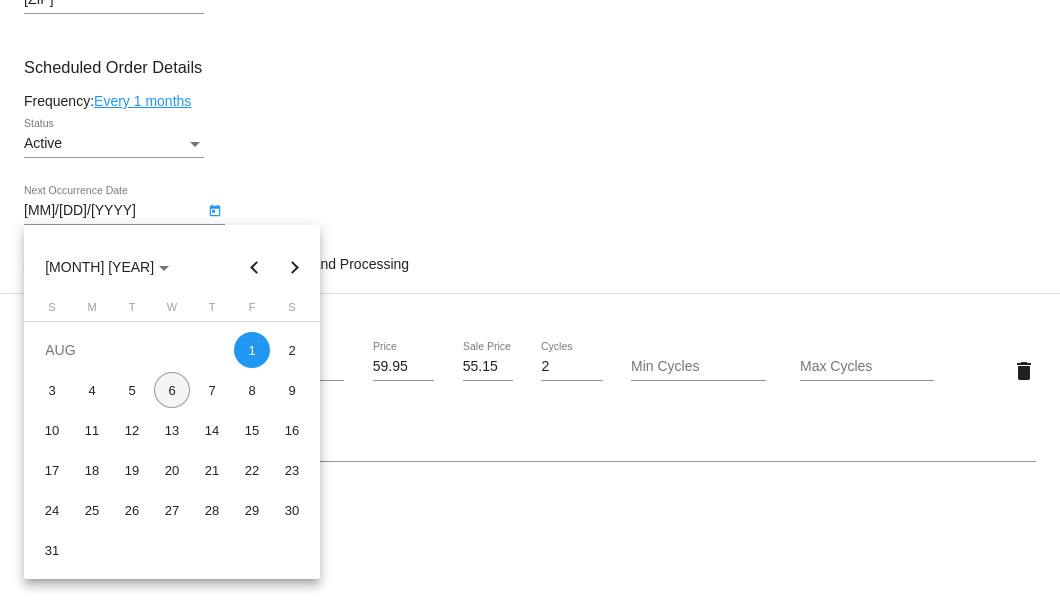click on "6" at bounding box center (172, 390) 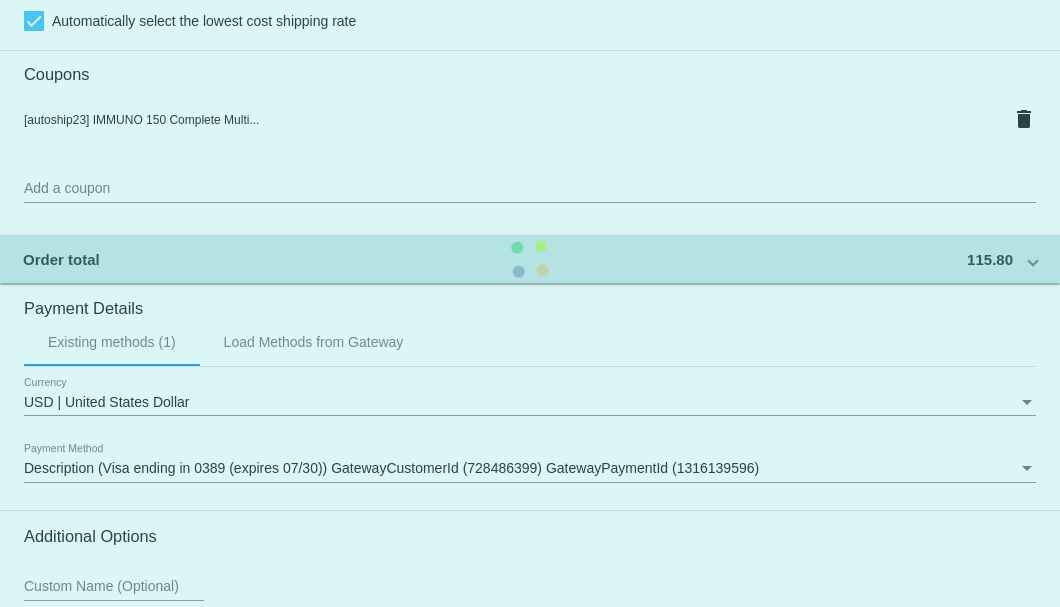 scroll, scrollTop: 1986, scrollLeft: 0, axis: vertical 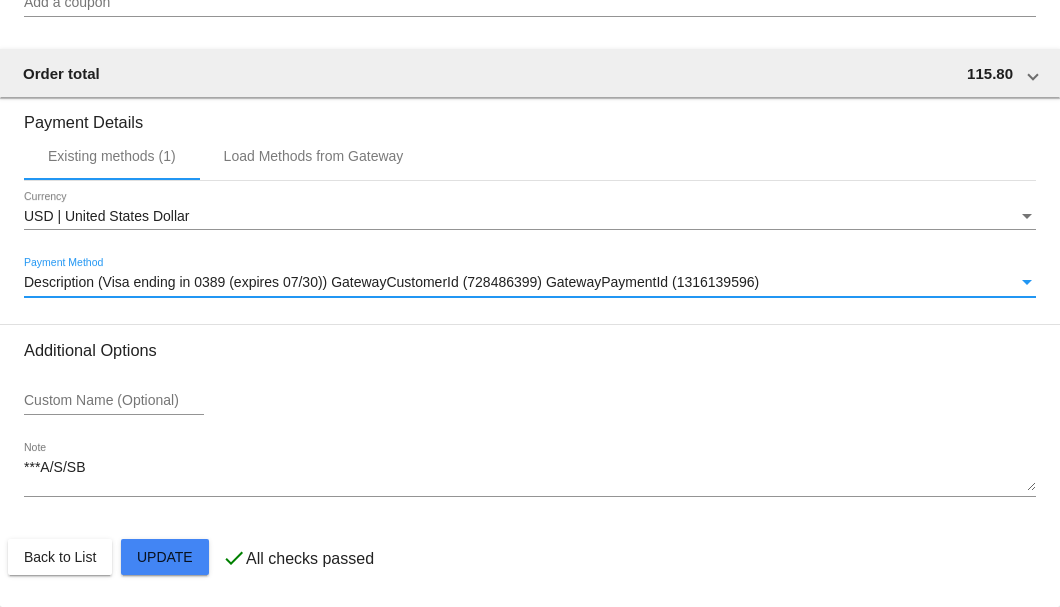 click on "Description (Visa ending in 0389 (expires 07/30)) GatewayCustomerId (728486399)
GatewayPaymentId (1316139596)" at bounding box center (391, 282) 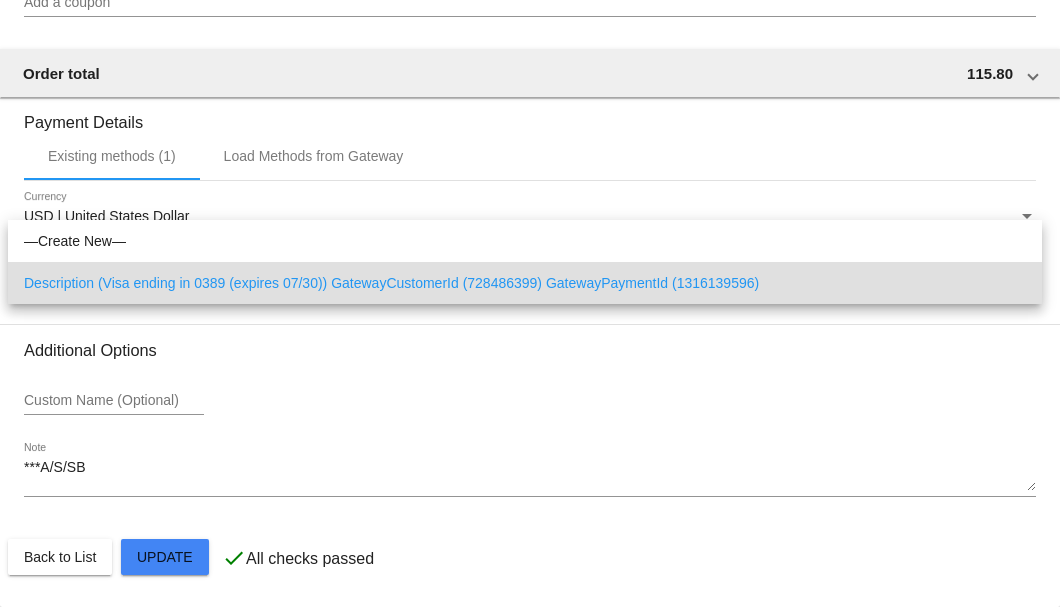 click at bounding box center (530, 303) 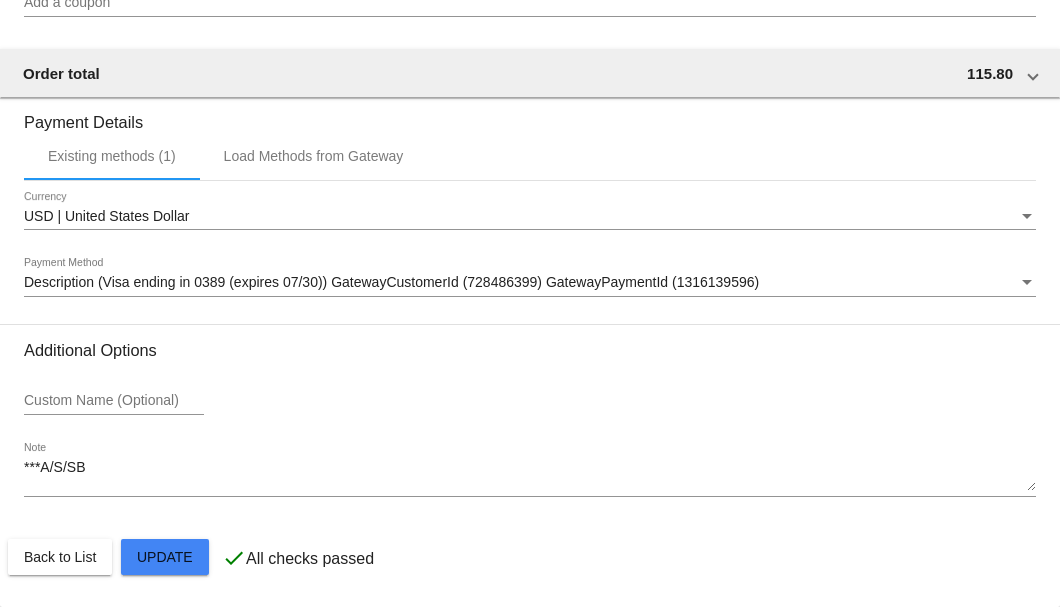 click on "Customer
6693850: Jeffrey Conley
sciotorat@protonmail.com
Customer Shipping
Enter Shipping Address Select A Saved Address (0)
Jeffrey
Shipping First Name
Conley
Shipping Last Name
US | USA
Shipping Country
490 Lodge Ct
Shipping Street 1
Shipping Street 2
Columbus
Shipping City
OH | Ohio
Shipping State
43228
Shipping Postcode
Scheduled Order Details
Frequency:
Every 1 months
Active
Status
2" 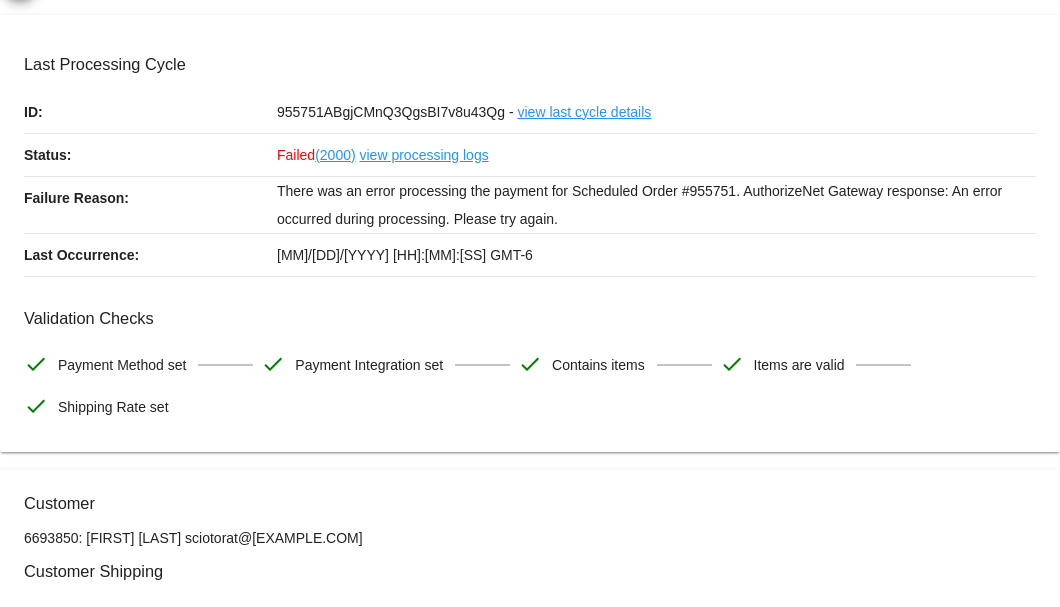 scroll, scrollTop: 0, scrollLeft: 0, axis: both 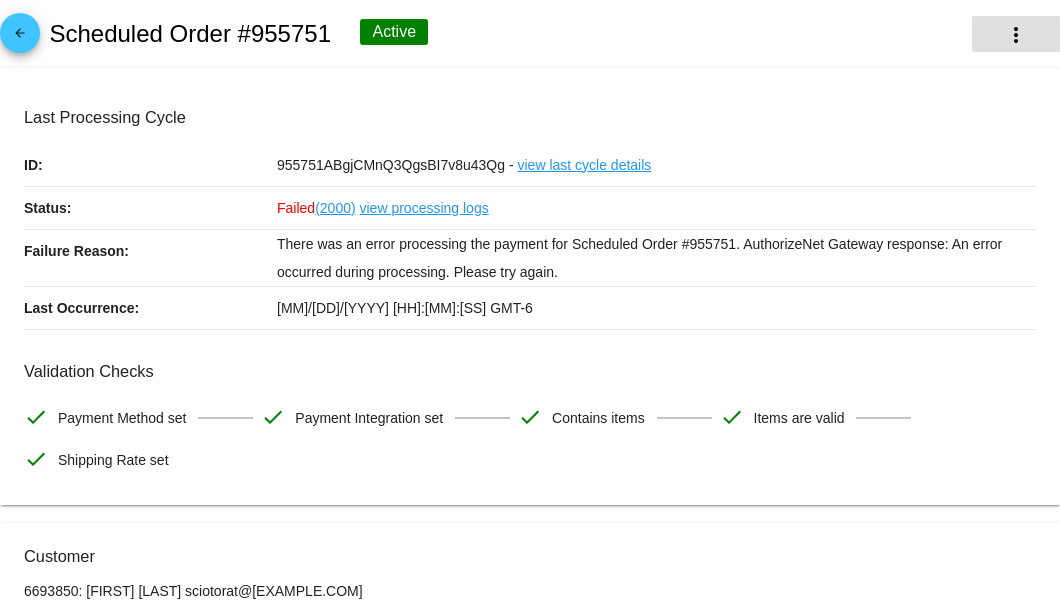 click on "more_vert" 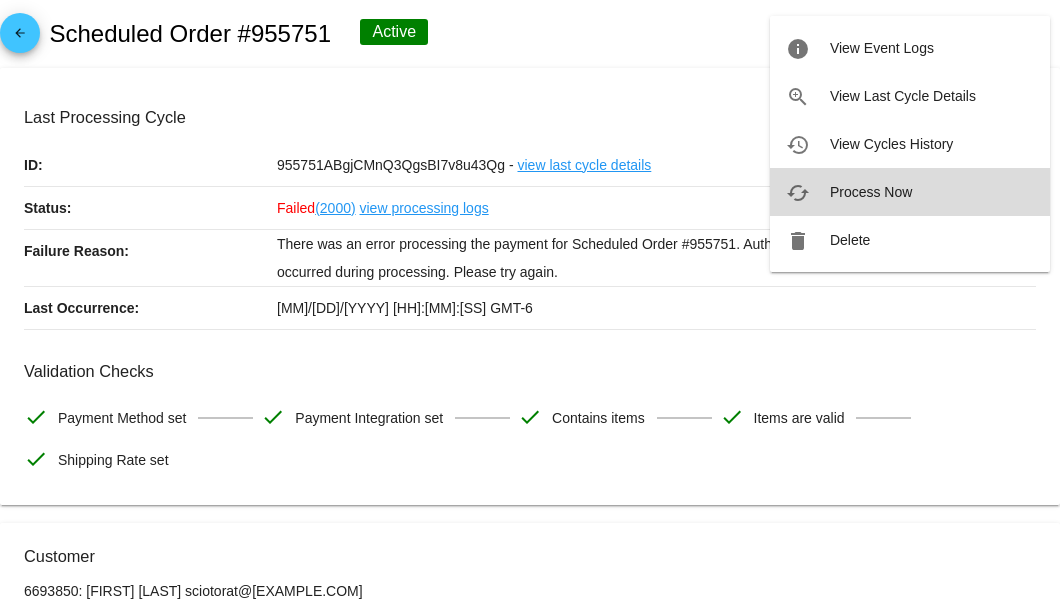 click on "cached
Process Now" at bounding box center [910, 192] 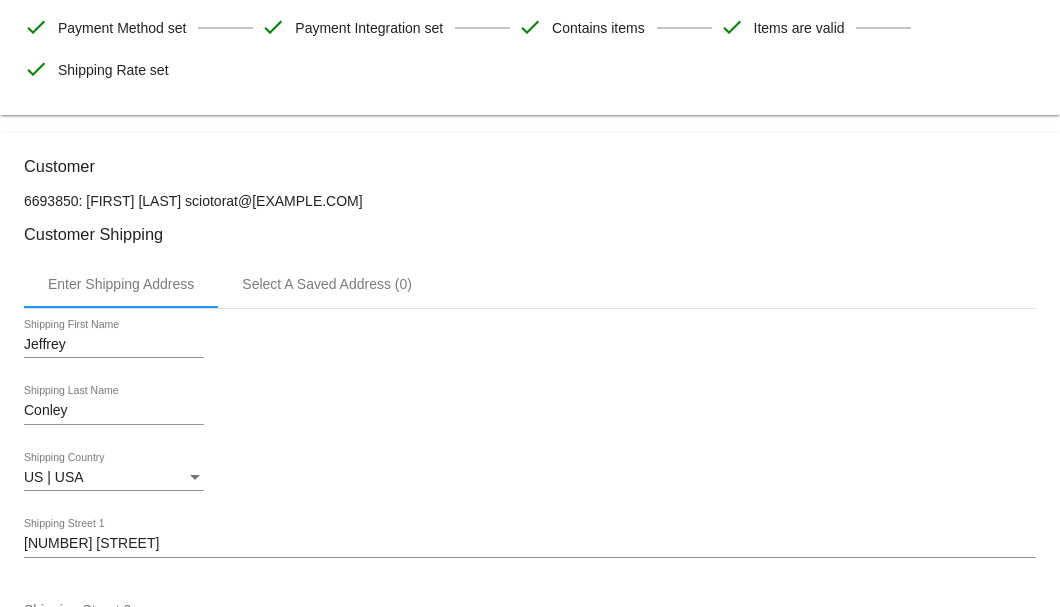 scroll, scrollTop: 276, scrollLeft: 0, axis: vertical 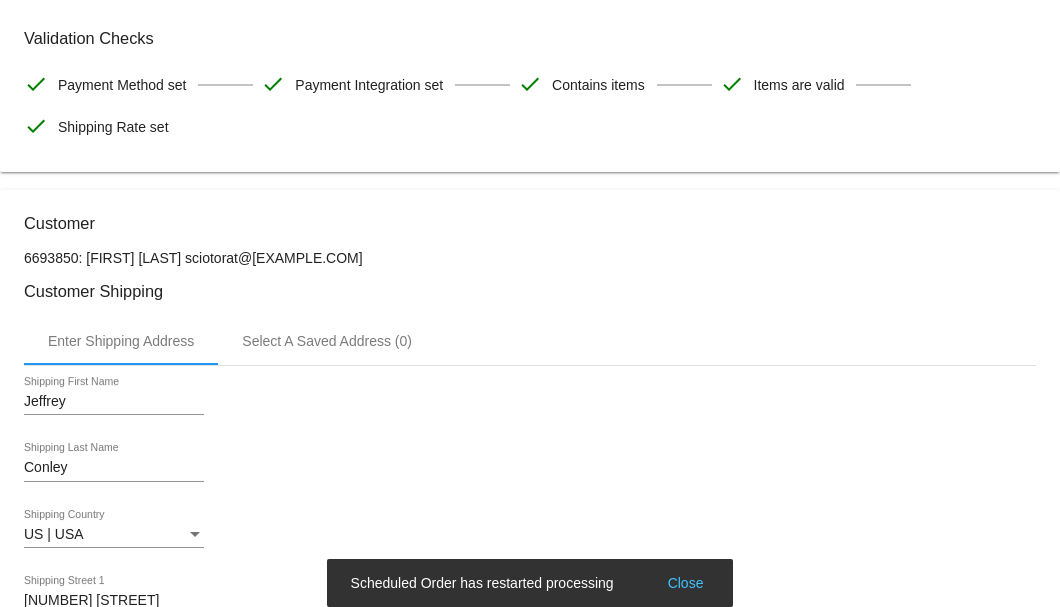 drag, startPoint x: 352, startPoint y: 258, endPoint x: 176, endPoint y: 258, distance: 176 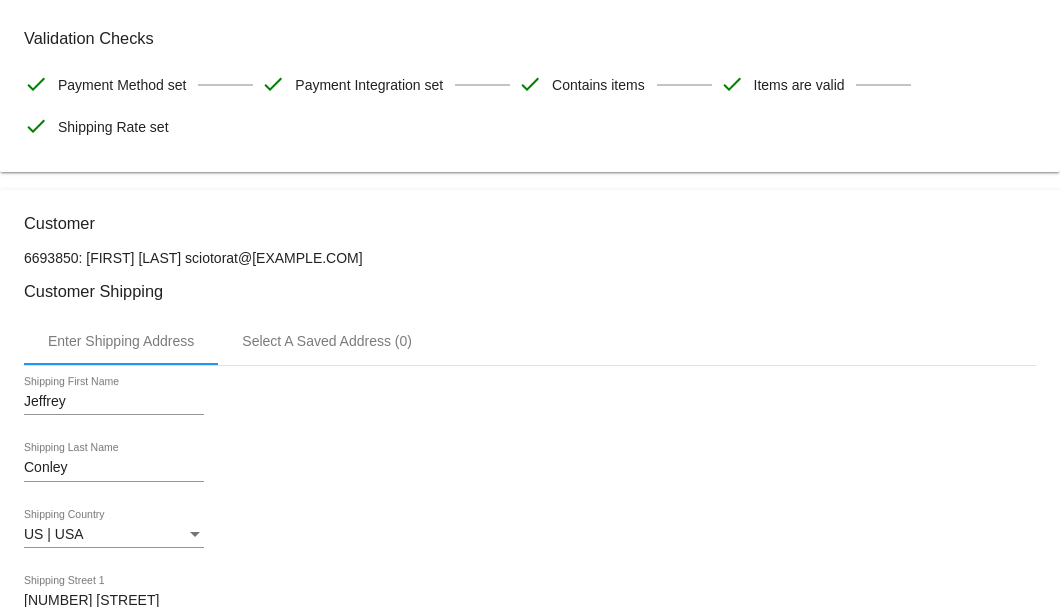 click on "6693850: Jeffrey Conley
sciotorat@protonmail.com" 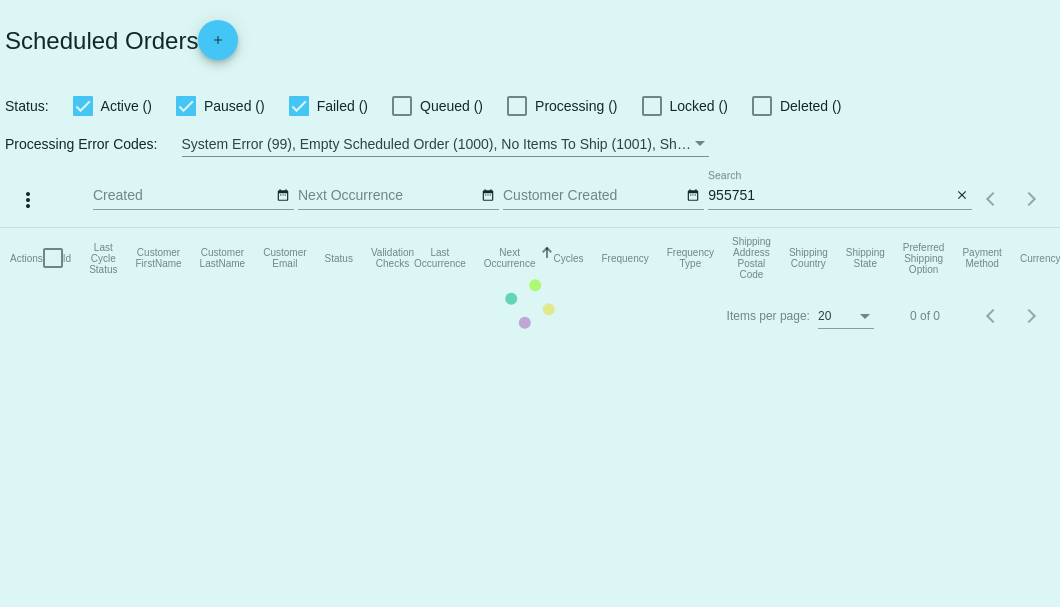 scroll, scrollTop: 0, scrollLeft: 0, axis: both 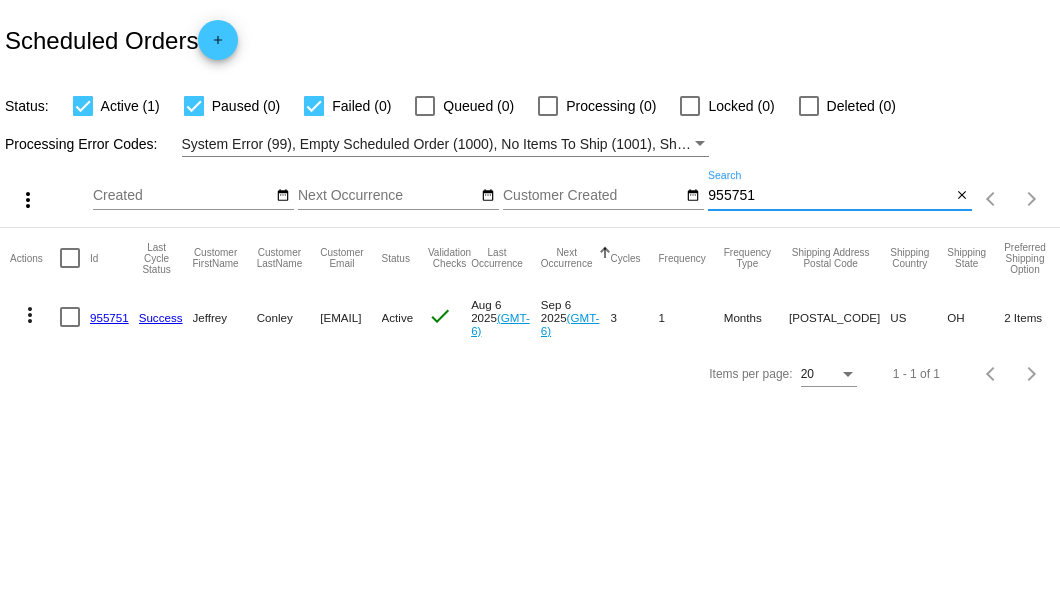 click on "955751" at bounding box center [829, 196] 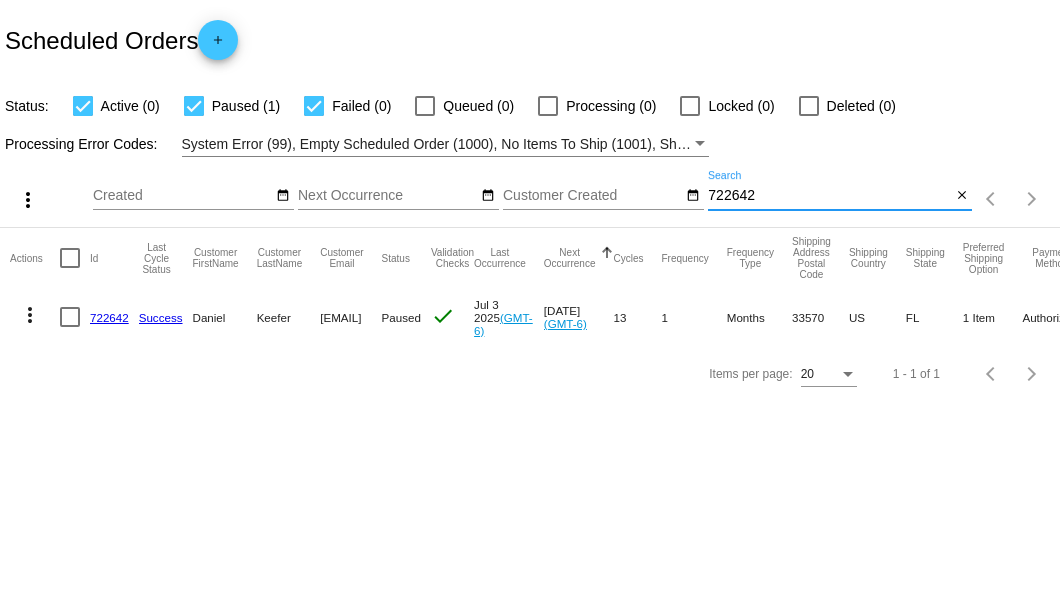 type on "722642" 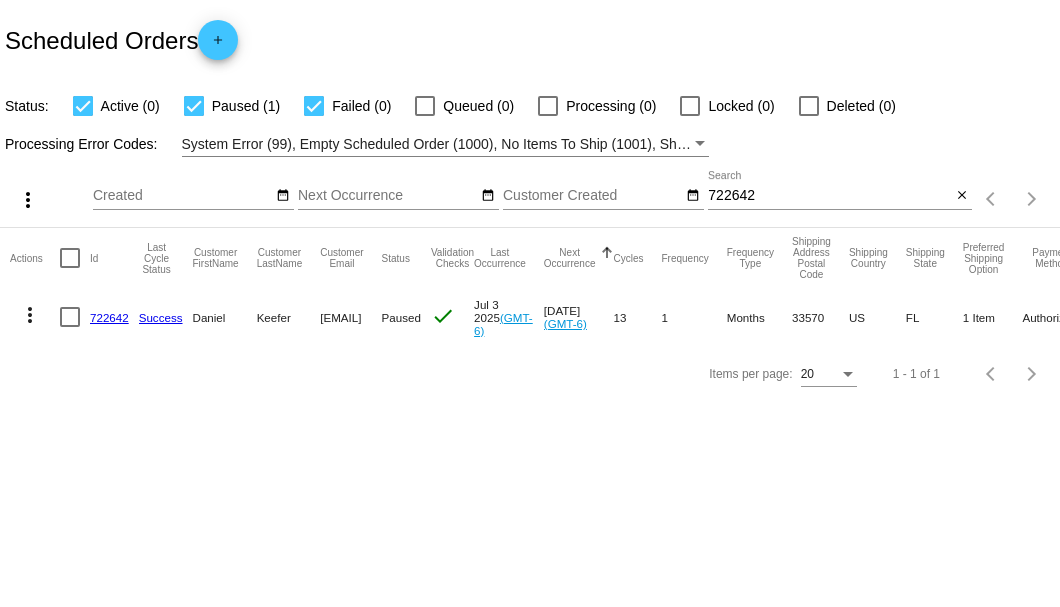 click on "722642" 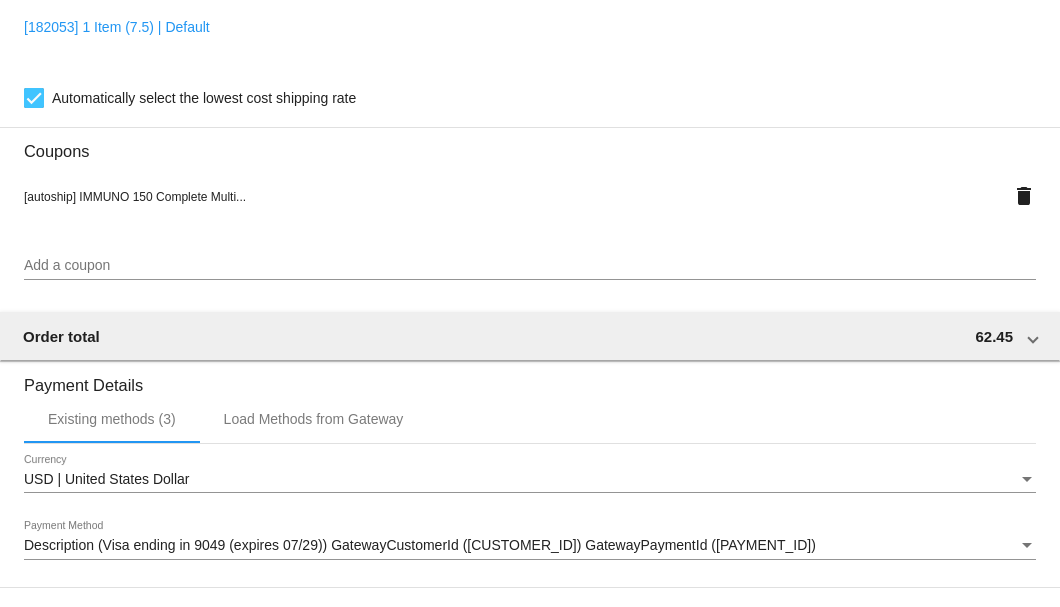 scroll, scrollTop: 1930, scrollLeft: 0, axis: vertical 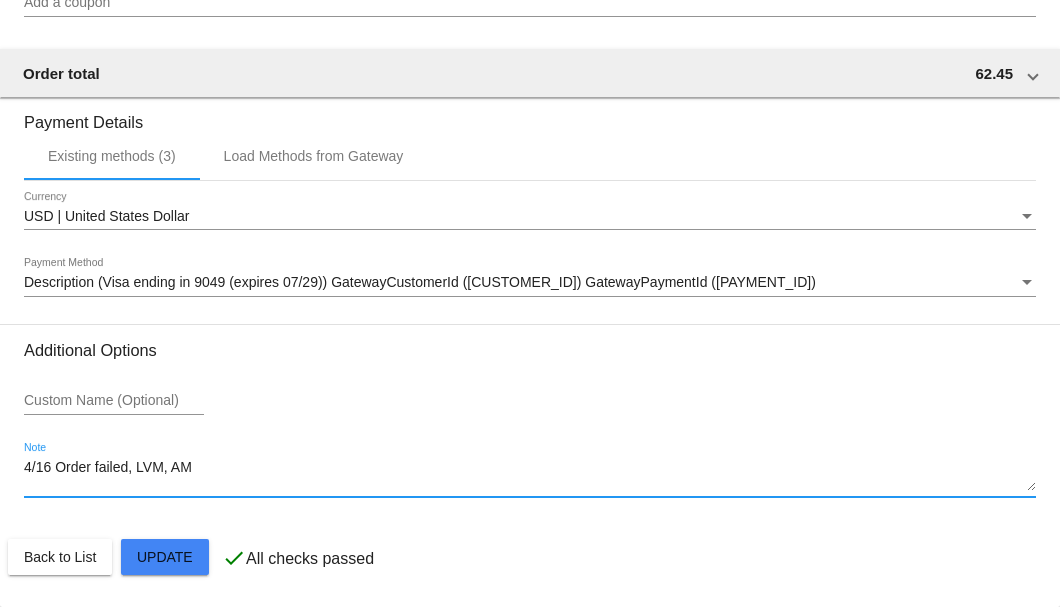 drag, startPoint x: 212, startPoint y: 467, endPoint x: 22, endPoint y: 471, distance: 190.0421 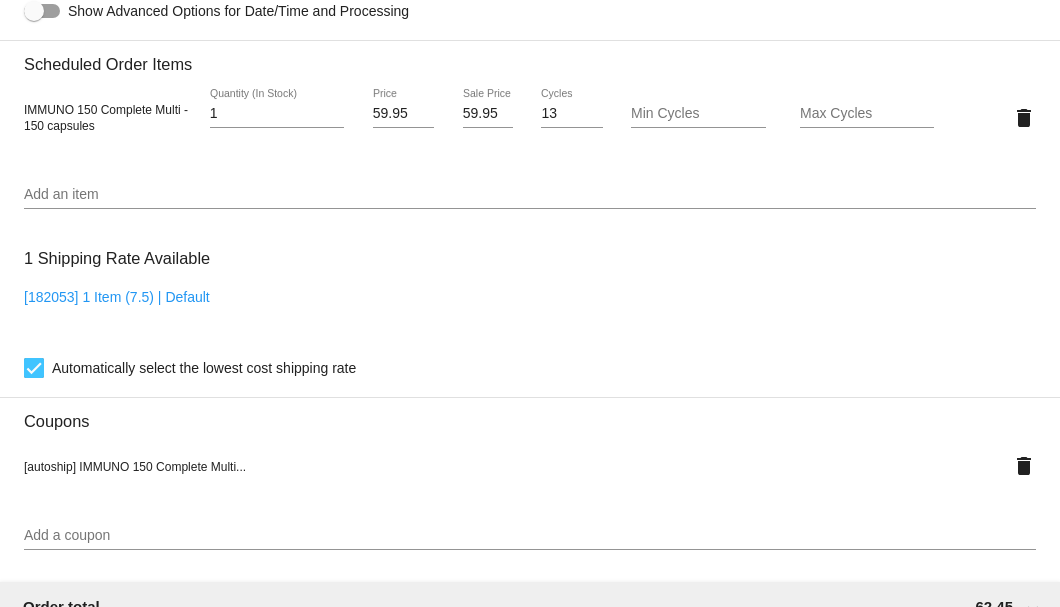 scroll, scrollTop: 1130, scrollLeft: 0, axis: vertical 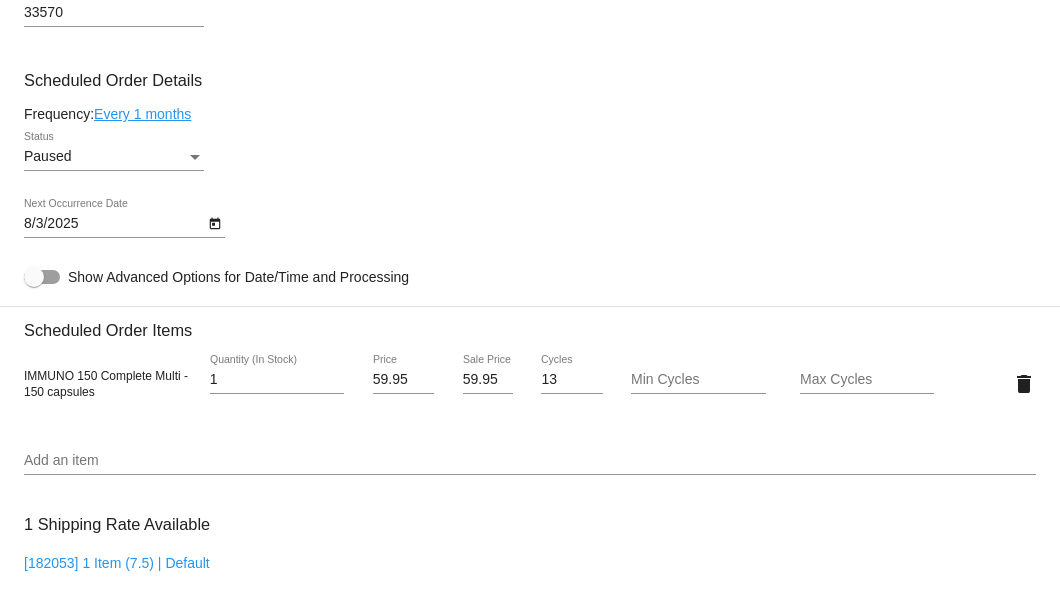 type on "***A/S/SB" 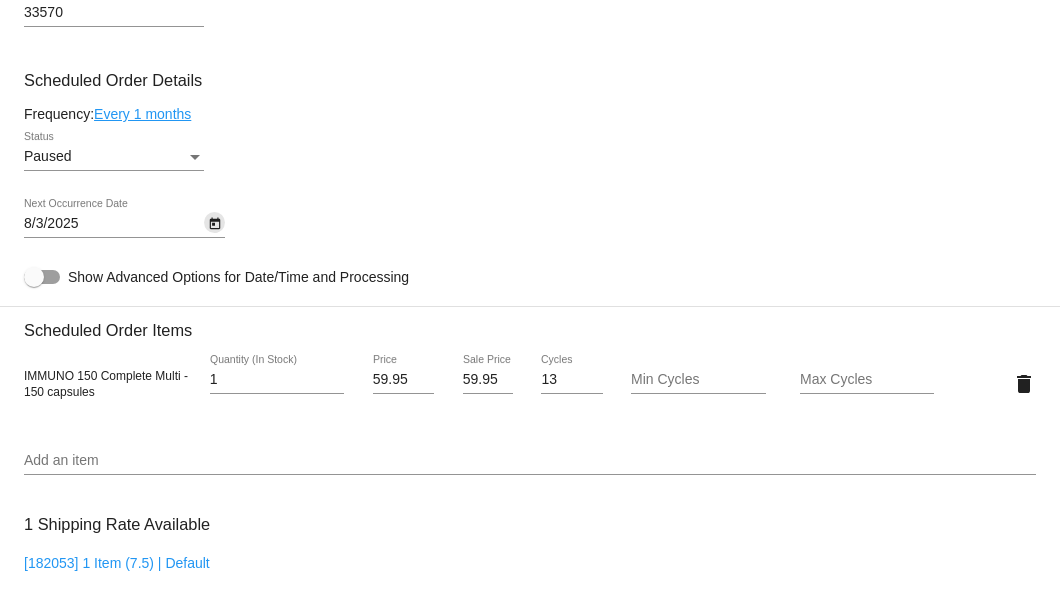 click 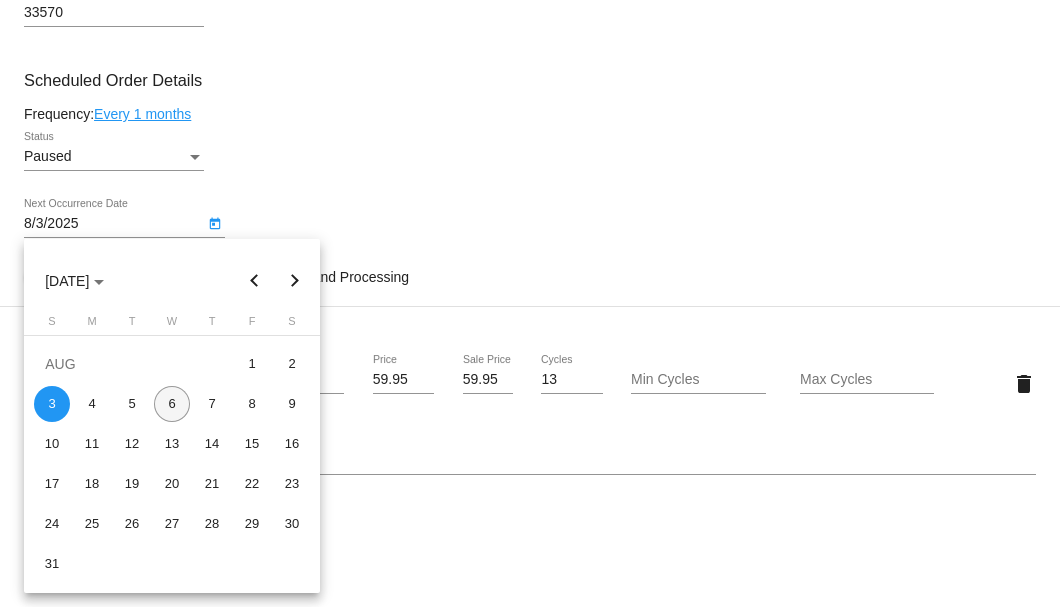 click on "6" at bounding box center [172, 404] 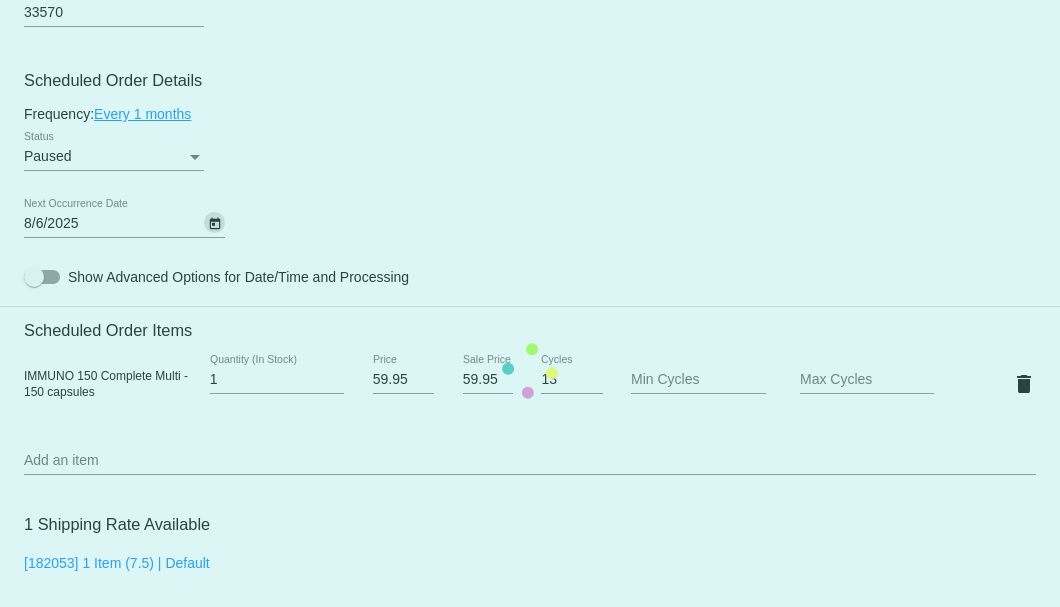 click on "Customer
4608339: Daniel Keefer
Keeferd375@gmail.com
Customer Shipping
Enter Shipping Address Select A Saved Address (0)
Daniel
Shipping First Name
Keefer
Shipping Last Name
US | USA
Shipping Country
2535 Turtleback way Lot307
Shipping Street 1
Shipping Street 2
Ruskin
Shipping City
FL | Florida
Shipping State
33570
Shipping Postcode
Scheduled Order Details
Frequency:
Every 1 months
Paused
Status" 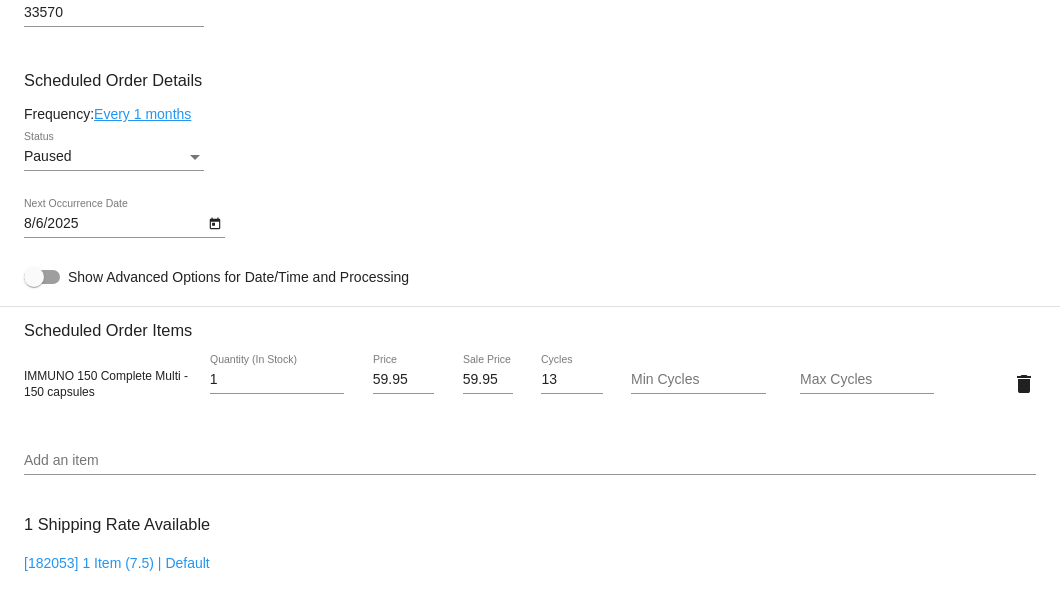 click at bounding box center [195, 157] 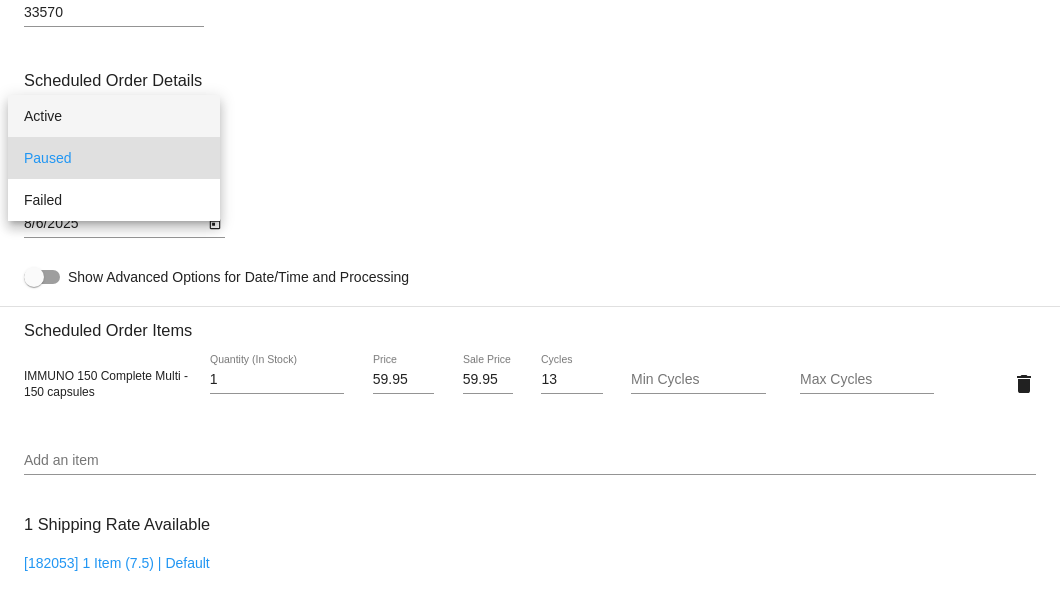 click on "Active" at bounding box center [114, 116] 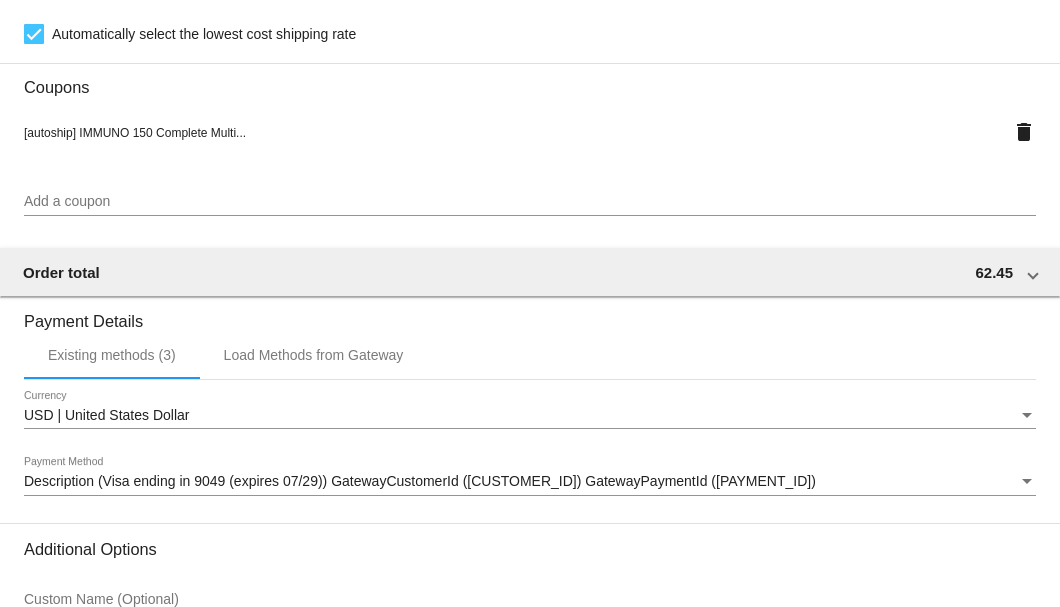 scroll, scrollTop: 1930, scrollLeft: 0, axis: vertical 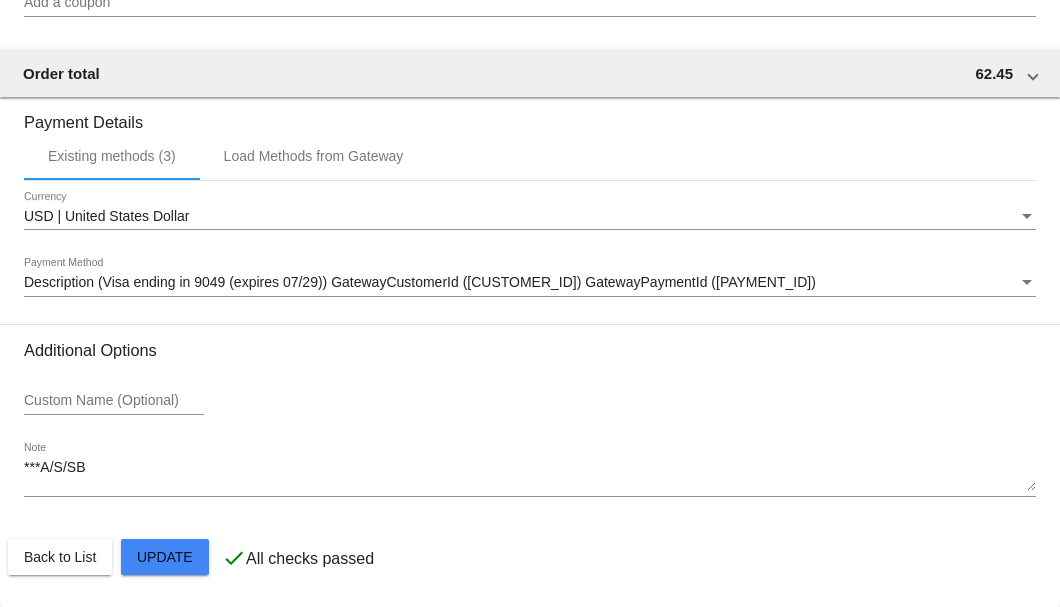 click on "Customer
4608339: Daniel Keefer
Keeferd375@gmail.com
Customer Shipping
Enter Shipping Address Select A Saved Address (0)
Daniel
Shipping First Name
Keefer
Shipping Last Name
US | USA
Shipping Country
2535 Turtleback way Lot307
Shipping Street 1
Shipping Street 2
Ruskin
Shipping City
FL | Florida
Shipping State
33570
Shipping Postcode
Scheduled Order Details
Frequency:
Every 1 months
Active
Status" 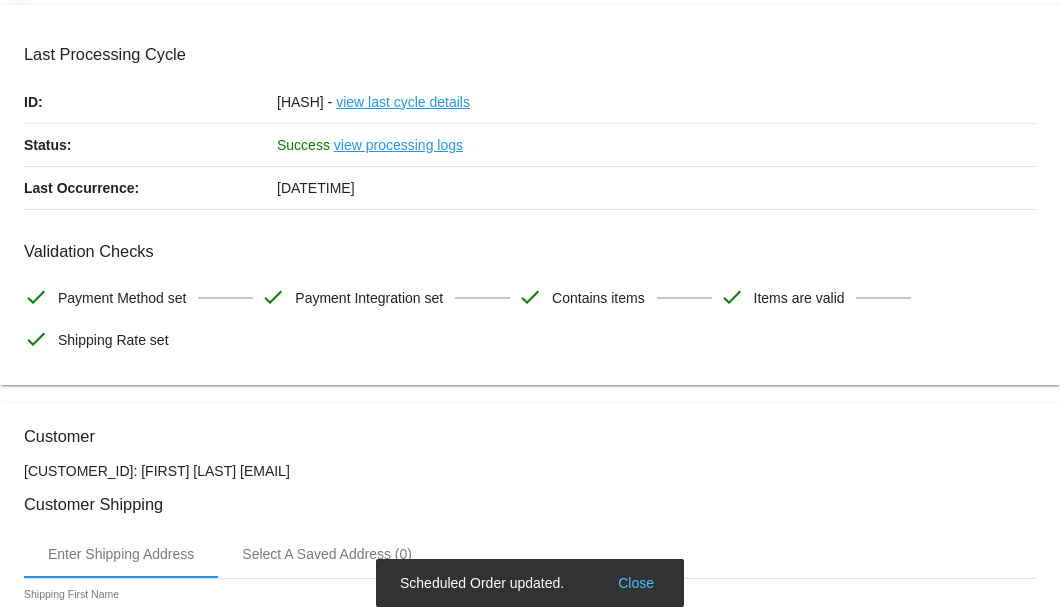 scroll, scrollTop: 0, scrollLeft: 0, axis: both 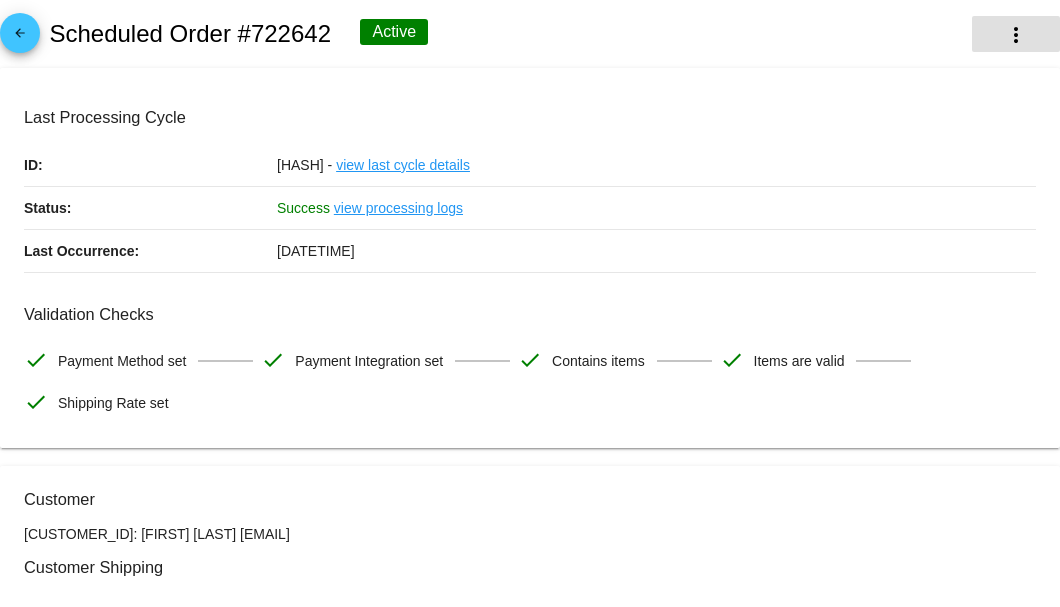 click on "more_vert" 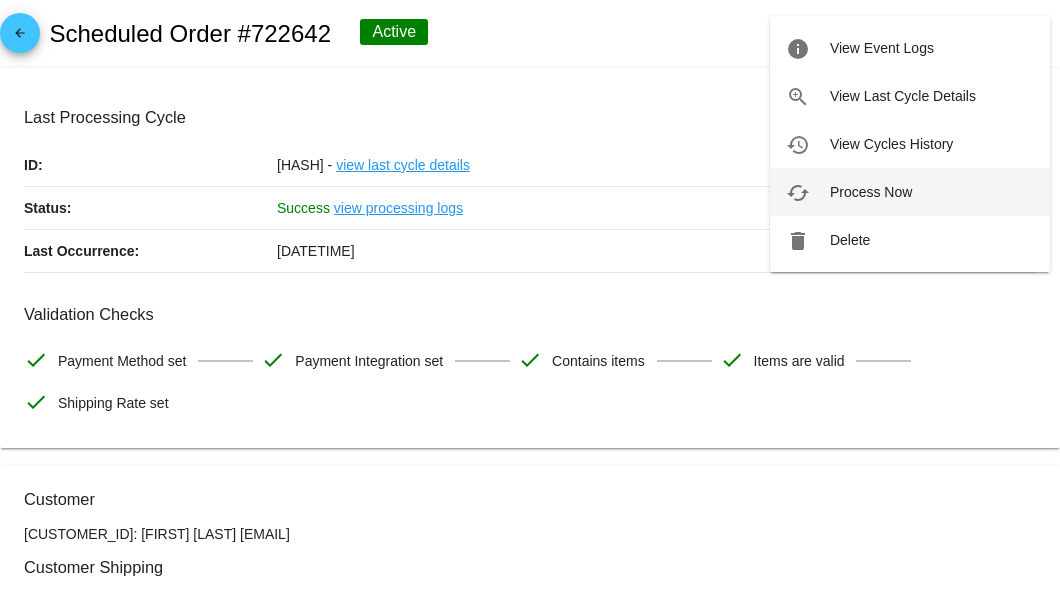 click on "Process Now" at bounding box center [871, 192] 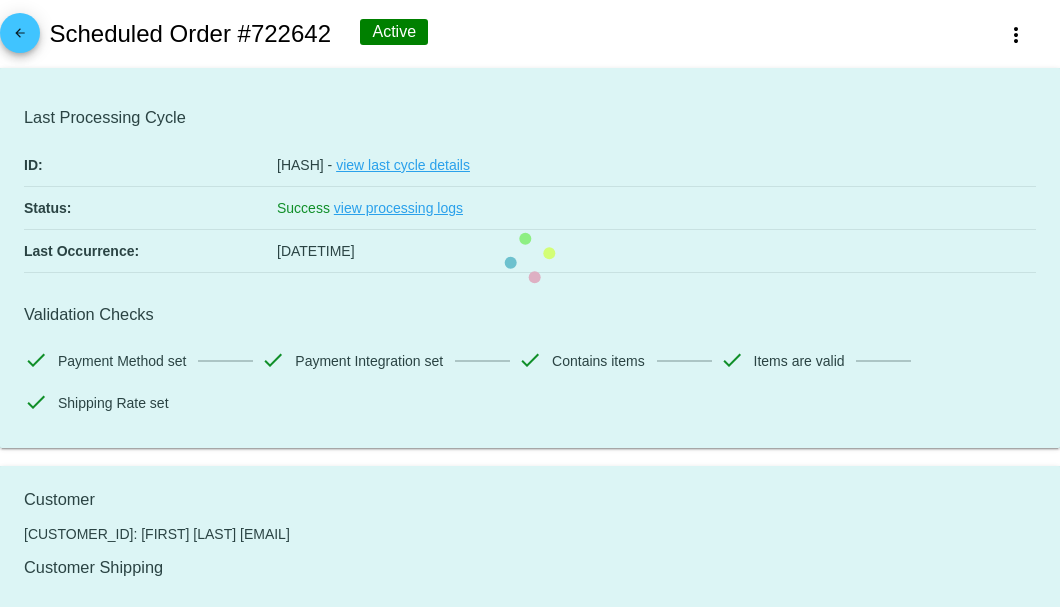scroll, scrollTop: 266, scrollLeft: 0, axis: vertical 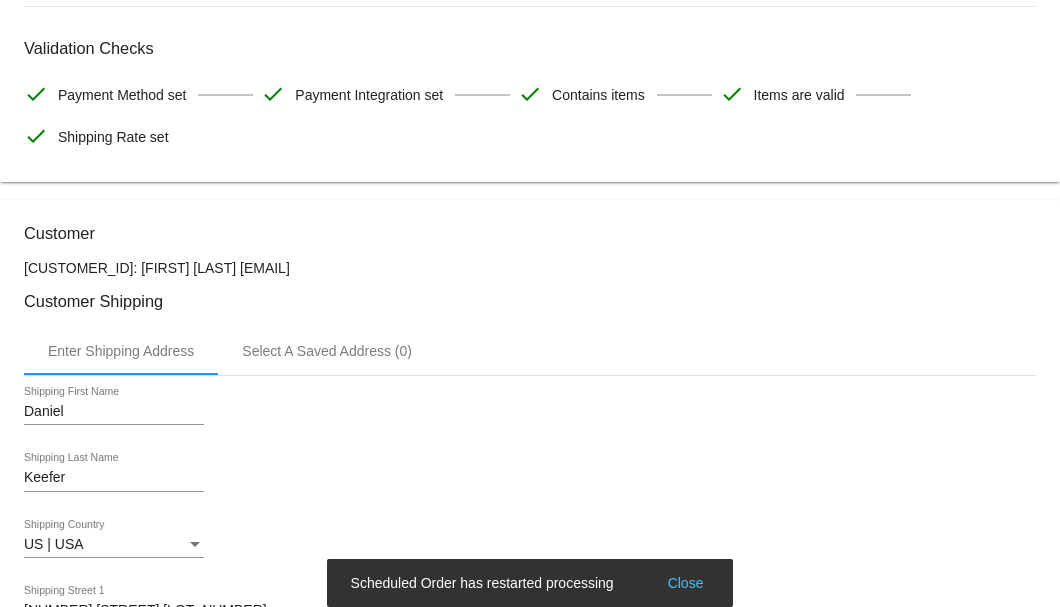 drag, startPoint x: 335, startPoint y: 272, endPoint x: 174, endPoint y: 272, distance: 161 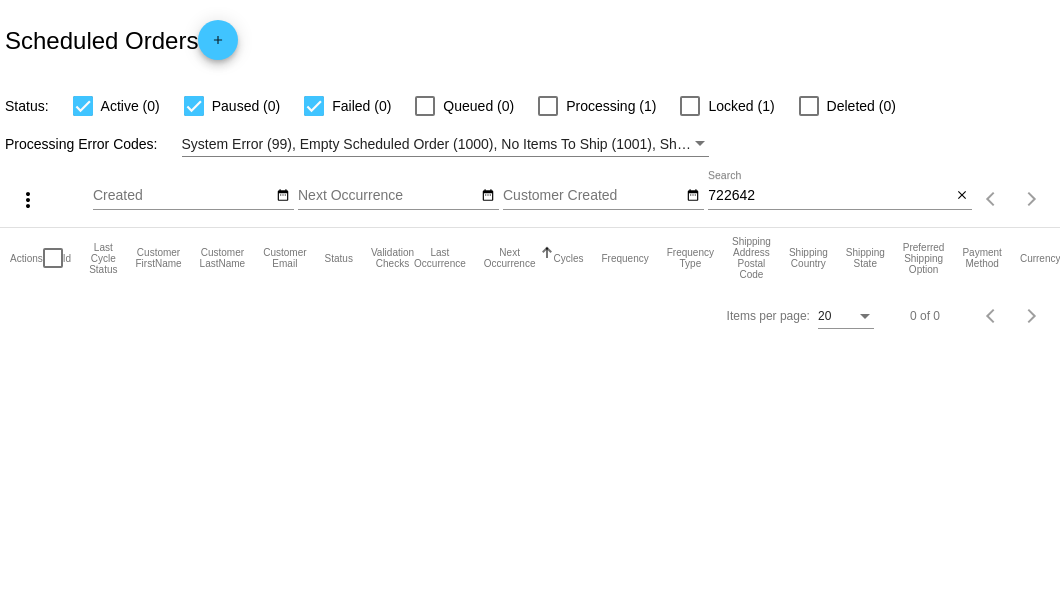 scroll, scrollTop: 0, scrollLeft: 0, axis: both 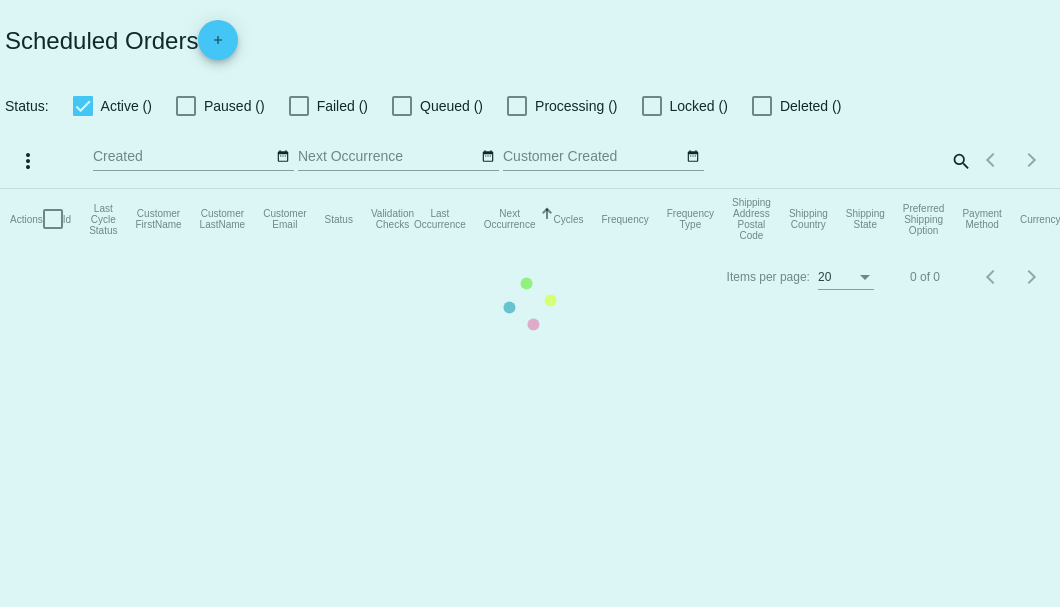 checkbox on "true" 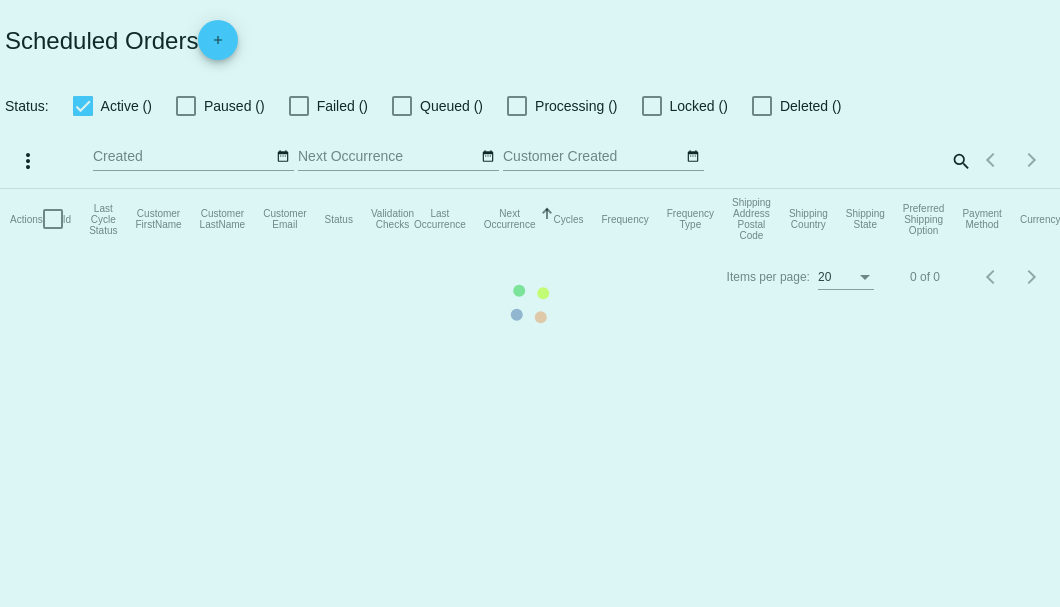 checkbox on "true" 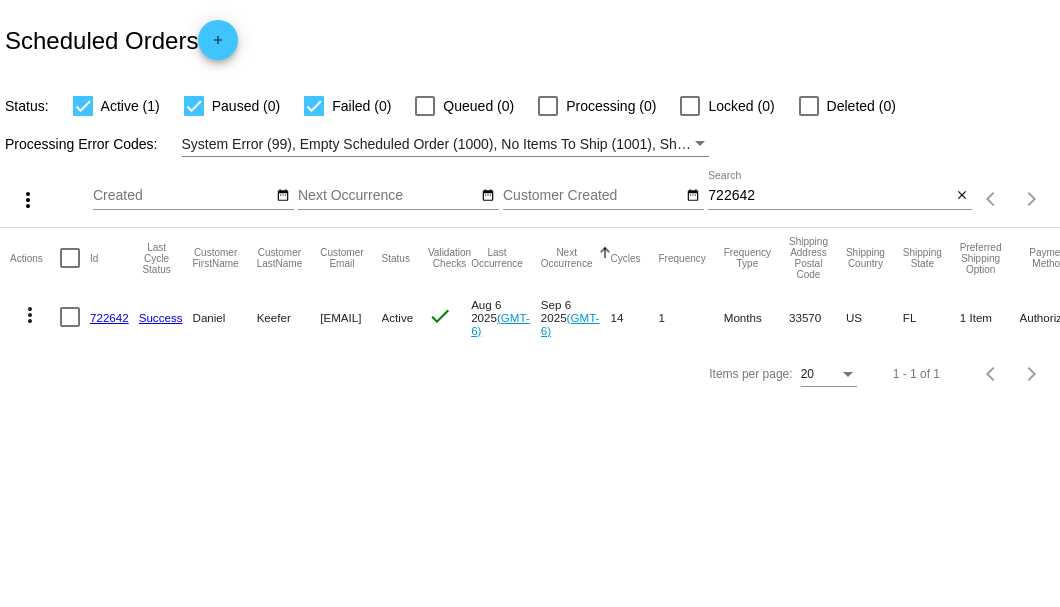 click on "722642" at bounding box center (829, 196) 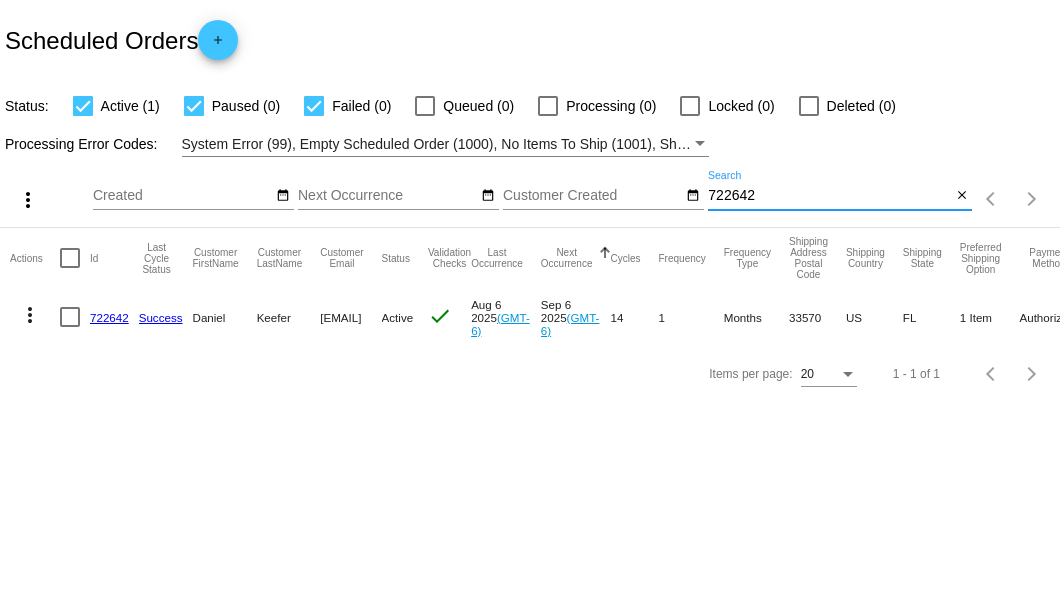 click on "722642" at bounding box center [829, 196] 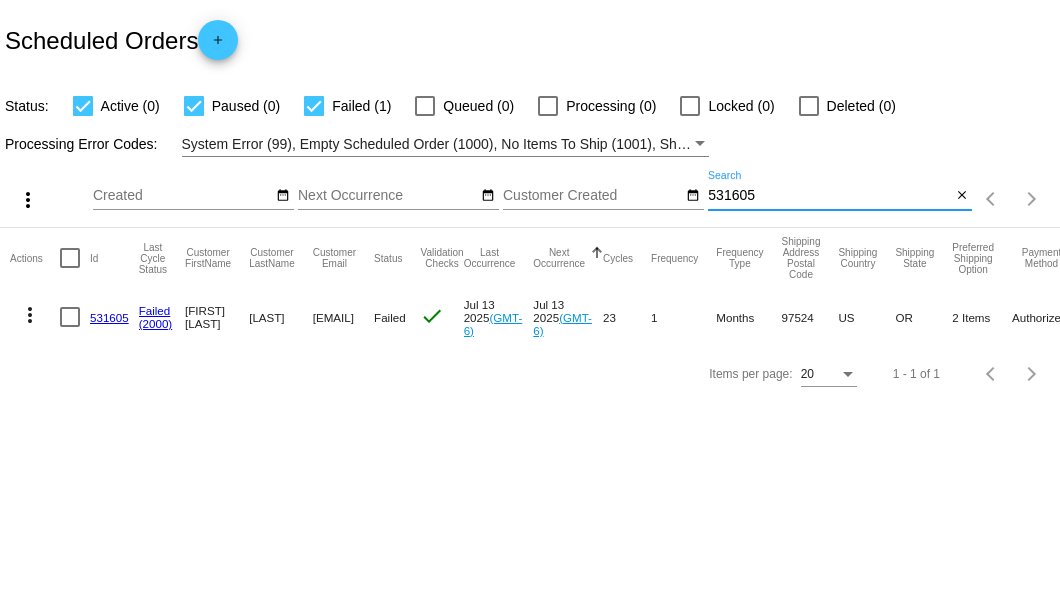 type on "531605" 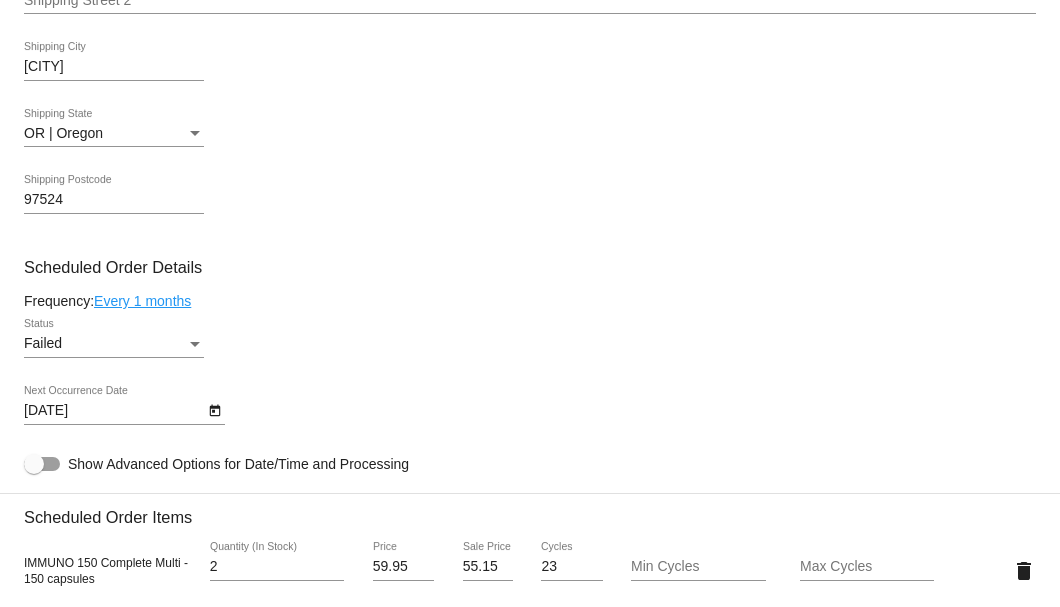 scroll, scrollTop: 1133, scrollLeft: 0, axis: vertical 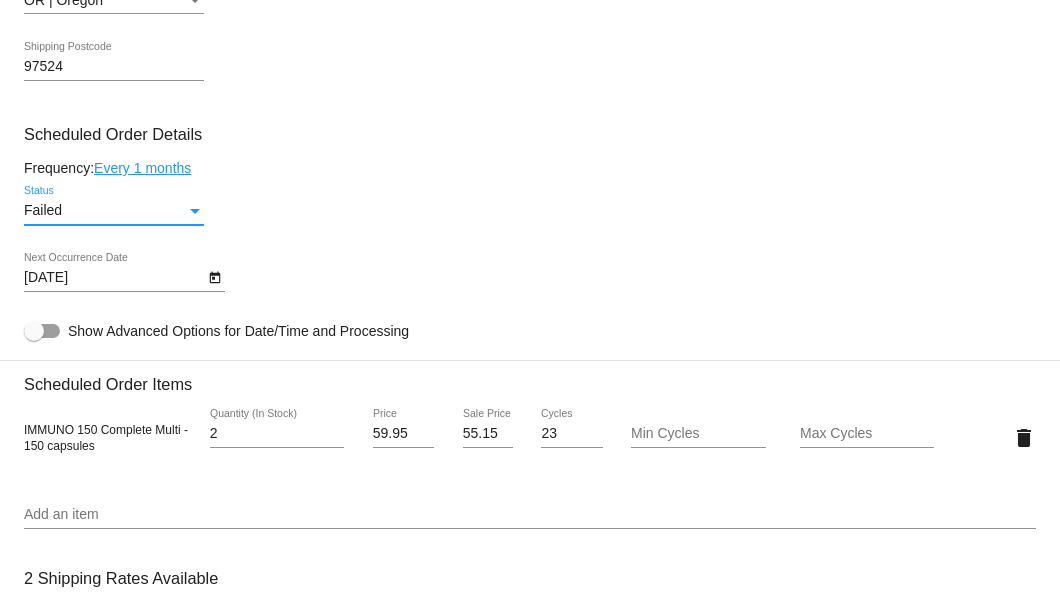 click on "Failed" at bounding box center (105, 211) 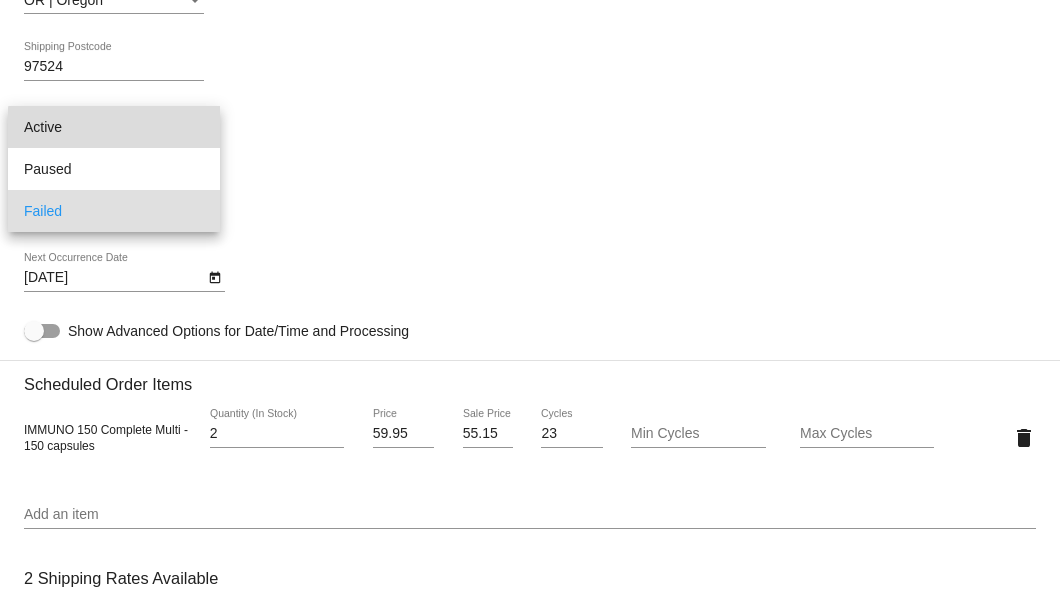 click on "Active" at bounding box center [114, 127] 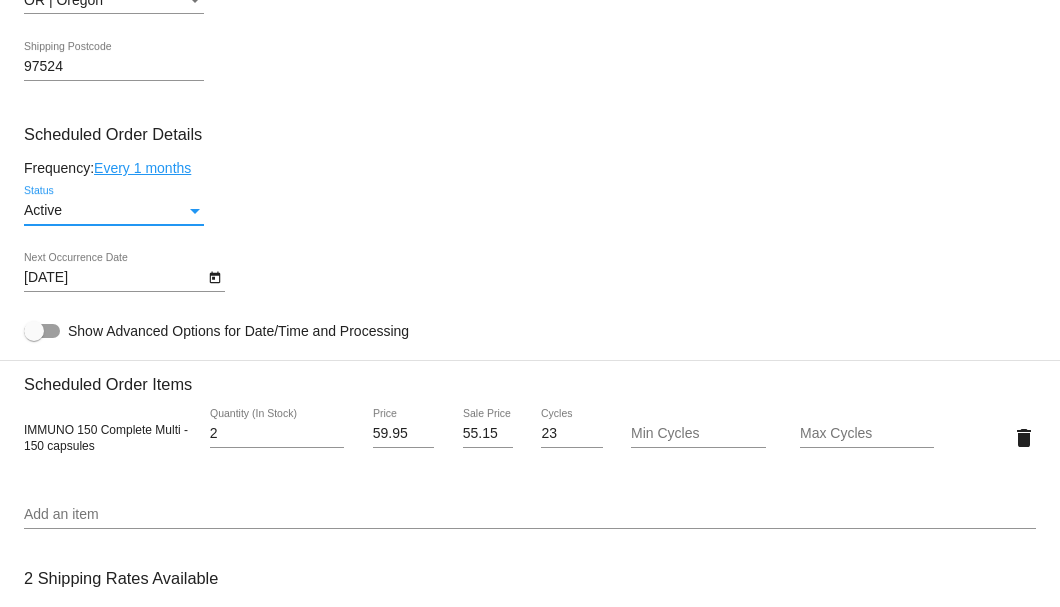 click 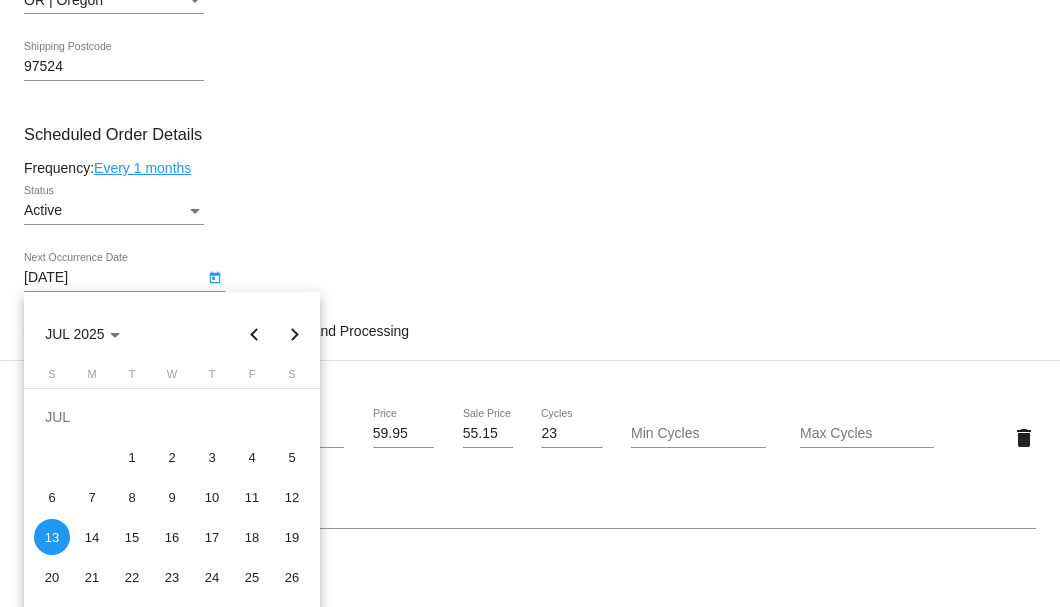 click at bounding box center (295, 334) 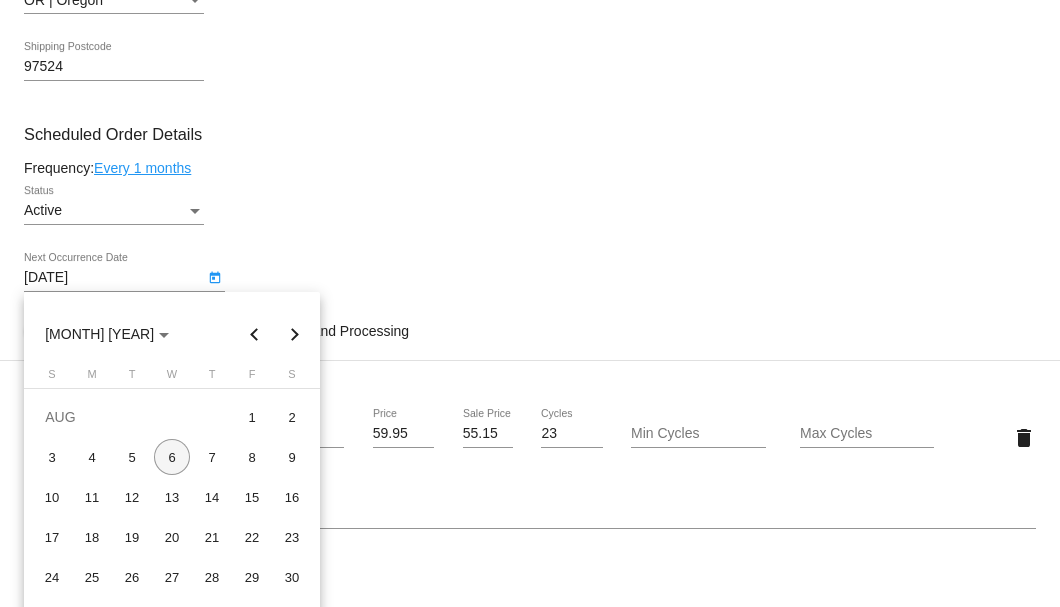 click on "6" at bounding box center [172, 457] 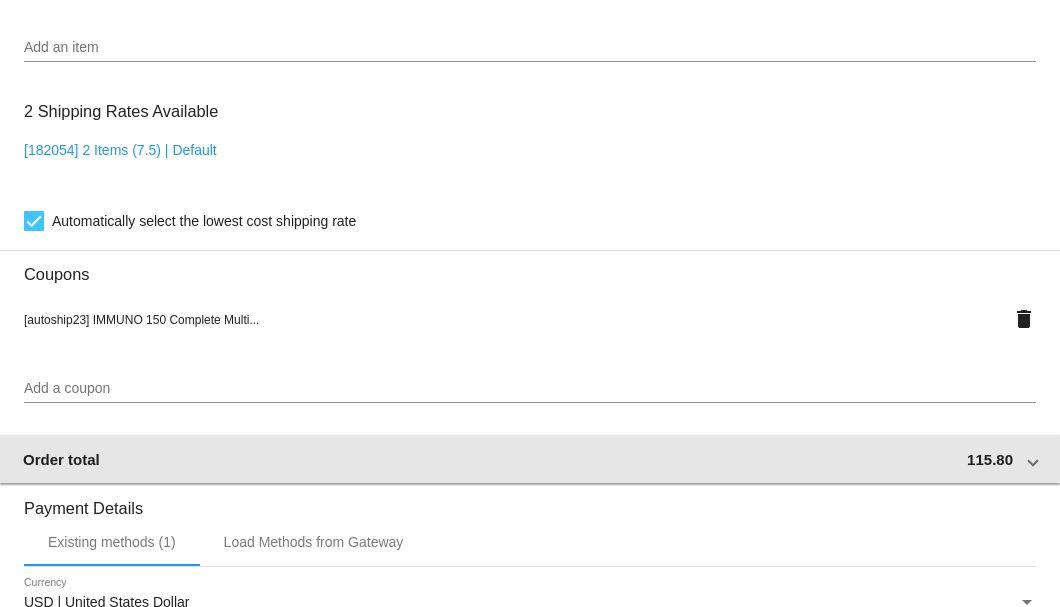 scroll, scrollTop: 1866, scrollLeft: 0, axis: vertical 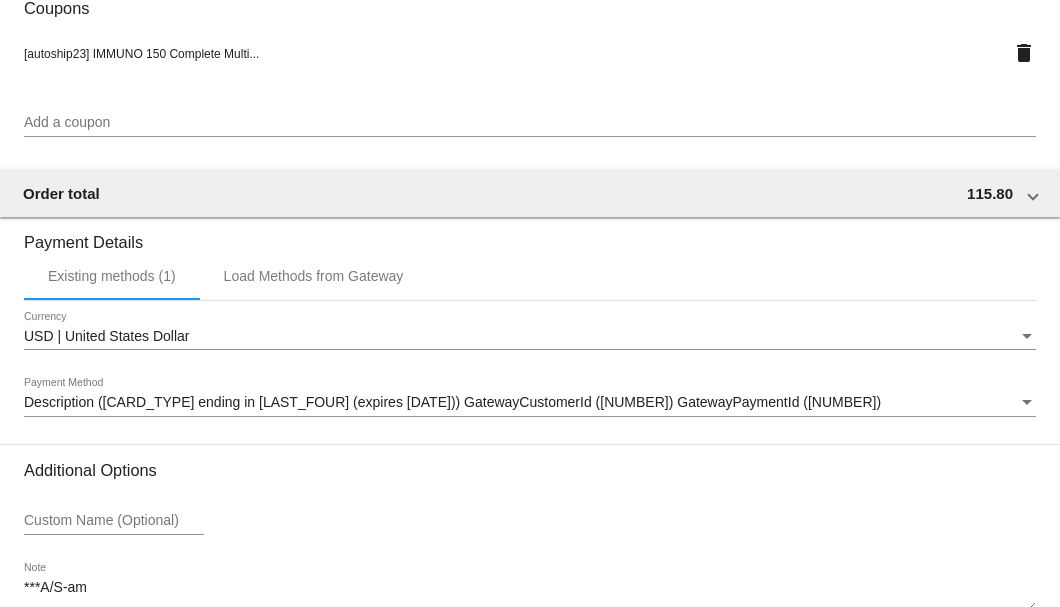 click on "Description (Visa ending in 5054 (expires 07/30)) GatewayCustomerId (626770027)
GatewayPaymentId (1316950831)
Payment Method" at bounding box center [530, 406] 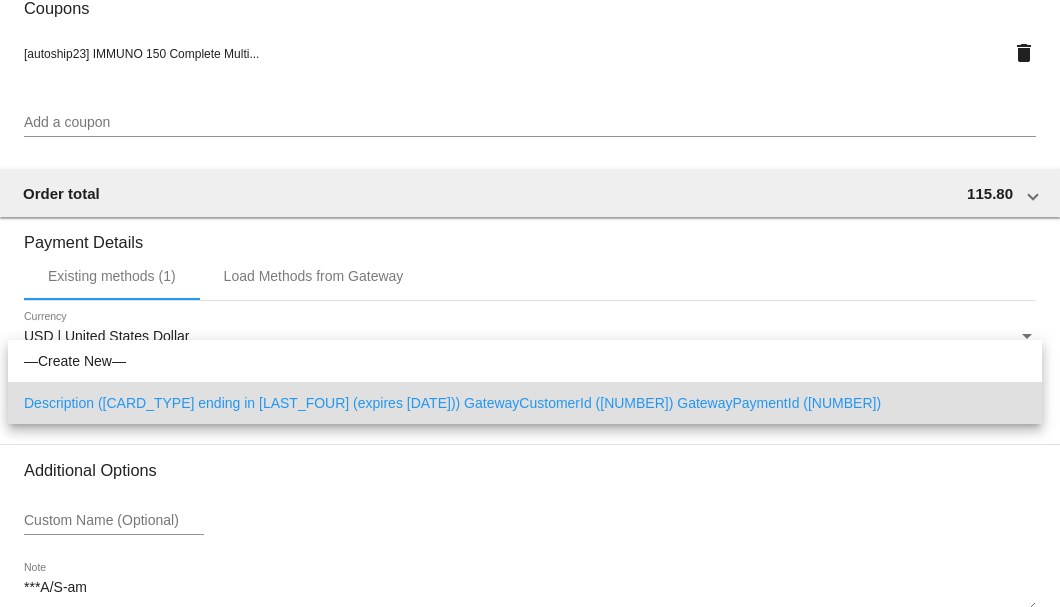 click at bounding box center (530, 303) 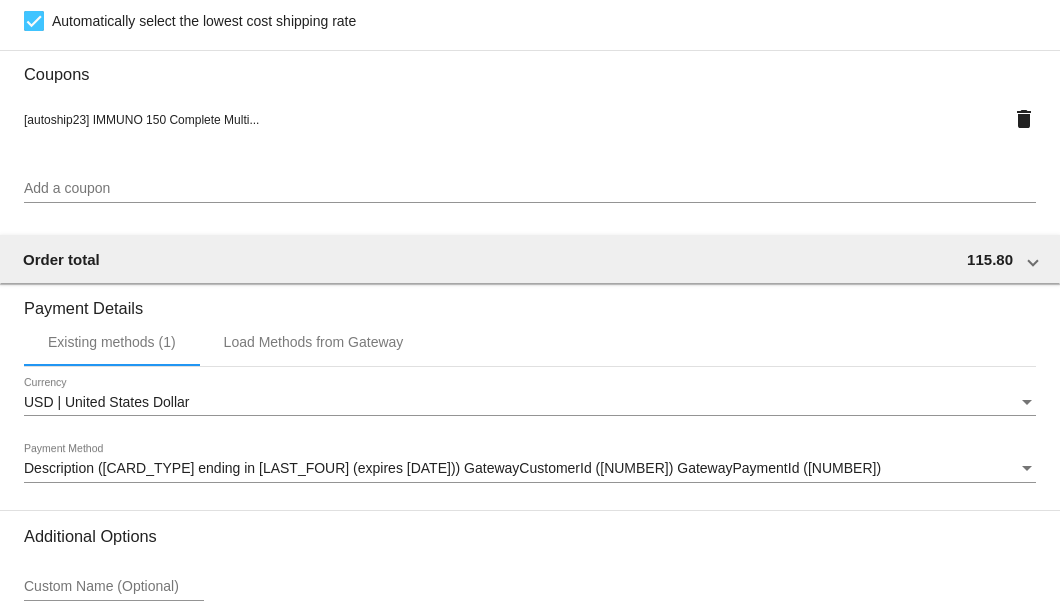 scroll, scrollTop: 1986, scrollLeft: 0, axis: vertical 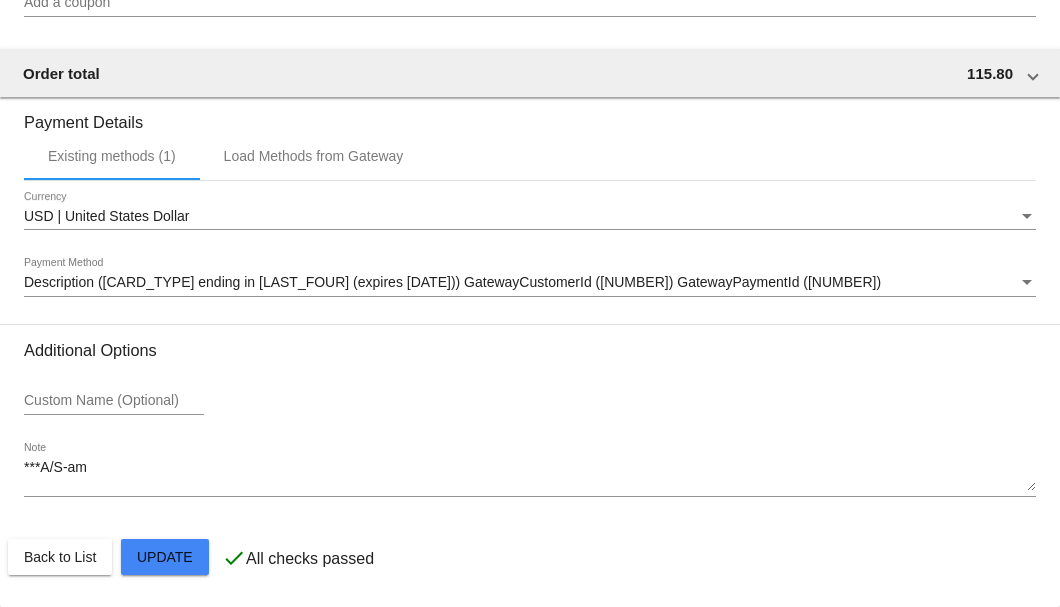 click on "Customer
2895183: William D Mayfield
eaglespiritsail@gmail.com
Customer Shipping
Enter Shipping Address Select A Saved Address (0)
William D
Shipping First Name
Mayfield
Shipping Last Name
US | USA
Shipping Country
10990 Hwy 140
Shipping Street 1
Shipping Street 2
Eagle Point
Shipping City
OR | Oregon
Shipping State
97524
Shipping Postcode
Scheduled Order Details
Frequency:
Every 1 months
Active
Status" 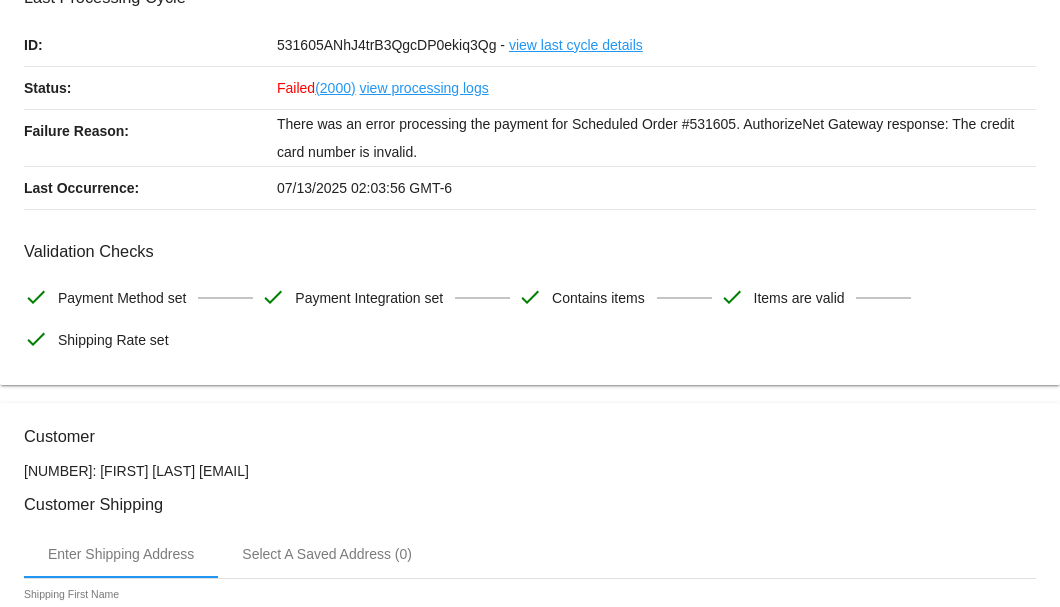 scroll, scrollTop: 0, scrollLeft: 0, axis: both 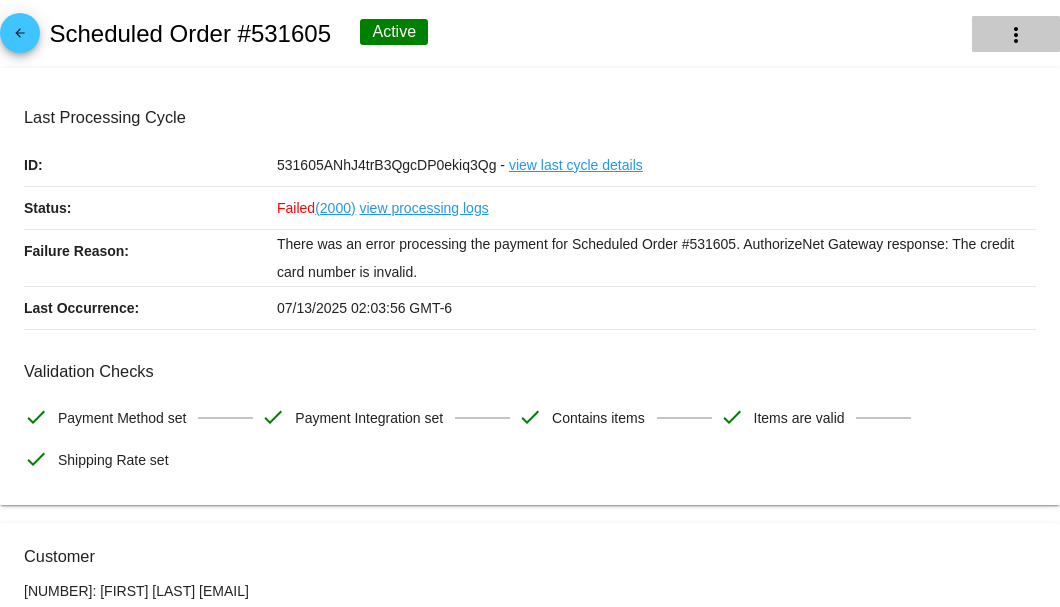 click on "more_vert" 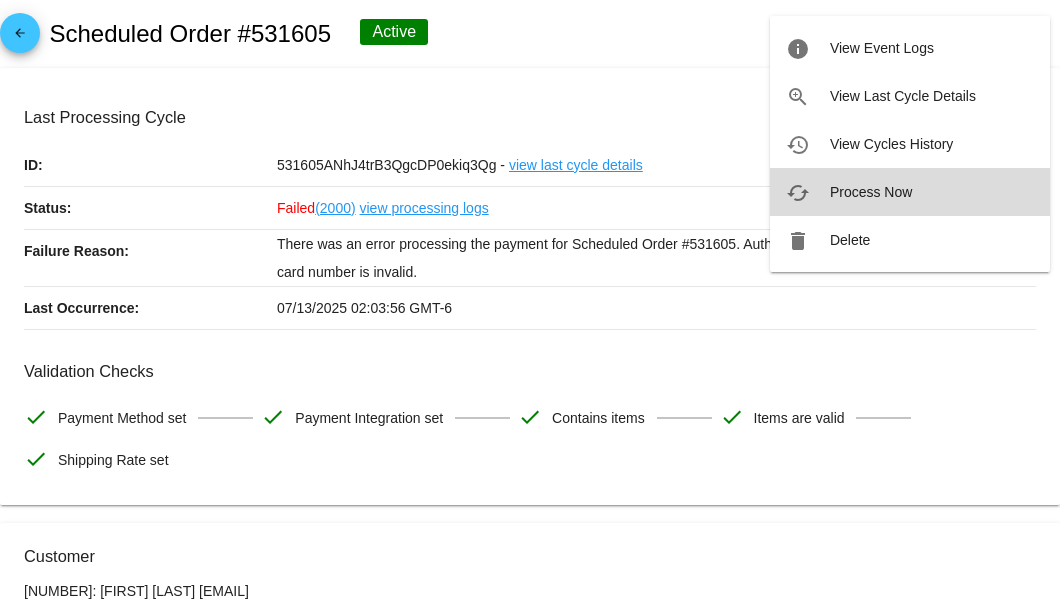 click on "Process Now" at bounding box center [871, 192] 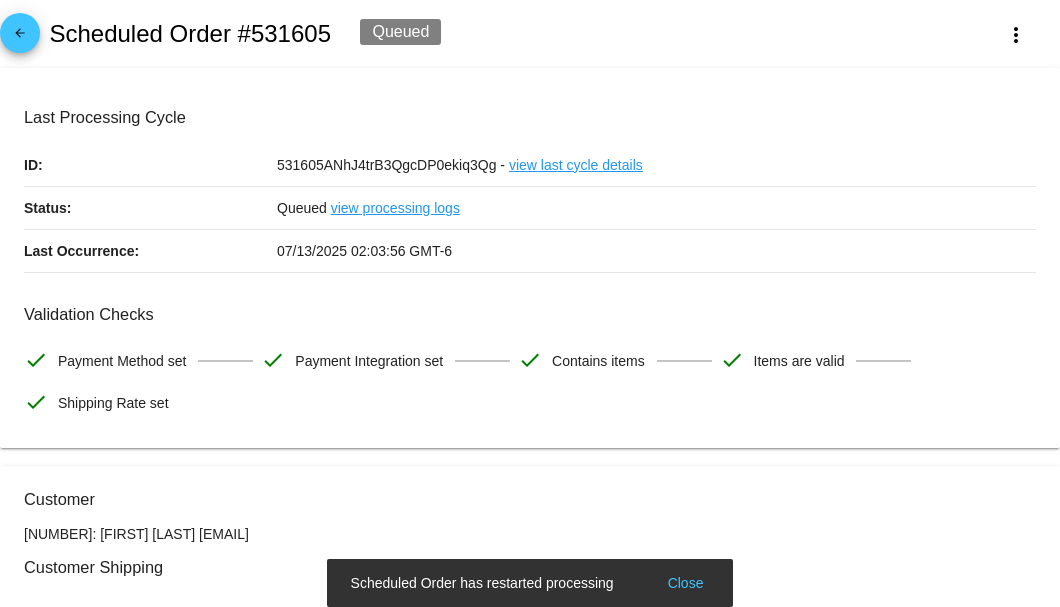 scroll, scrollTop: 266, scrollLeft: 0, axis: vertical 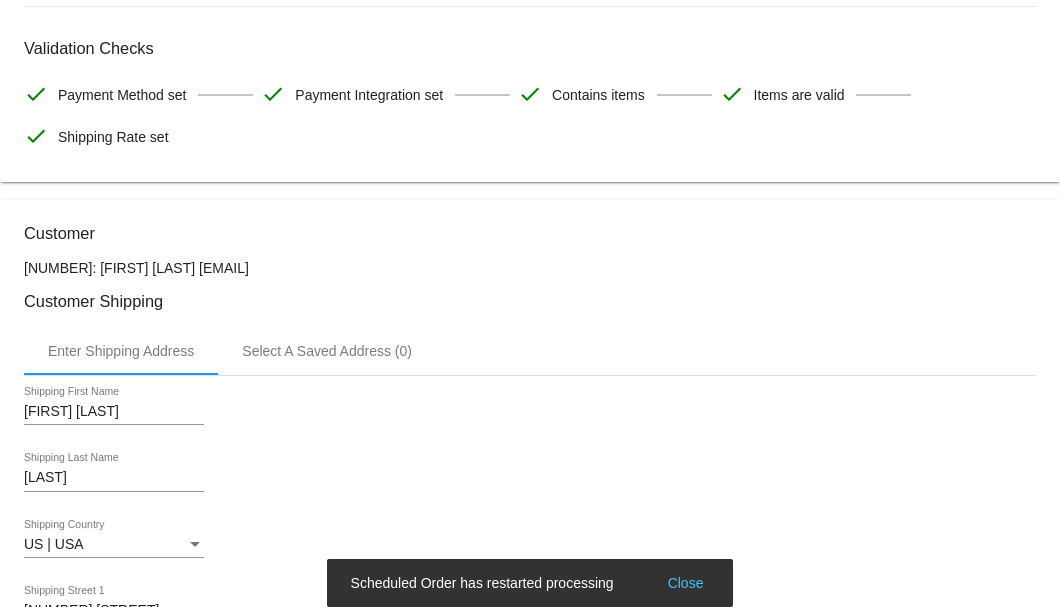 drag, startPoint x: 378, startPoint y: 266, endPoint x: 206, endPoint y: 270, distance: 172.04651 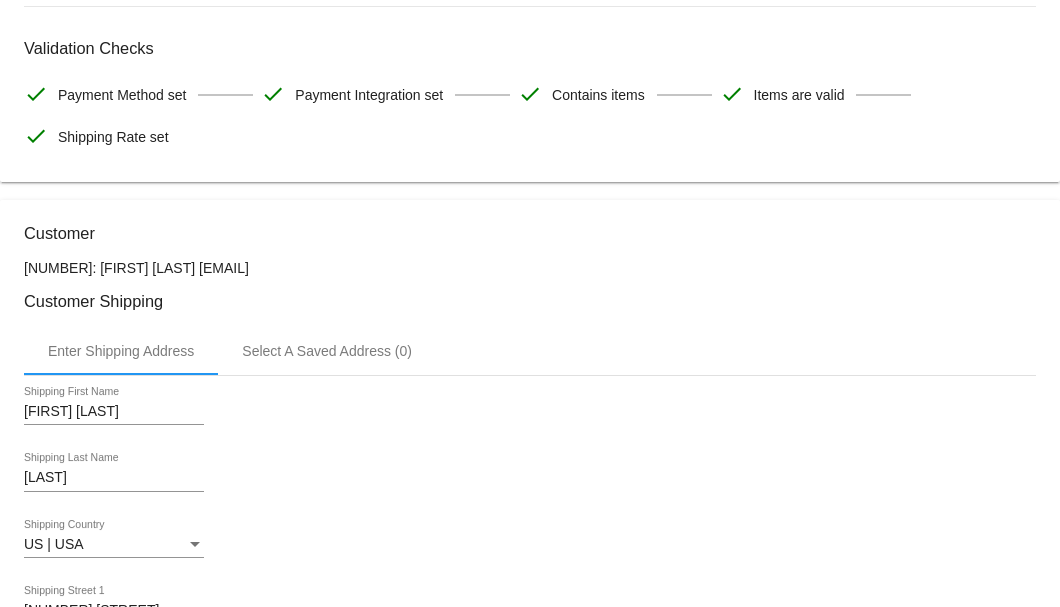 copy on "eaglespiritsail@gmail.com" 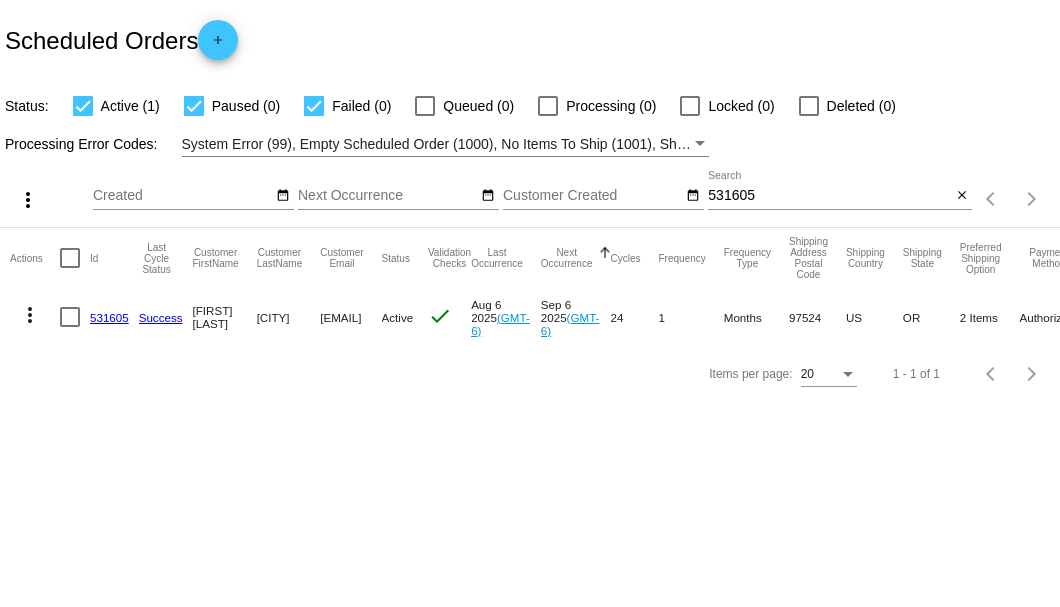 scroll, scrollTop: 0, scrollLeft: 0, axis: both 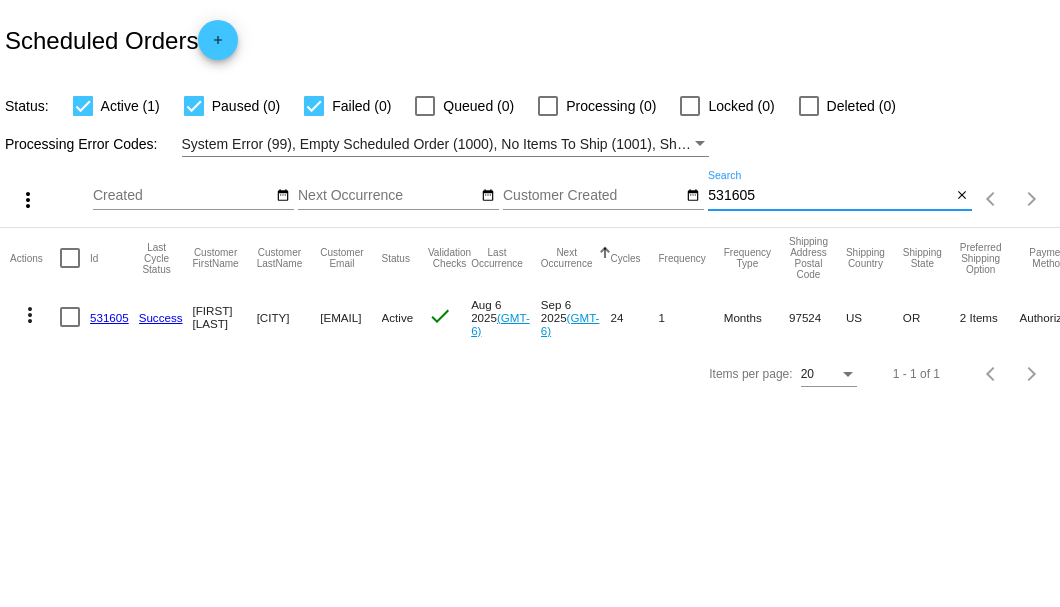 click on "531605" at bounding box center (829, 196) 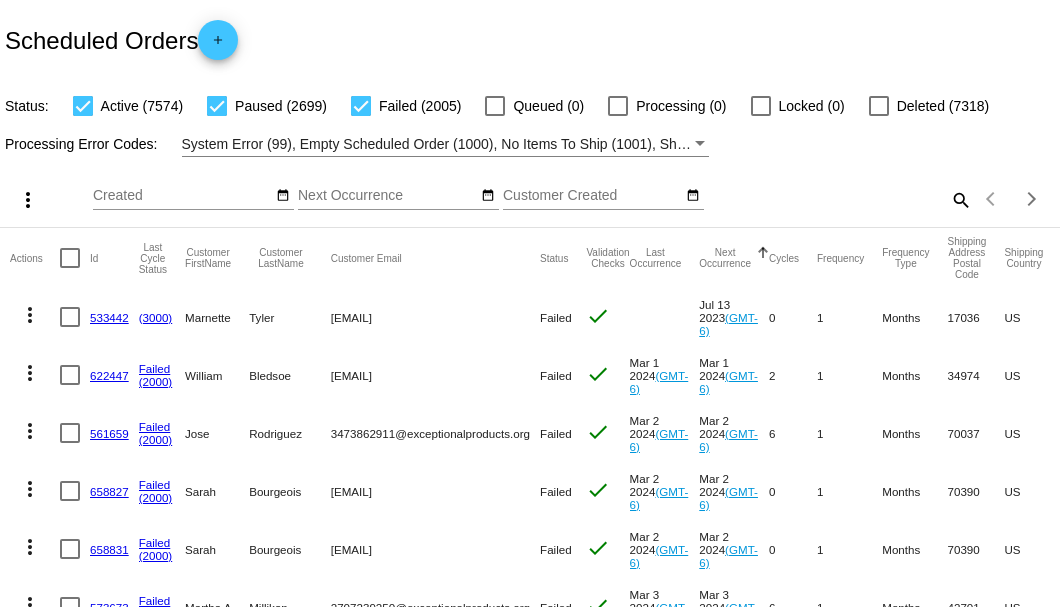 click on "search" 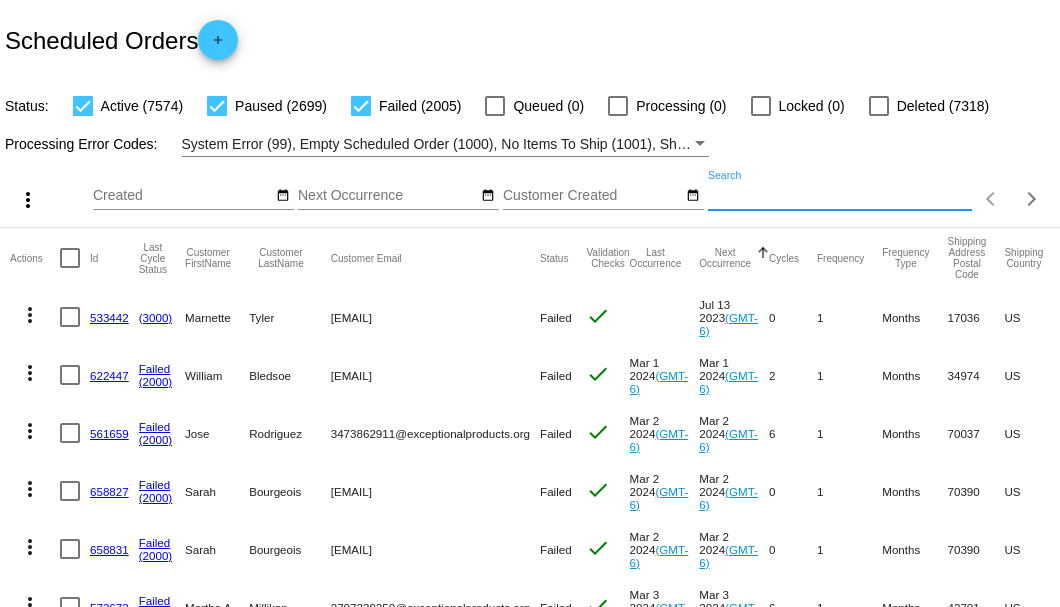 click on "Search" at bounding box center [840, 196] 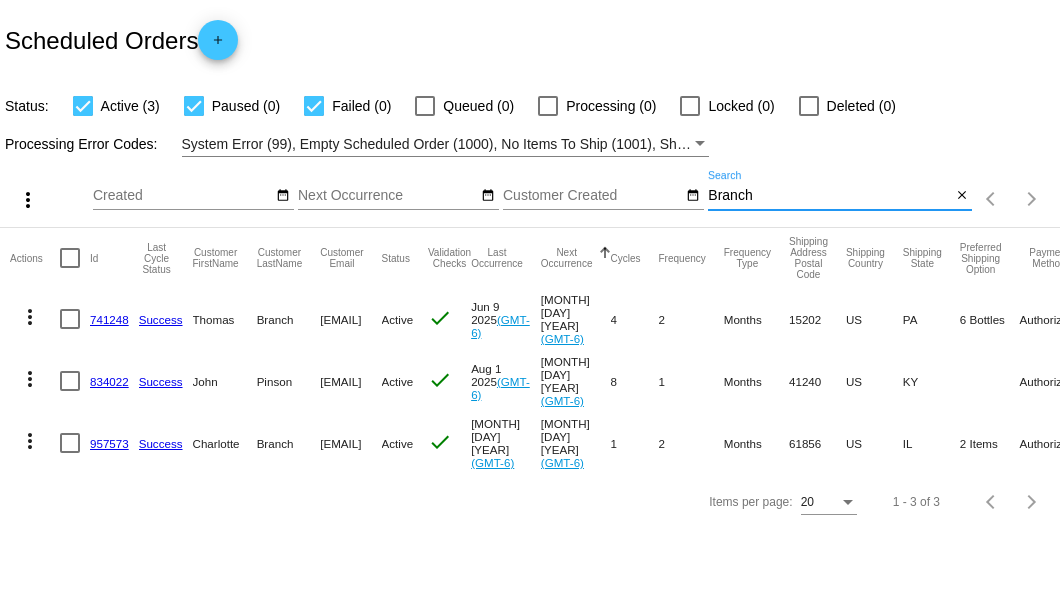 type on "Branch" 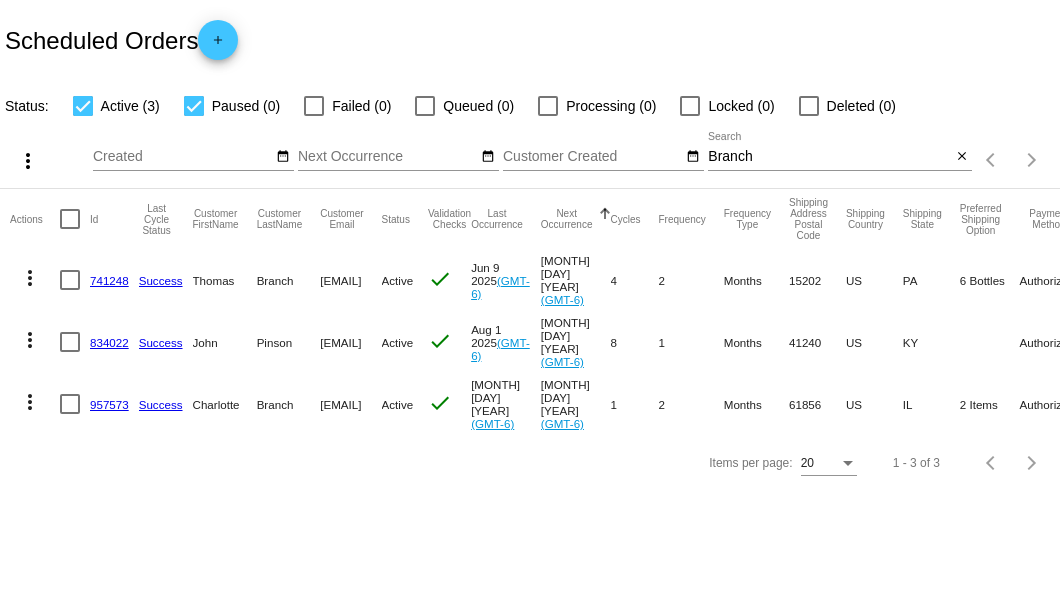 click on "741248" 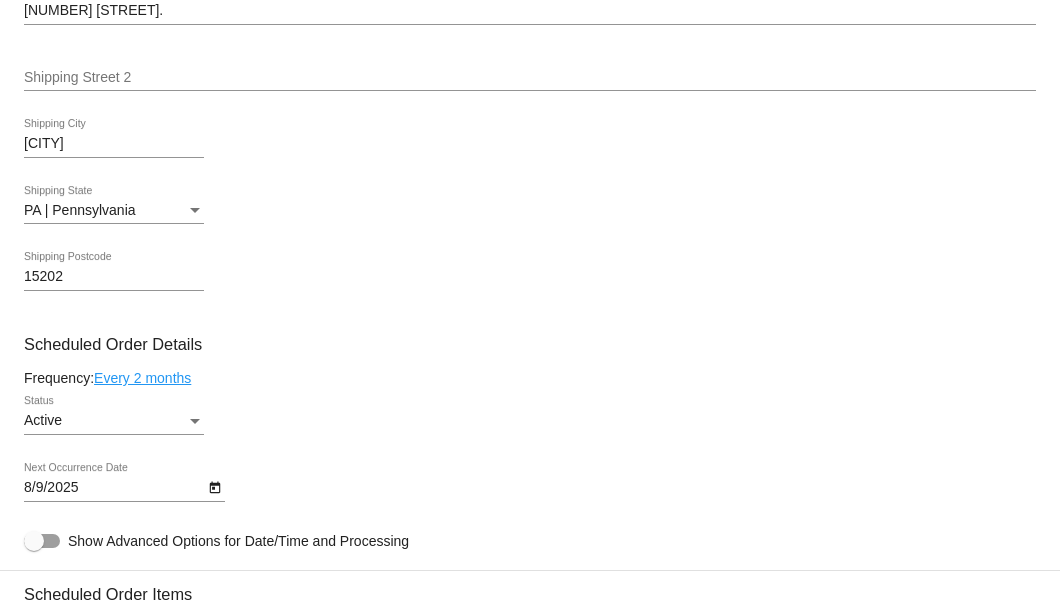 scroll, scrollTop: 1133, scrollLeft: 0, axis: vertical 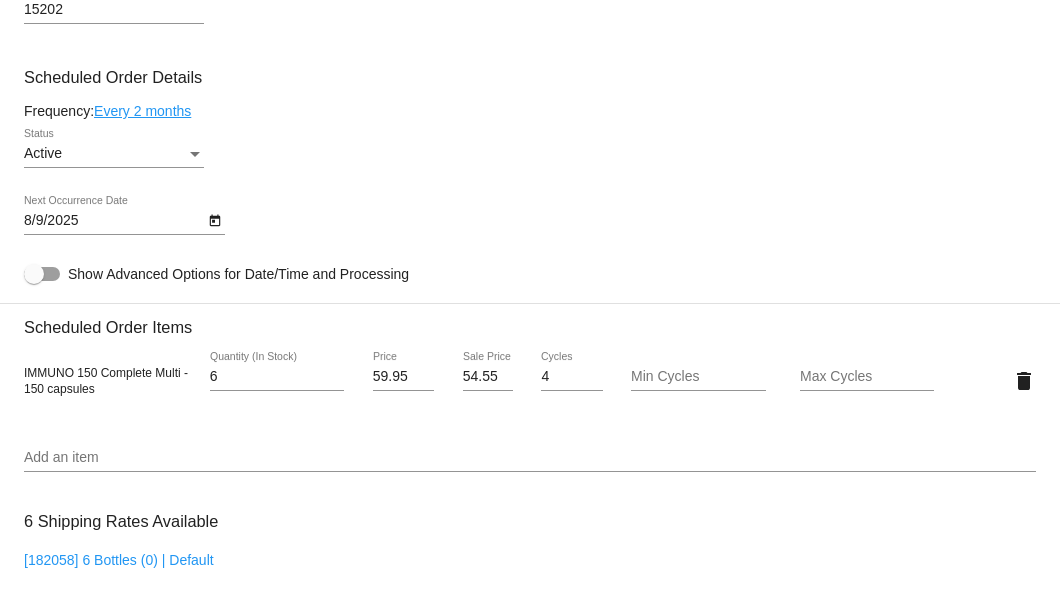 click 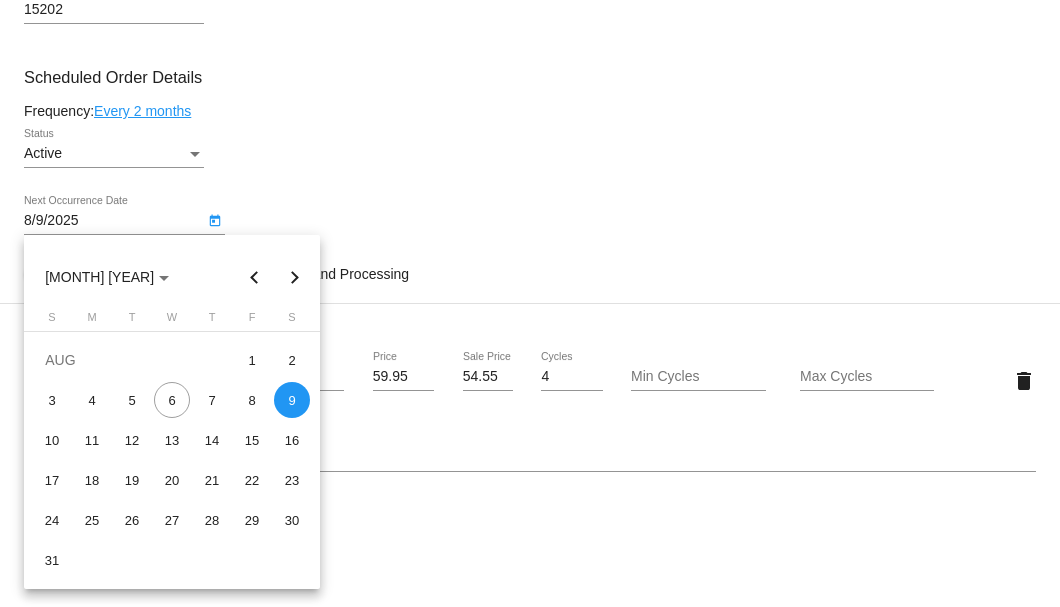 click at bounding box center [530, 303] 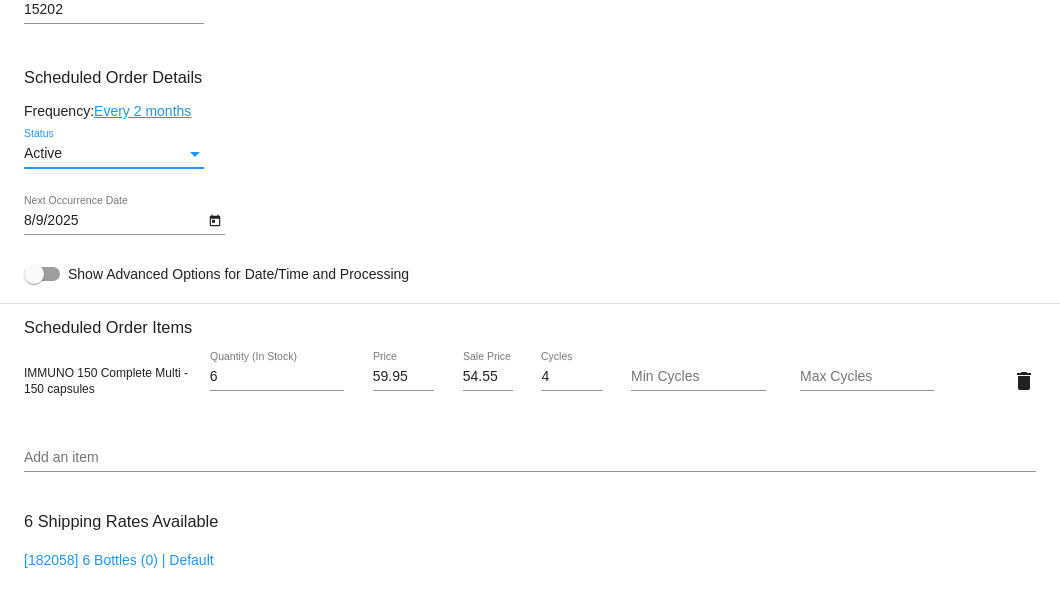 click at bounding box center (195, 154) 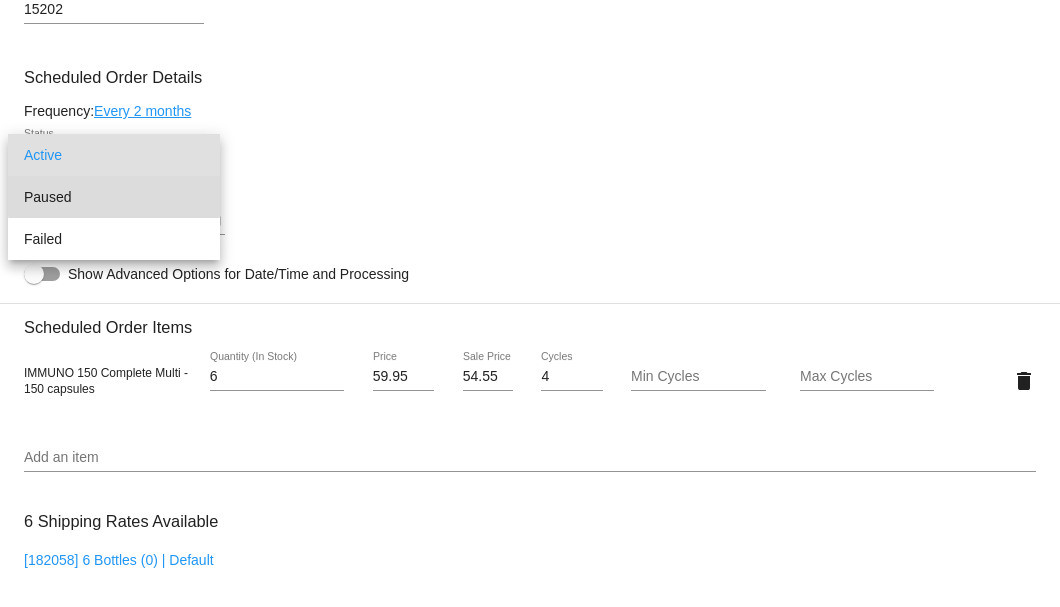 click on "Paused" at bounding box center (114, 197) 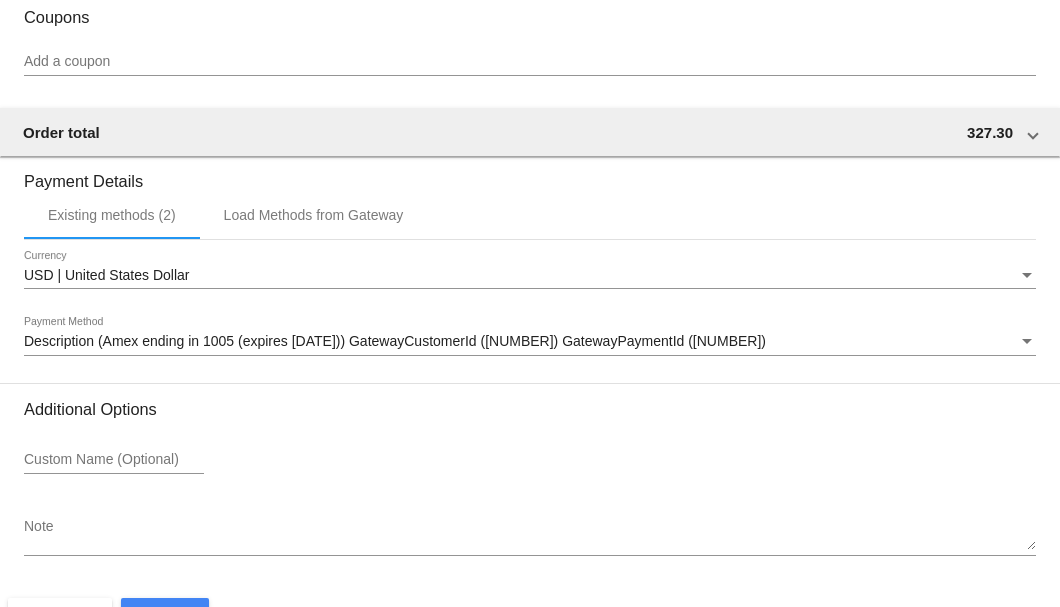 scroll, scrollTop: 1860, scrollLeft: 0, axis: vertical 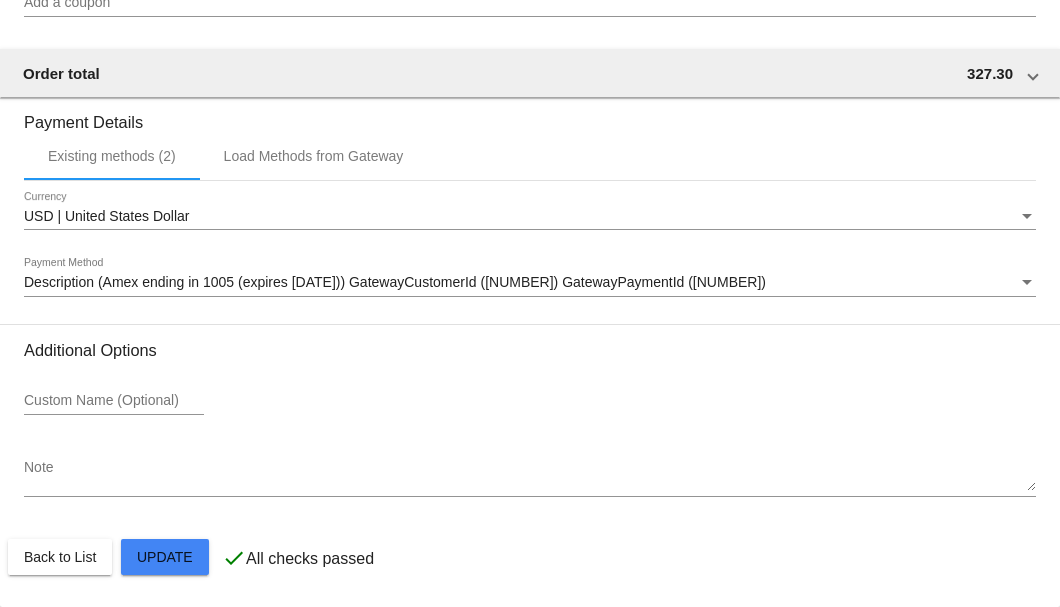 click on "Note" at bounding box center (530, 476) 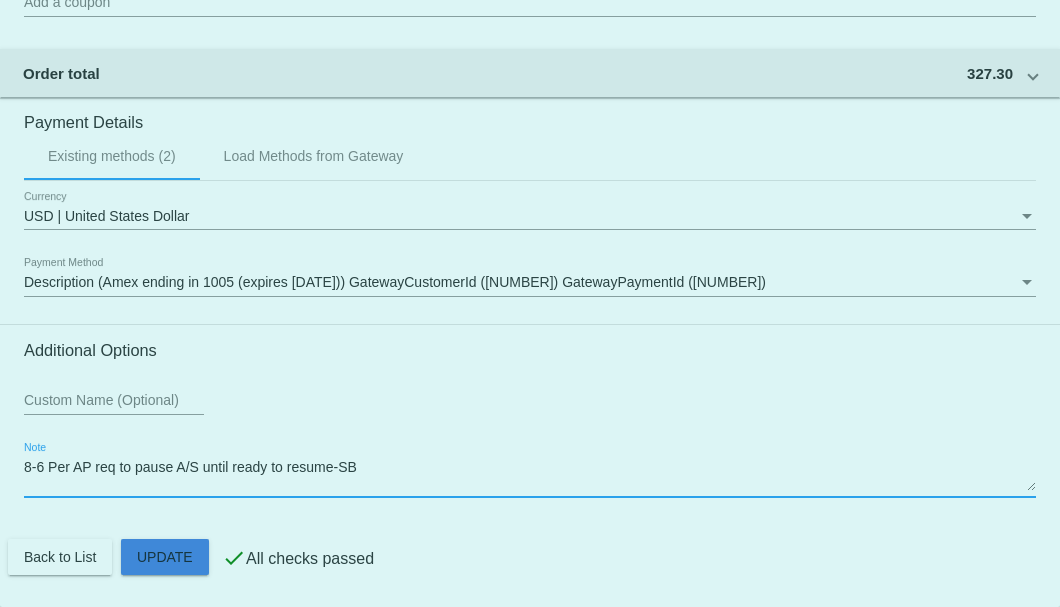 click on "Customer
4501782: Thomas Branch
tom@comfyhouse.com
Customer Shipping
Enter Shipping Address Select A Saved Address (0)
Thomas
Shipping First Name
Branch
Shipping Last Name
US | USA
Shipping Country
201 Center Ave.
Shipping Street 1
Shipping Street 2
Bellevue
Shipping City
PA | Pennsylvania
Shipping State
15202
Shipping Postcode
Scheduled Order Details
Frequency:
Every 2 months
Paused
Status
6 4" 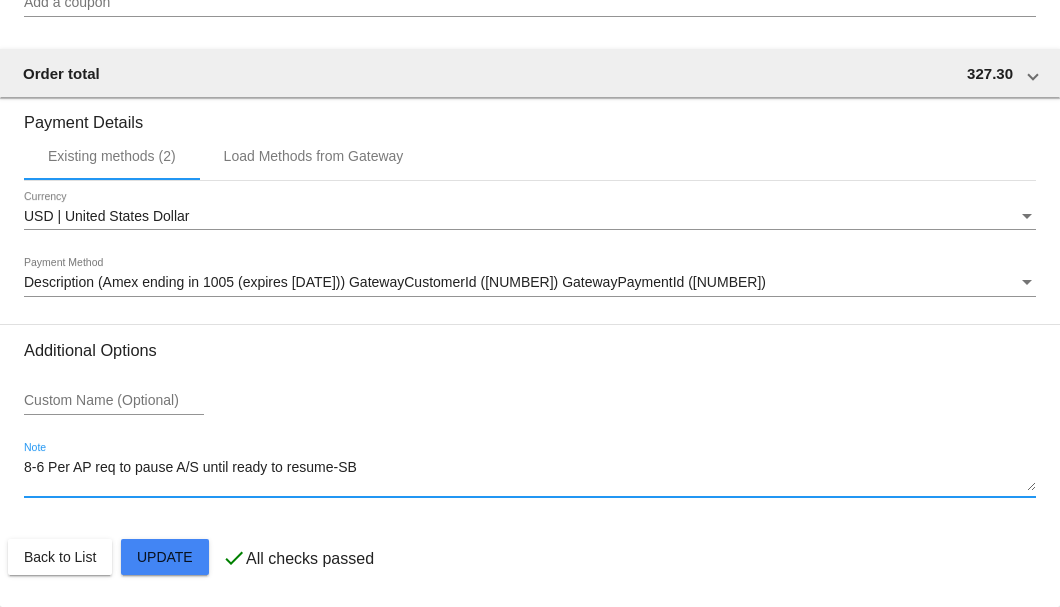 type on "8-6 Per AP req to pause A/S until ready to resume-SB" 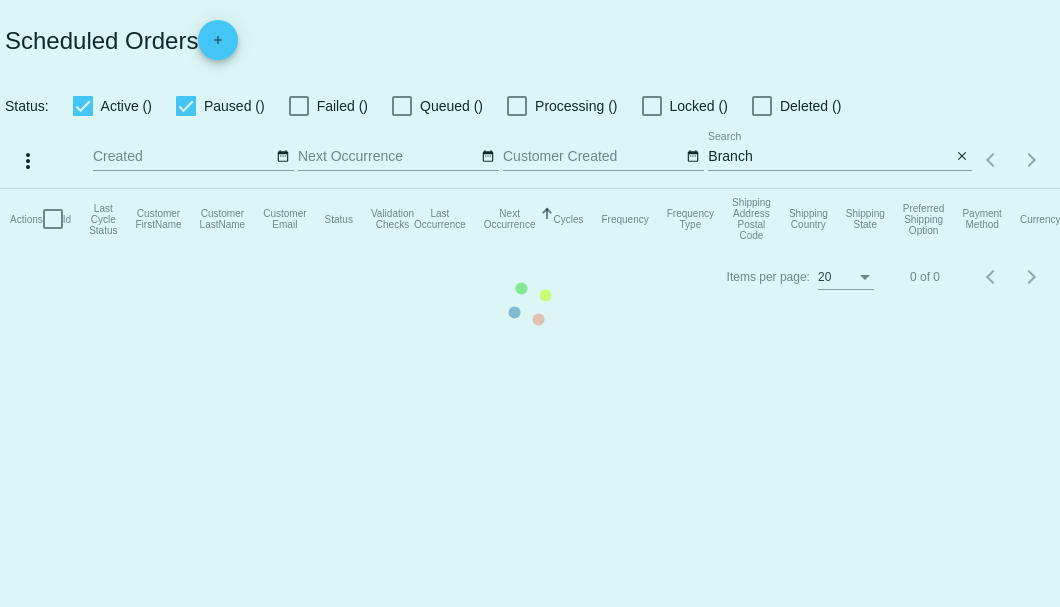 scroll, scrollTop: 0, scrollLeft: 0, axis: both 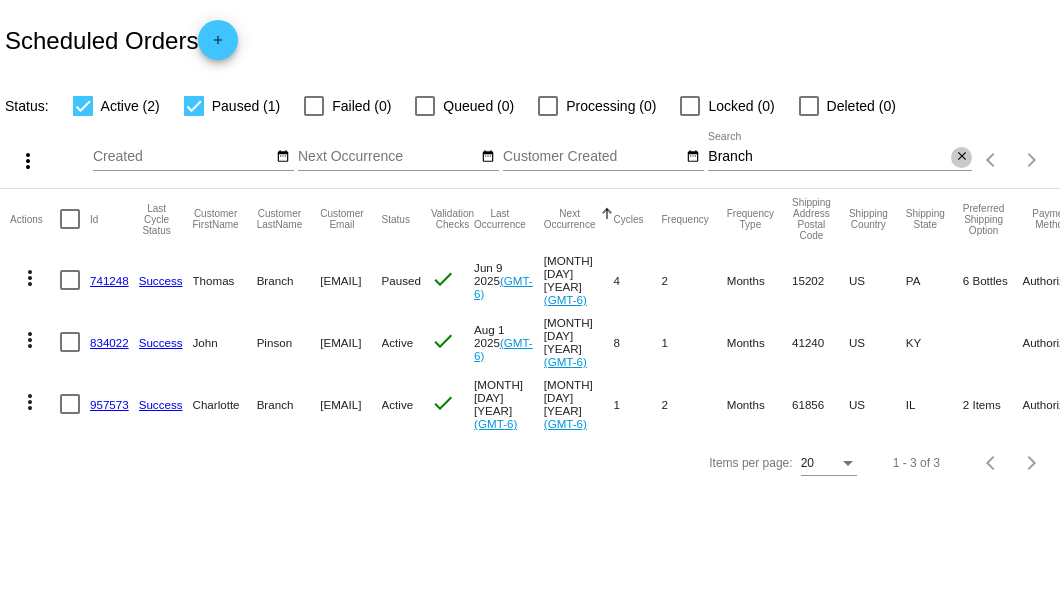 click on "close" 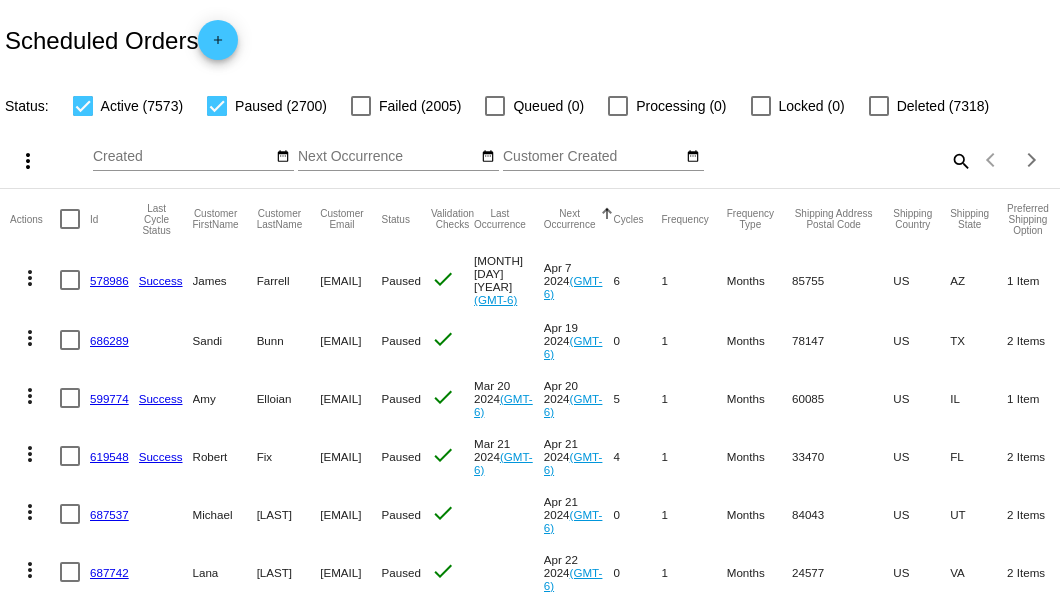 click on "search" 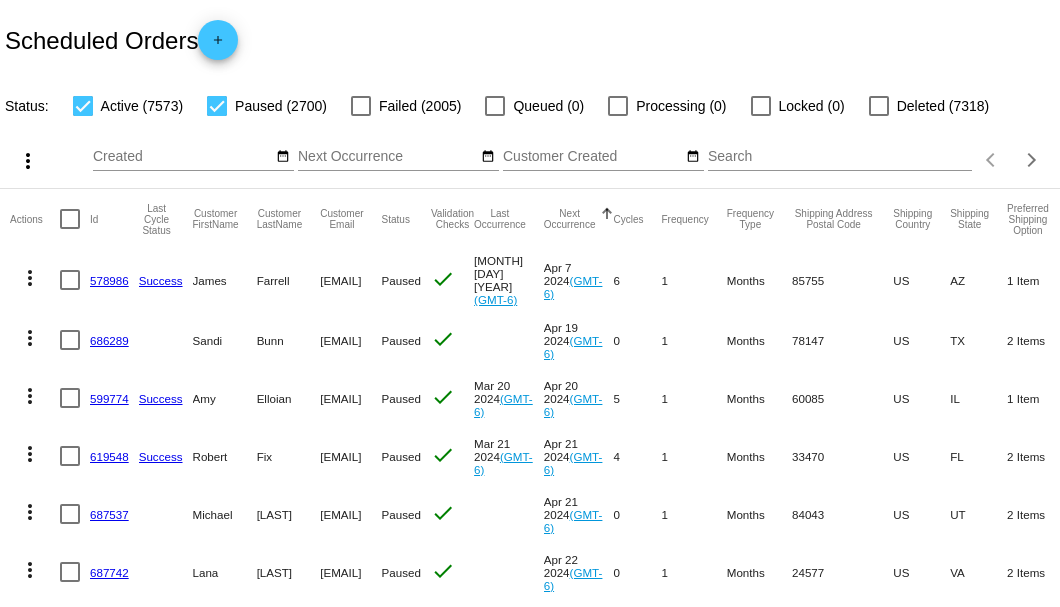 click on "Search" at bounding box center (840, 157) 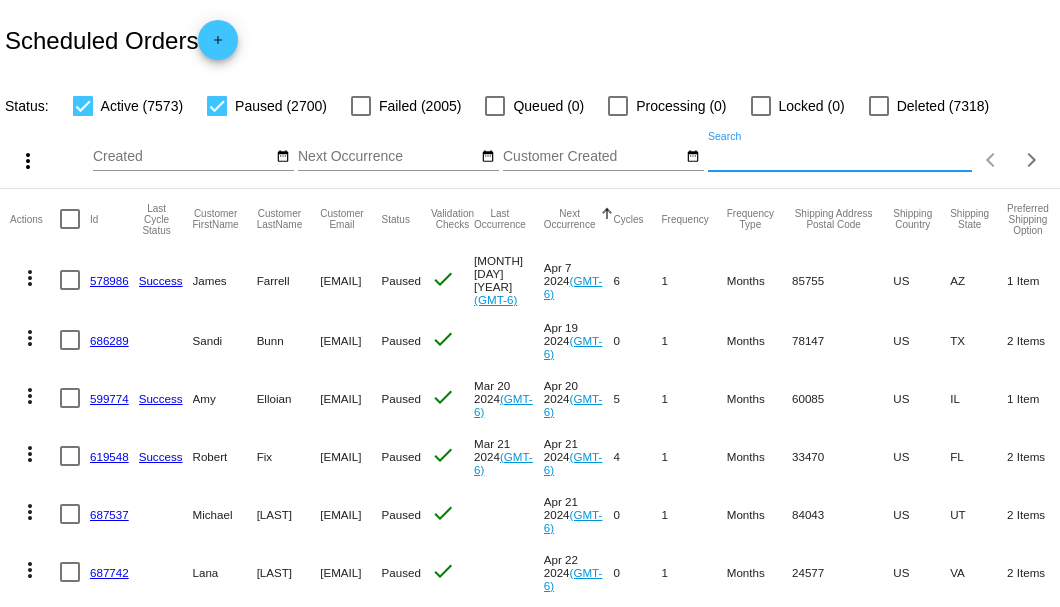 paste on "joseph832@cox.net" 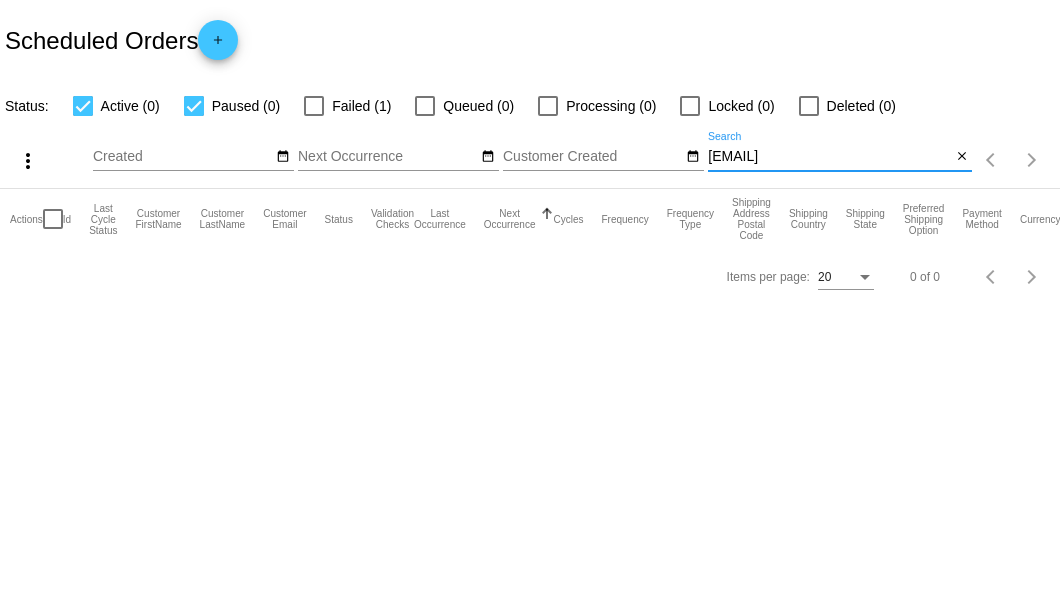 type on "joseph832@cox.net" 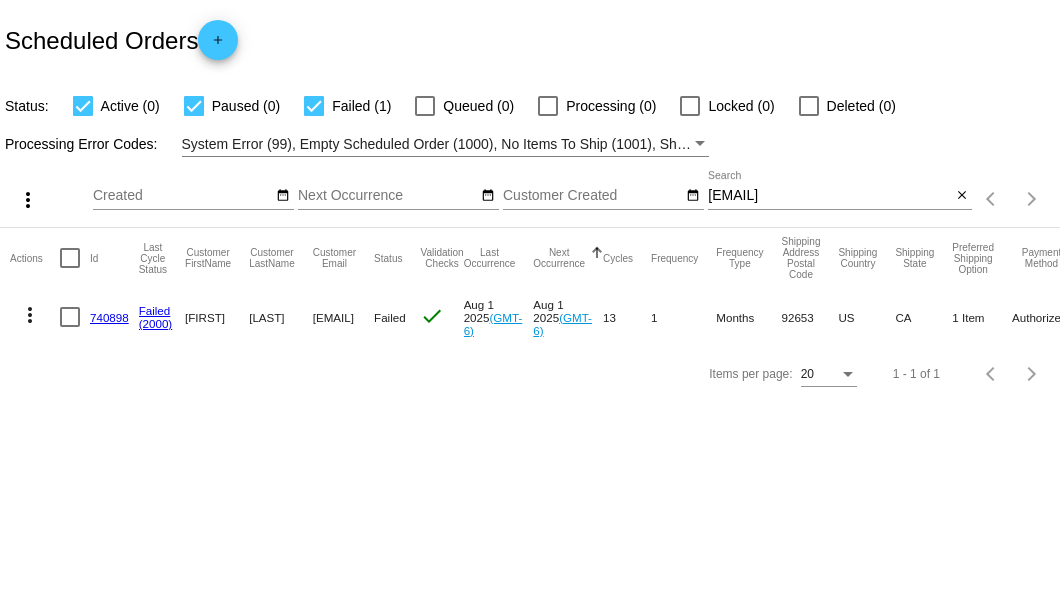 click on "740898" 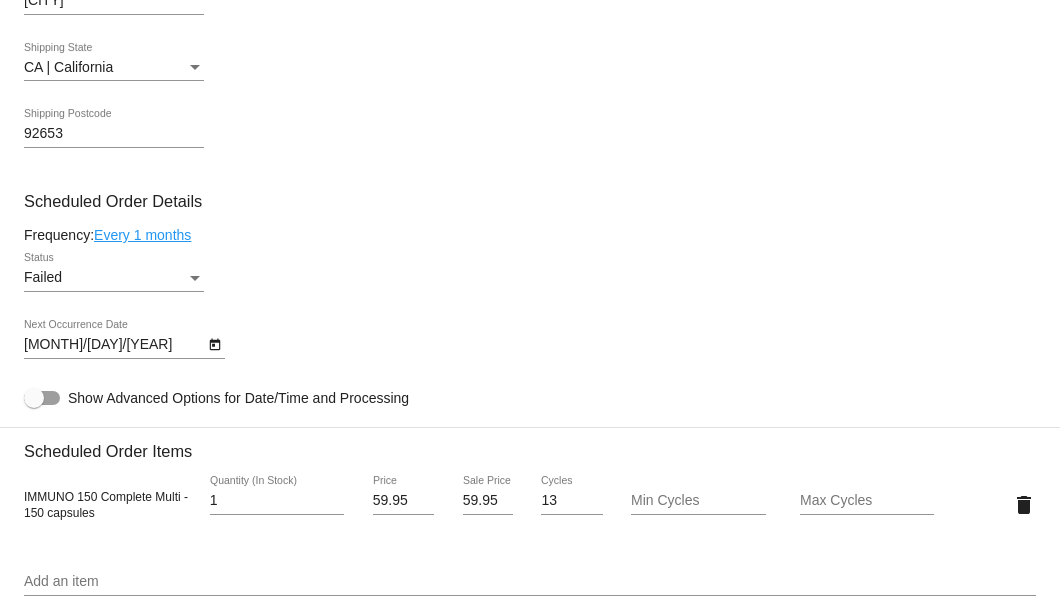 scroll, scrollTop: 1133, scrollLeft: 0, axis: vertical 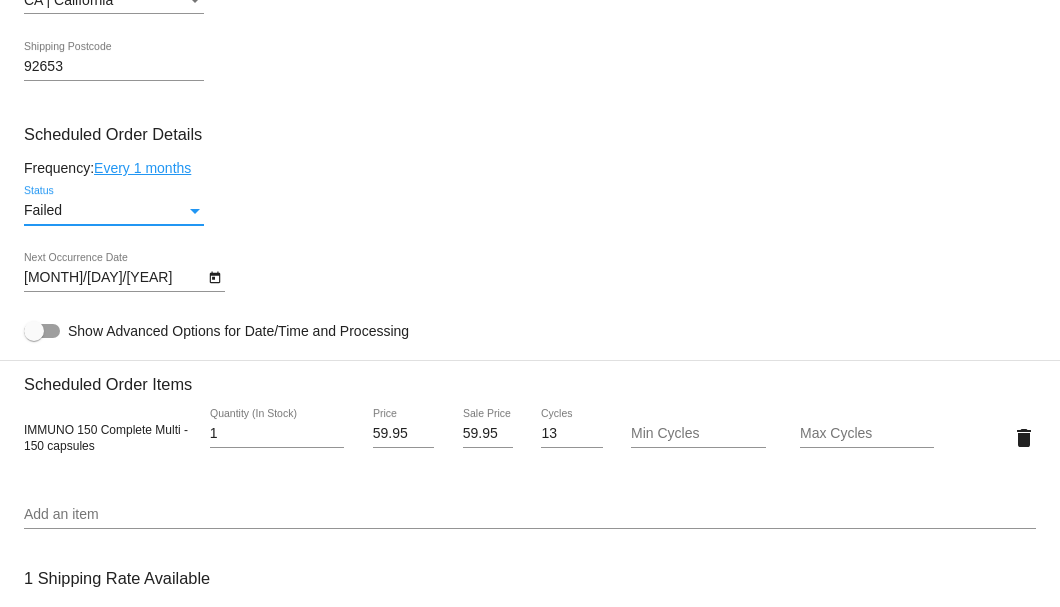 click on "Failed" at bounding box center (105, 211) 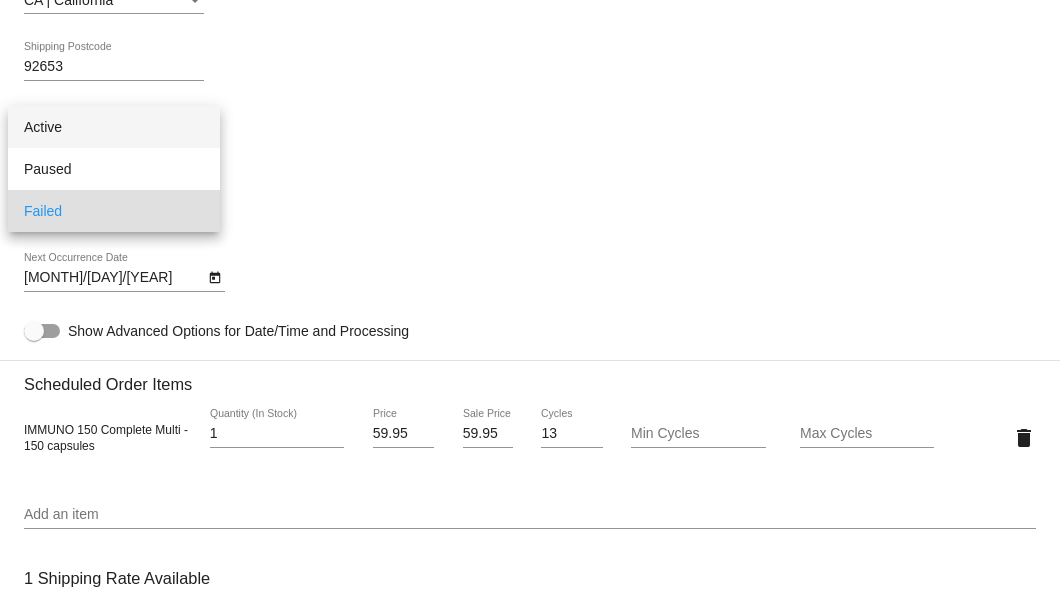 click on "Active" at bounding box center [114, 127] 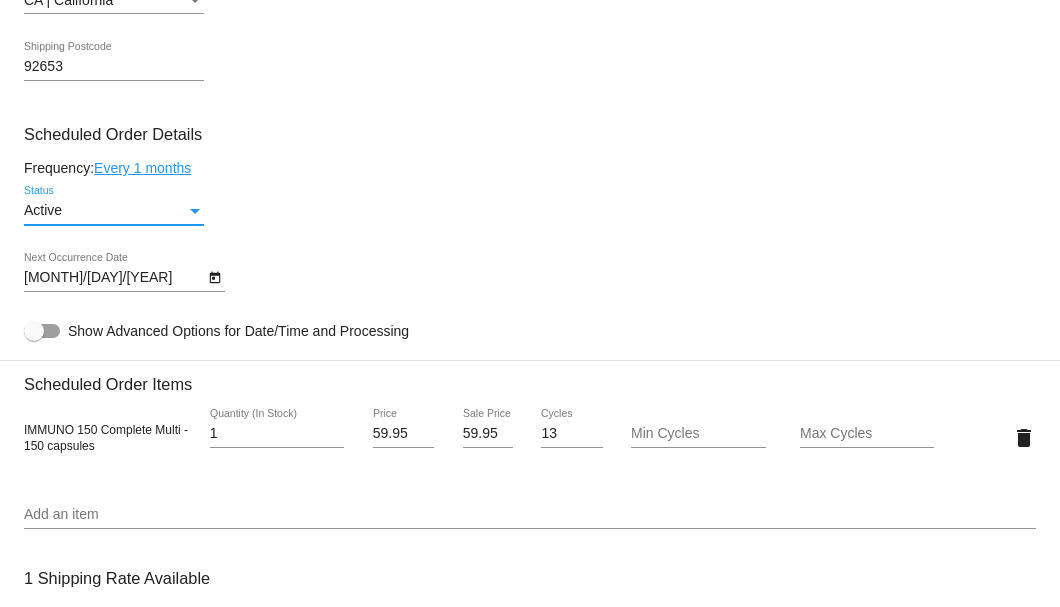 click 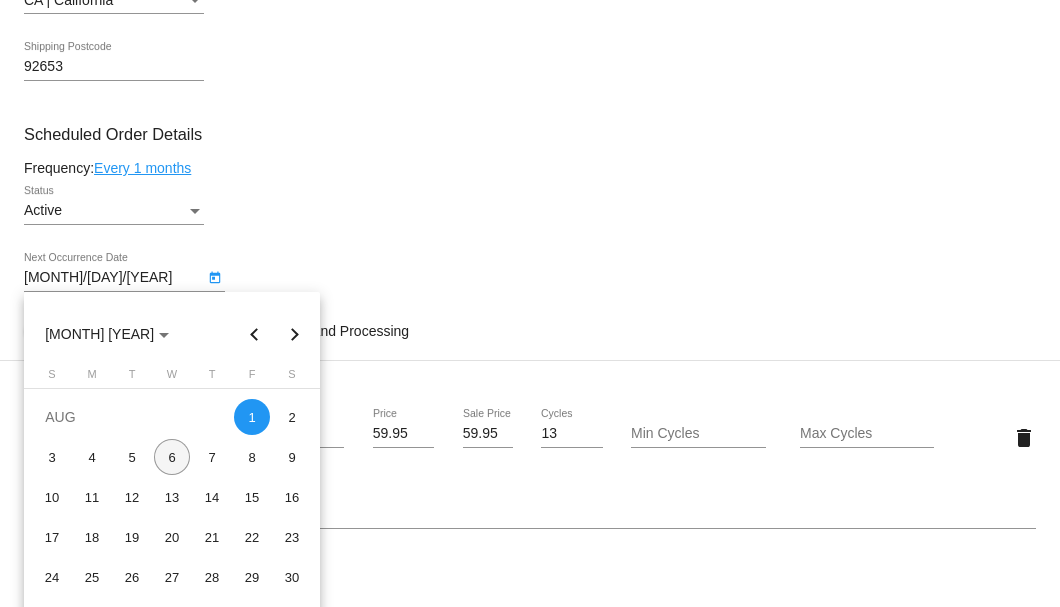click on "6" at bounding box center (172, 457) 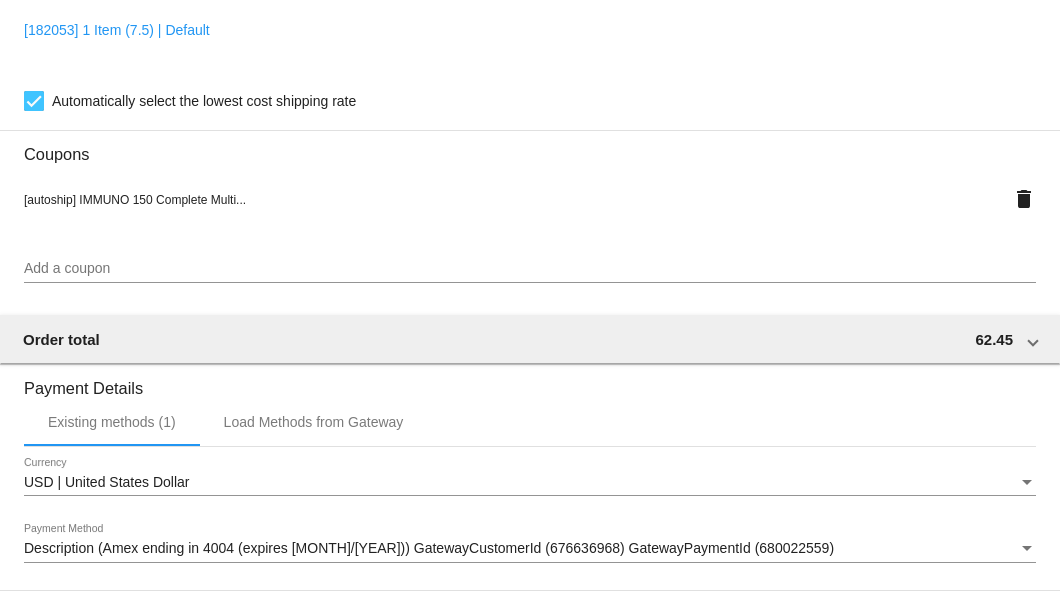 scroll, scrollTop: 1986, scrollLeft: 0, axis: vertical 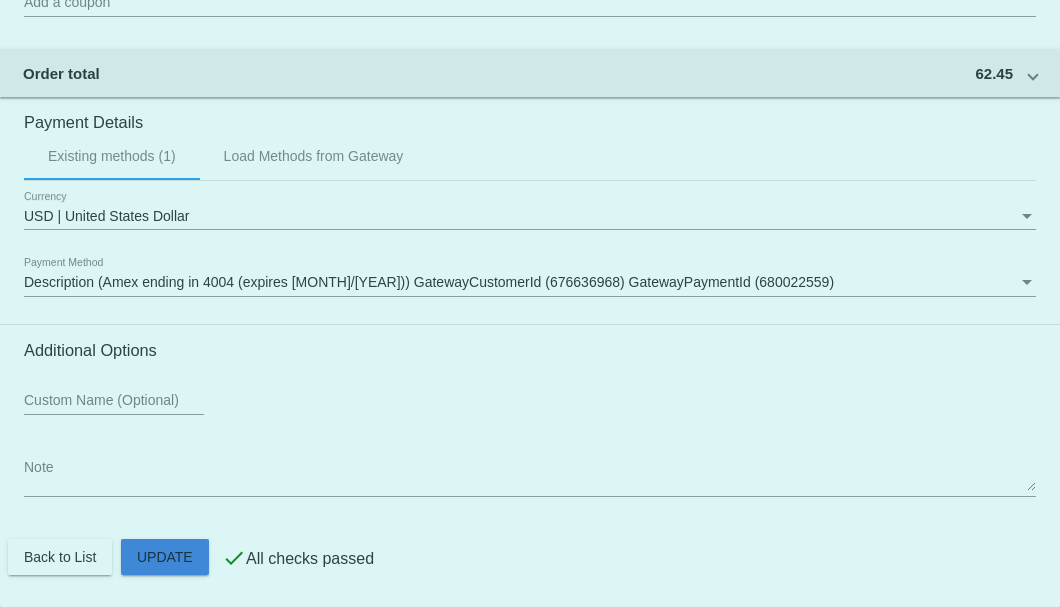 click on "Customer
4539428: joseph stoltman
joseph832@cox.net
Customer Shipping
Enter Shipping Address Select A Saved Address (0)
Joseph
Shipping First Name
Stoltman
Shipping Last Name
US | USA
Shipping Country
27075 Cabot Rd #102
Shipping Street 1
Shipping Street 2
Laguna Hills
Shipping City
CA | California
Shipping State
92653
Shipping Postcode
Scheduled Order Details
Frequency:
Every 1 months
Active
Status 1" 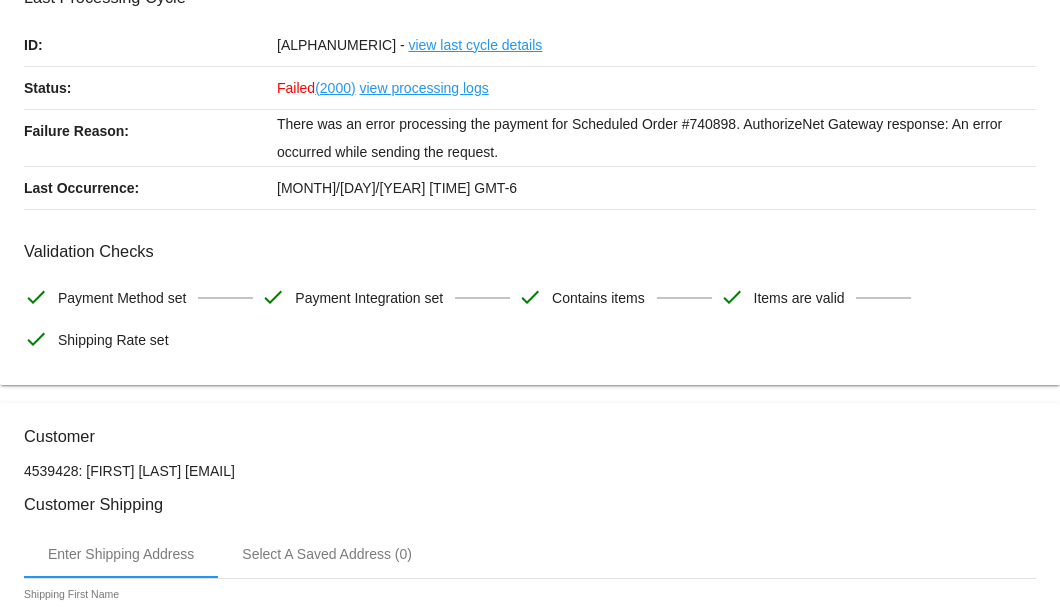 scroll, scrollTop: 0, scrollLeft: 0, axis: both 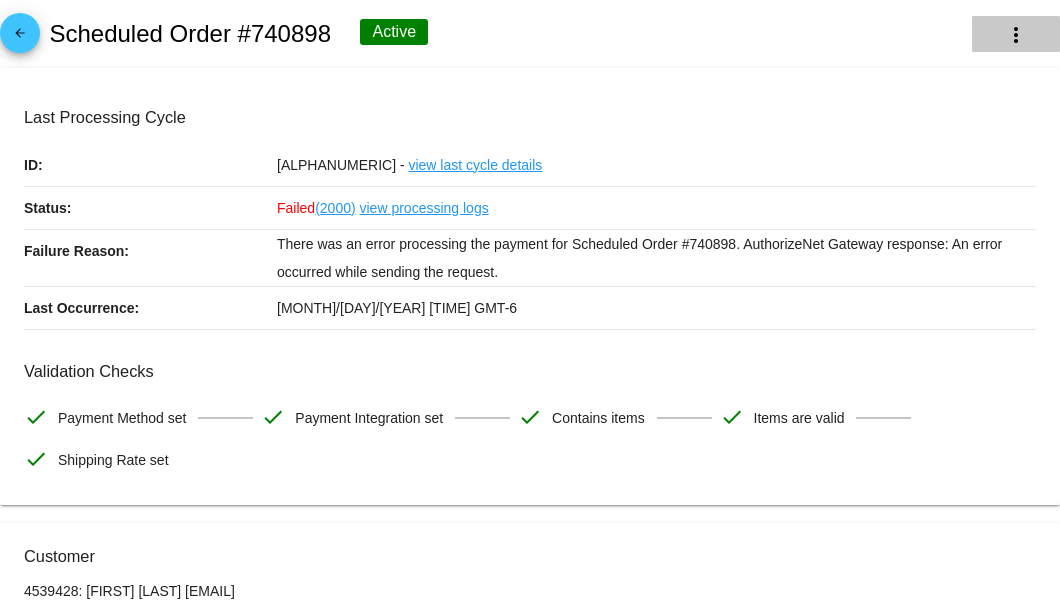 click on "more_vert" 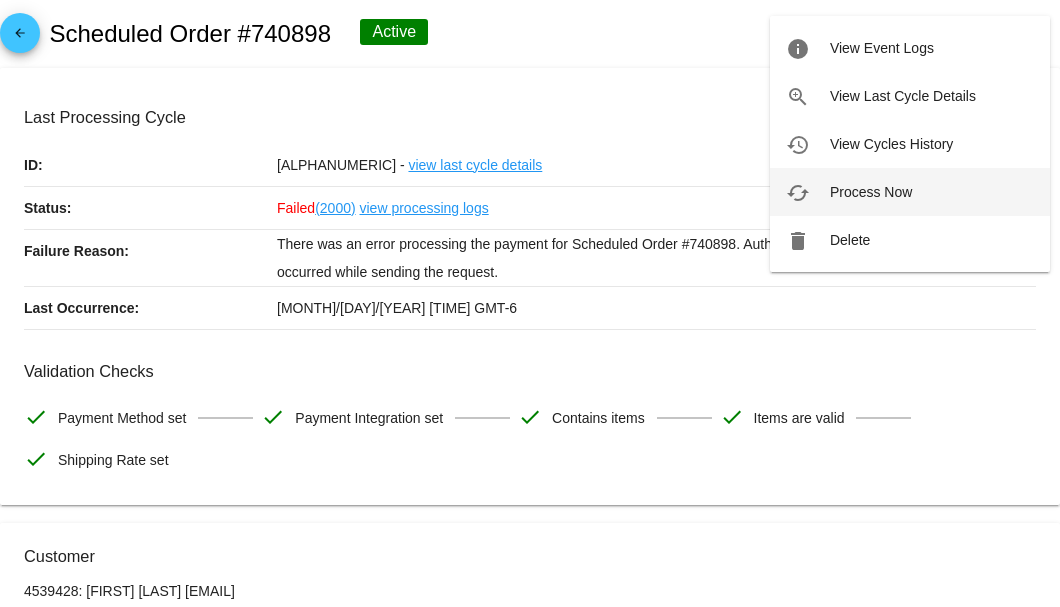 click on "Process Now" at bounding box center (871, 192) 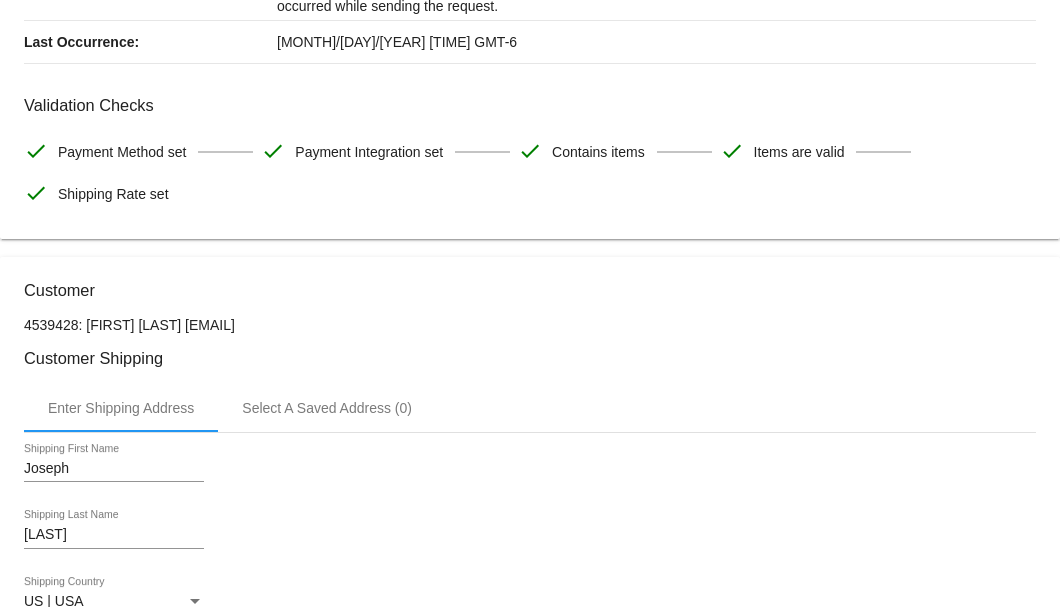 scroll, scrollTop: 210, scrollLeft: 0, axis: vertical 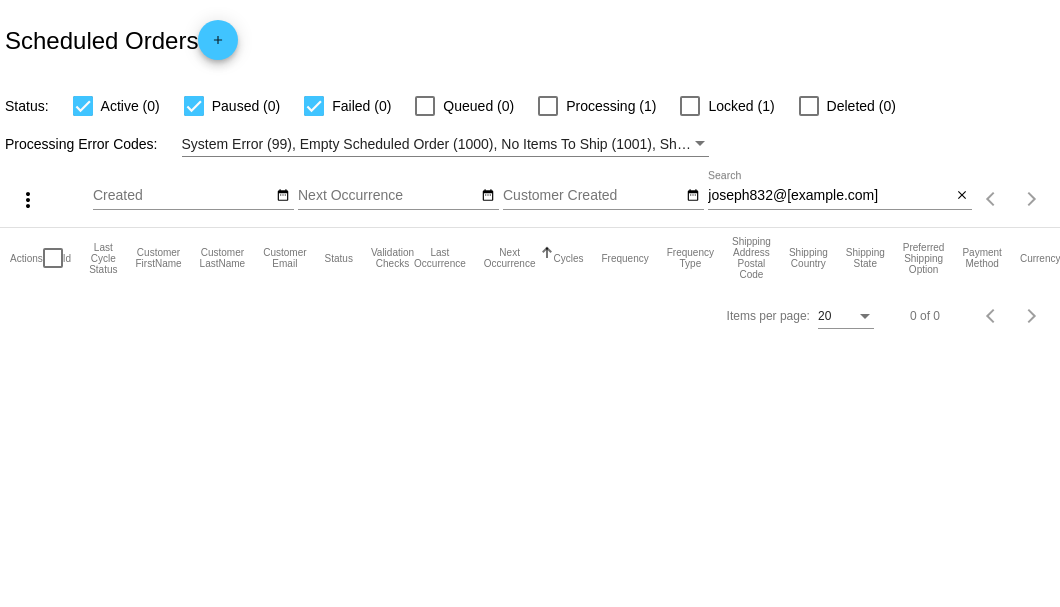 click on "joseph832@cox.net" at bounding box center [829, 196] 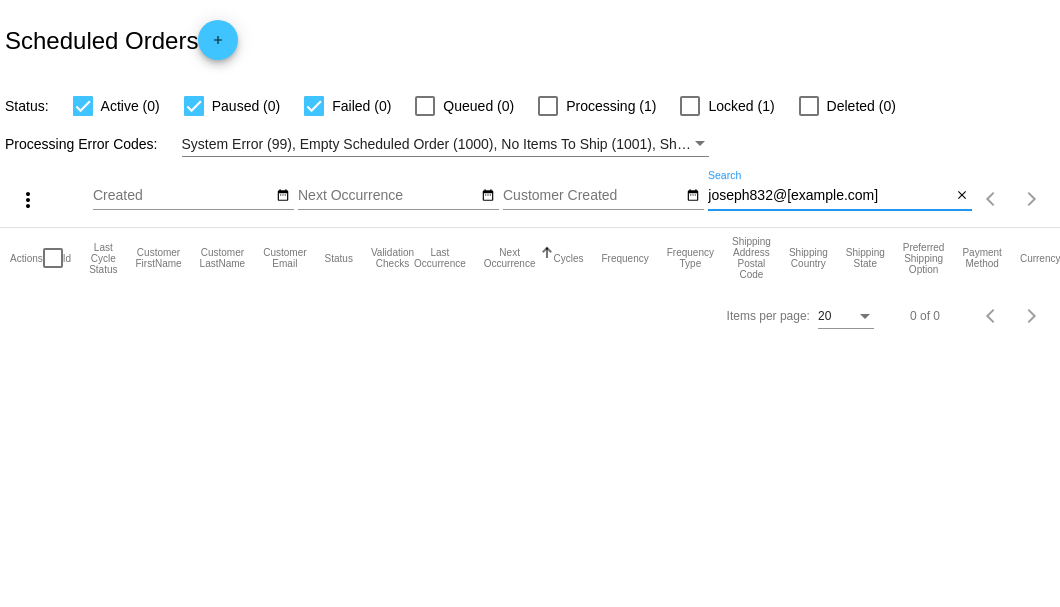 click on "joseph832@cox.net" at bounding box center (829, 196) 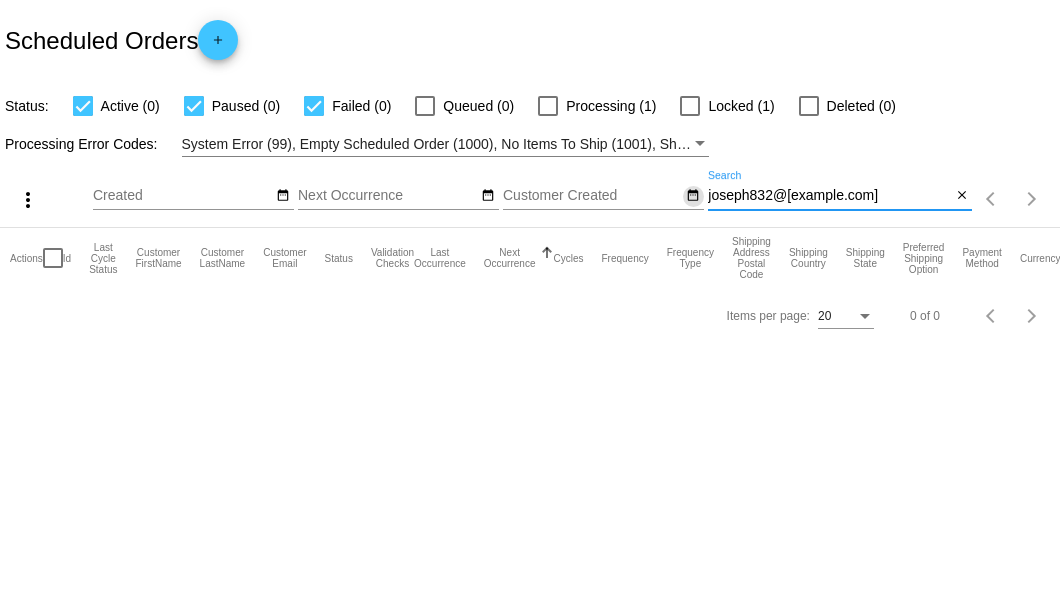 drag, startPoint x: 837, startPoint y: 191, endPoint x: 693, endPoint y: 191, distance: 144 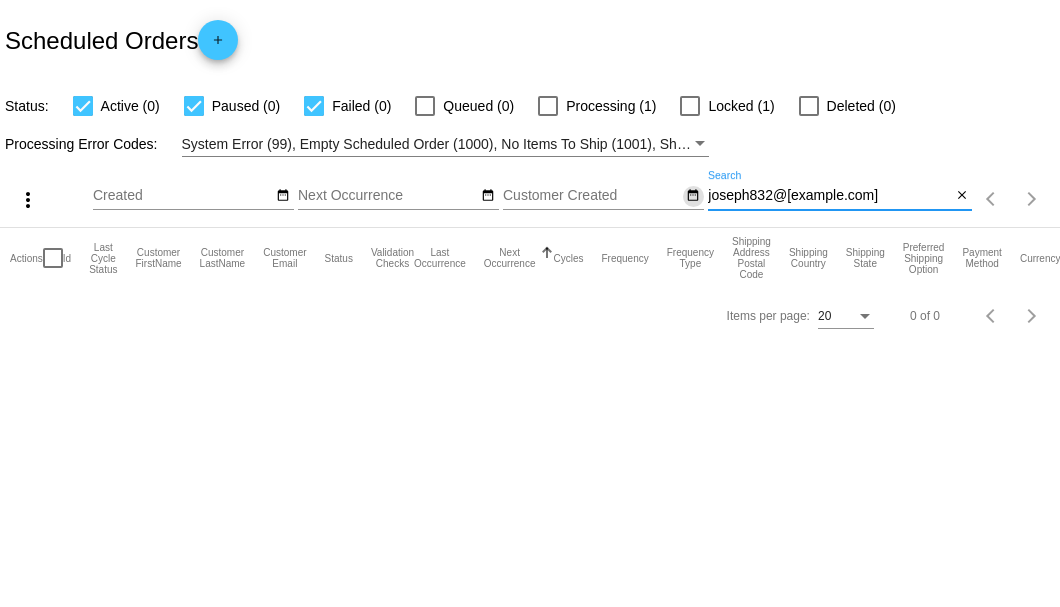 click on "more_vert
Aug
Jan
Feb
Mar
Apr
1" 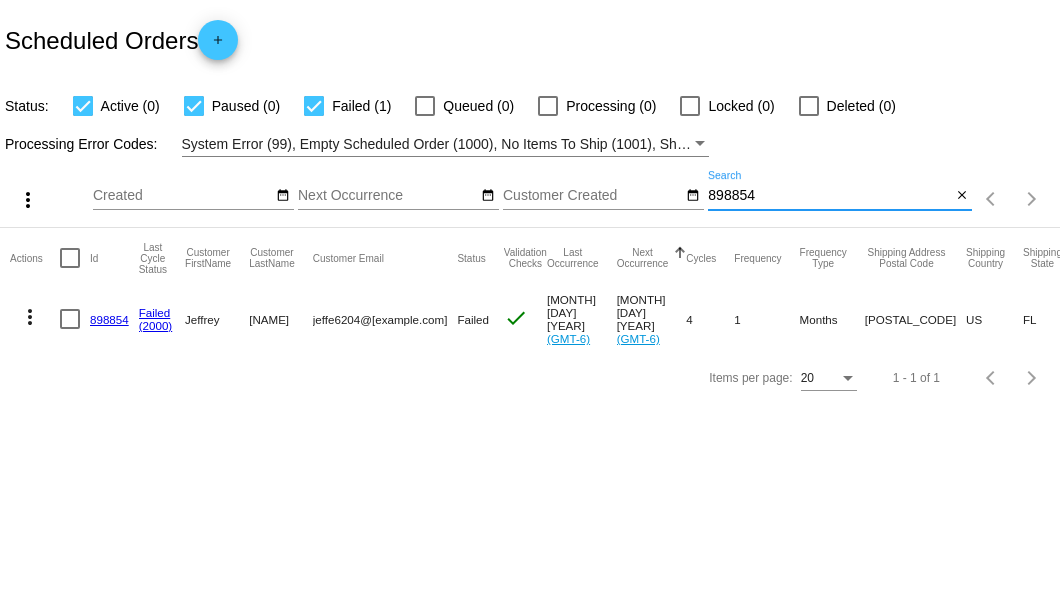 type on "898854" 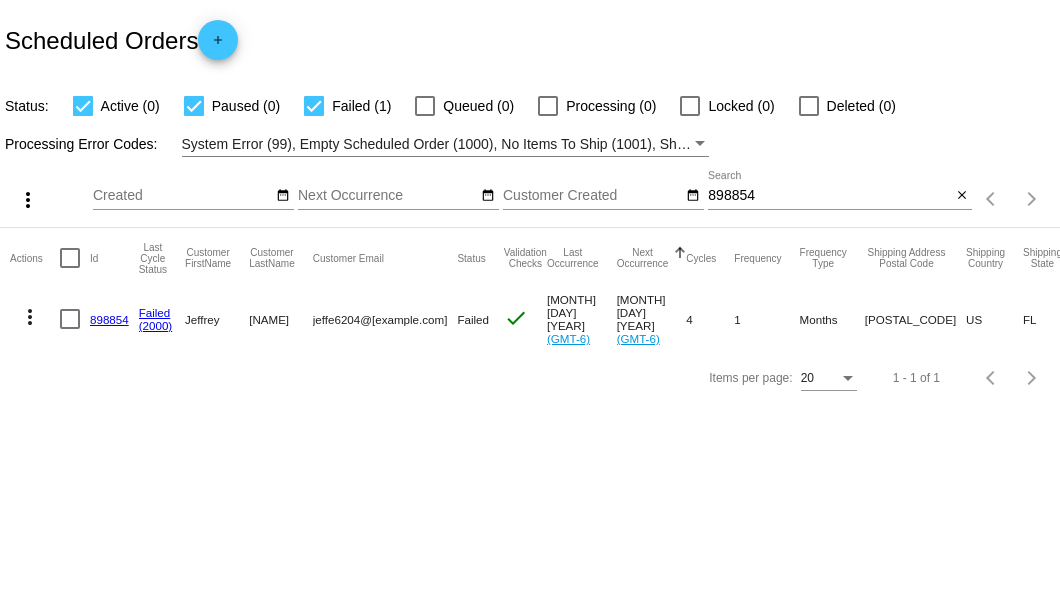 drag, startPoint x: 310, startPoint y: 316, endPoint x: 424, endPoint y: 326, distance: 114.43776 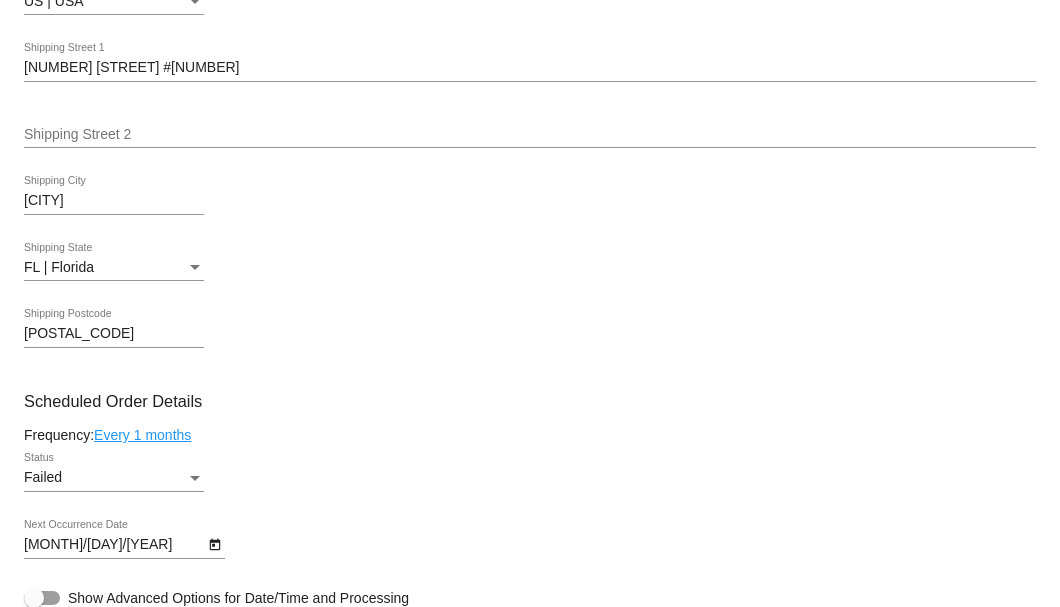 scroll, scrollTop: 1133, scrollLeft: 0, axis: vertical 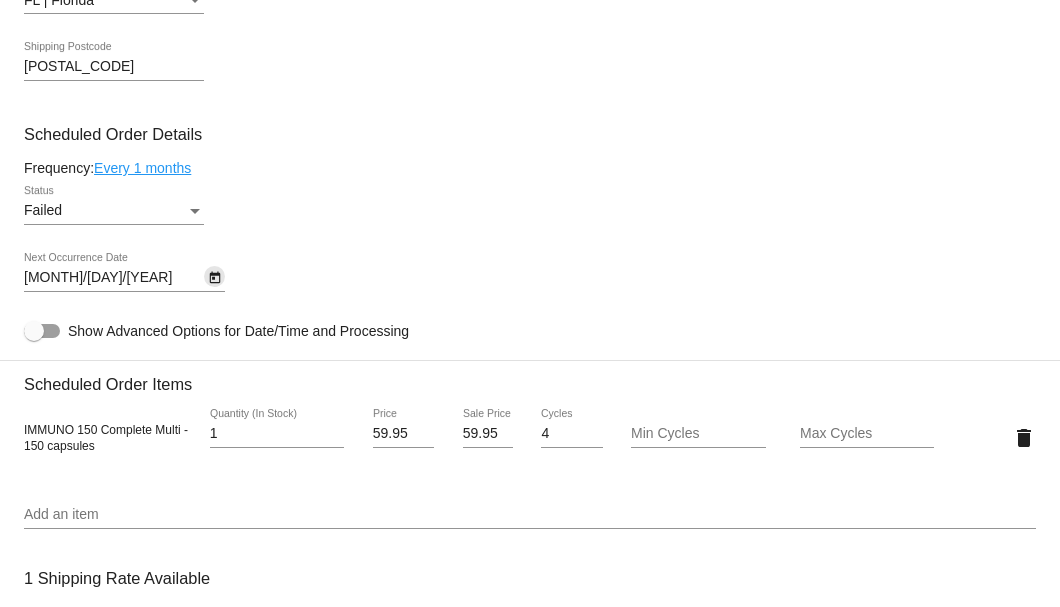 click 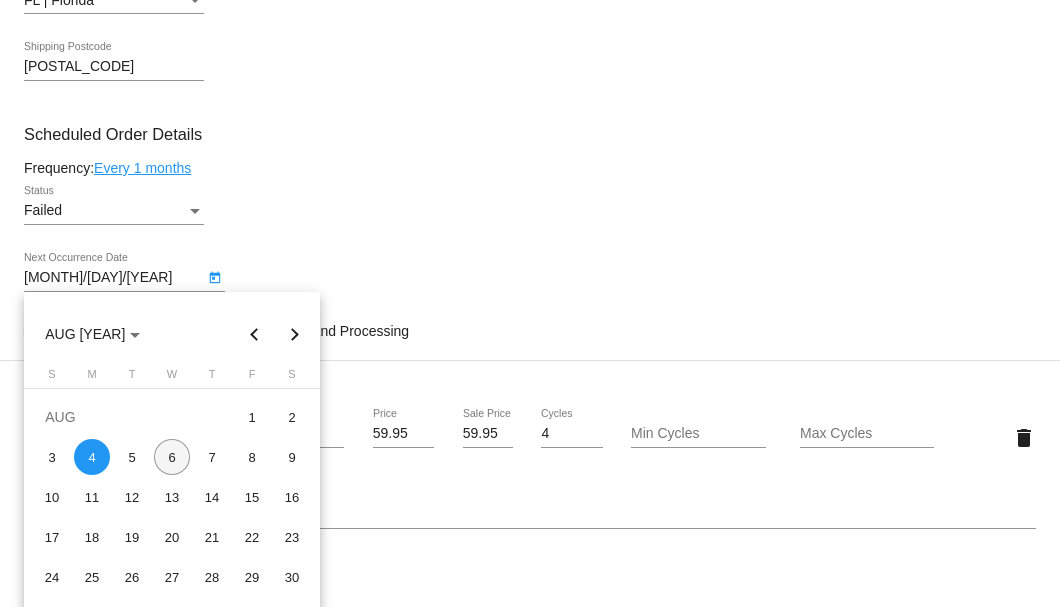 click on "6" at bounding box center (172, 457) 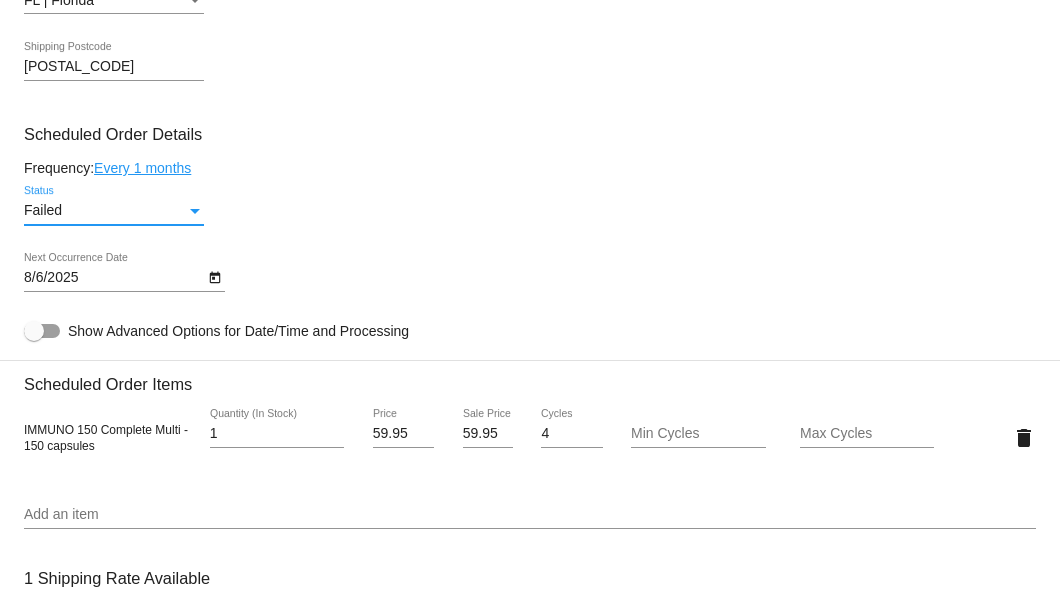 click at bounding box center (195, 211) 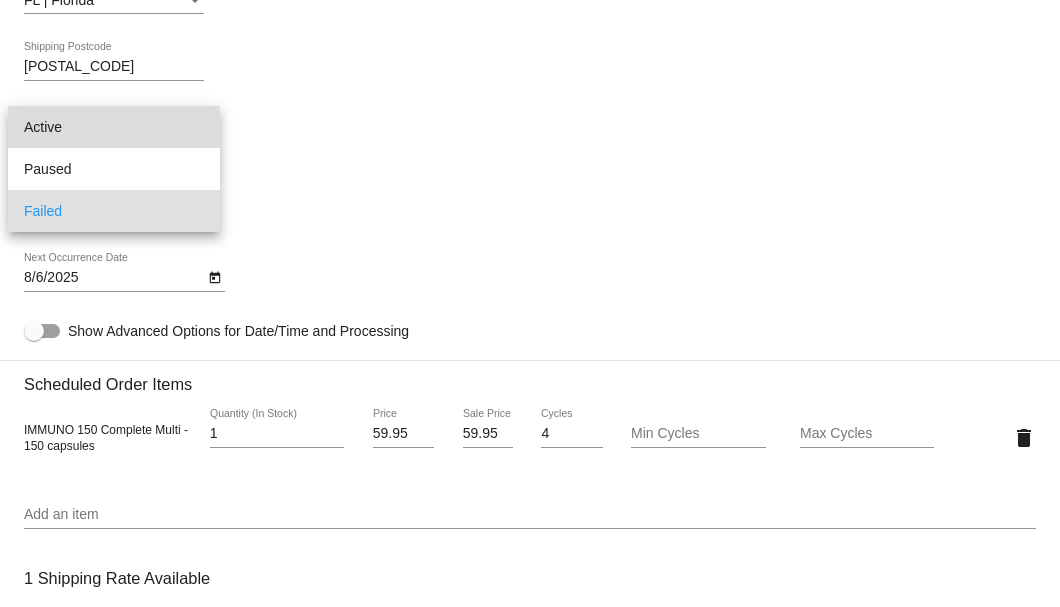 click on "Active" at bounding box center [114, 127] 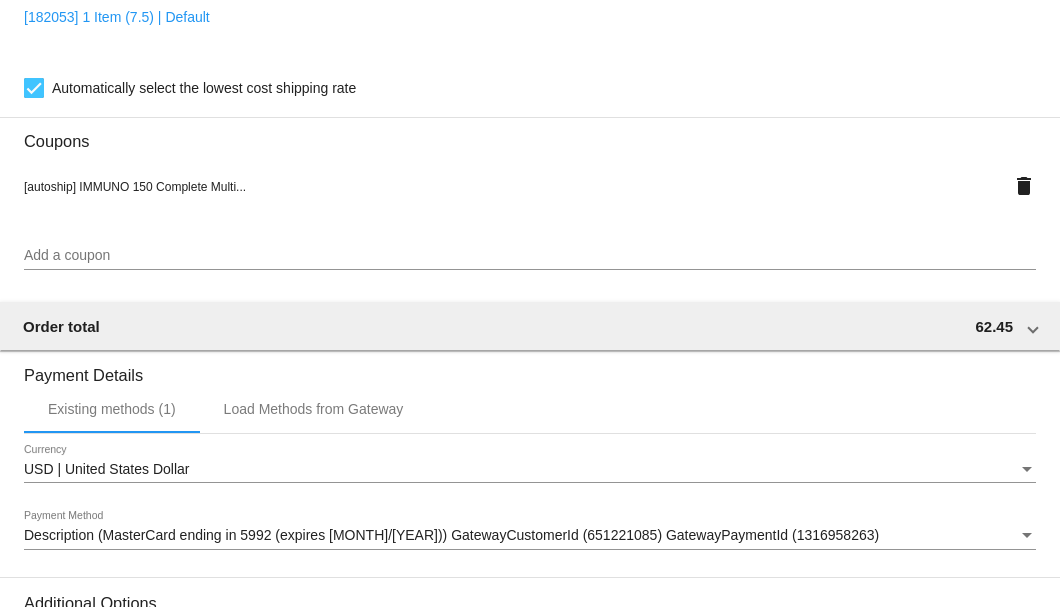 scroll, scrollTop: 1986, scrollLeft: 0, axis: vertical 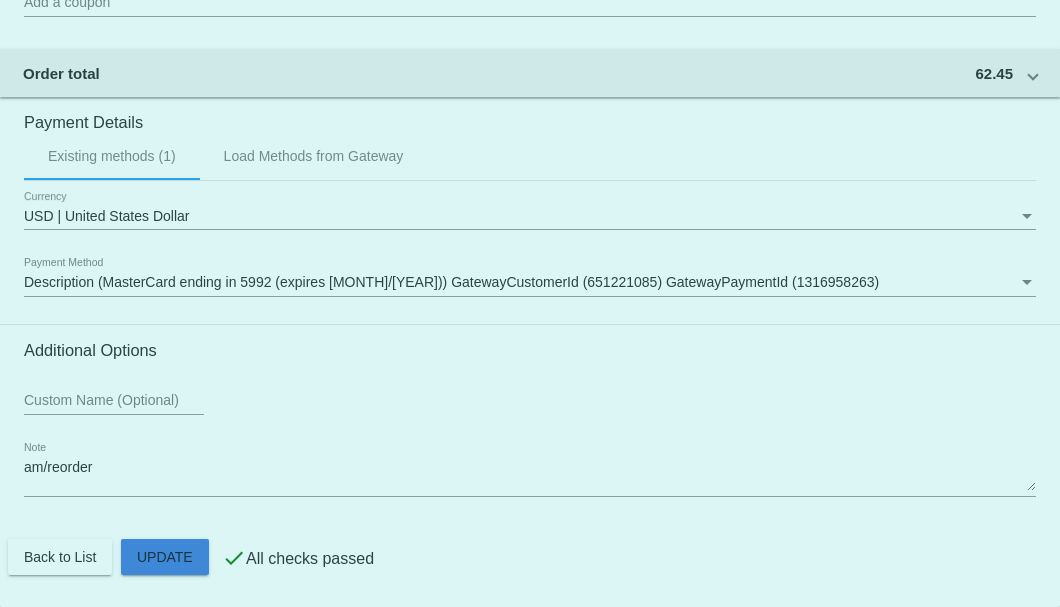 click on "Customer
4023354: Jeffrey Epperson
jeffe6204@gmail.com
Customer Shipping
Enter Shipping Address Select A Saved Address (0)
Jeffrey
Shipping First Name
Epperson
Shipping Last Name
US | USA
Shipping Country
1167 Turner St #310
Shipping Street 1
Shipping Street 2
Clearwater
Shipping City
FL | Florida
Shipping State
33756
Shipping Postcode
Scheduled Order Details
Frequency:
Every 1 months
Active
Status 1 4" 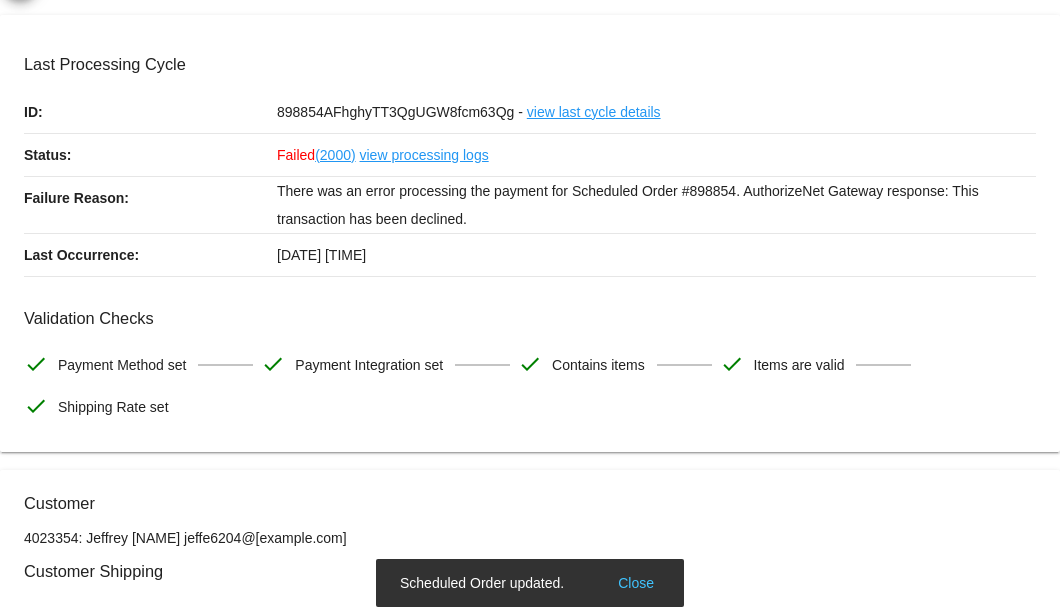 scroll, scrollTop: 0, scrollLeft: 0, axis: both 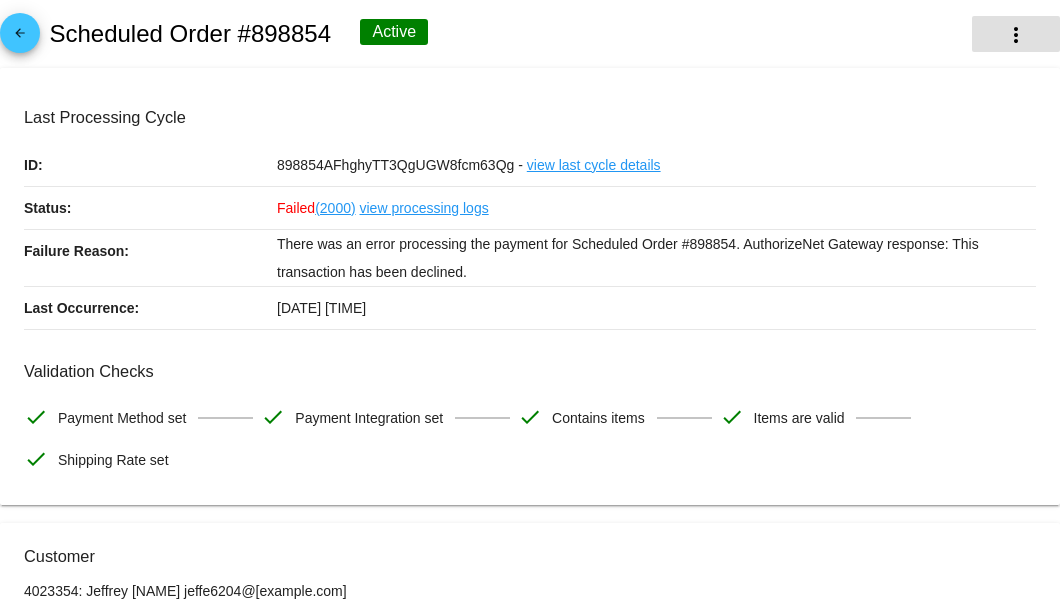 click on "more_vert" 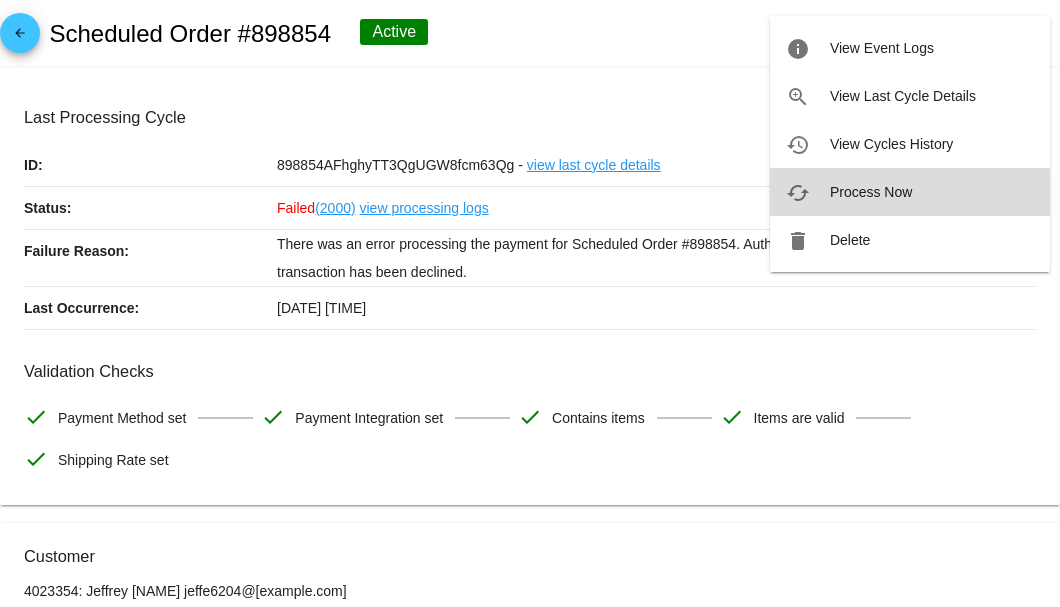 click on "Process Now" at bounding box center (871, 192) 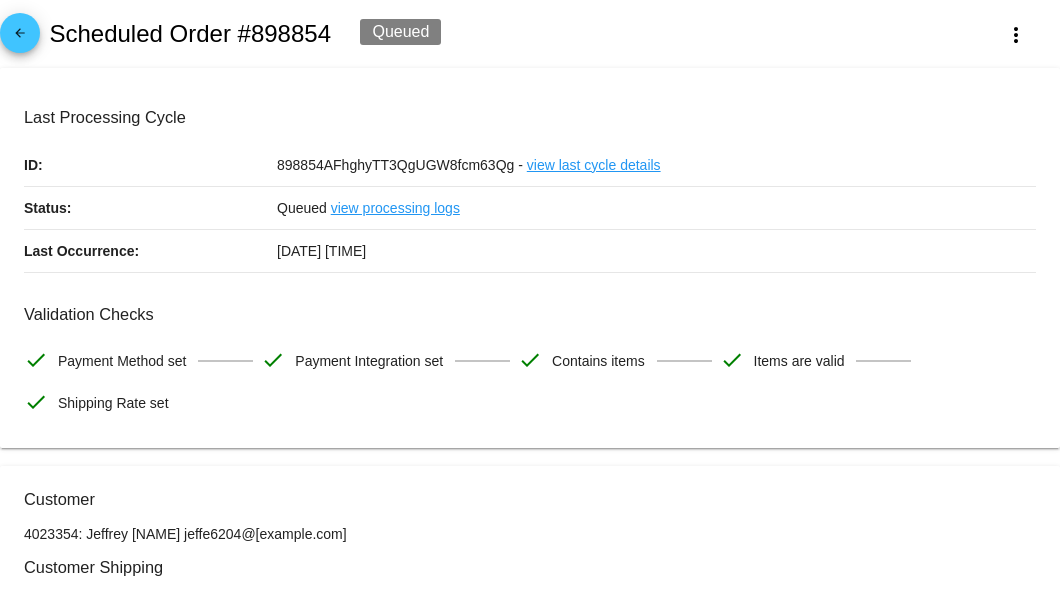 scroll, scrollTop: 200, scrollLeft: 0, axis: vertical 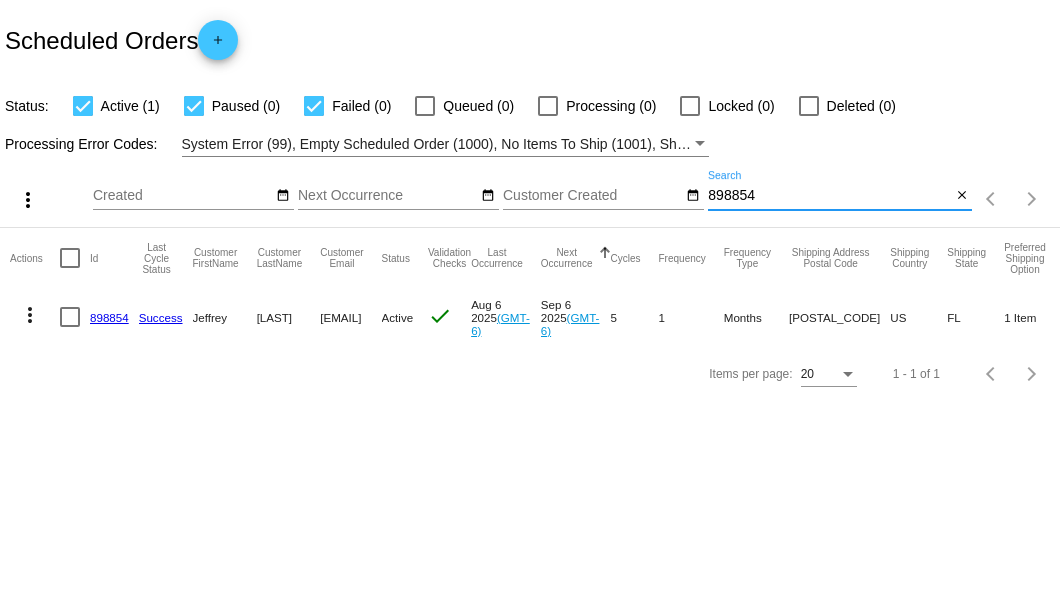 click on "898854" at bounding box center [829, 196] 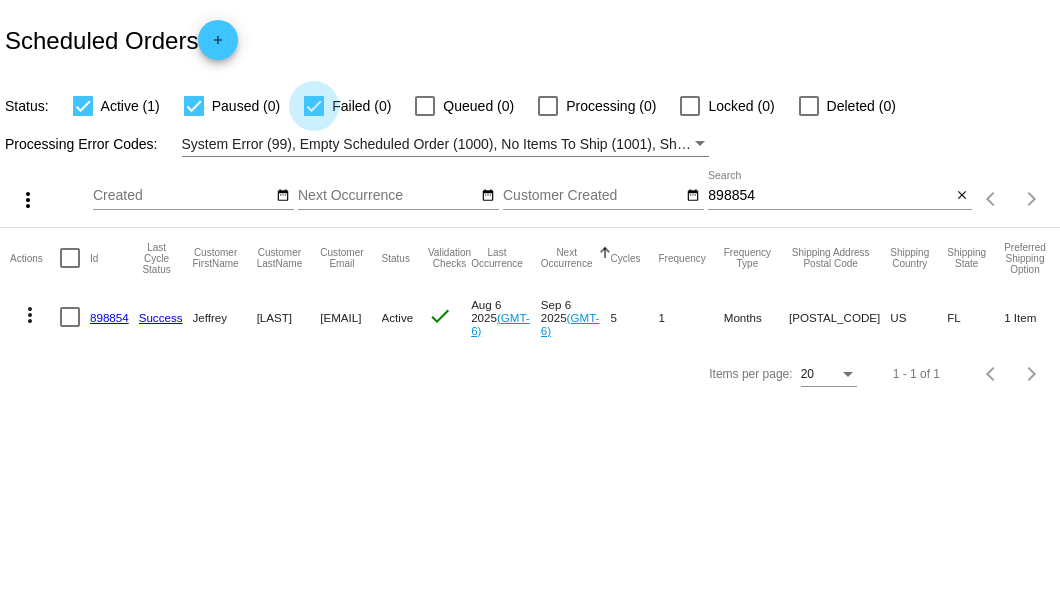 click at bounding box center (314, 106) 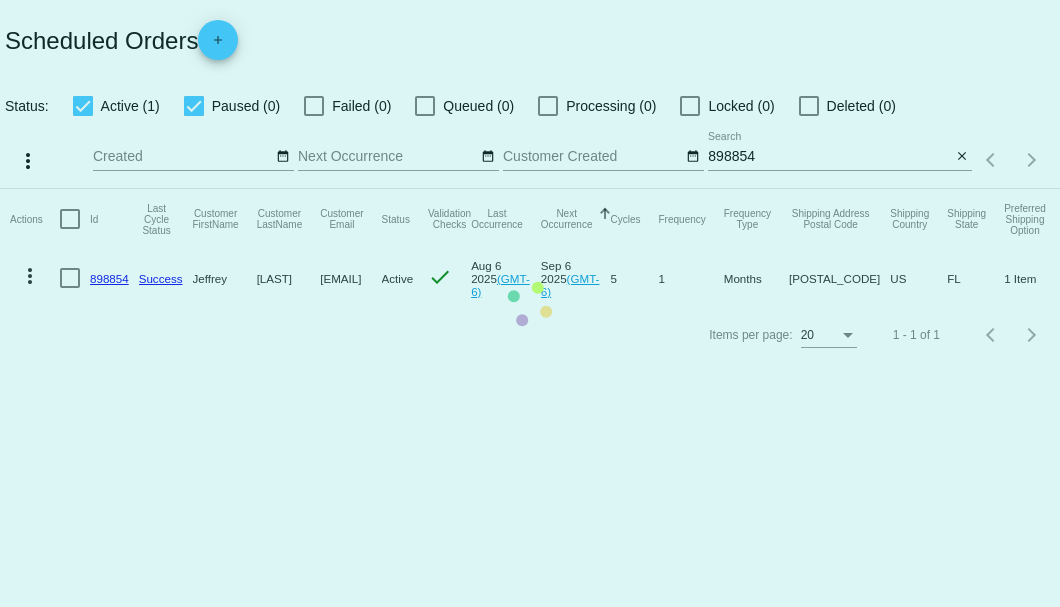 click on "Actions
Id   Last Cycle Status   Customer FirstName   Customer LastName   Customer Email   Status   Validation Checks   Last Occurrence   Next Occurrence   Sorted by NextOccurrenceUtc ascending  Cycles   Frequency   Frequency Type   Shipping Address Postal Code
Shipping Country
Shipping State
Preferred Shipping Option
Payment Method   Currency   Total Product Quantity   Scheduled Order Subtotal
Scheduled Order LTV
more_vert
898854
Success
[FIRST]
[LAST]
[EMAIL]
Active
check
Aug 6 2025
(GMT-6)
Sep 6 2025
(GMT-6)
5  1  Months  [POSTAL_CODE]  US  FL  1 Item  AuthorizeNet  USD  1  54.95  312.25" 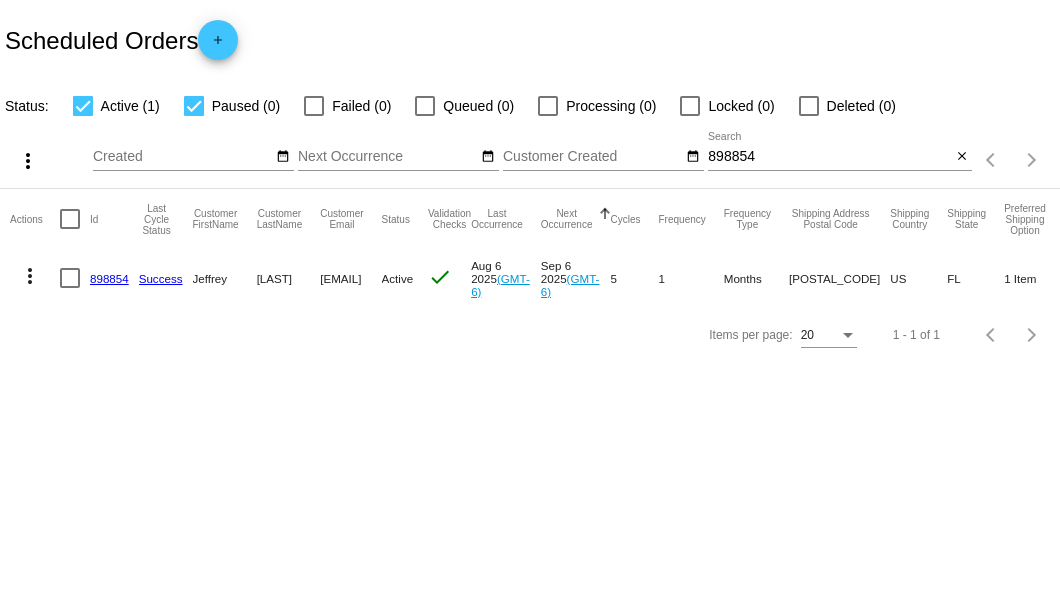 click on "898854" at bounding box center [829, 157] 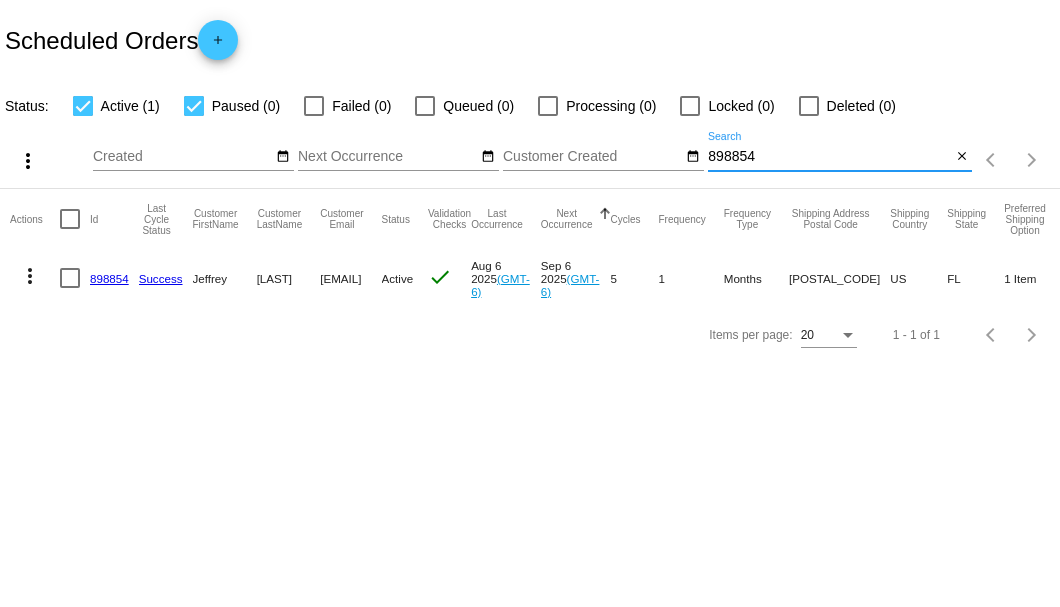 click on "898854" at bounding box center (829, 157) 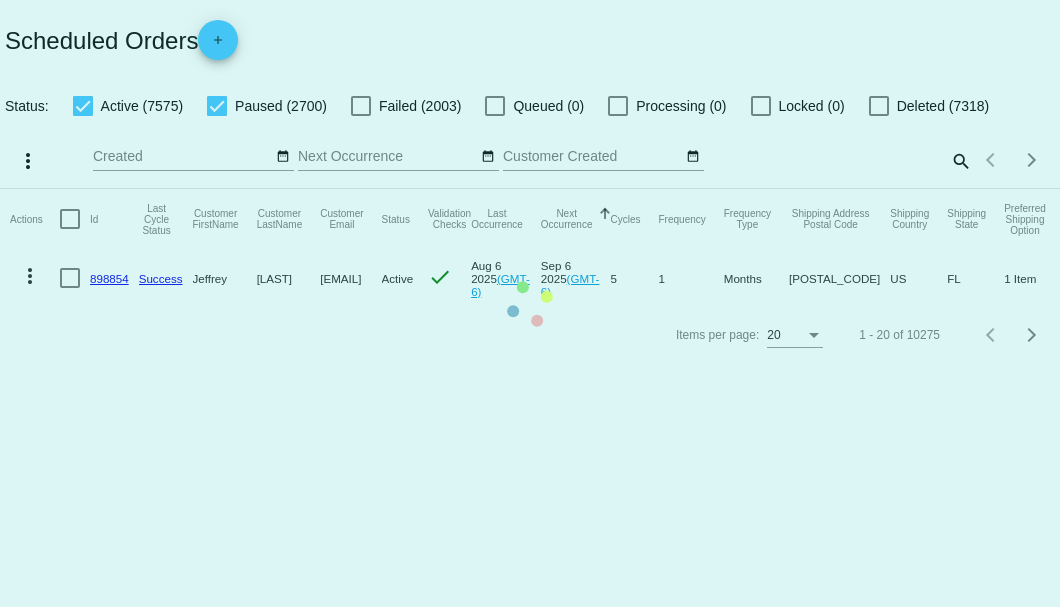 click on "Actions
Id   Last Cycle Status   Customer FirstName   Customer LastName   Customer Email   Status   Validation Checks   Last Occurrence   Next Occurrence   Sorted by NextOccurrenceUtc ascending  Cycles   Frequency   Frequency Type   Shipping Address Postal Code
Shipping Country
Shipping State
Preferred Shipping Option
Payment Method   Currency   Total Product Quantity   Scheduled Order Subtotal
Scheduled Order LTV
more_vert
898854
Success
[FIRST]
[LAST]
[EMAIL]
Active
check
Aug 6 2025
(GMT-6)
Sep 6 2025
(GMT-6)
5  1  Months  [POSTAL_CODE]  US  FL  1 Item  AuthorizeNet  USD  1  54.95  312.25" 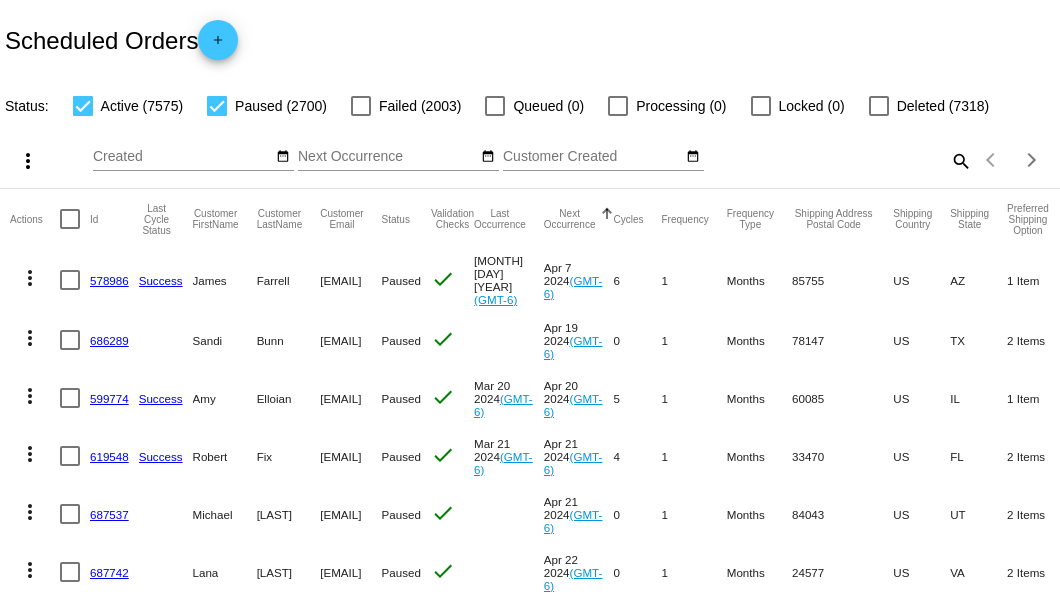 click on "search" 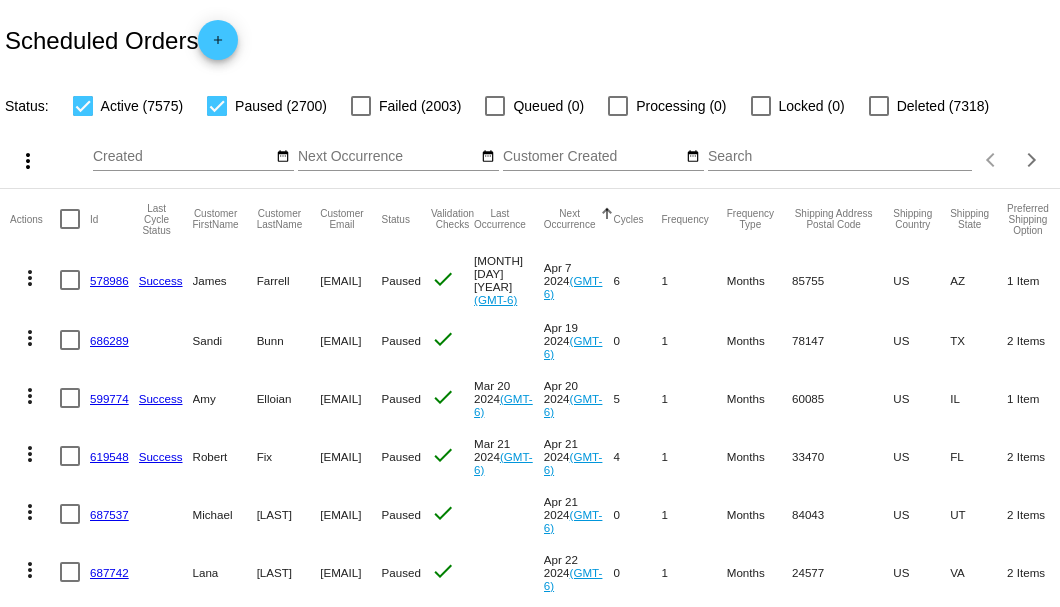 click on "Search" at bounding box center (840, 157) 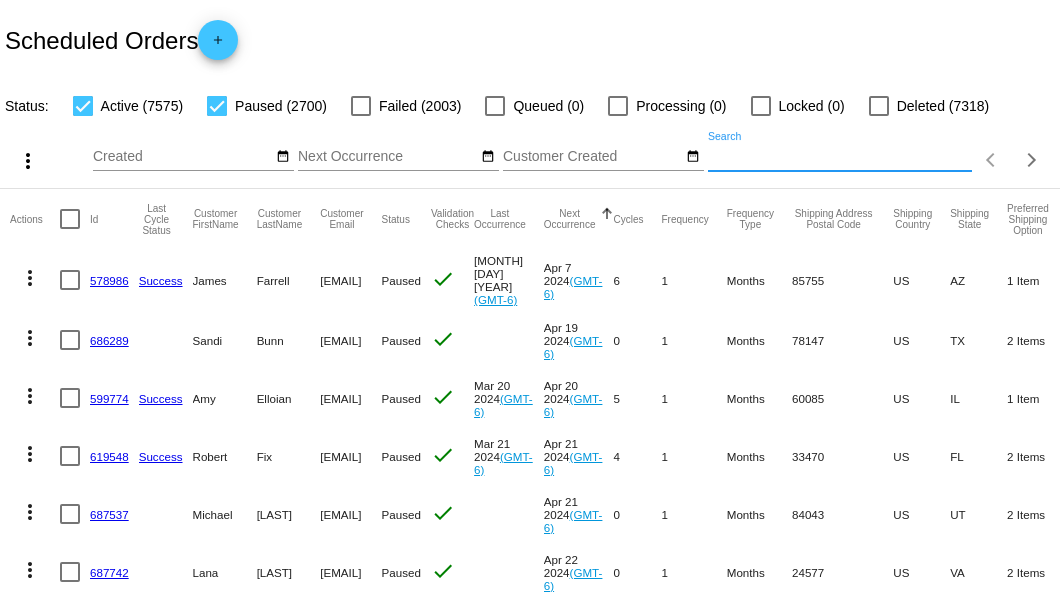 paste on "736192" 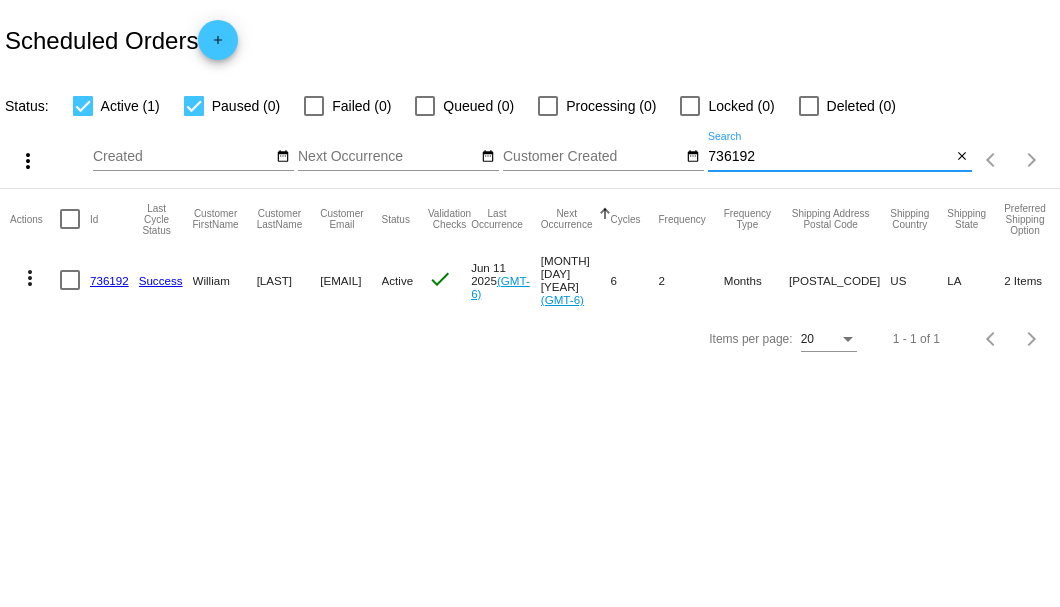 type on "736192" 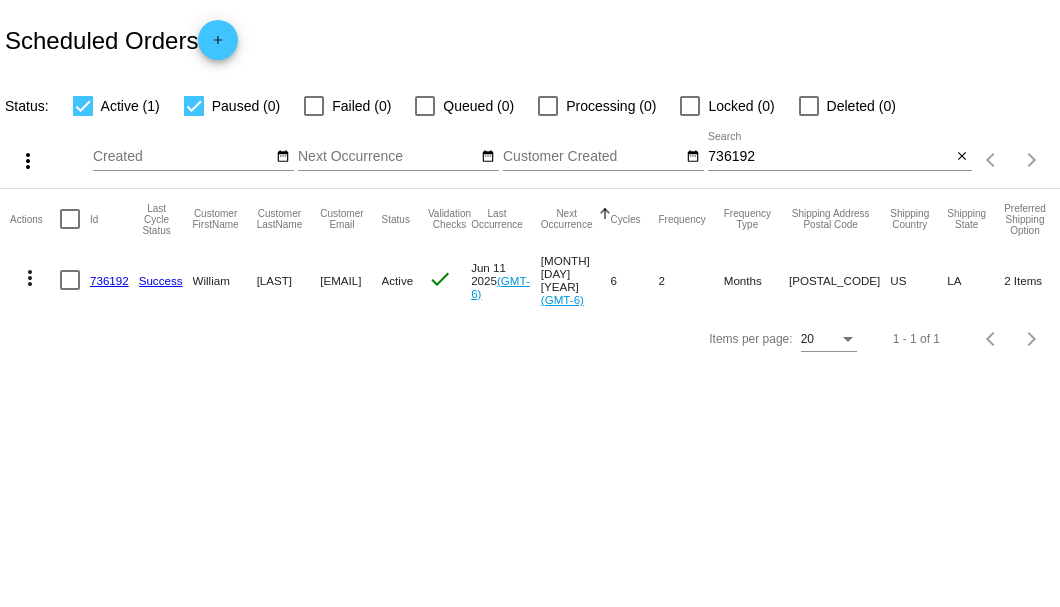 click on "736192" 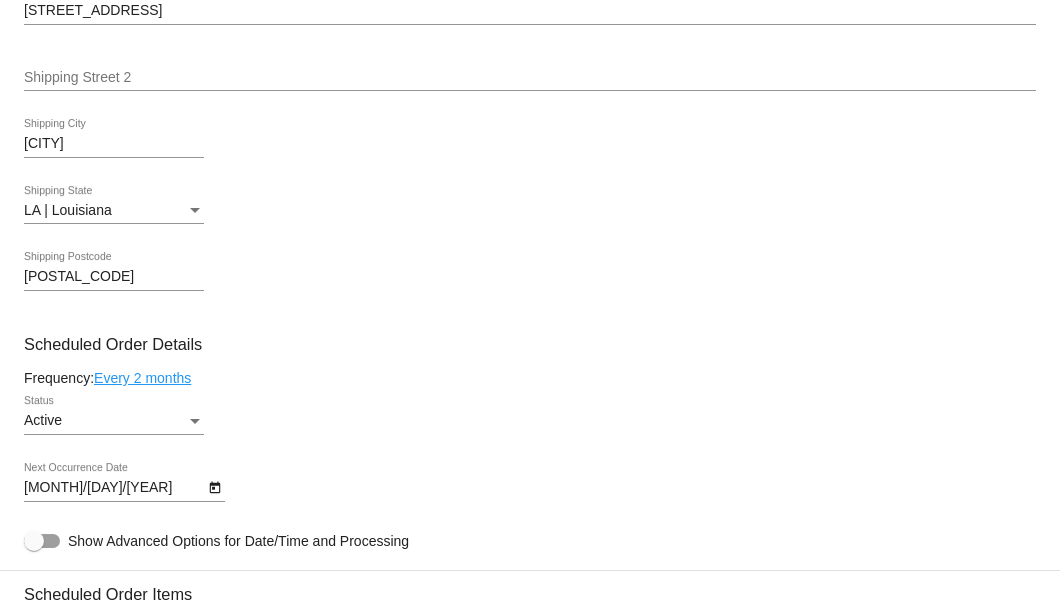 scroll, scrollTop: 1133, scrollLeft: 0, axis: vertical 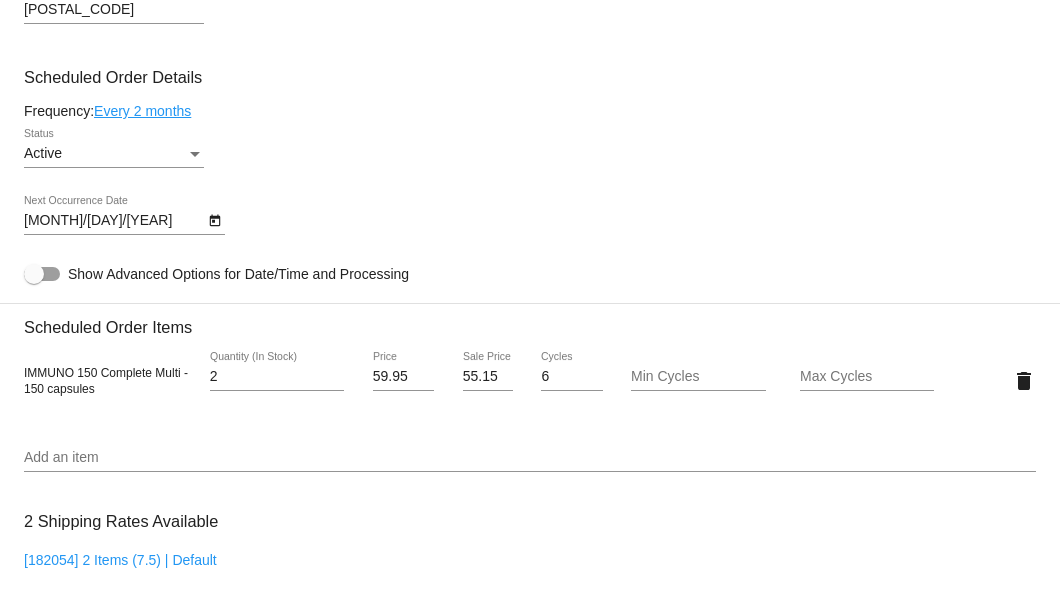 click 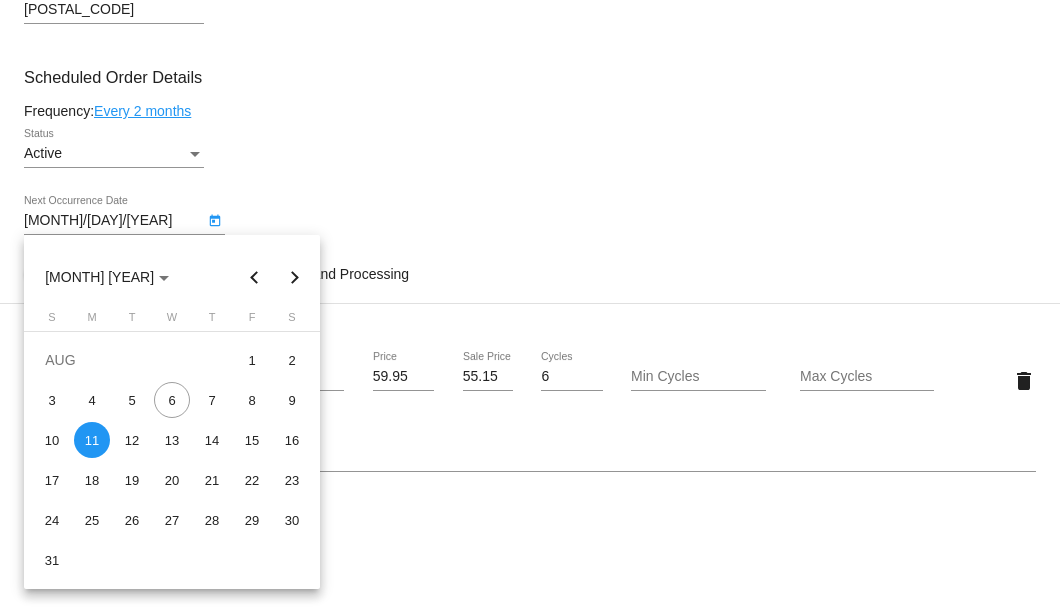 click at bounding box center [295, 277] 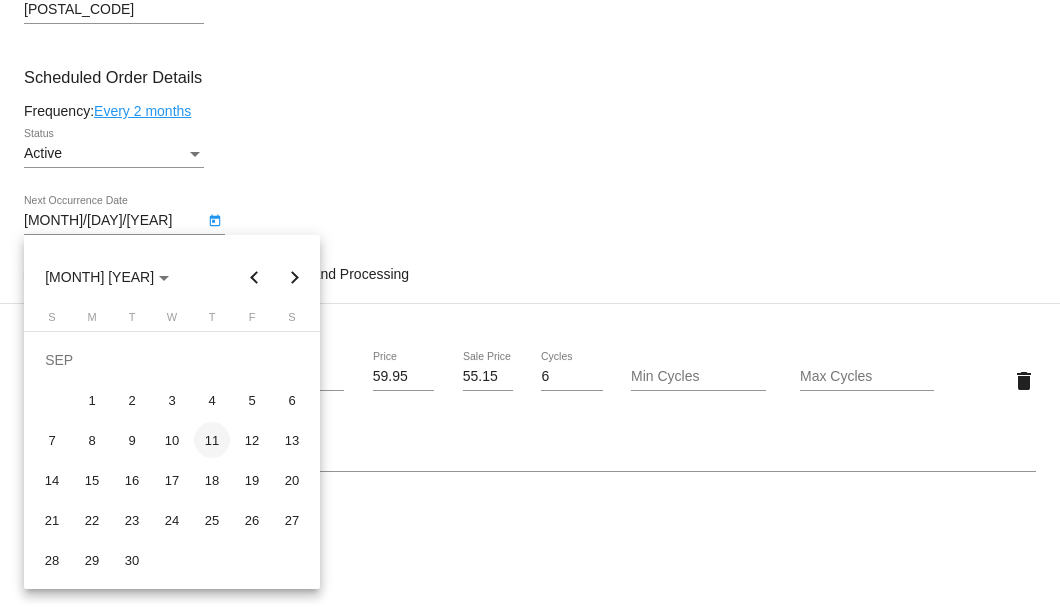 click on "11" at bounding box center (212, 440) 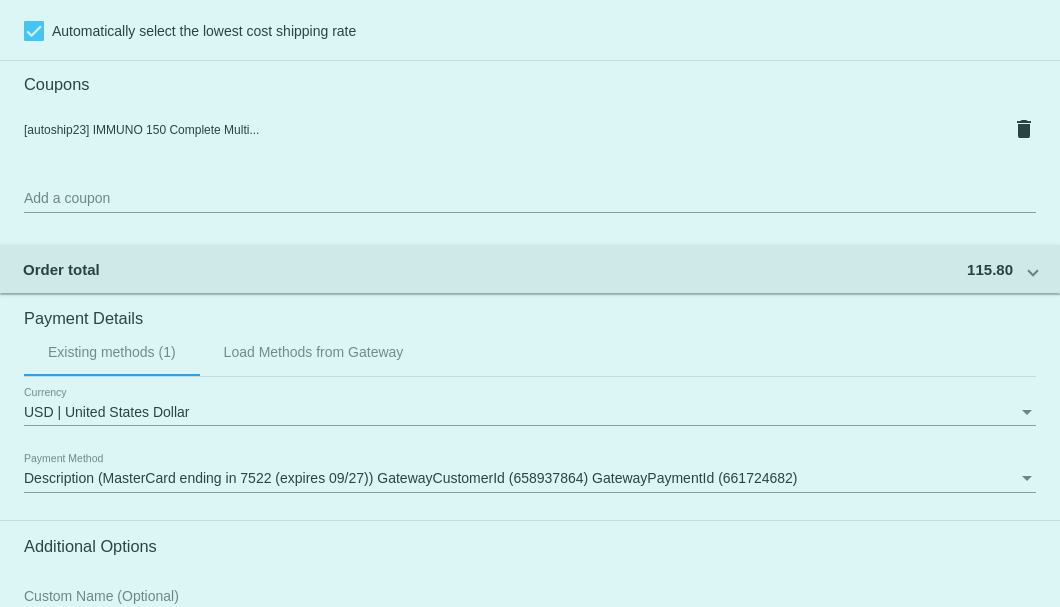 scroll, scrollTop: 1930, scrollLeft: 0, axis: vertical 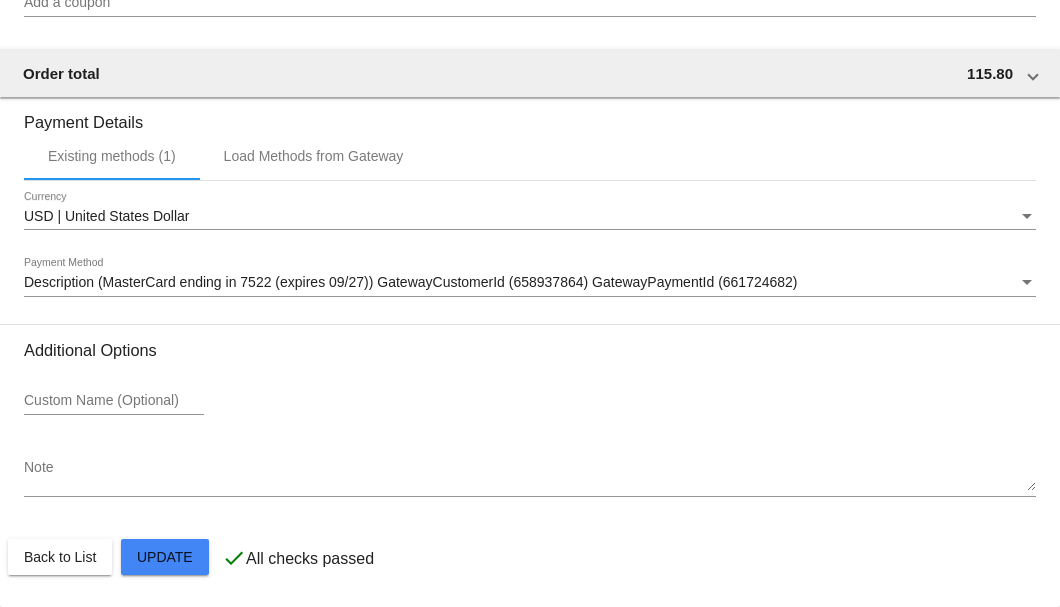 click on "Customer
4225631: William Sarver
sarwj@icloud.com
Customer Shipping
Enter Shipping Address Select A Saved Address (0)
William J
Shipping First Name
Sarver
Shipping Last Name
US | USA
Shipping Country
8322 Airport Rd
Shipping Street 1
Shipping Street 2
Crowley
Shipping City
LA | Louisiana
Shipping State
70526
Shipping Postcode
Scheduled Order Details
Frequency:
Every 2 months
Active
Status" 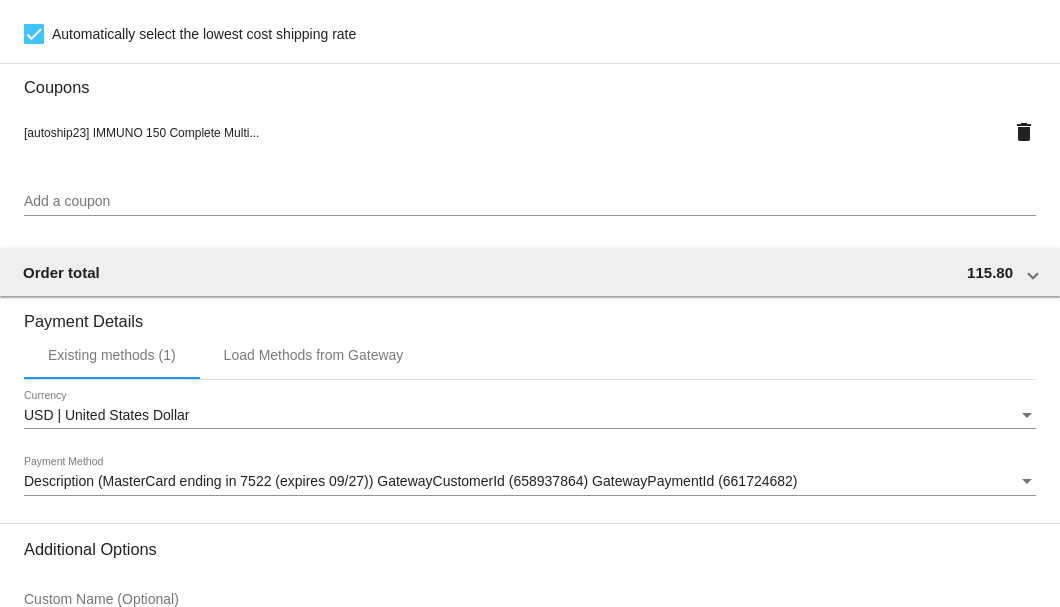 scroll, scrollTop: 1930, scrollLeft: 0, axis: vertical 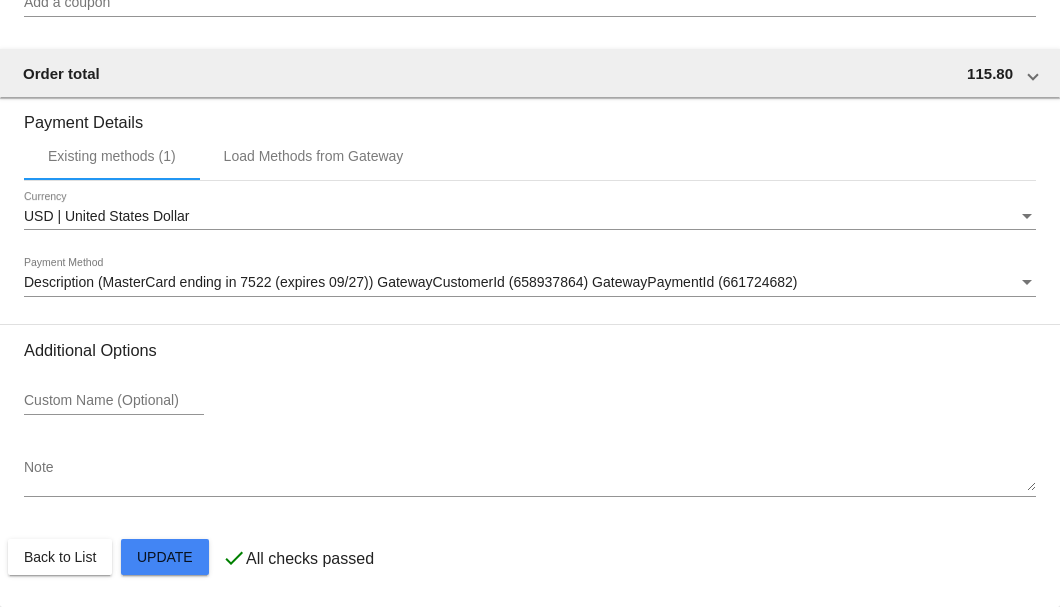 click on "Customer
4225631: William Sarver
sarwj@icloud.com
Customer Shipping
Enter Shipping Address Select A Saved Address (0)
William J
Shipping First Name
Sarver
Shipping Last Name
US | USA
Shipping Country
8322 Airport Rd
Shipping Street 1
Shipping Street 2
Crowley
Shipping City
LA | Louisiana
Shipping State
70526
Shipping Postcode
Scheduled Order Details
Frequency:
Every 2 months
Active
Status" 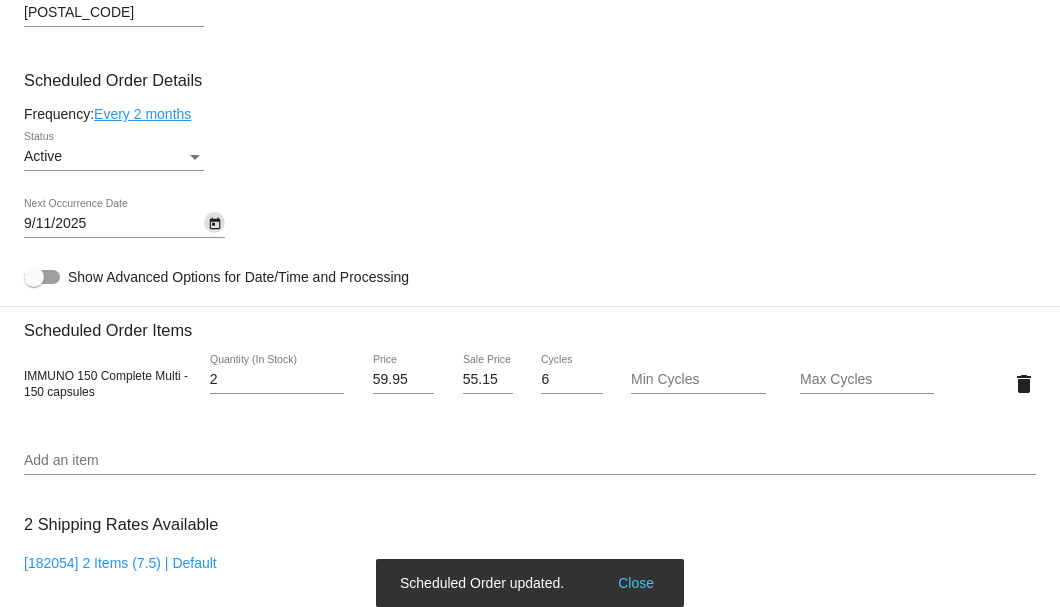 scroll, scrollTop: 863, scrollLeft: 0, axis: vertical 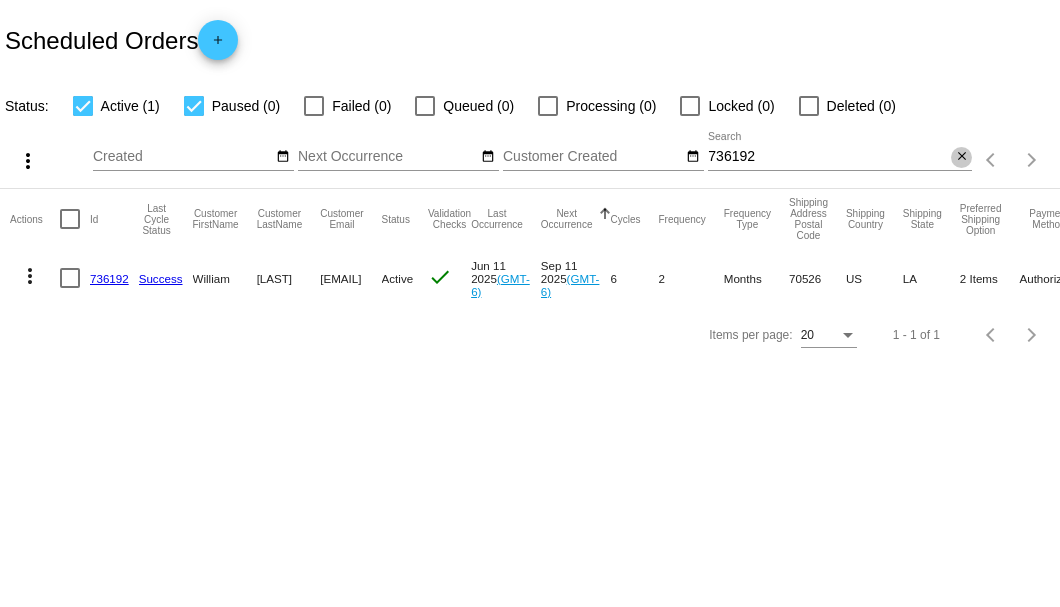 click on "close" 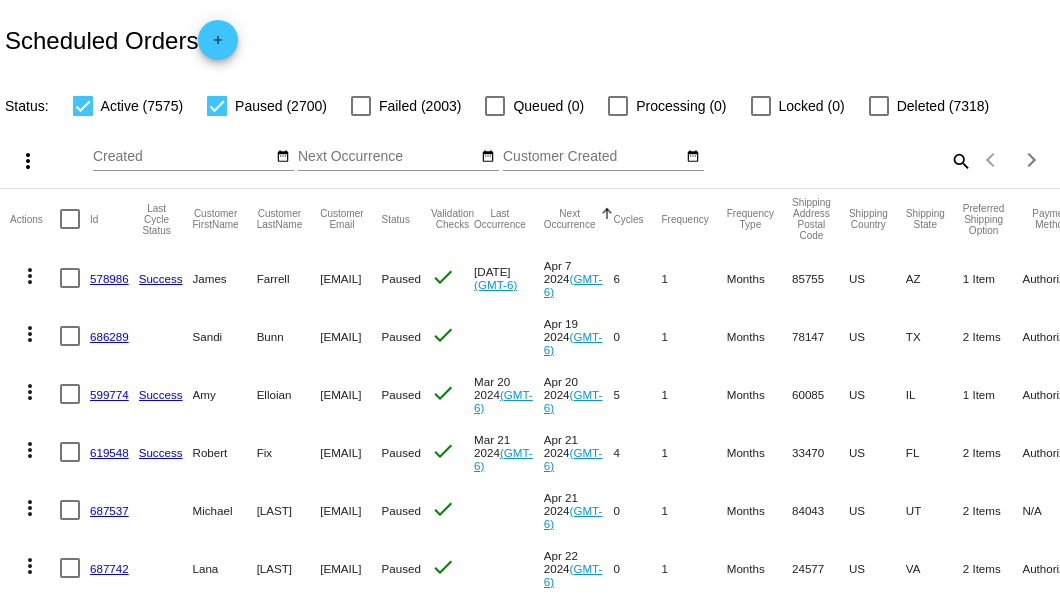 click on "search" 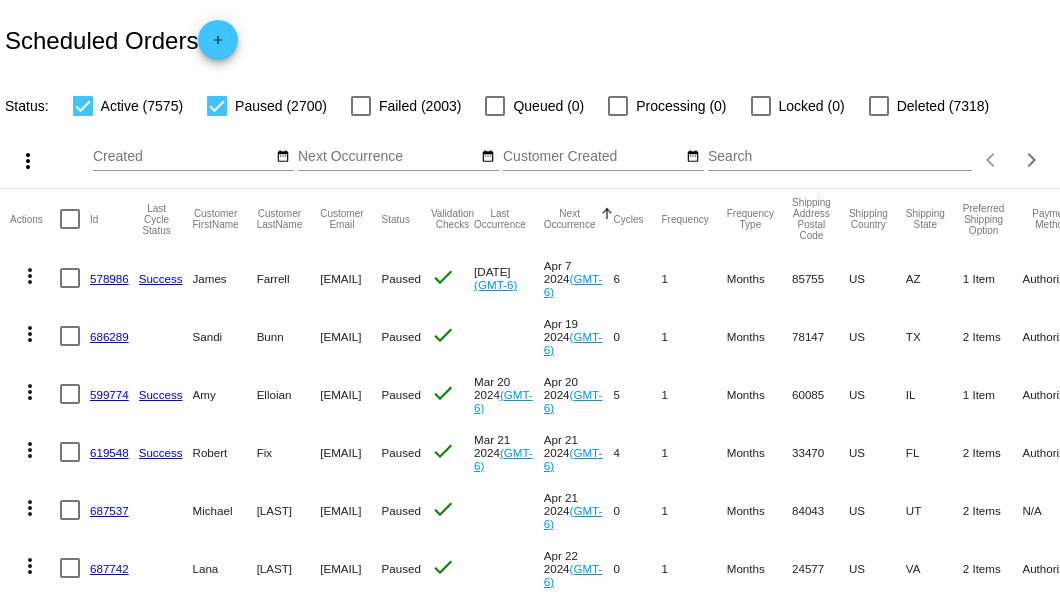 click on "Search" at bounding box center [840, 157] 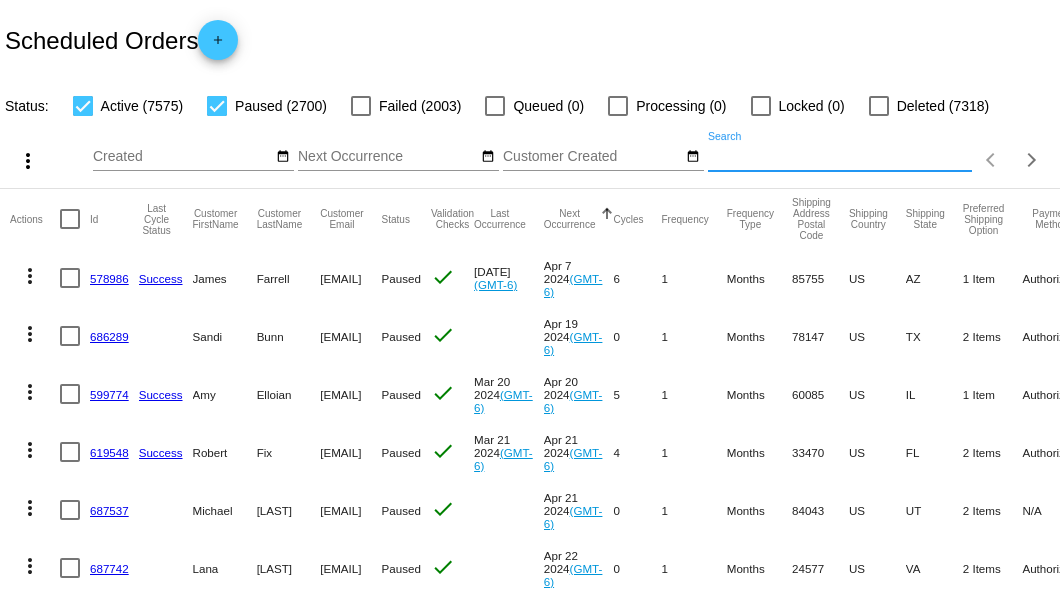 paste on "736192" 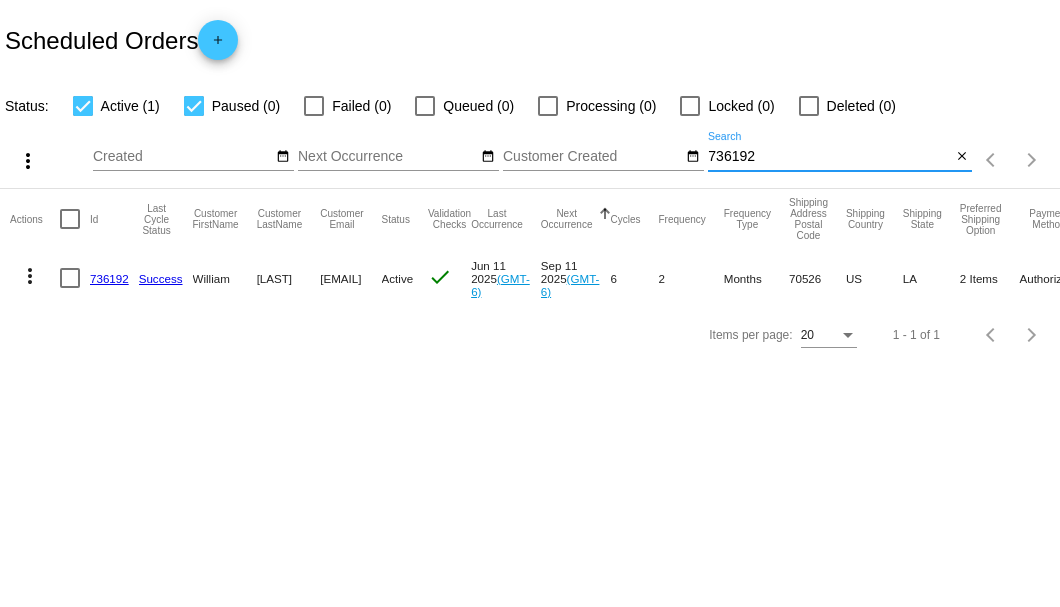 type on "736192" 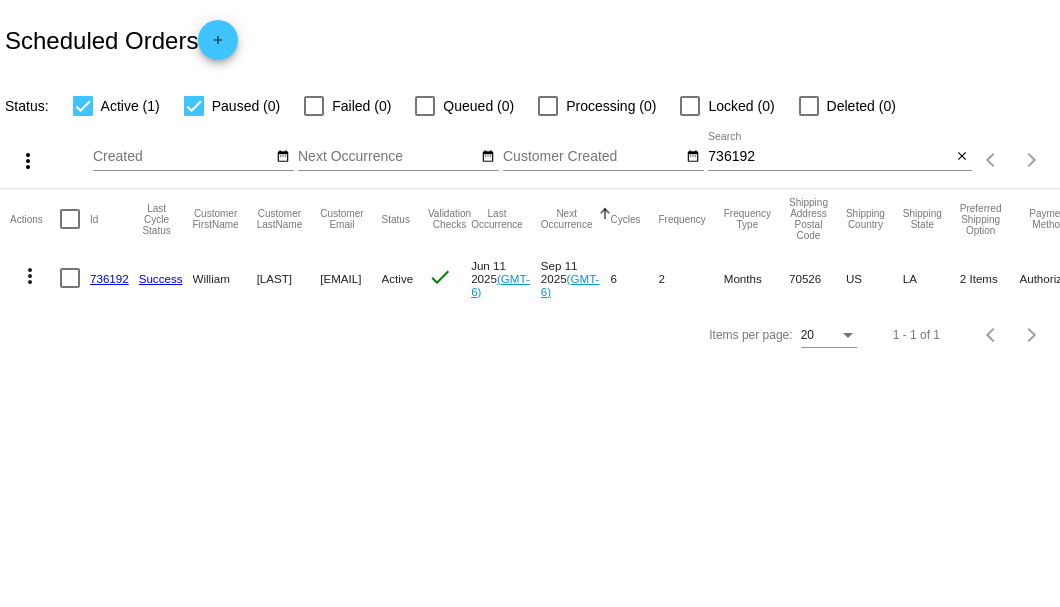 click on "736192" 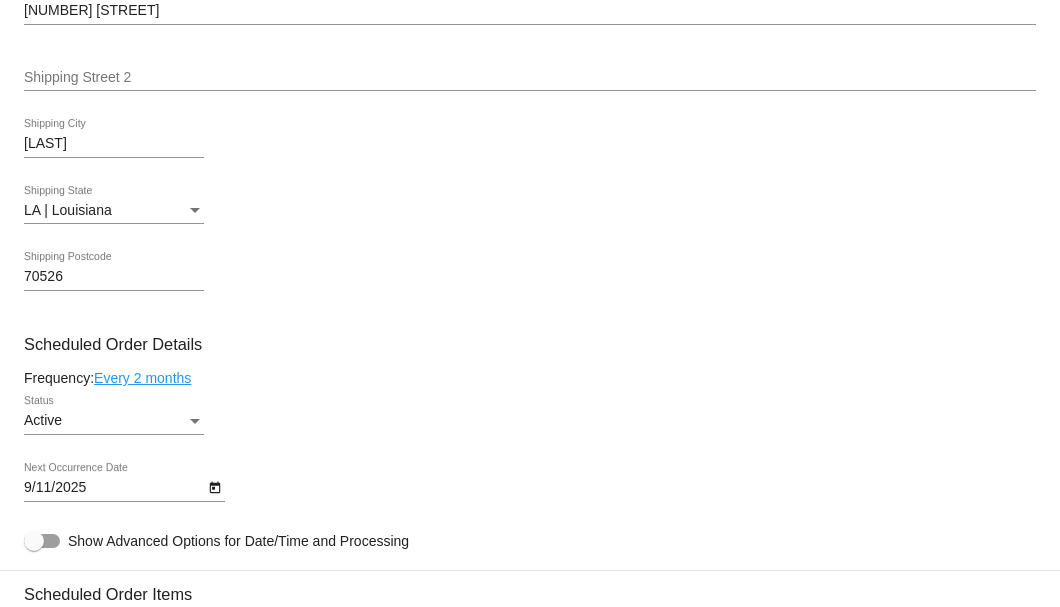 scroll, scrollTop: 933, scrollLeft: 0, axis: vertical 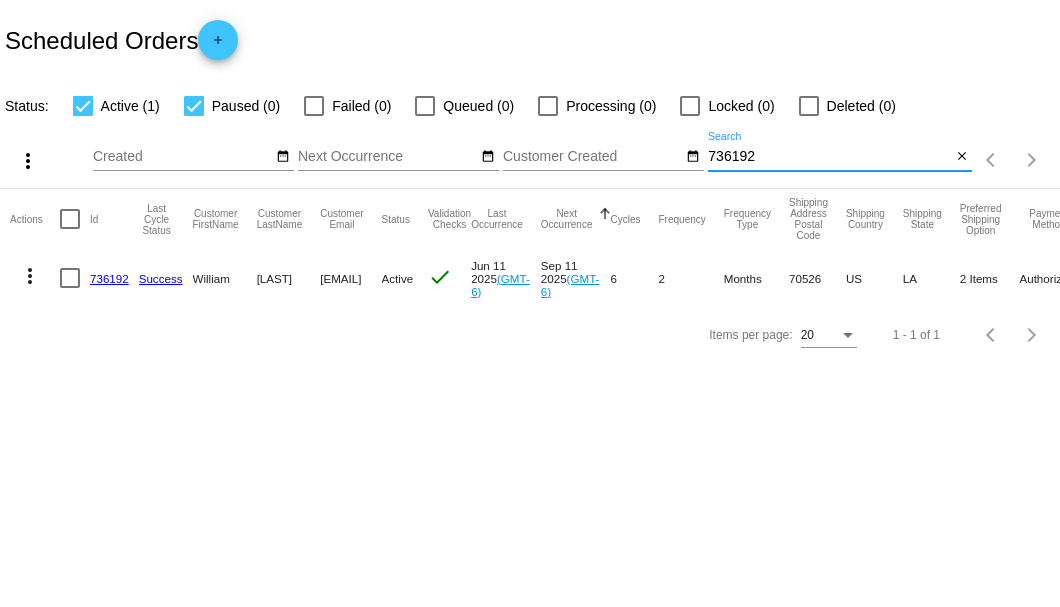 click on "736192" at bounding box center [829, 157] 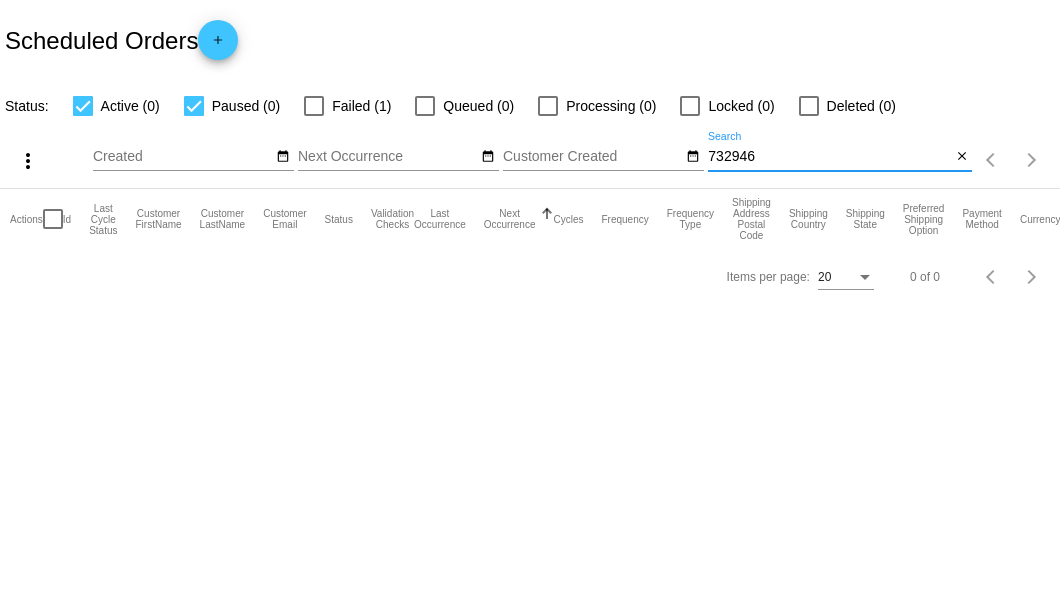 type on "732946" 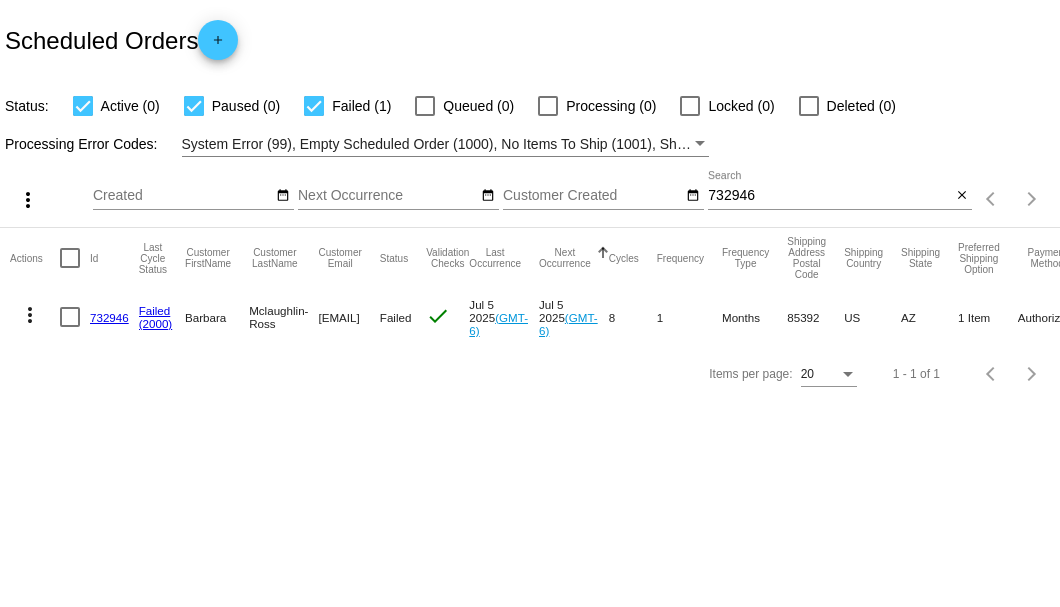 click on "732946" 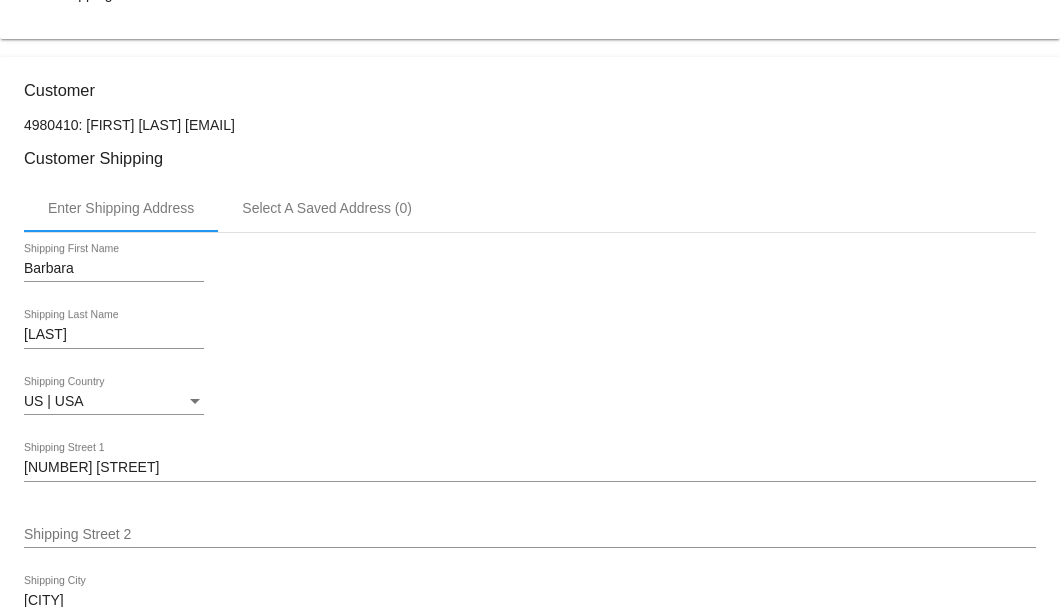 scroll, scrollTop: 733, scrollLeft: 0, axis: vertical 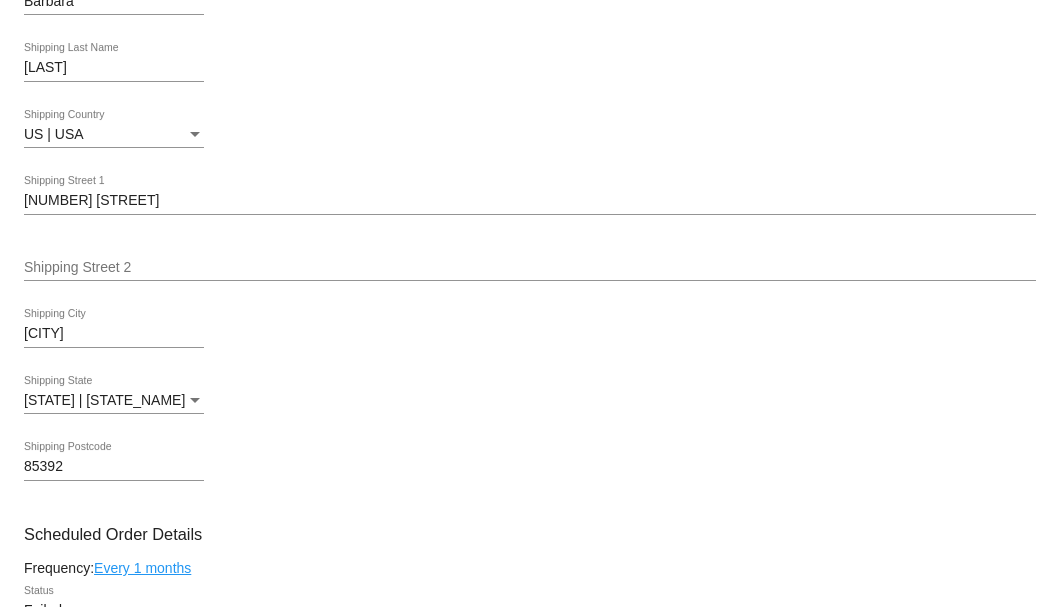click on "[NUMBER] [STREET]
Shipping Street 1" at bounding box center (530, 195) 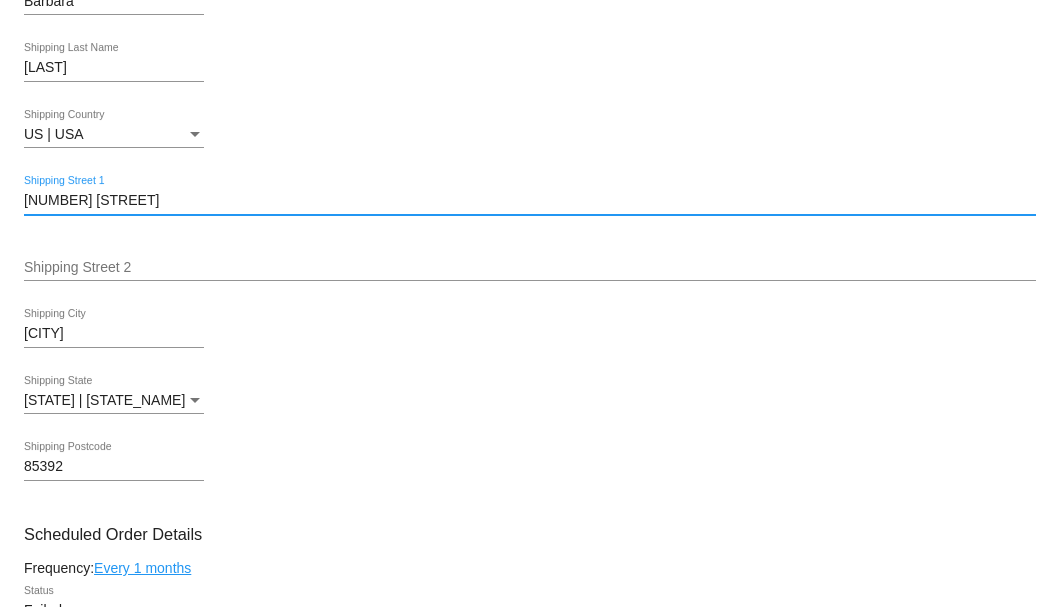 click on "[NUMBER] [STREET]" at bounding box center (530, 201) 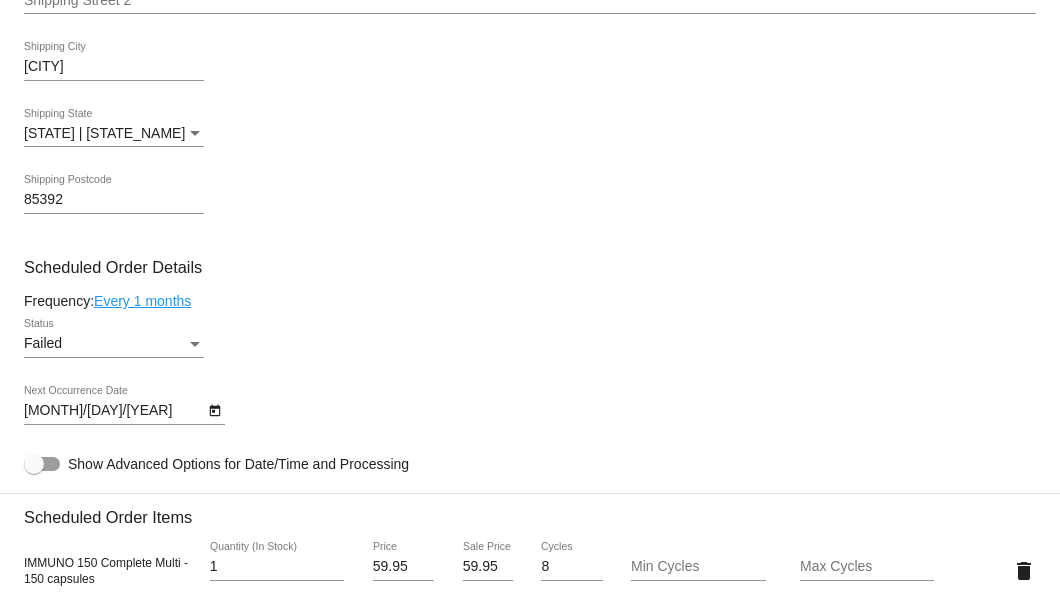 type on "[NUMBER] [STREET]" 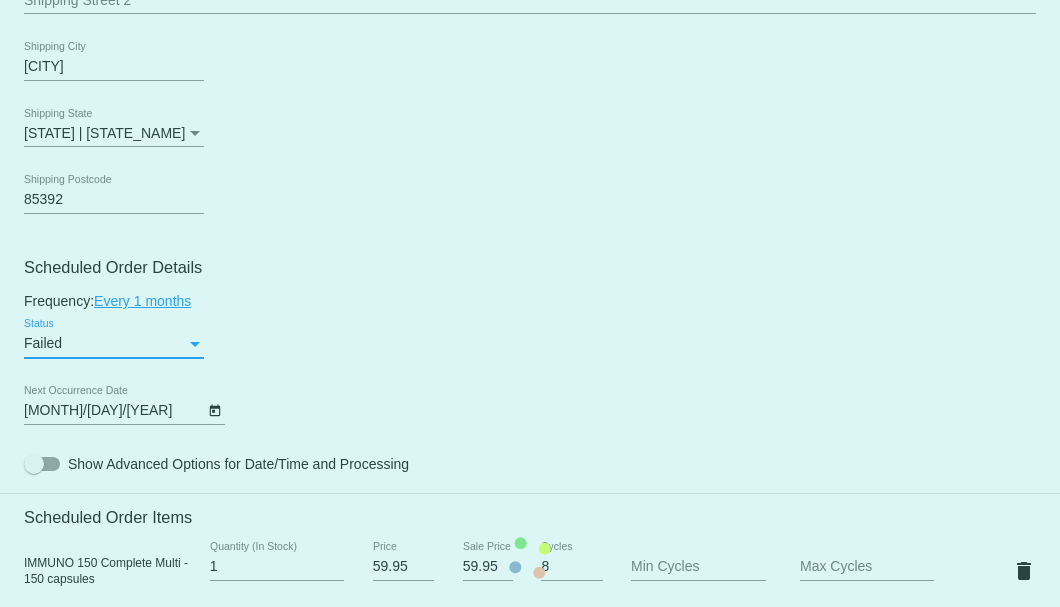 click on "Customer
4980410: [FIRST] [LAST]
[EMAIL]
Customer Shipping
Enter Shipping Address Select A Saved Address (0)
[FIRST]
Shipping First Name
[LAST]
Shipping Last Name
US | USA
Shipping Country
[NUMBER] [STREET]
Shipping Street 1
Shipping Street 2
[CITY]
Shipping City
AZ | Arizona
Shipping State
[POSTAL_CODE]
Shipping Postcode
Scheduled Order Details
Frequency:
Every 1 months
Failed
1" 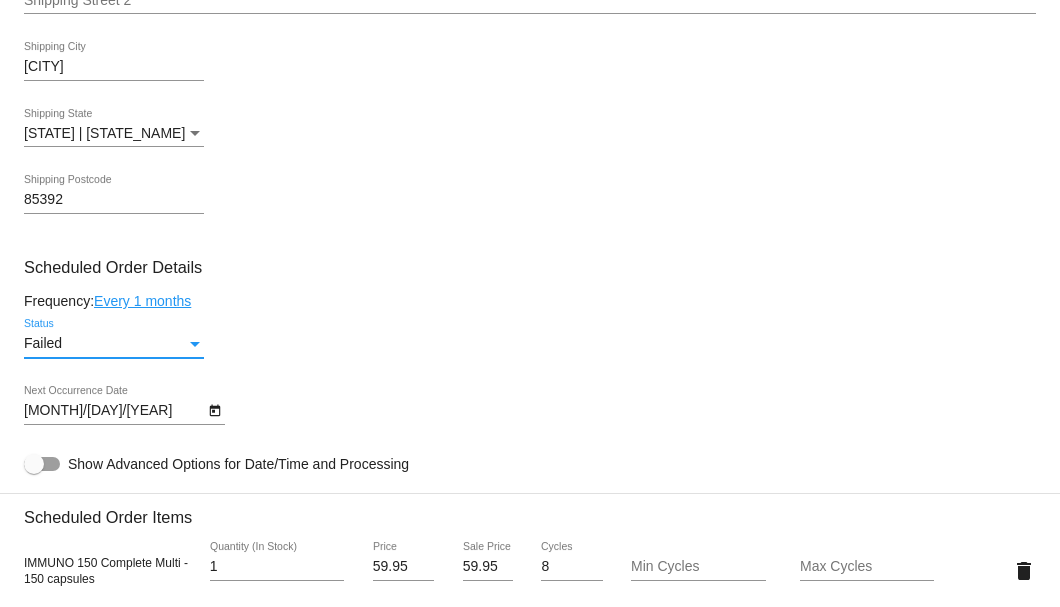 click at bounding box center [195, 344] 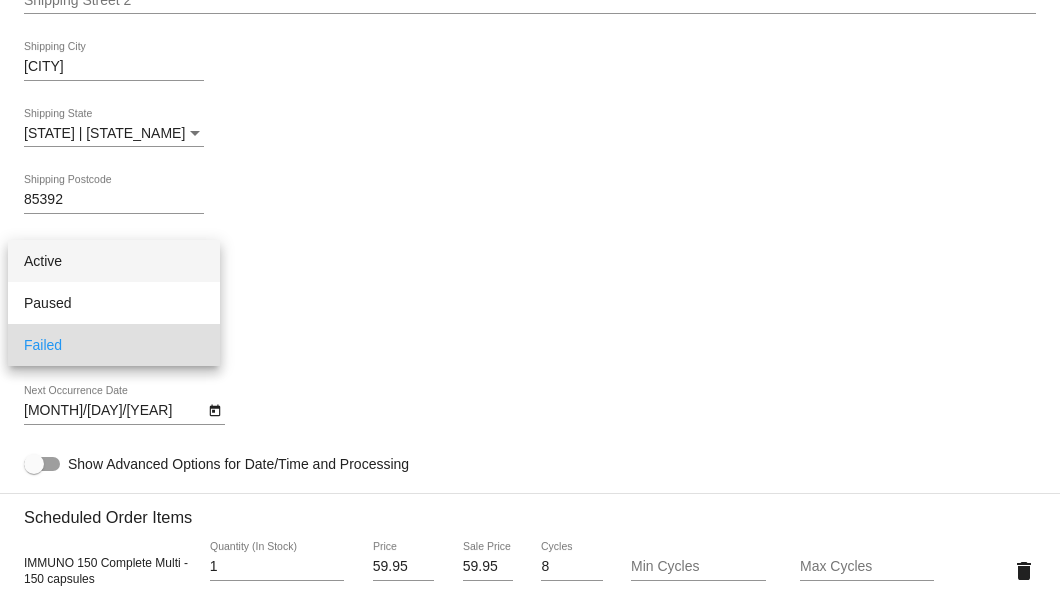 click on "Active" at bounding box center [114, 261] 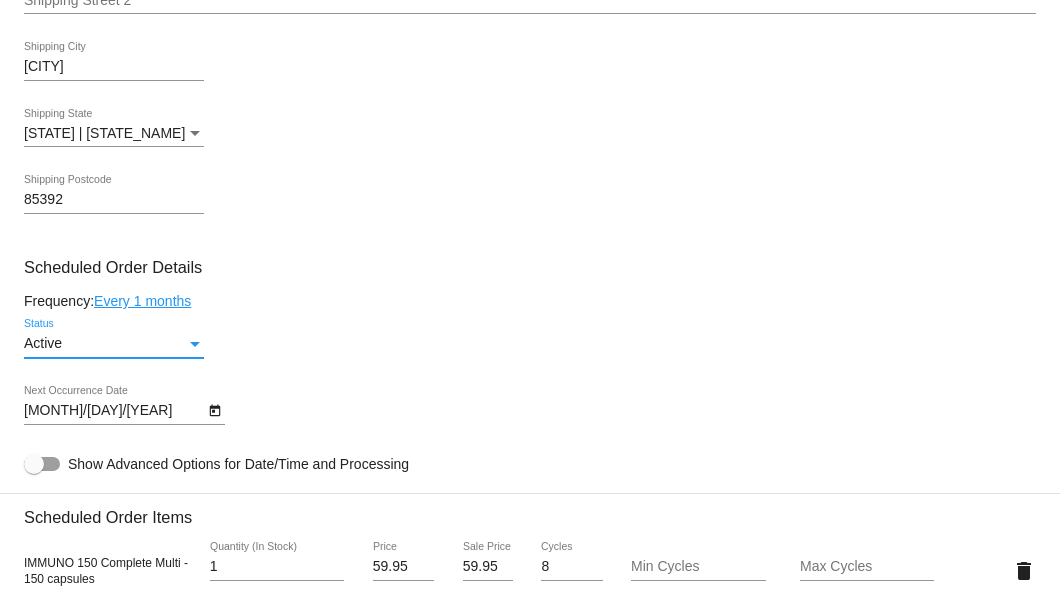 scroll, scrollTop: 1266, scrollLeft: 0, axis: vertical 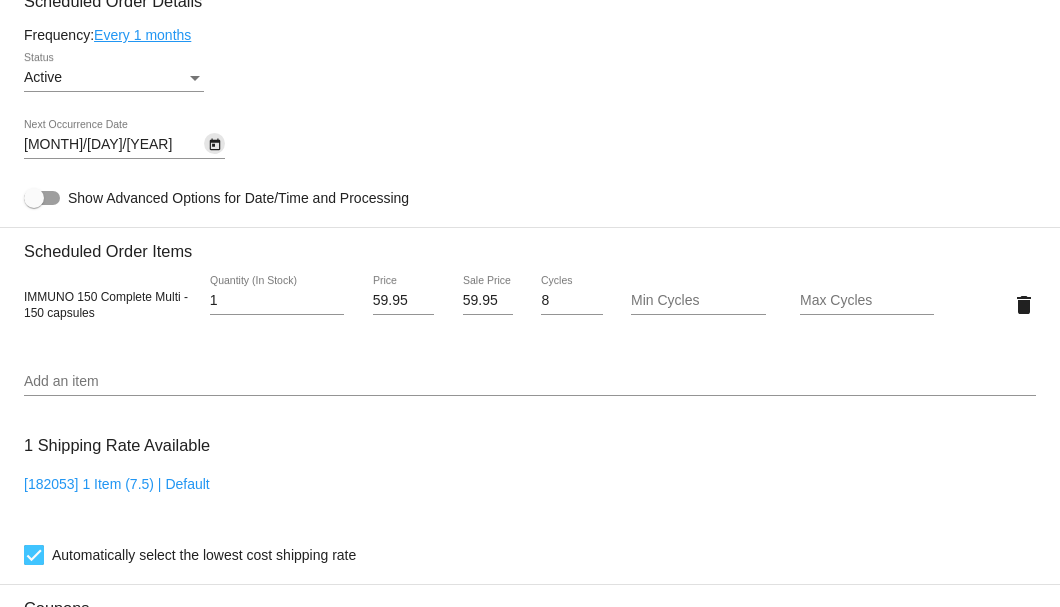 click 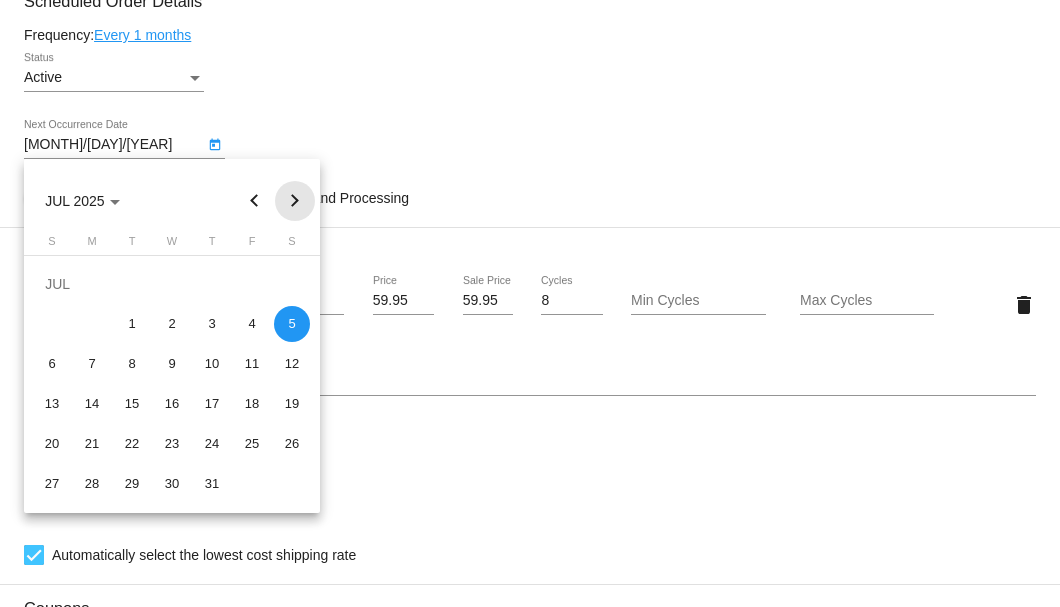 click at bounding box center [295, 201] 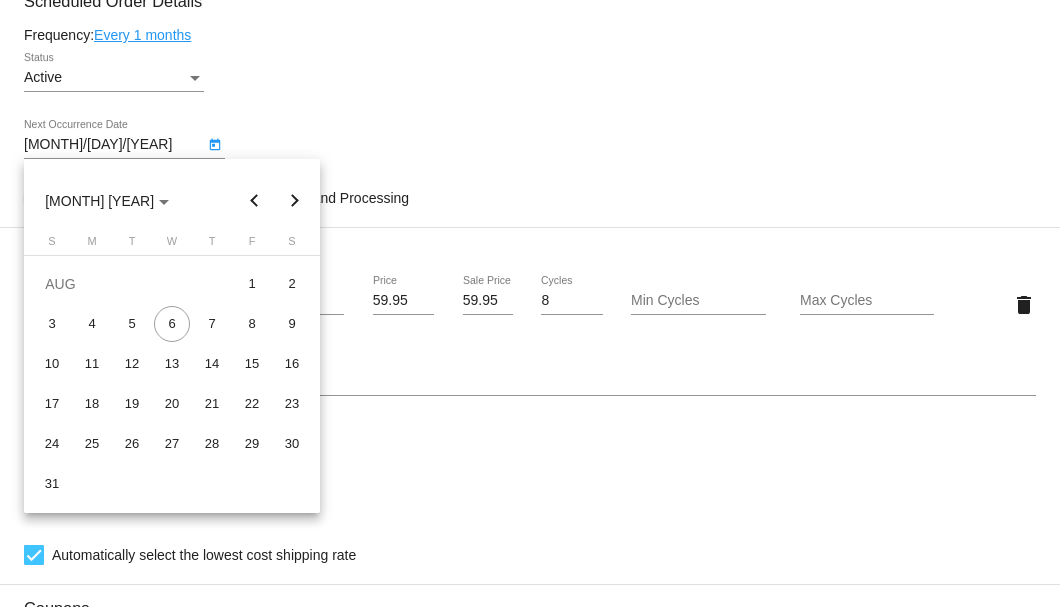 click at bounding box center [295, 201] 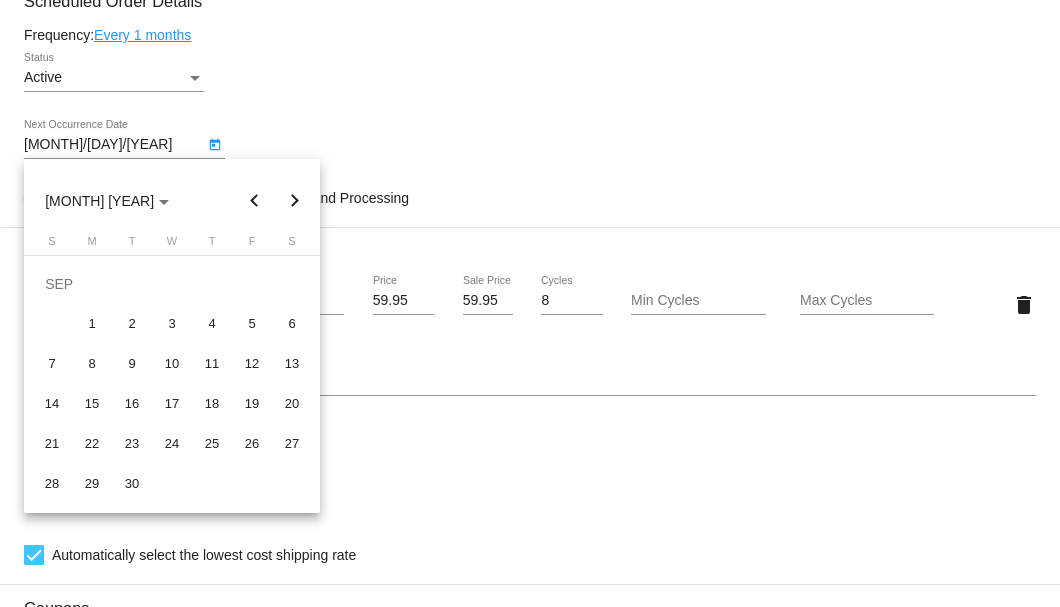 click at bounding box center [530, 303] 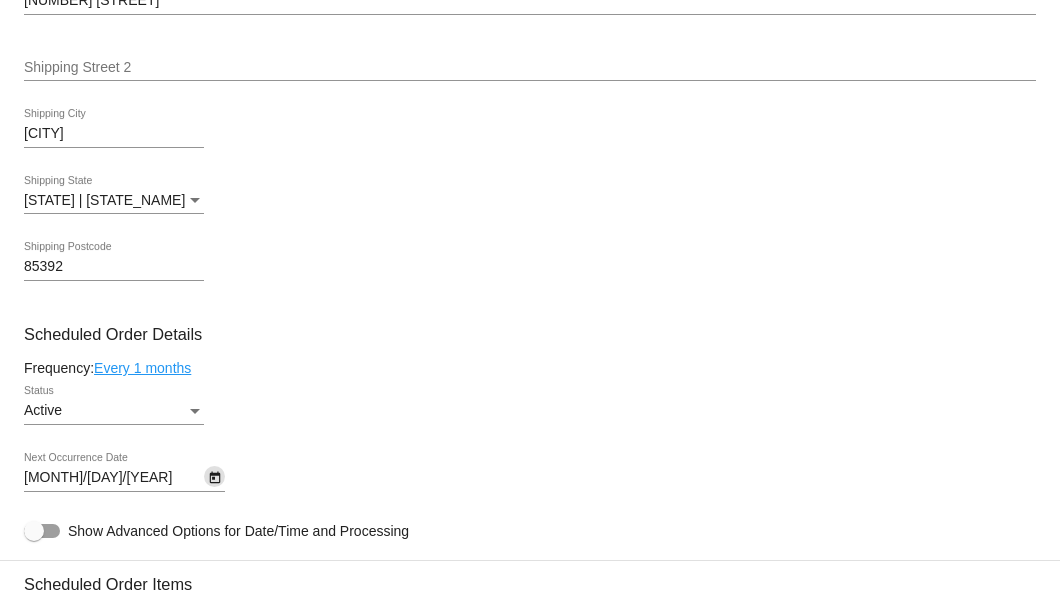 scroll, scrollTop: 1066, scrollLeft: 0, axis: vertical 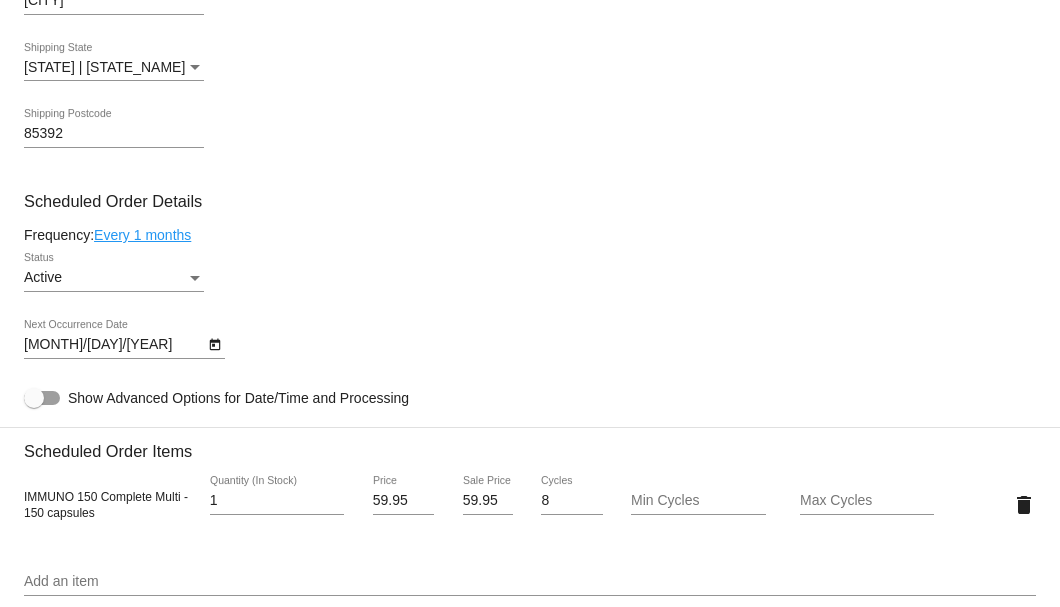 click on "85392
Shipping Postcode" at bounding box center (530, 137) 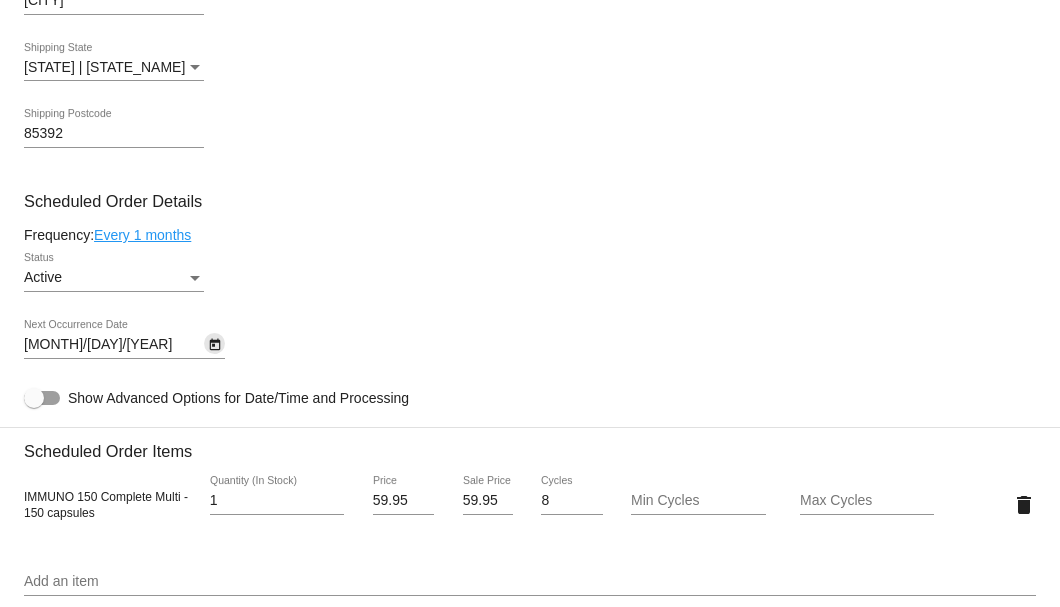 click 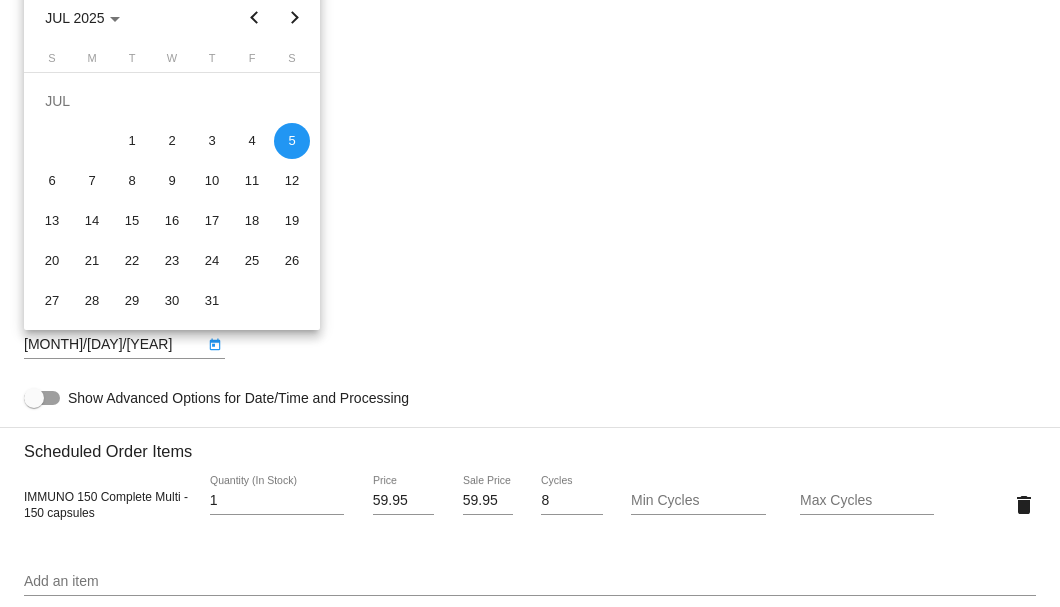 click at bounding box center [530, 303] 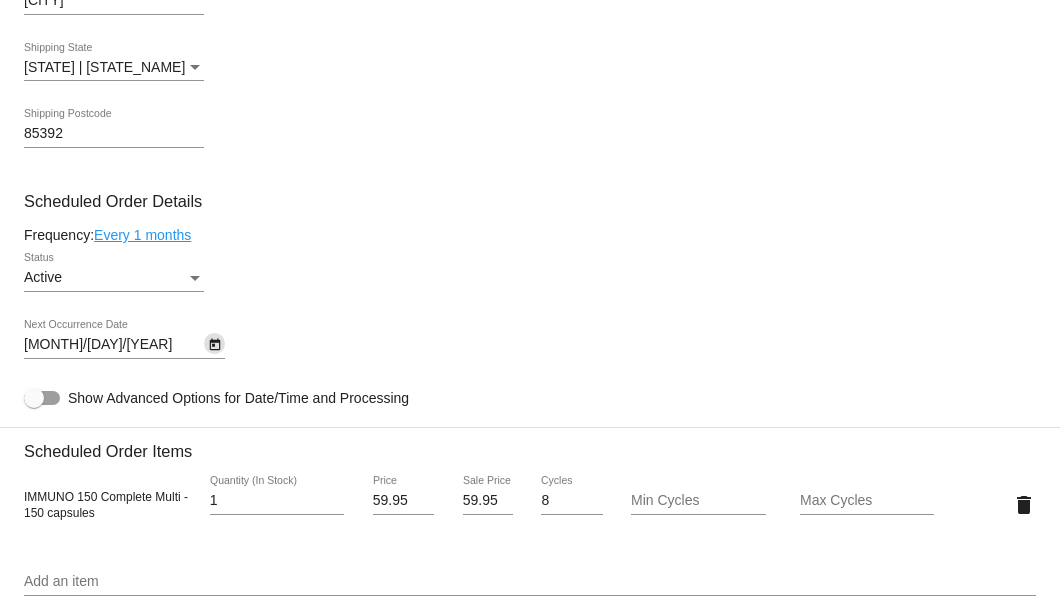 click 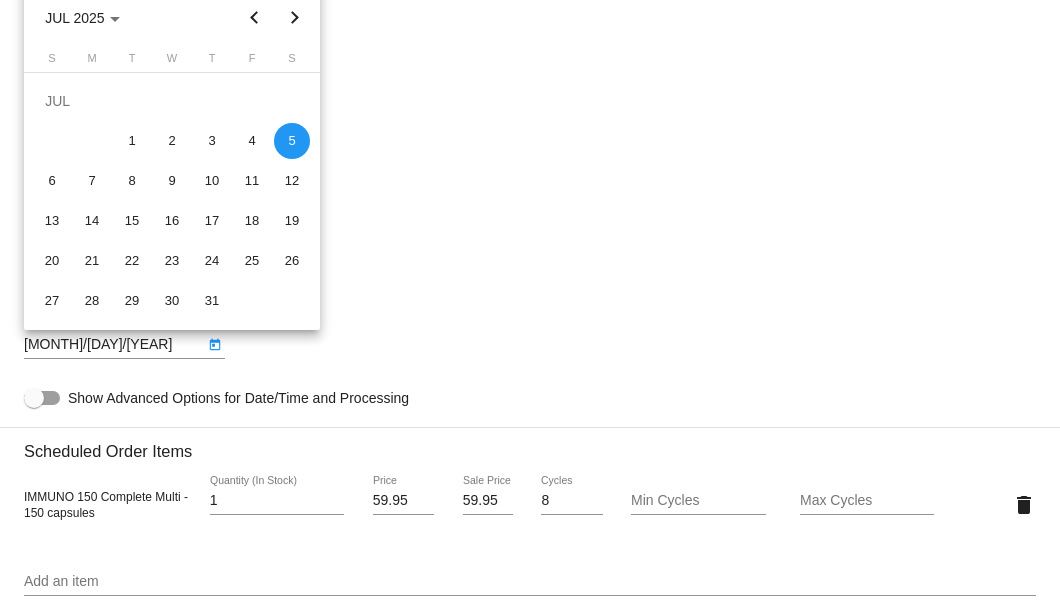 click at bounding box center [295, 18] 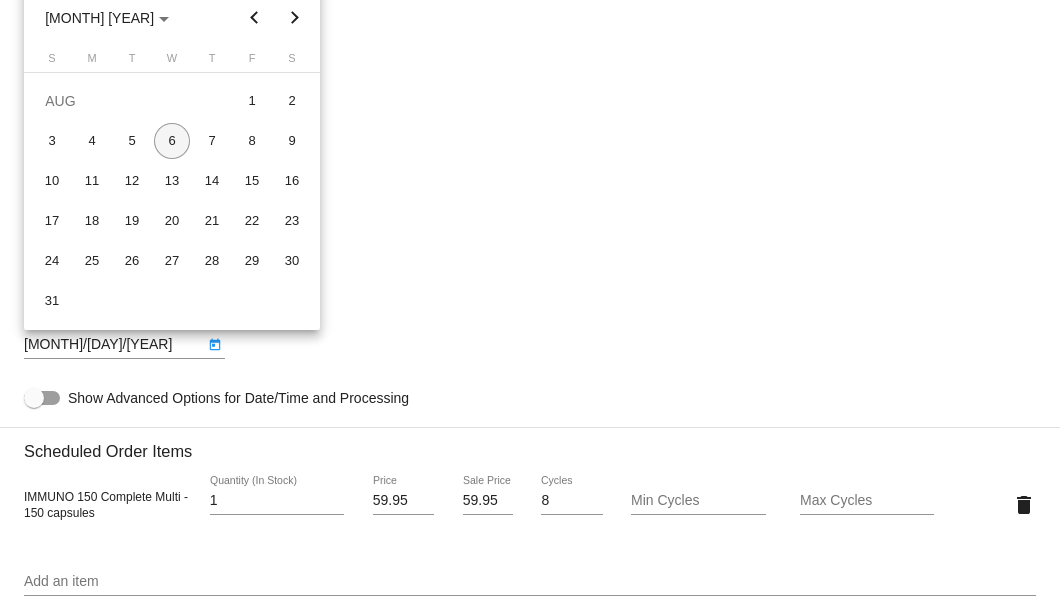 click on "6" at bounding box center [172, 141] 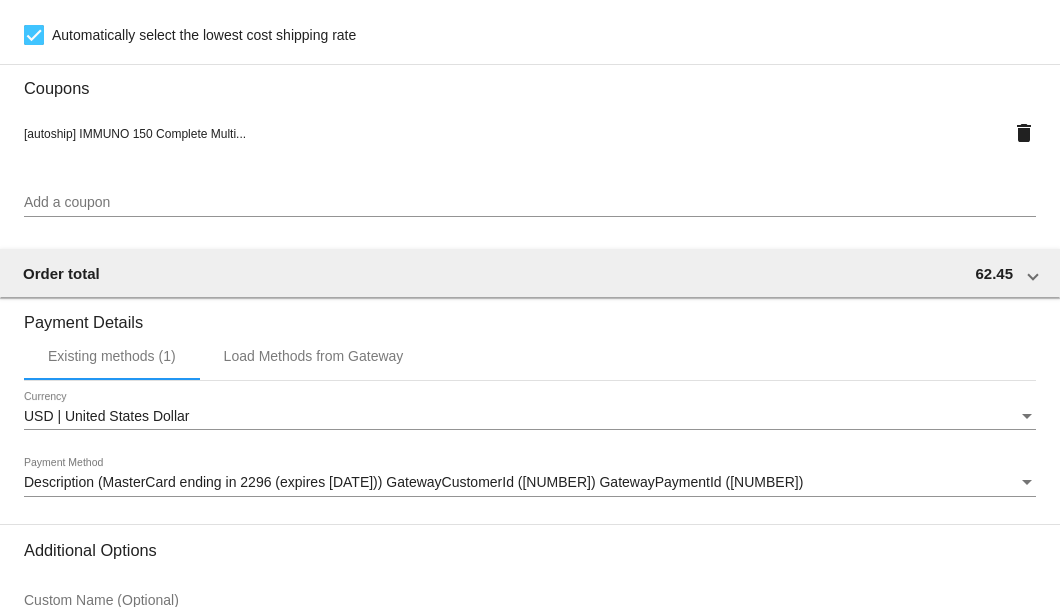scroll, scrollTop: 1986, scrollLeft: 0, axis: vertical 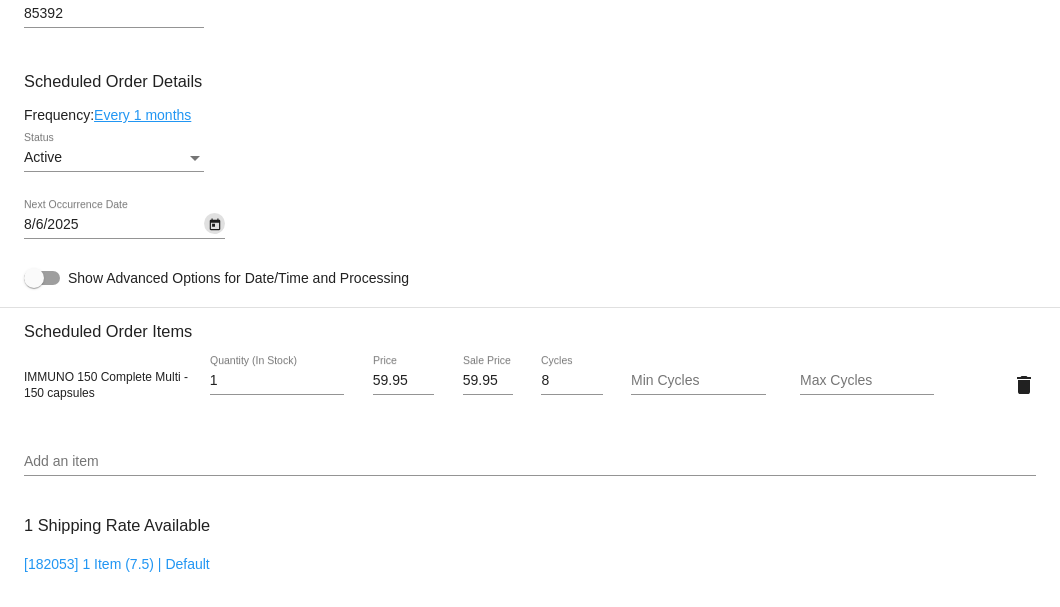 click 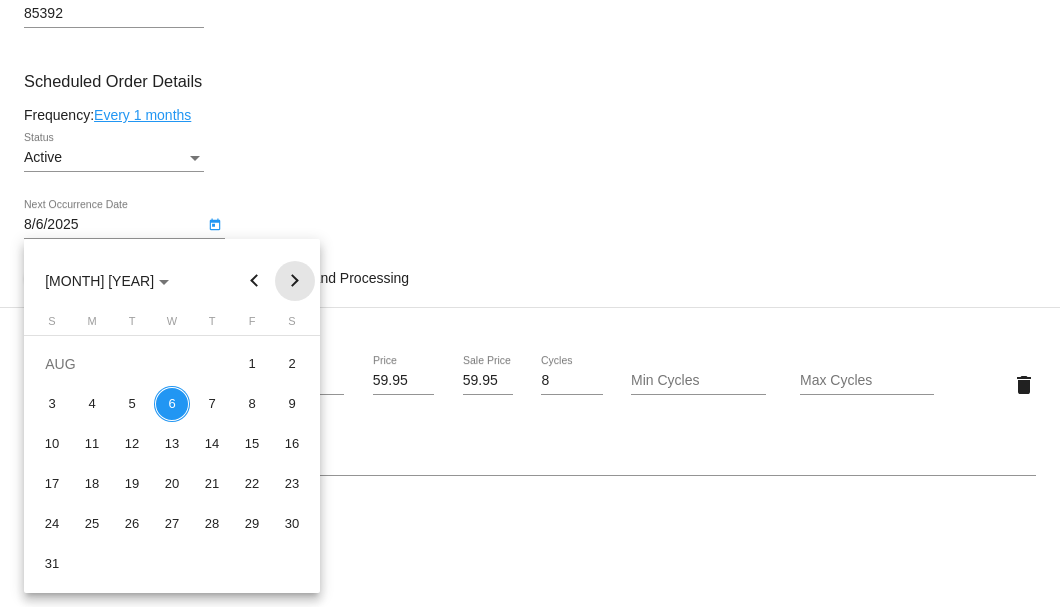 click at bounding box center (295, 281) 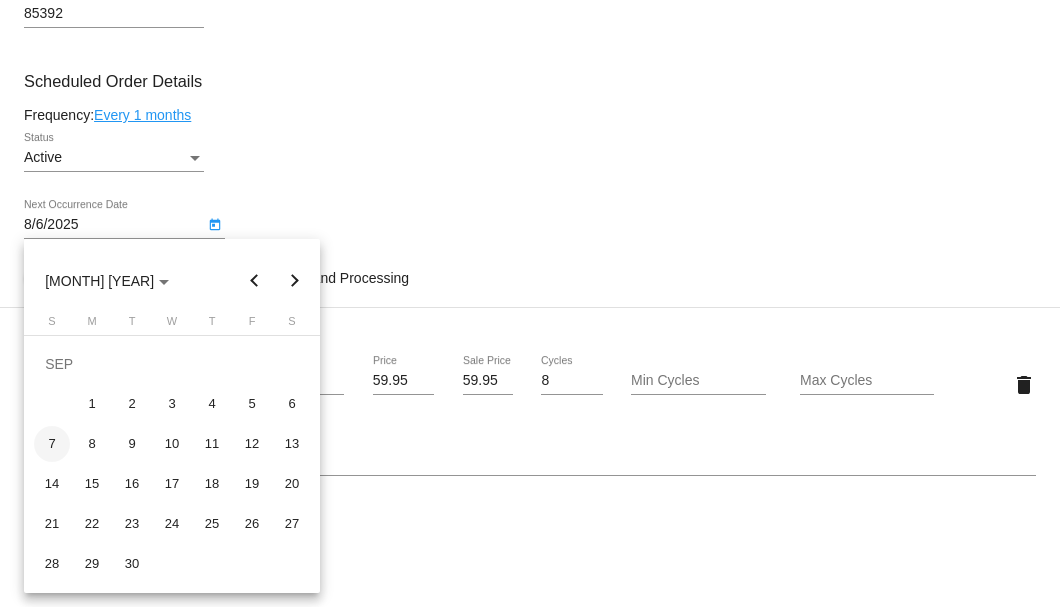 click on "7" at bounding box center [52, 444] 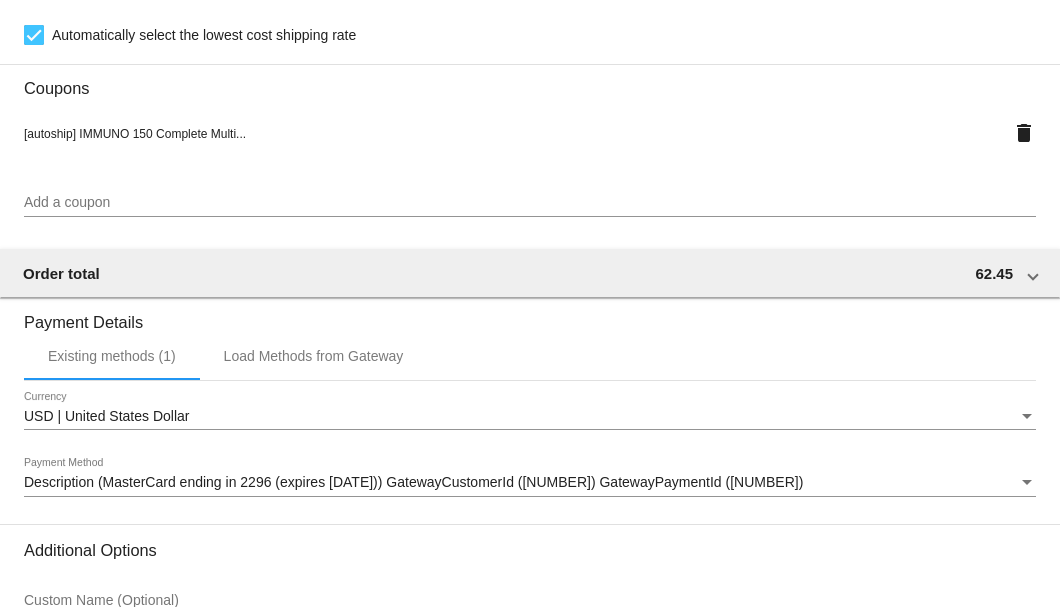 scroll, scrollTop: 1986, scrollLeft: 0, axis: vertical 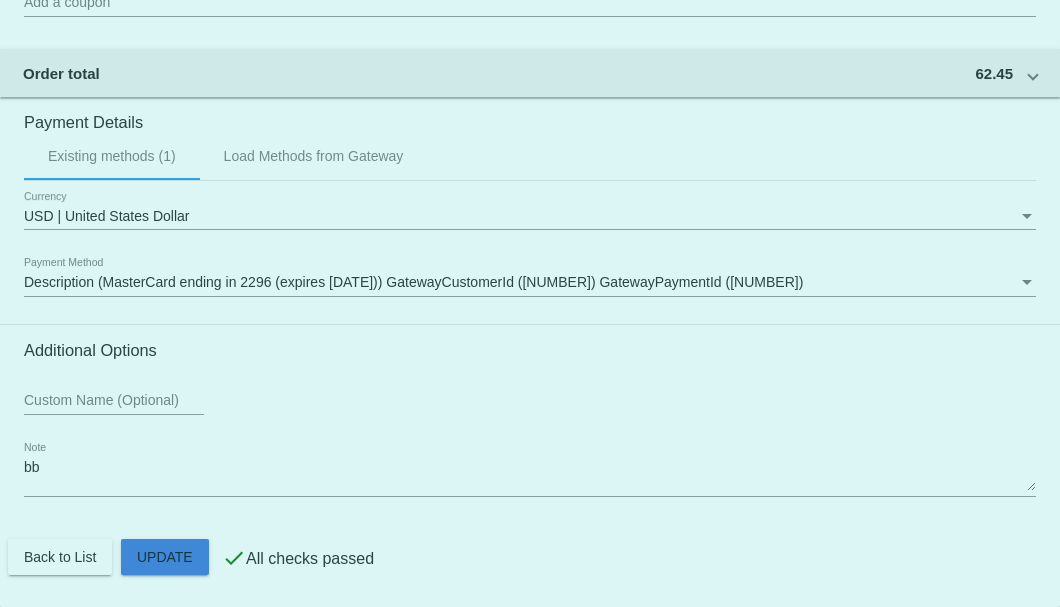 click on "Customer
[ID]: [FIRST] [LAST]-[LAST]
[EMAIL]
Customer Shipping
Enter Shipping Address Select A Saved Address (0)
[FIRST]
Shipping First Name
[LAST]
Shipping Last Name
[COUNTRY] | [COUNTRY]
Shipping Country
[NUMBER] [STREET] [STREET_NAME]
Shipping Street 1
Shipping Street 2
[CITY]
Shipping City
[STATE] | [STATE]
Shipping State
[POSTAL_CODE]
Shipping Postcode
Scheduled Order Details
Frequency:
Every 1 months
Active
1" 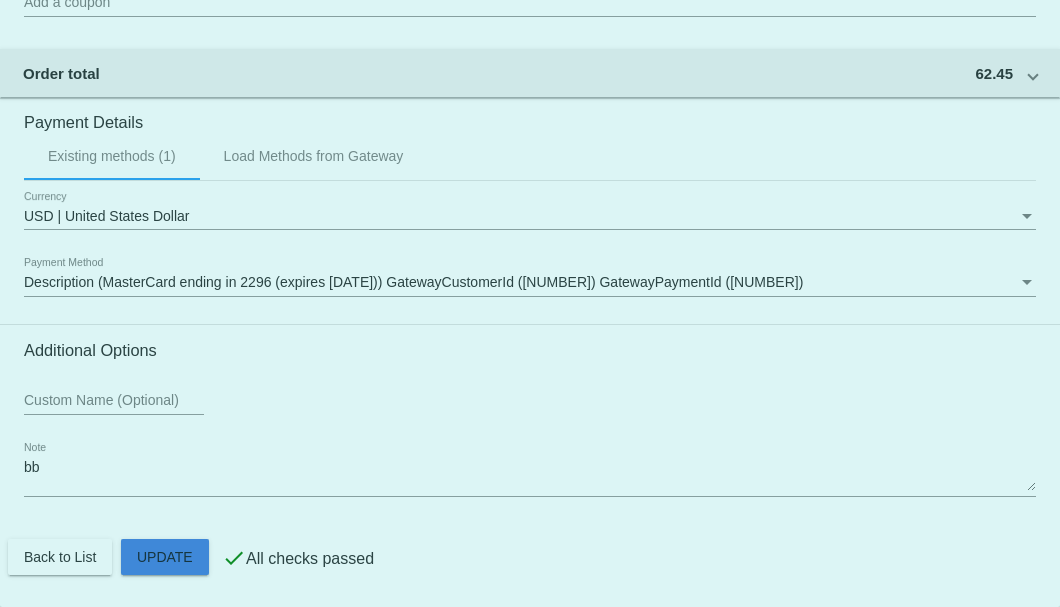 click on "Customer
[ID]: [FIRST] [LAST]-[LAST]
[EMAIL]
Customer Shipping
Enter Shipping Address Select A Saved Address (0)
[FIRST]
Shipping First Name
[LAST]
Shipping Last Name
[COUNTRY] | [COUNTRY]
Shipping Country
[NUMBER] [STREET] [STREET_NAME]
Shipping Street 1
Shipping Street 2
[CITY]
Shipping City
[STATE] | [STATE]
Shipping State
[POSTAL_CODE]
Shipping Postcode
Scheduled Order Details
Frequency:
Every 1 months
Active
1" 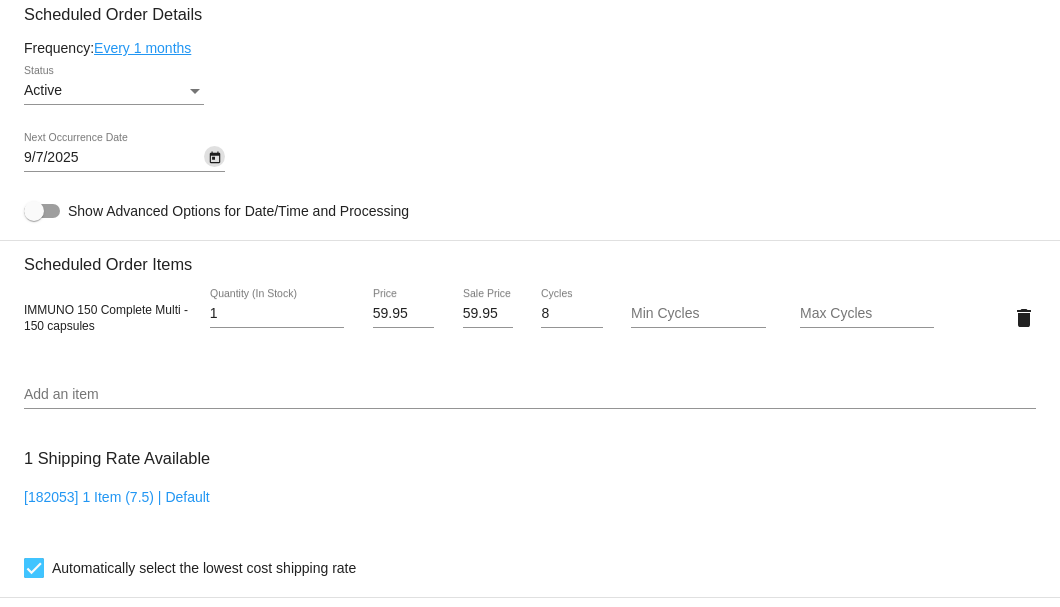 scroll, scrollTop: 1053, scrollLeft: 0, axis: vertical 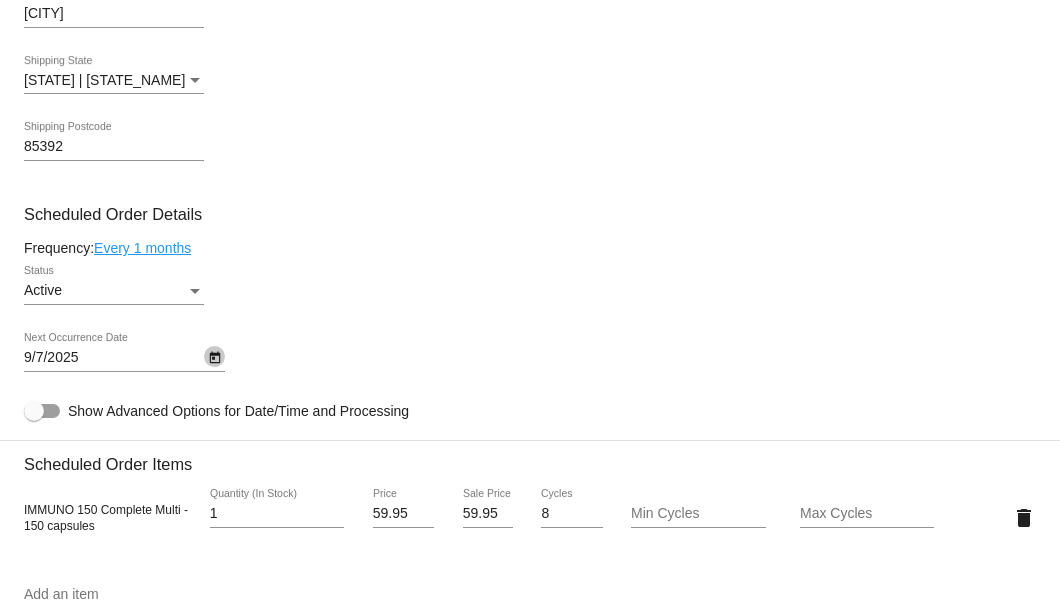 click 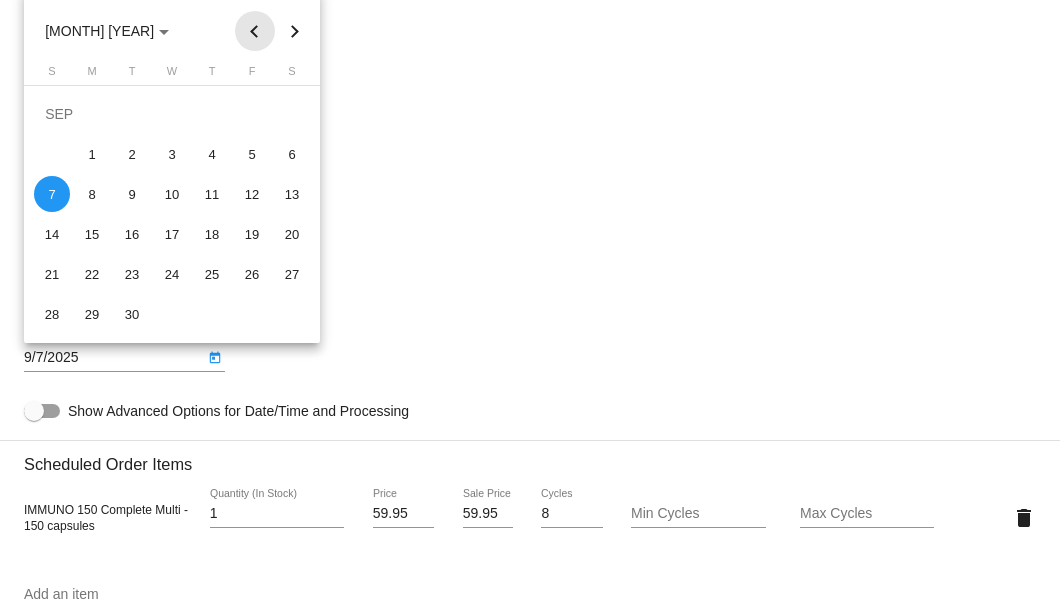 click at bounding box center [255, 31] 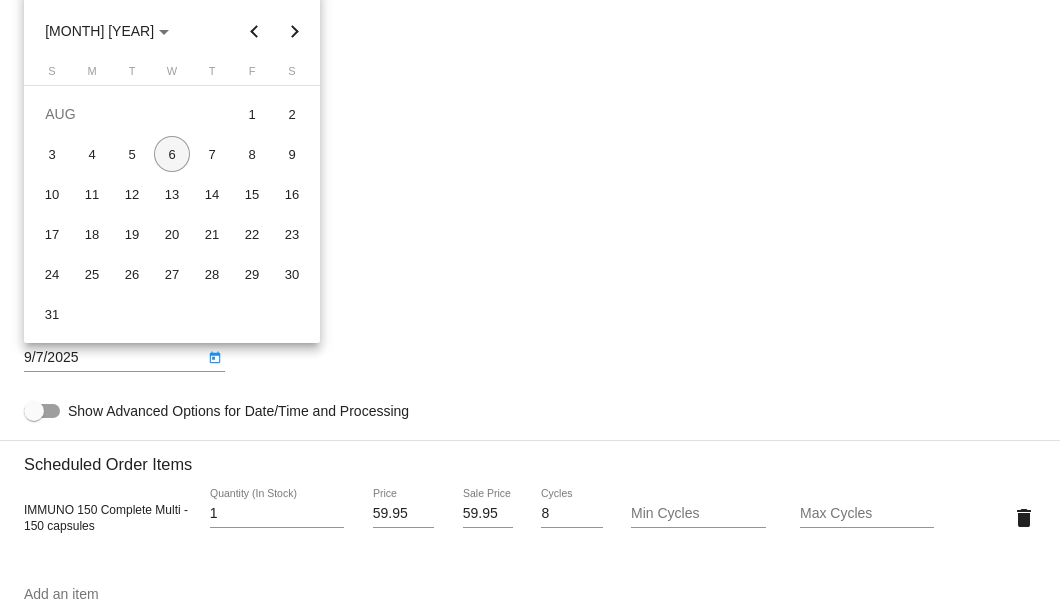 click on "6" at bounding box center (172, 154) 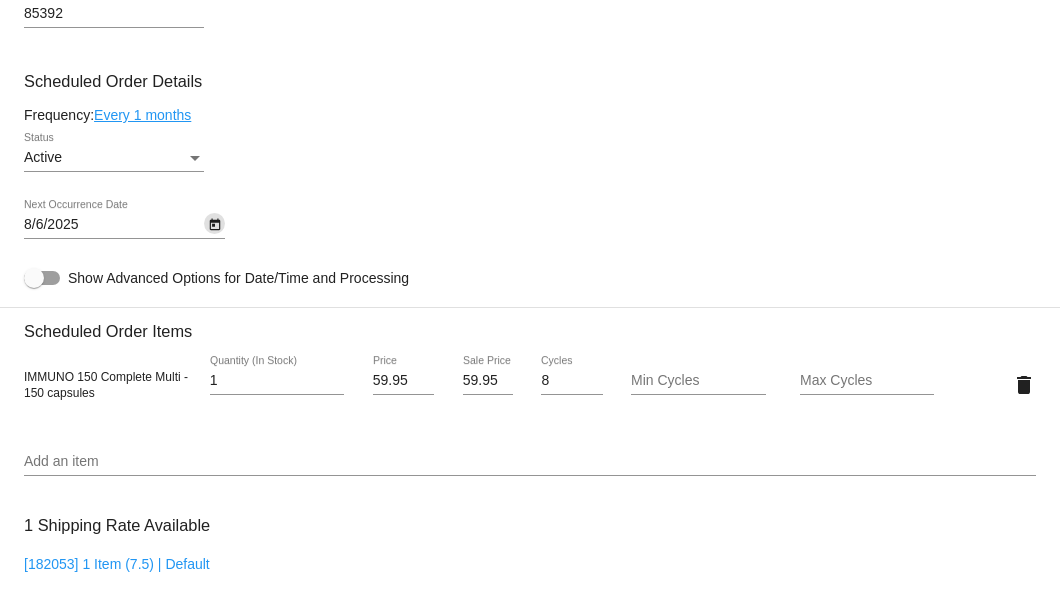 scroll, scrollTop: 1053, scrollLeft: 0, axis: vertical 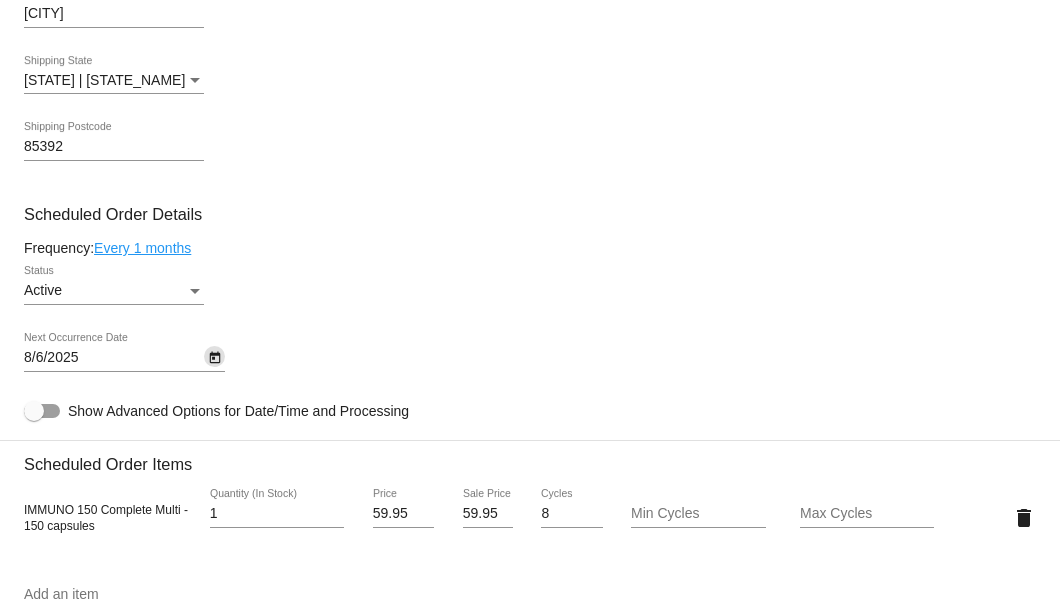 click at bounding box center (195, 291) 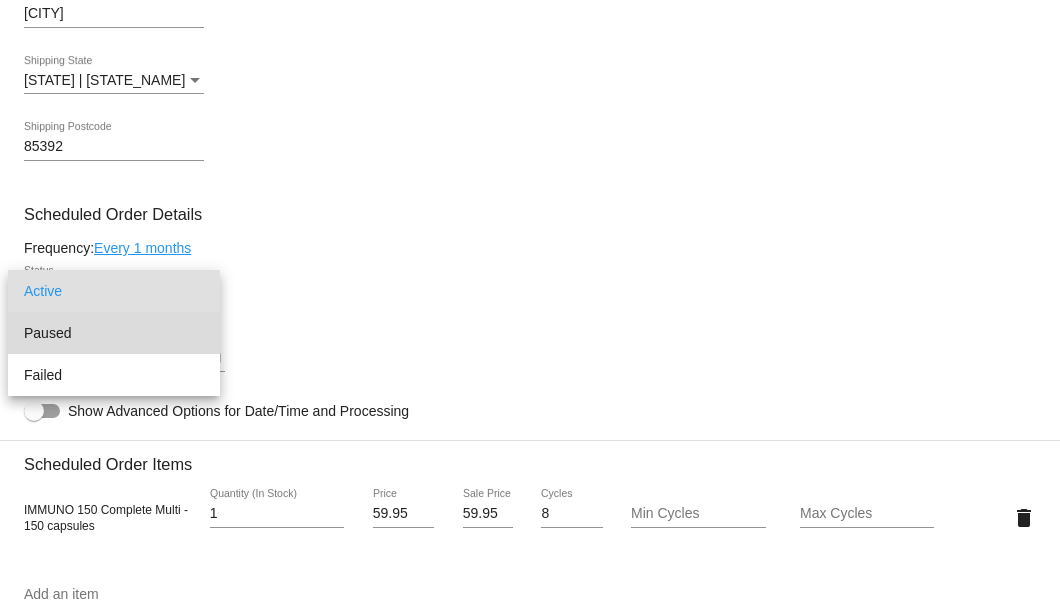 click on "Paused" at bounding box center [114, 333] 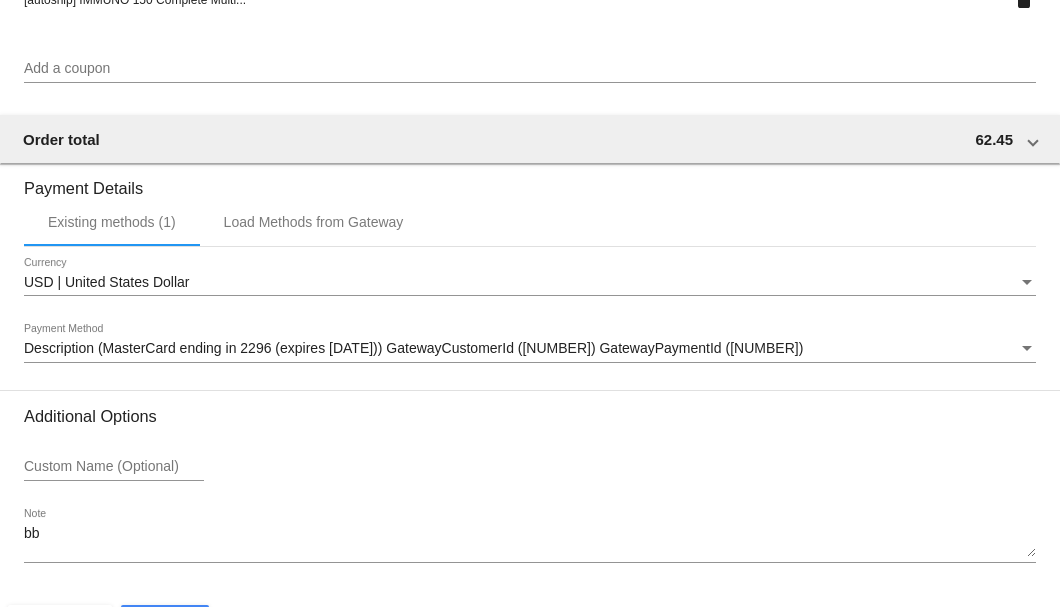 scroll, scrollTop: 1986, scrollLeft: 0, axis: vertical 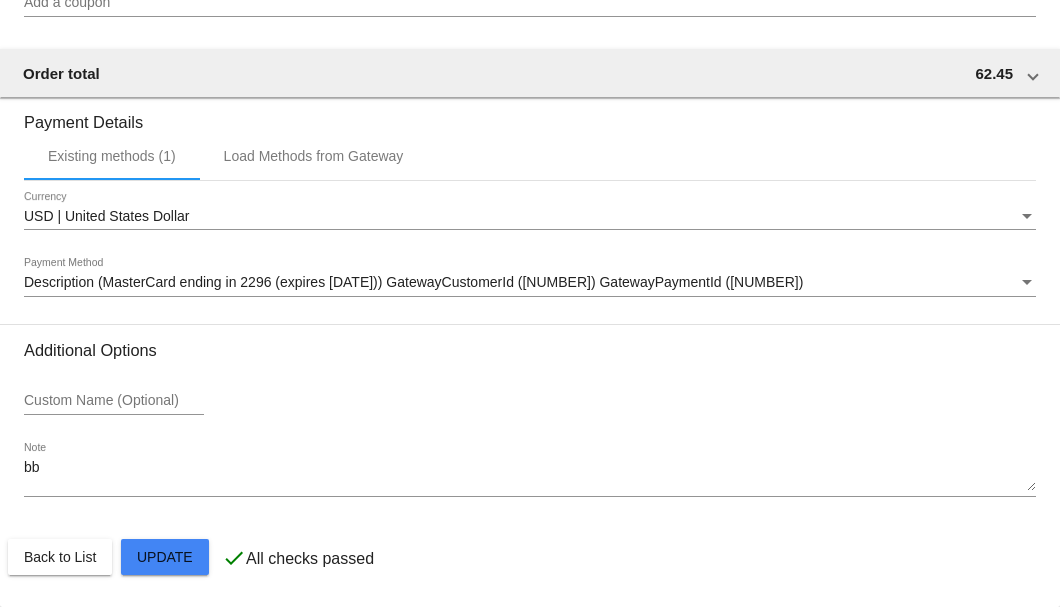 click on "Customer
4980410: Barbara Mclaughlin-Ross
mouse8497@outlook.com
Customer Shipping
Enter Shipping Address Select A Saved Address (0)
Barbara
Shipping First Name
Mclaughlin
Shipping Last Name
US | USA
Shipping Country
12601 W Edgemont Ave
Shipping Street 1
Shipping Street 2
Avondale
Shipping City
AZ | Arizona
Shipping State
85392
Shipping Postcode
Scheduled Order Details
Frequency:
Every 1 months
Paused
1" 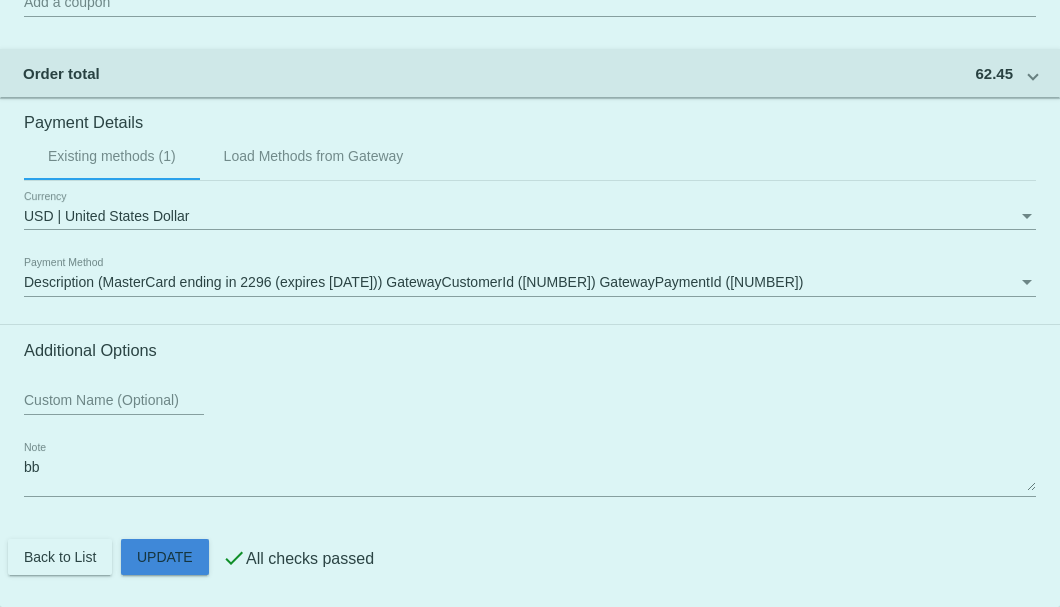 click on "Customer
4980410: Barbara Mclaughlin-Ross
mouse8497@outlook.com
Customer Shipping
Enter Shipping Address Select A Saved Address (0)
Barbara
Shipping First Name
Mclaughlin
Shipping Last Name
US | USA
Shipping Country
12601 W Edgemont Ave
Shipping Street 1
Shipping Street 2
Avondale
Shipping City
AZ | Arizona
Shipping State
85392
Shipping Postcode
Scheduled Order Details
Frequency:
Every 1 months
Paused
1" 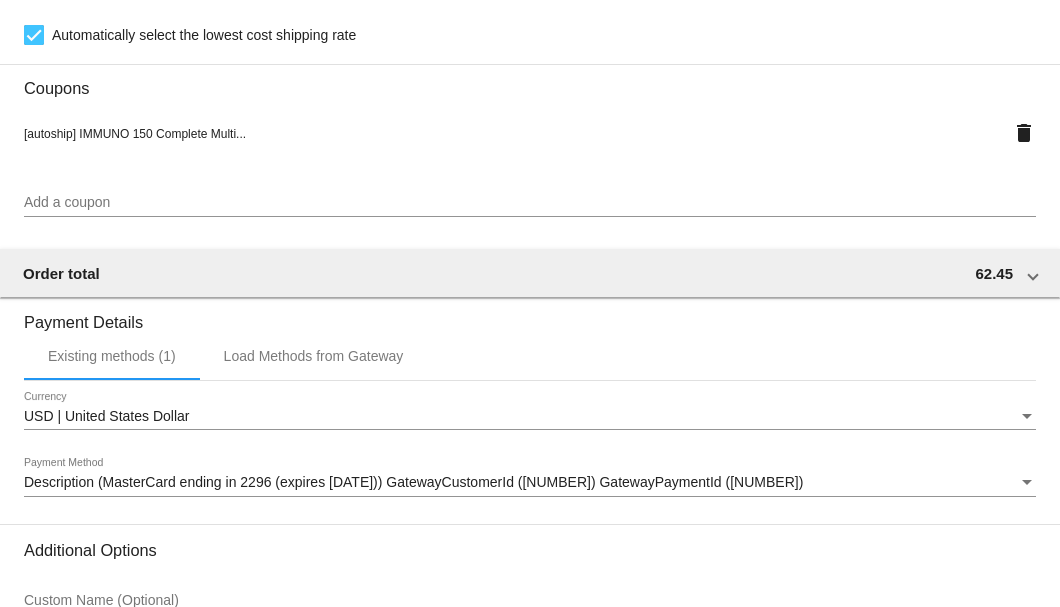 scroll, scrollTop: 1986, scrollLeft: 0, axis: vertical 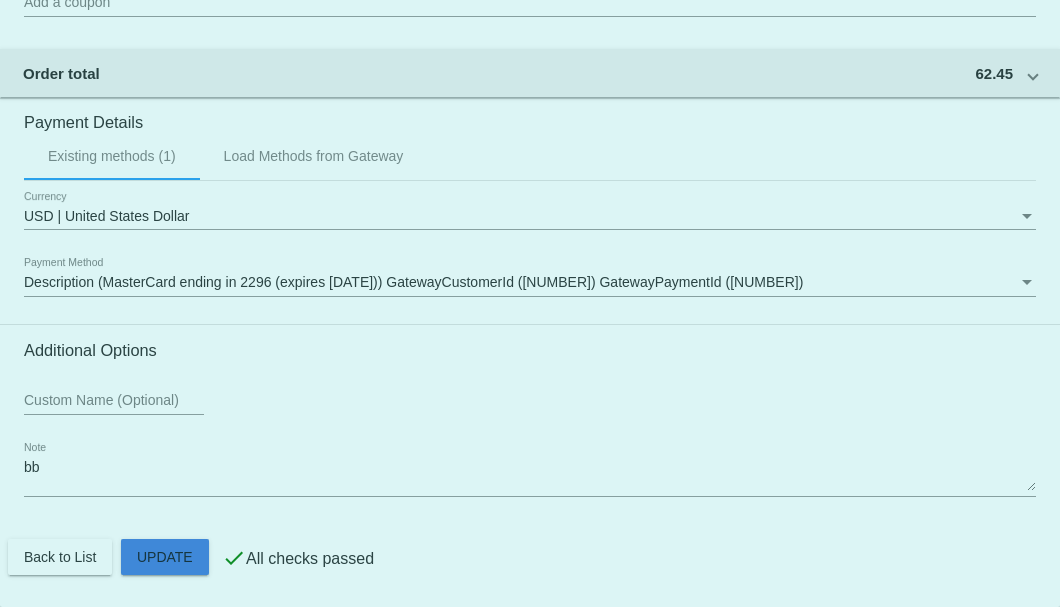 click on "Customer
4980410: Barbara Mclaughlin-Ross
mouse8497@outlook.com
Customer Shipping
Enter Shipping Address Select A Saved Address (0)
Barbara
Shipping First Name
Mclaughlin
Shipping Last Name
US | USA
Shipping Country
12601 W Edgemont Ave
Shipping Street 1
Shipping Street 2
Avondale
Shipping City
AZ | Arizona
Shipping State
85392
Shipping Postcode
Scheduled Order Details
Frequency:
Every 1 months
Paused
1" 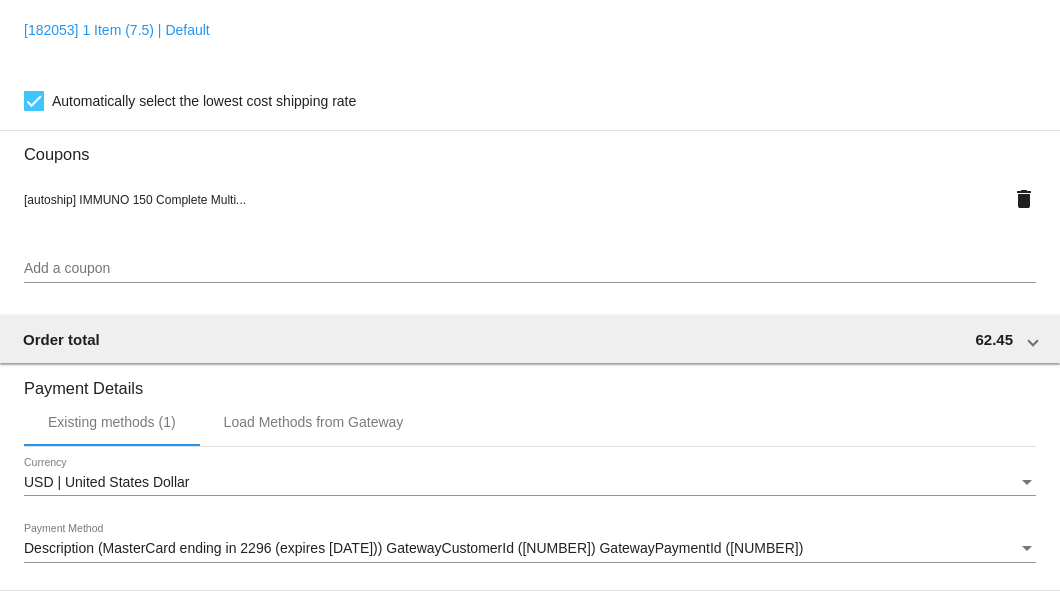 scroll, scrollTop: 1986, scrollLeft: 0, axis: vertical 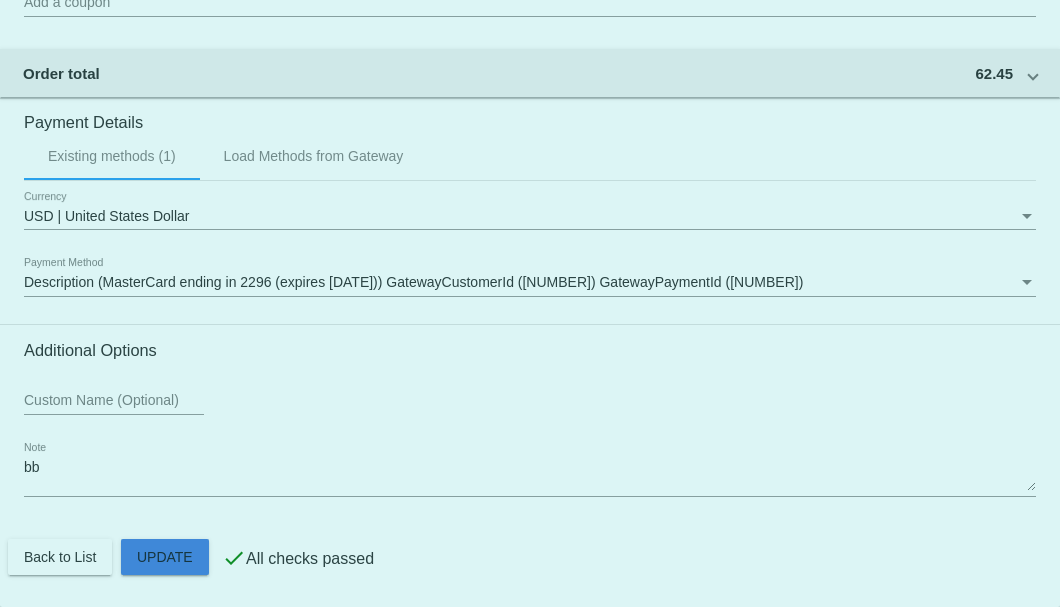 click on "Customer
4980410: Barbara Mclaughlin-Ross
mouse8497@outlook.com
Customer Shipping
Enter Shipping Address Select A Saved Address (0)
Barbara
Shipping First Name
Mclaughlin
Shipping Last Name
US | USA
Shipping Country
12601 W Edgemont Ave
Shipping Street 1
Shipping Street 2
Avondale
Shipping City
AZ | Arizona
Shipping State
85392
Shipping Postcode
Scheduled Order Details
Frequency:
Every 1 months
Paused
1" 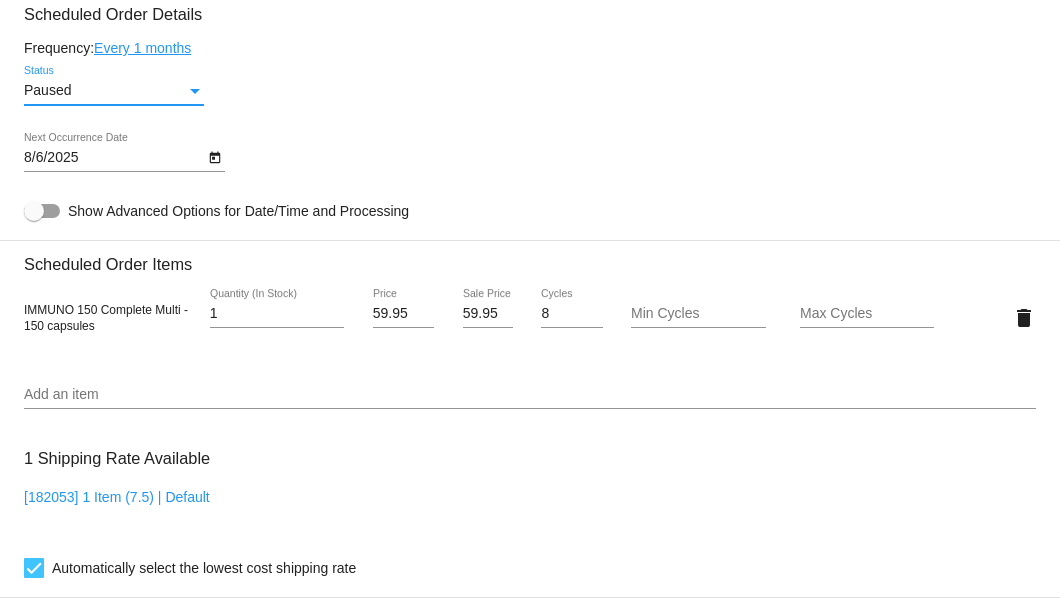 scroll, scrollTop: 986, scrollLeft: 0, axis: vertical 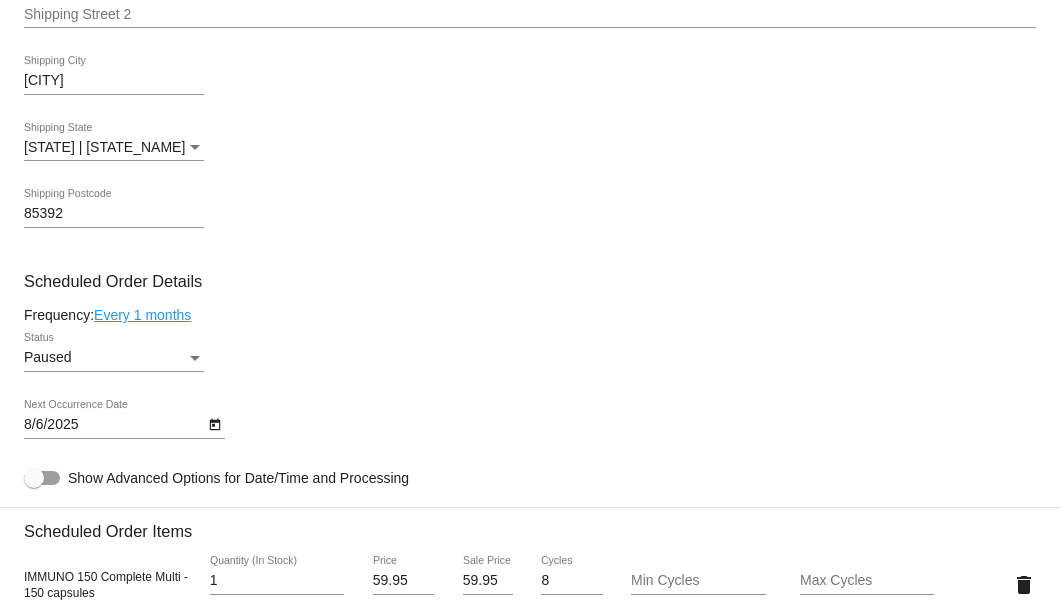 click on "Barbara
Shipping First Name
Mclaughlin
Shipping Last Name
US | USA
Shipping Country
12601 W Edgemont Ave
Shipping Street 1
Shipping Street 2
Avondale
Shipping City
AZ | Arizona
Shipping State
85392
Shipping Postcode" at bounding box center (530, -16) 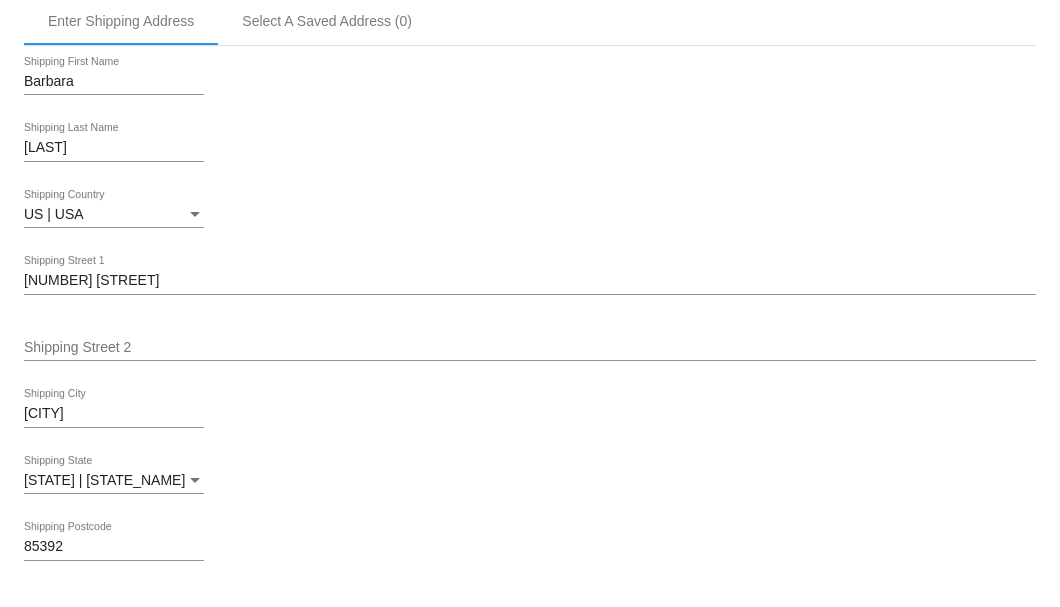 scroll, scrollTop: 920, scrollLeft: 0, axis: vertical 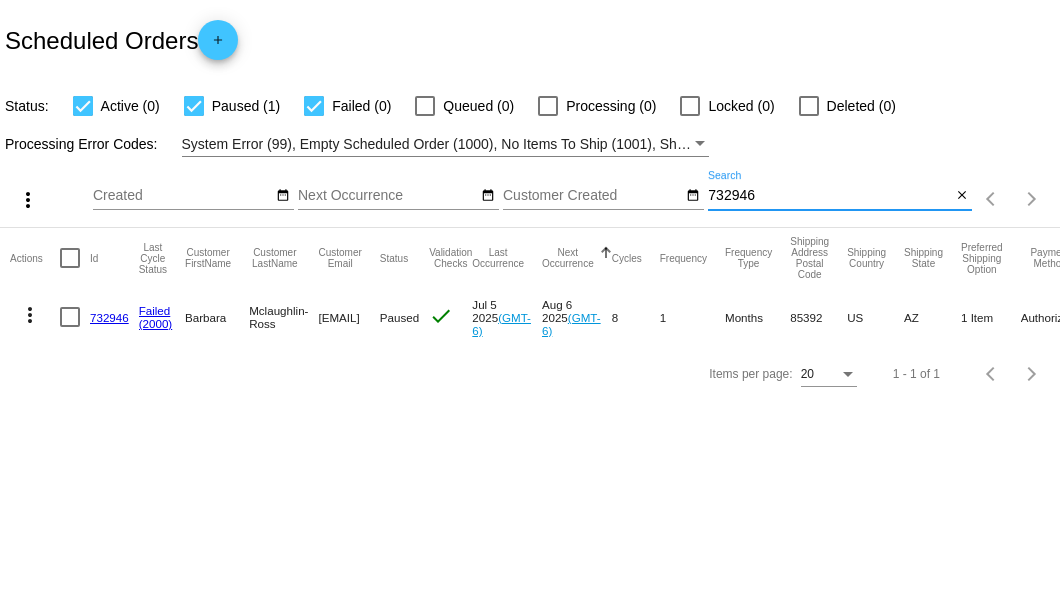 click on "732946" at bounding box center [829, 196] 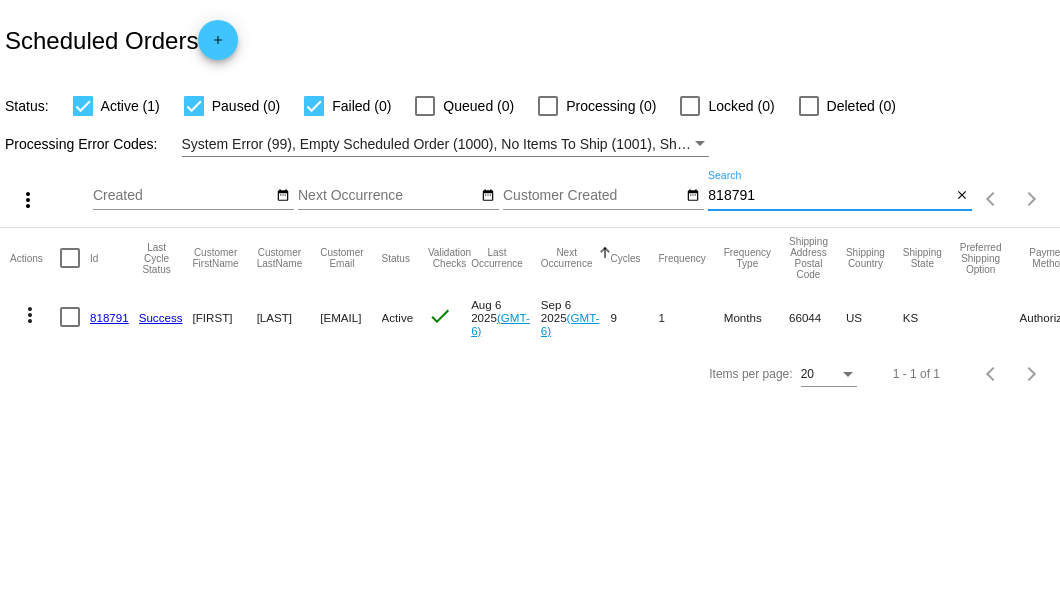 type on "818791" 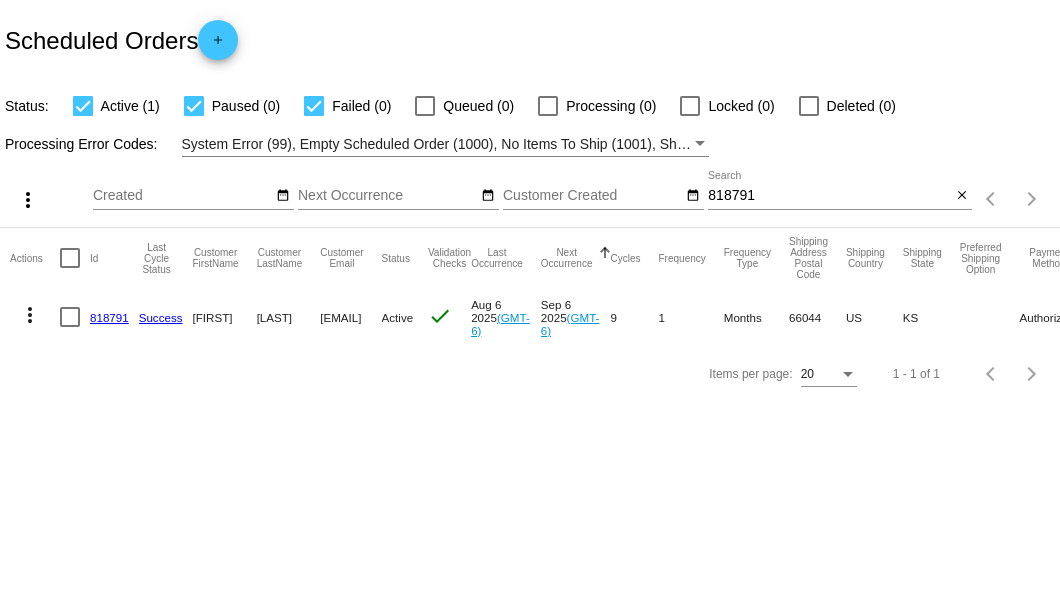 click on "818791" 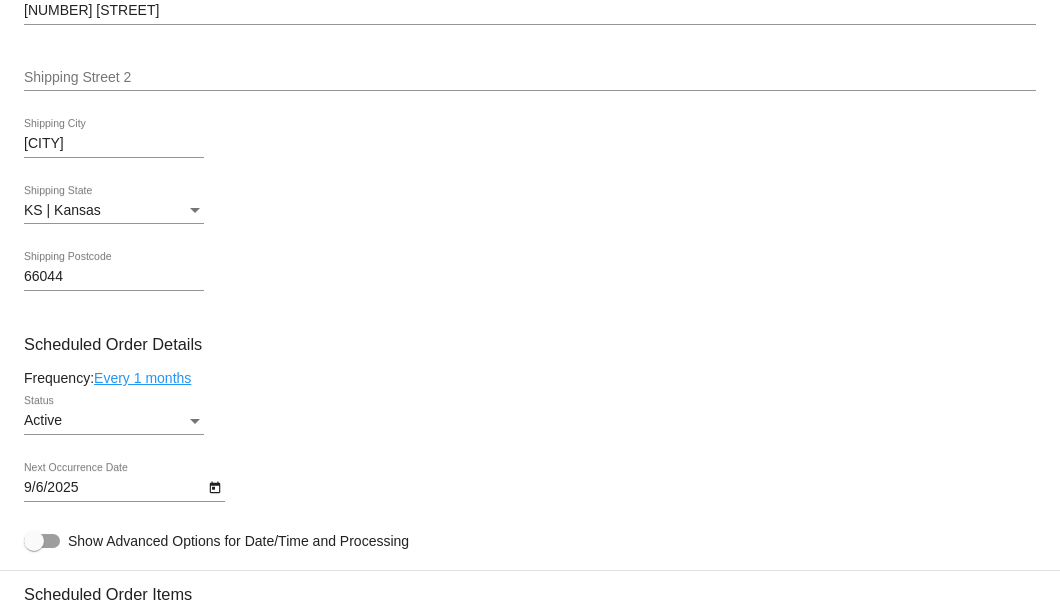 scroll, scrollTop: 1066, scrollLeft: 0, axis: vertical 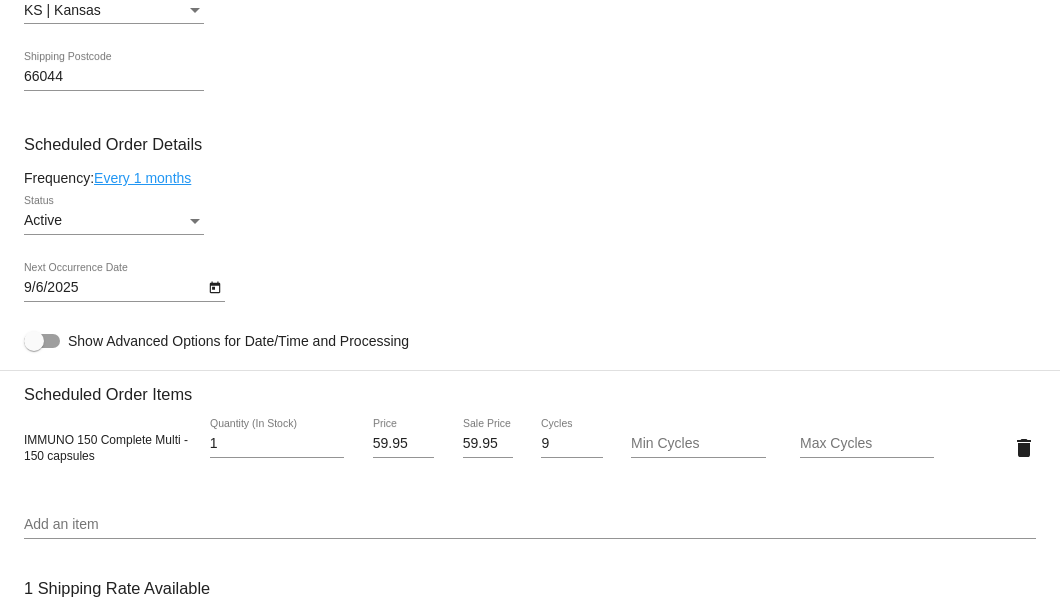 click at bounding box center (195, 221) 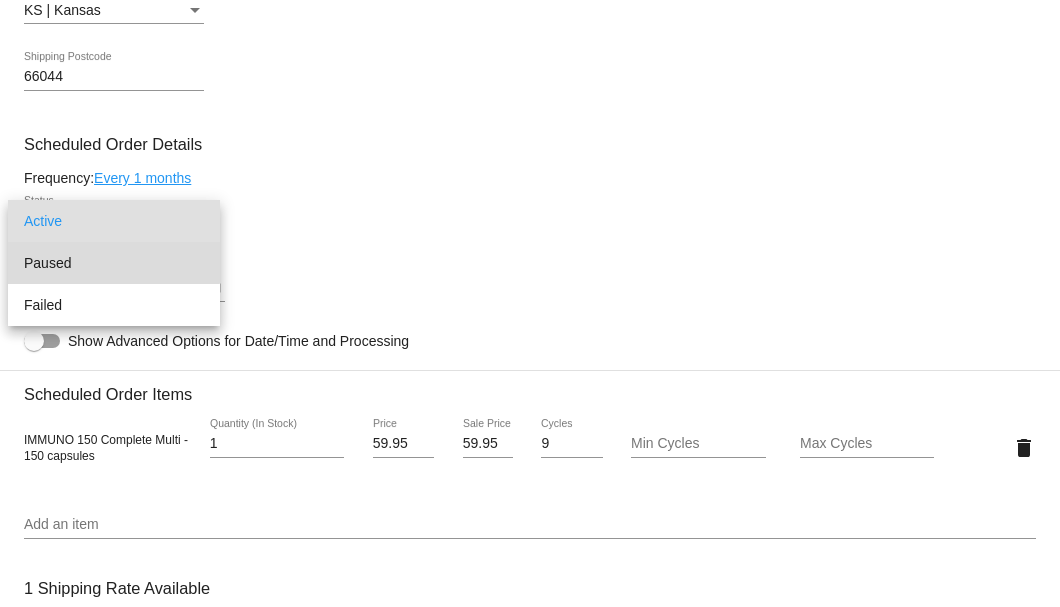 click on "Paused" at bounding box center (114, 263) 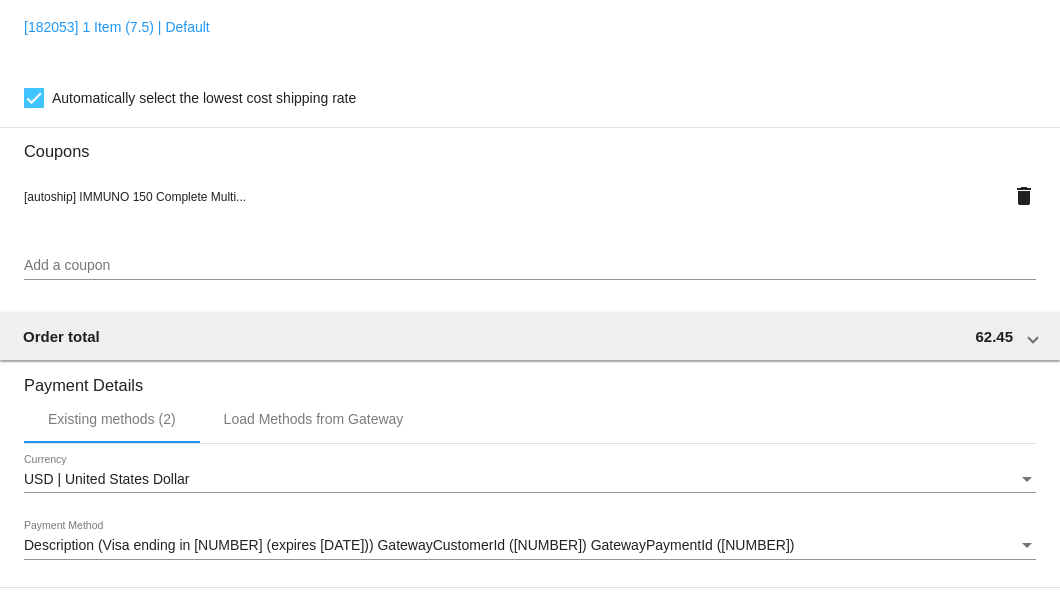 scroll, scrollTop: 1930, scrollLeft: 0, axis: vertical 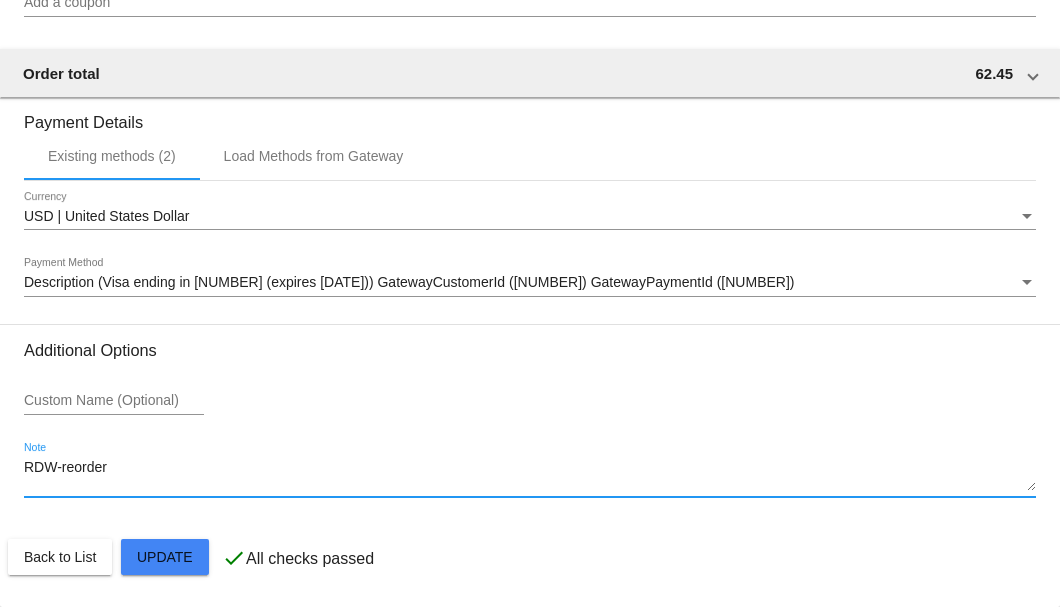 drag, startPoint x: 147, startPoint y: 476, endPoint x: 1, endPoint y: 472, distance: 146.05478 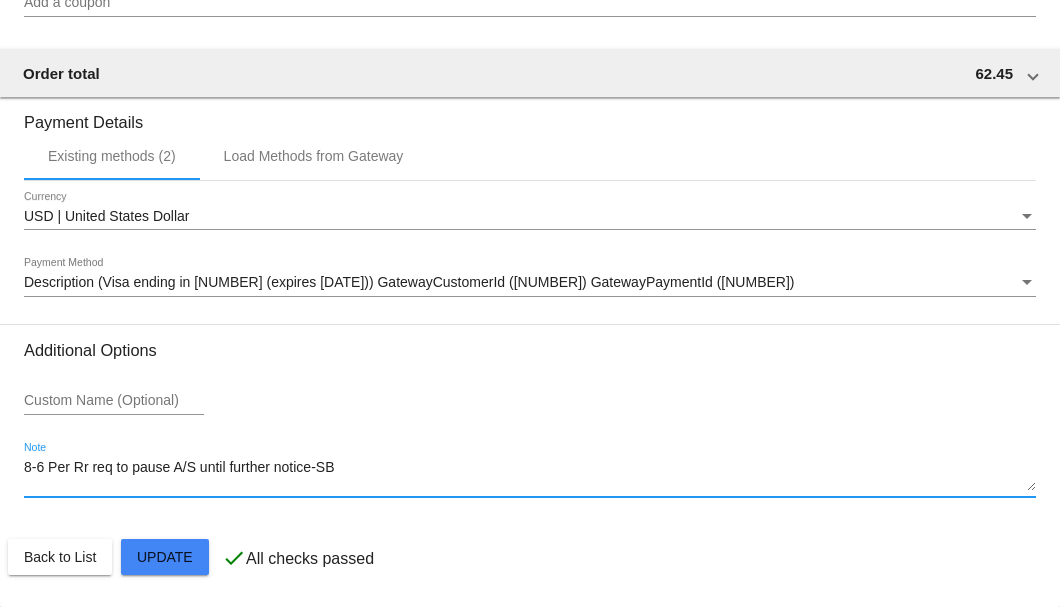 click on "Customer
4391422: Tony Baker
tony.baker006@gmail.com
Customer Shipping
Enter Shipping Address Select A Saved Address (0)
Tony
Shipping First Name
Baker
Shipping Last Name
US | USA
Shipping Country
24699 chieftain rd
Shipping Street 1
Shipping Street 2
lawrence
Shipping City
KS | Kansas
Shipping State
66044
Shipping Postcode
Scheduled Order Details
Frequency:
Every 1 months
Paused
Status
1" 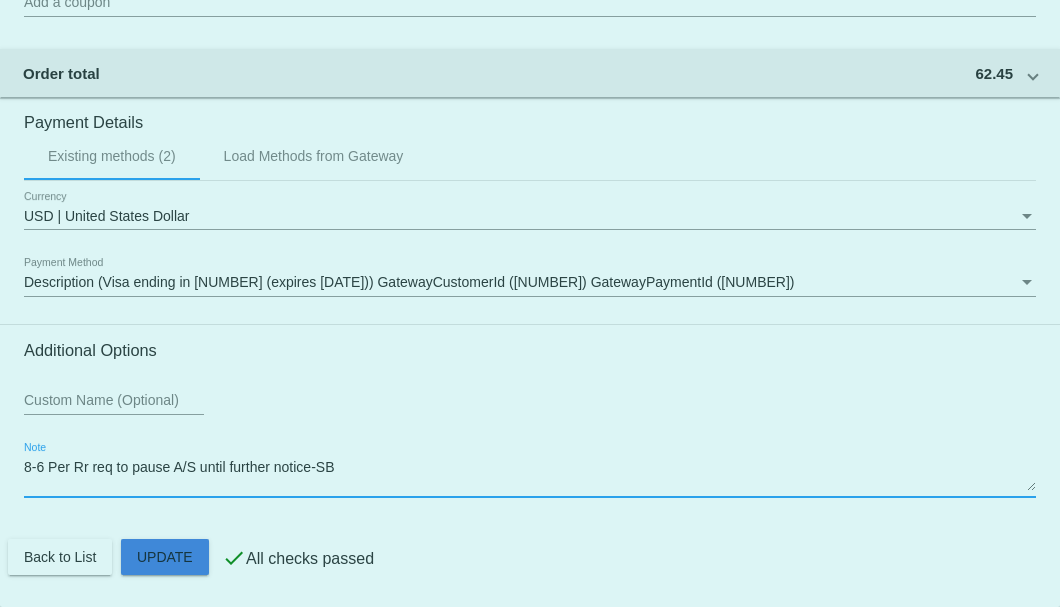 click on "Customer
4391422: Tony Baker
tony.baker006@gmail.com
Customer Shipping
Enter Shipping Address Select A Saved Address (0)
Tony
Shipping First Name
Baker
Shipping Last Name
US | USA
Shipping Country
24699 chieftain rd
Shipping Street 1
Shipping Street 2
lawrence
Shipping City
KS | Kansas
Shipping State
66044
Shipping Postcode
Scheduled Order Details
Frequency:
Every 1 months
Paused
Status
1" 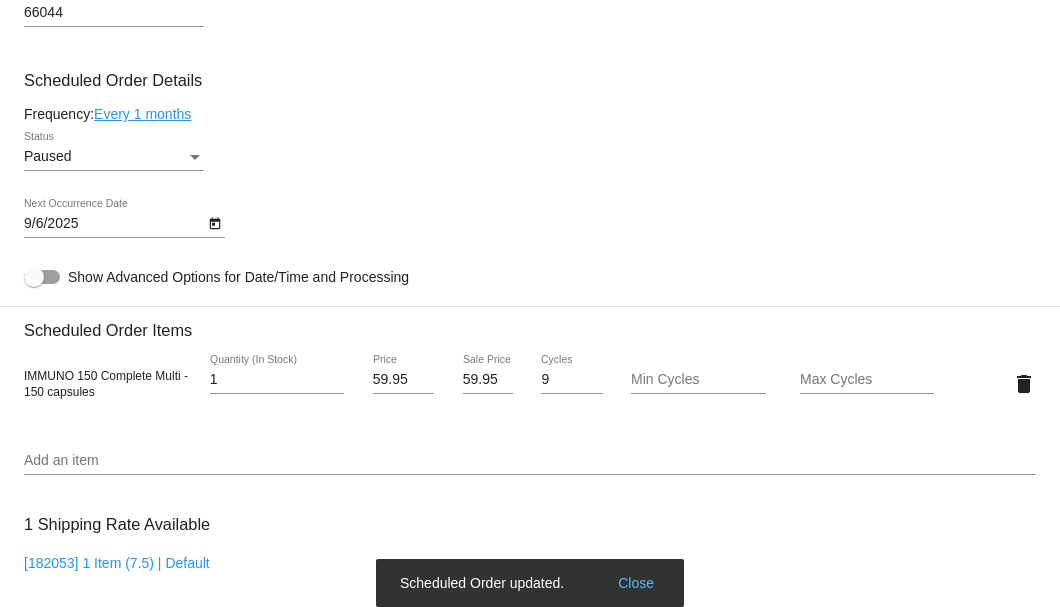 scroll, scrollTop: 863, scrollLeft: 0, axis: vertical 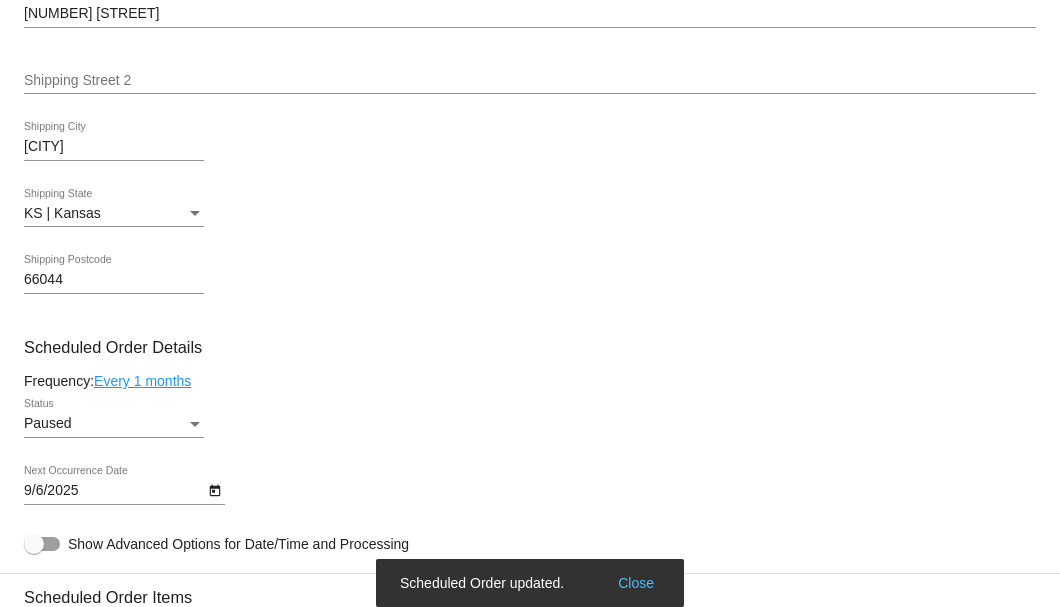 type on "8-6 Per Rr req to pause A/S until further notice-SB" 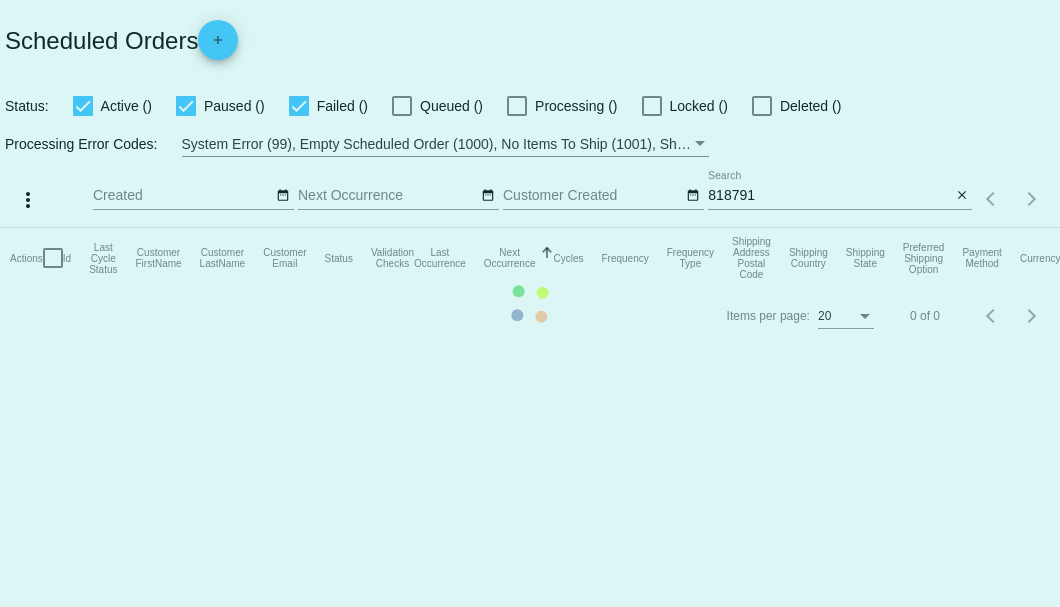 scroll, scrollTop: 0, scrollLeft: 0, axis: both 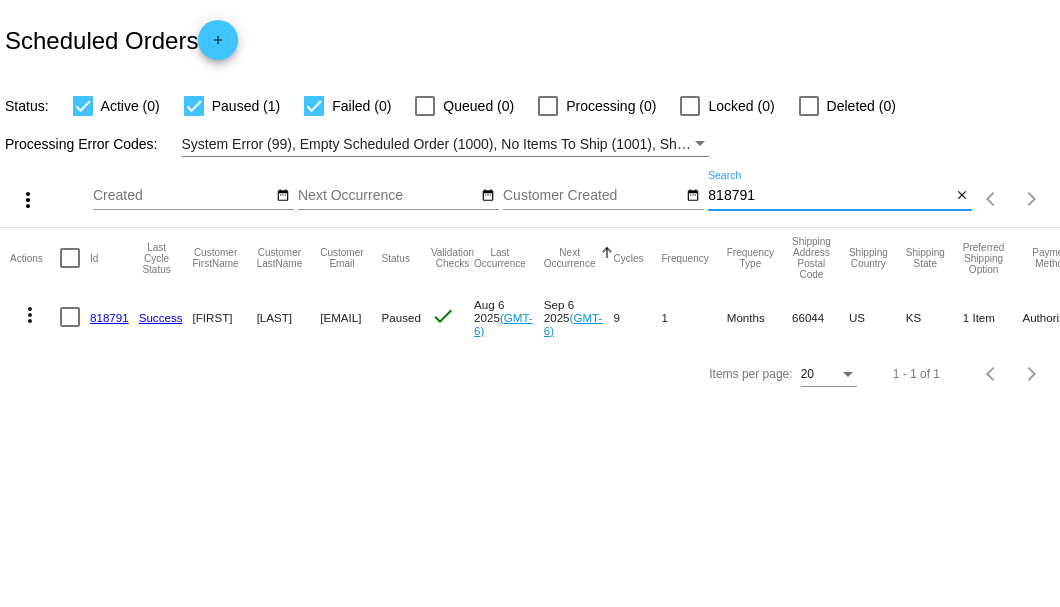 click on "818791" at bounding box center (829, 196) 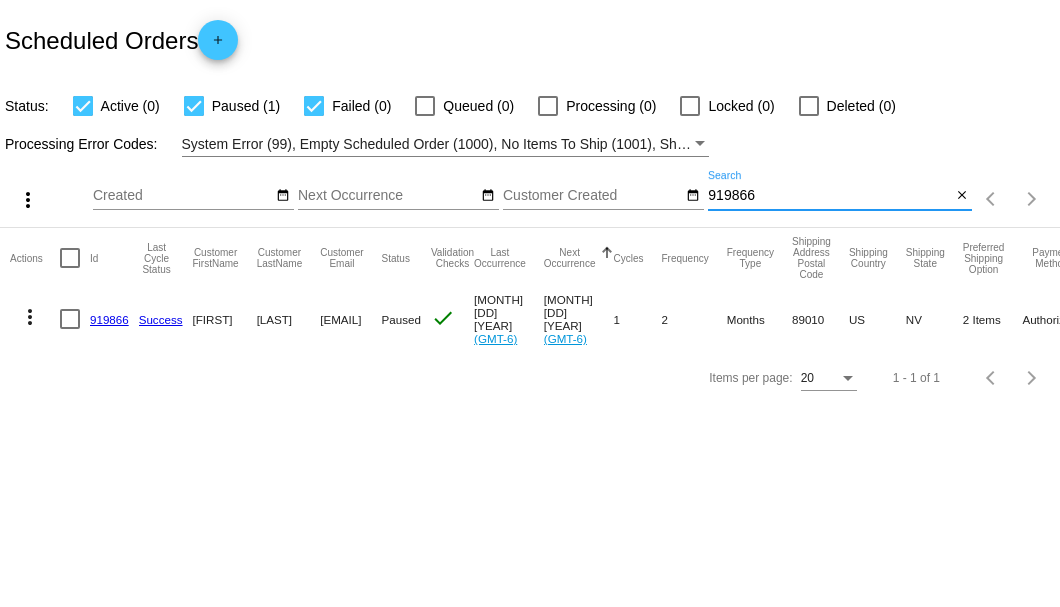 type on "919866" 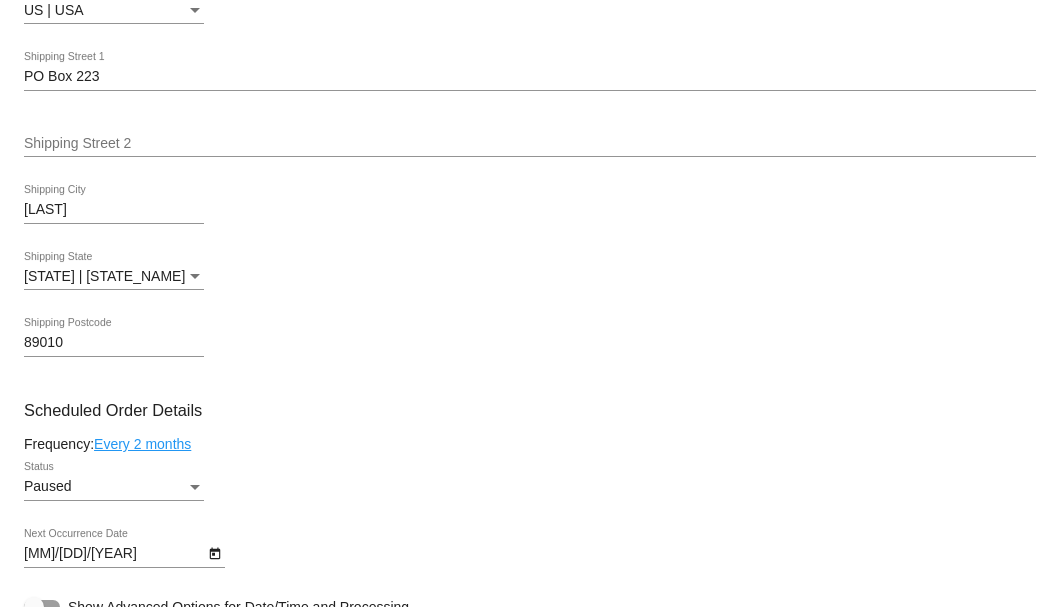 scroll, scrollTop: 1066, scrollLeft: 0, axis: vertical 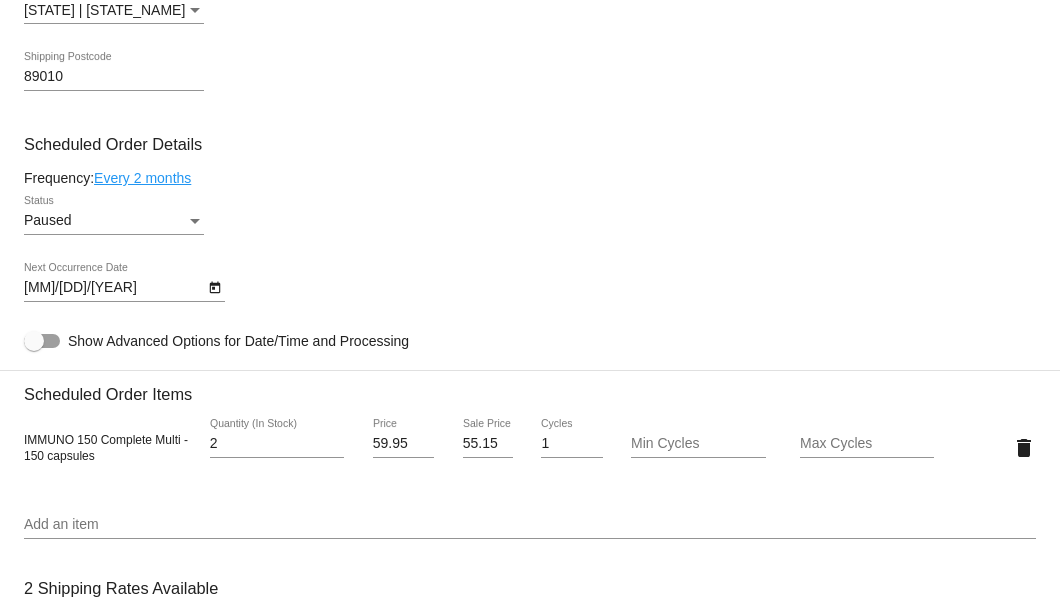 click 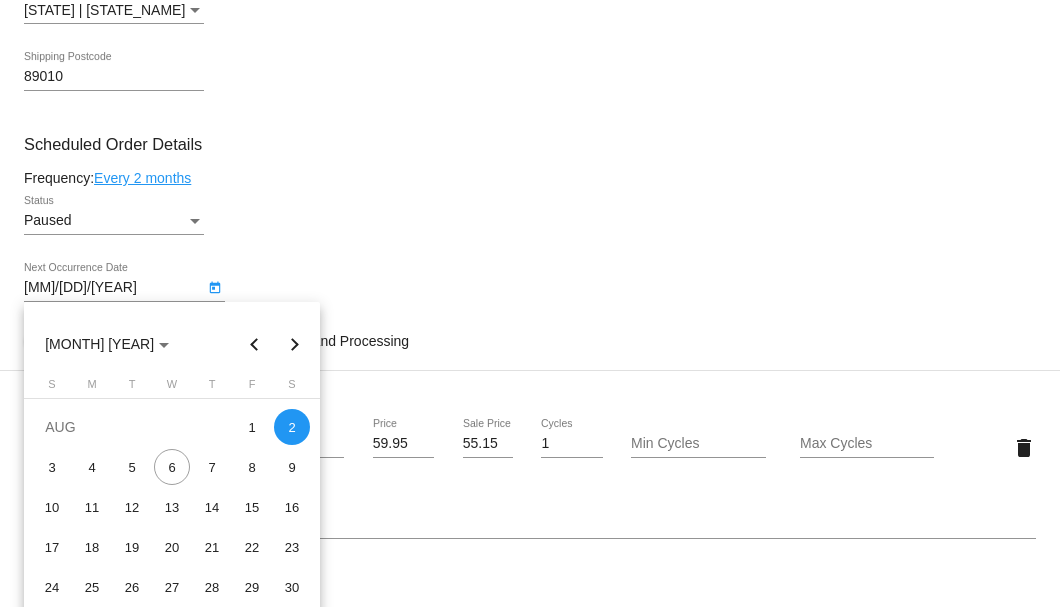 click at bounding box center [295, 344] 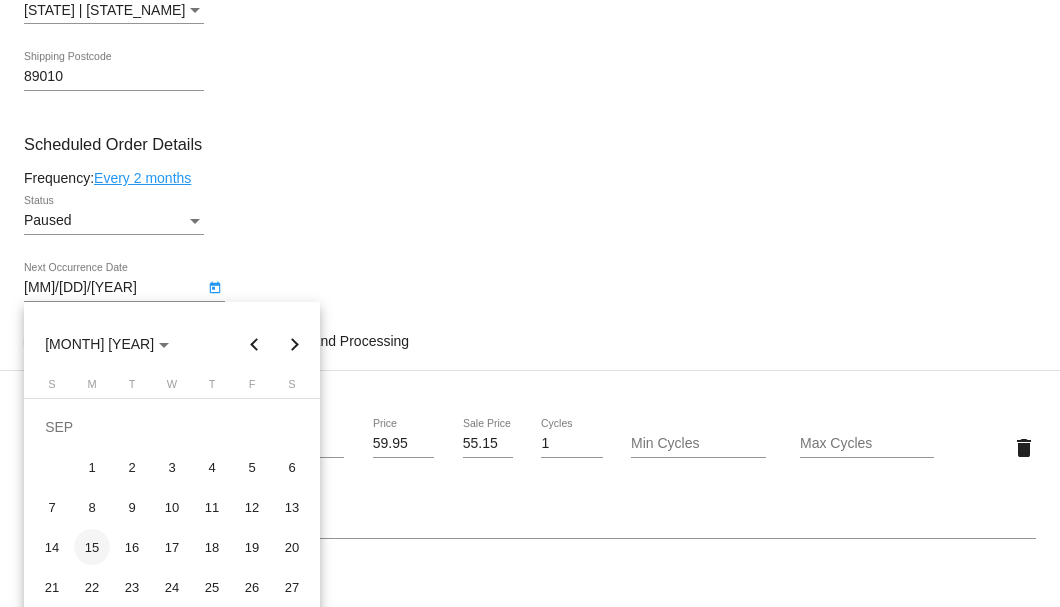 click on "15" at bounding box center (92, 547) 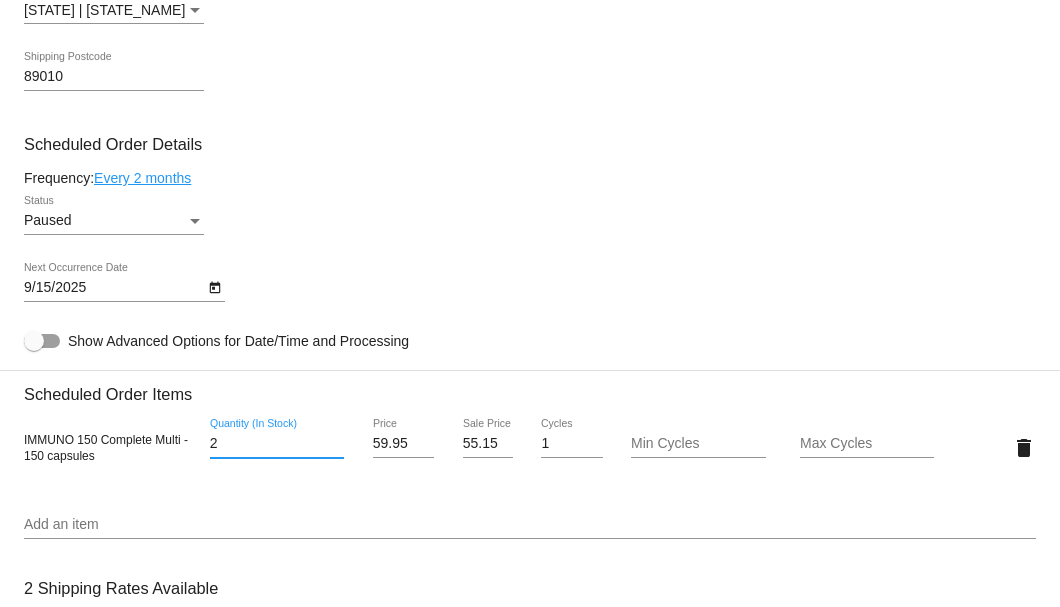 click on "2" at bounding box center [277, 444] 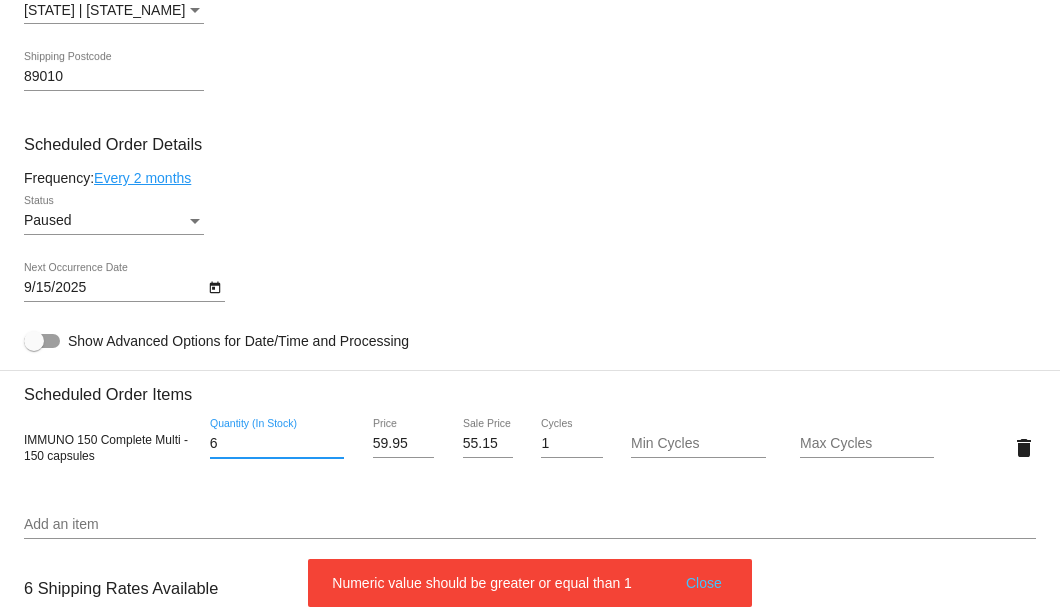 type on "6" 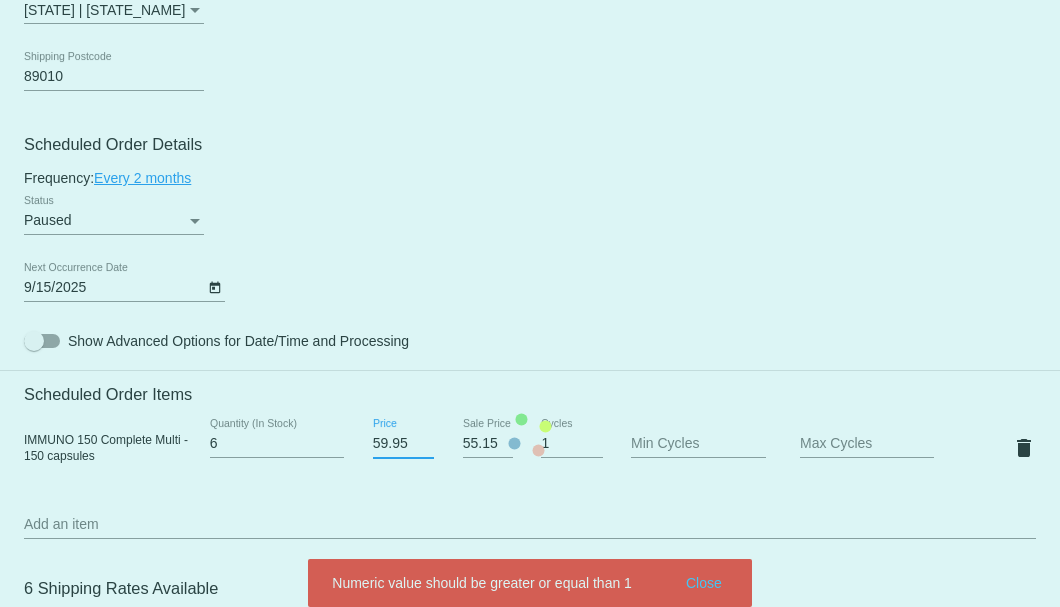 drag, startPoint x: 401, startPoint y: 438, endPoint x: 367, endPoint y: 443, distance: 34.36568 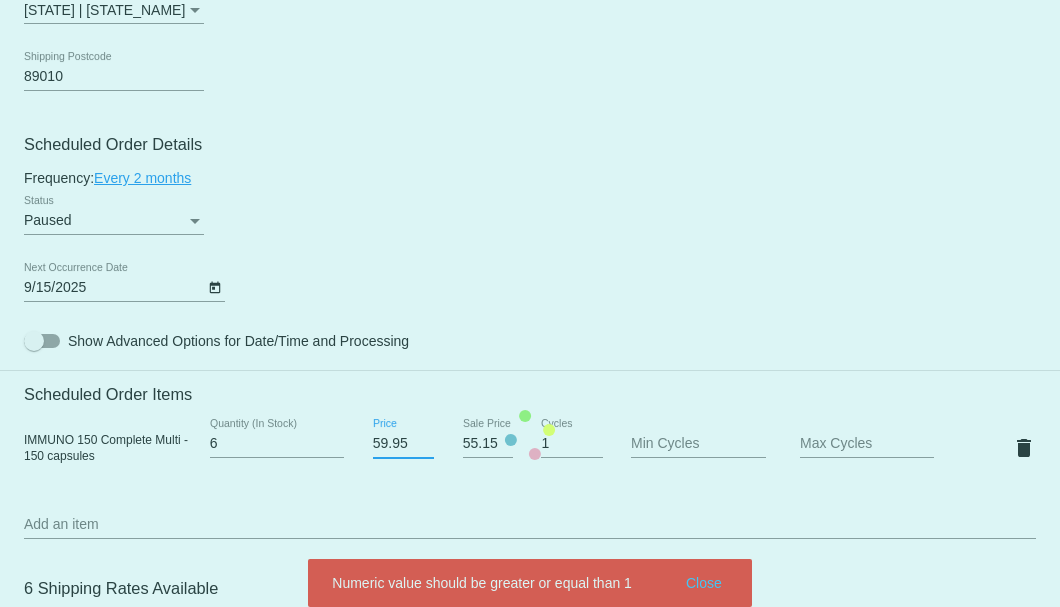 click on "59.95
Price" 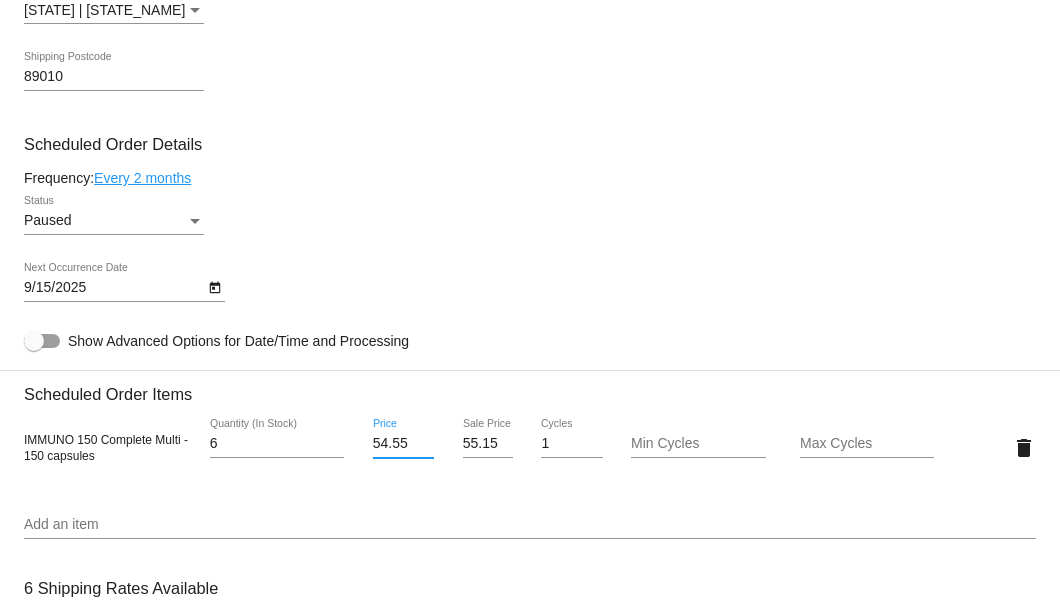 scroll, scrollTop: 1333, scrollLeft: 0, axis: vertical 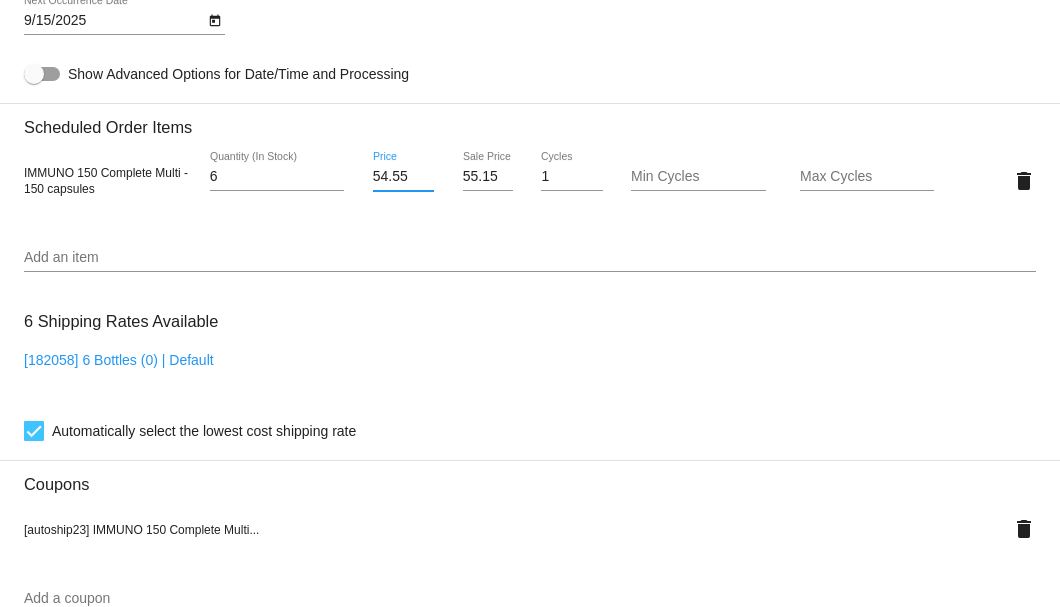 type on "54.55" 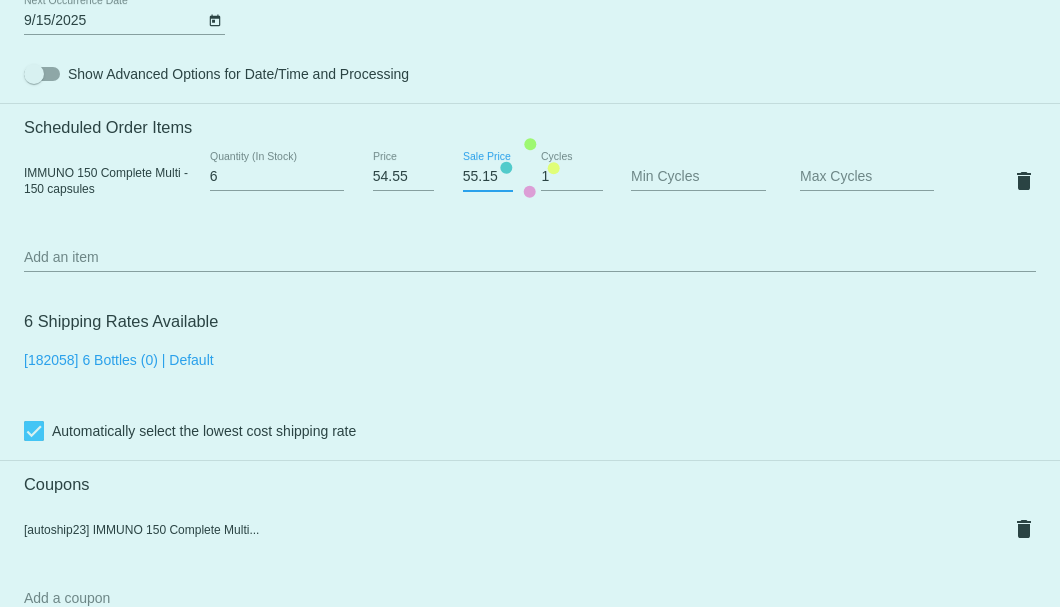 drag, startPoint x: 460, startPoint y: 174, endPoint x: 492, endPoint y: 177, distance: 32.140316 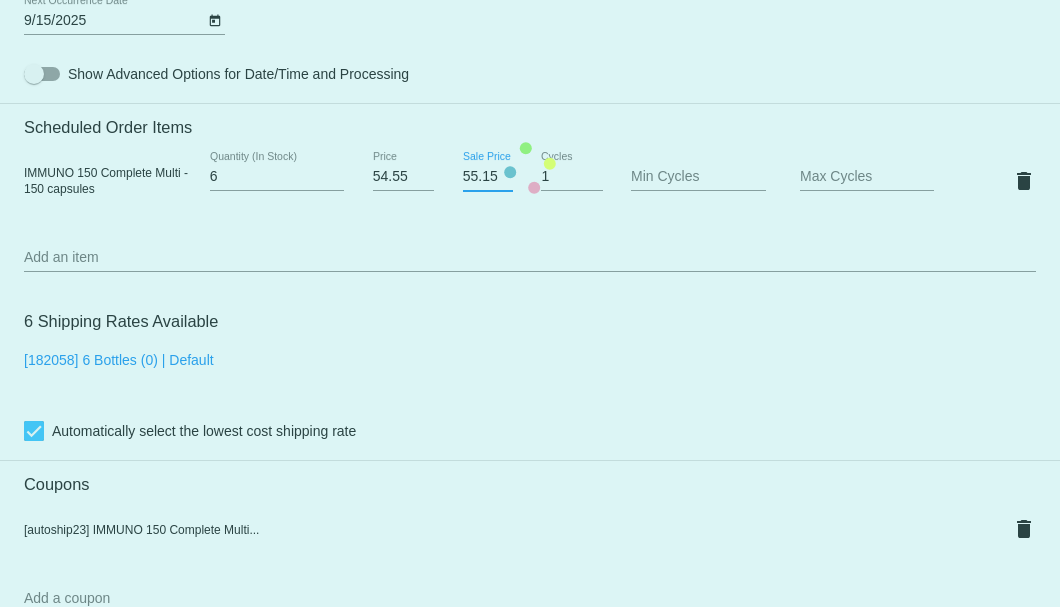 click on "Customer
3190409: Lavon Edwards
7755723056@exceptionalproducts.org
Customer Shipping
Enter Shipping Address Select A Saved Address (0)
Lavon
Shipping First Name
Edwards
Shipping Last Name
US | USA
Shipping Country
PO Box 223
Shipping Street 1
Shipping Street 2
Dyer
Shipping City
NV | Nevada
Shipping State
89010
Shipping Postcode
Scheduled Order Details
Frequency:
Every 2 months
Paused
Status
6 1" 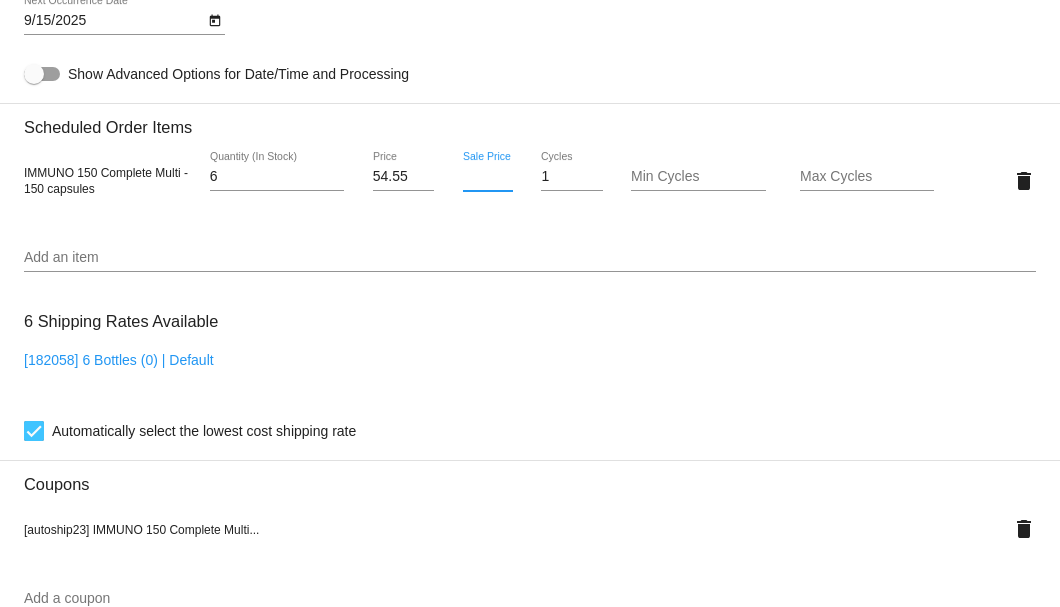 scroll, scrollTop: 1533, scrollLeft: 0, axis: vertical 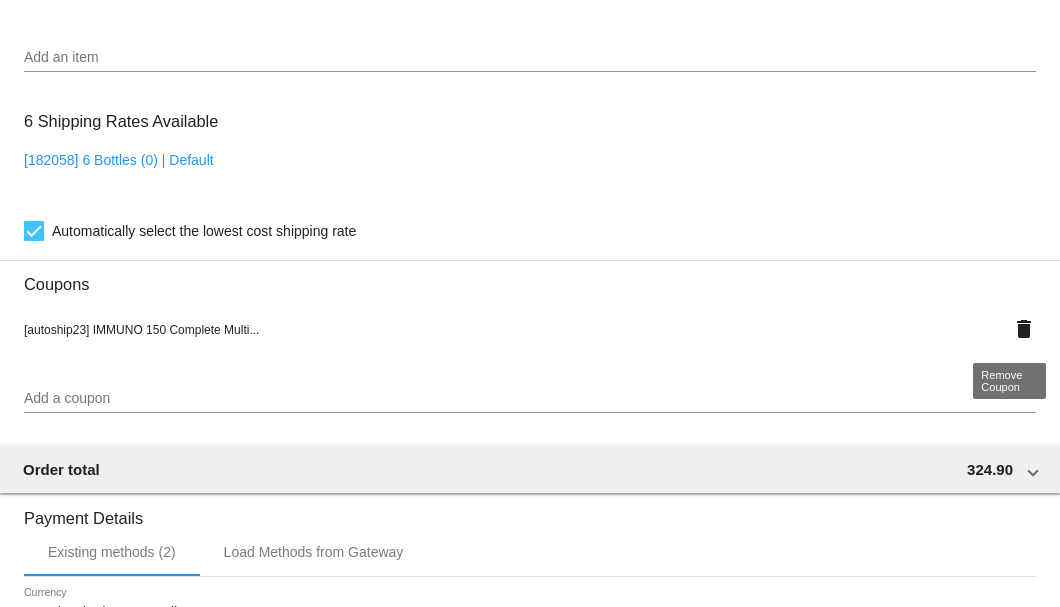 type 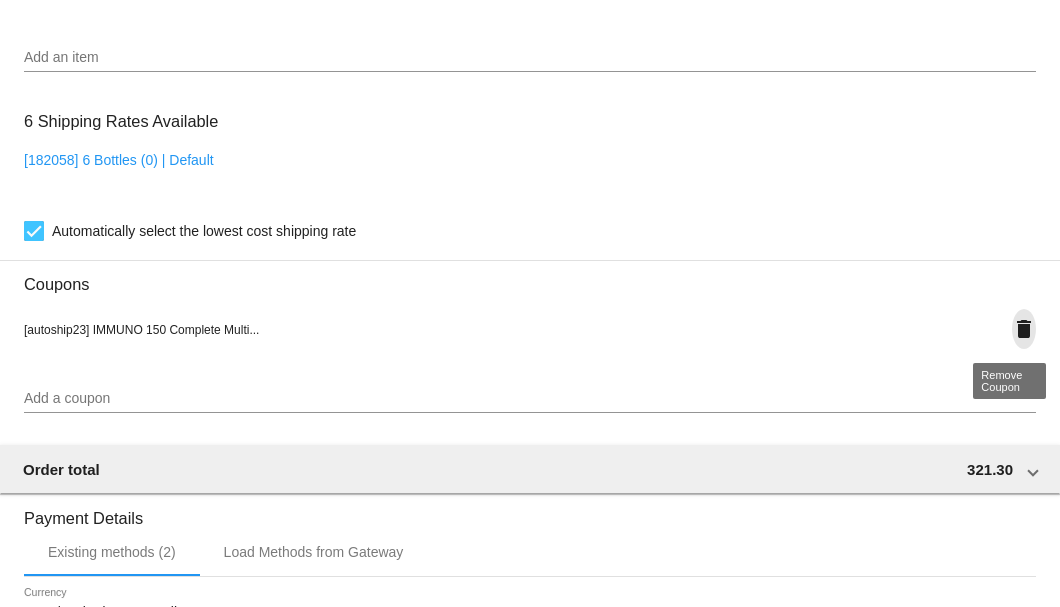 click on "delete" 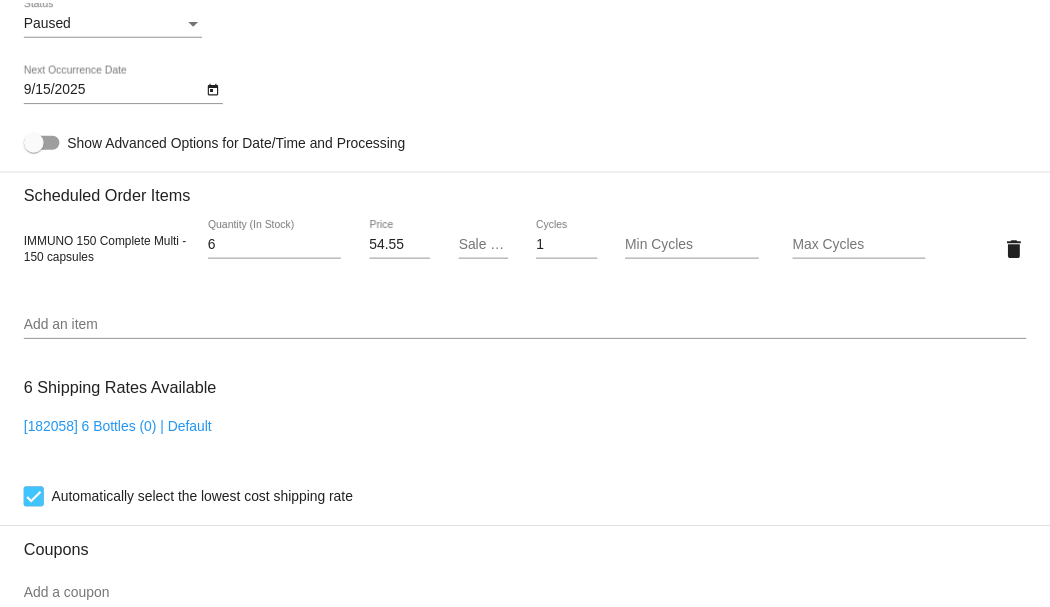 scroll, scrollTop: 1000, scrollLeft: 0, axis: vertical 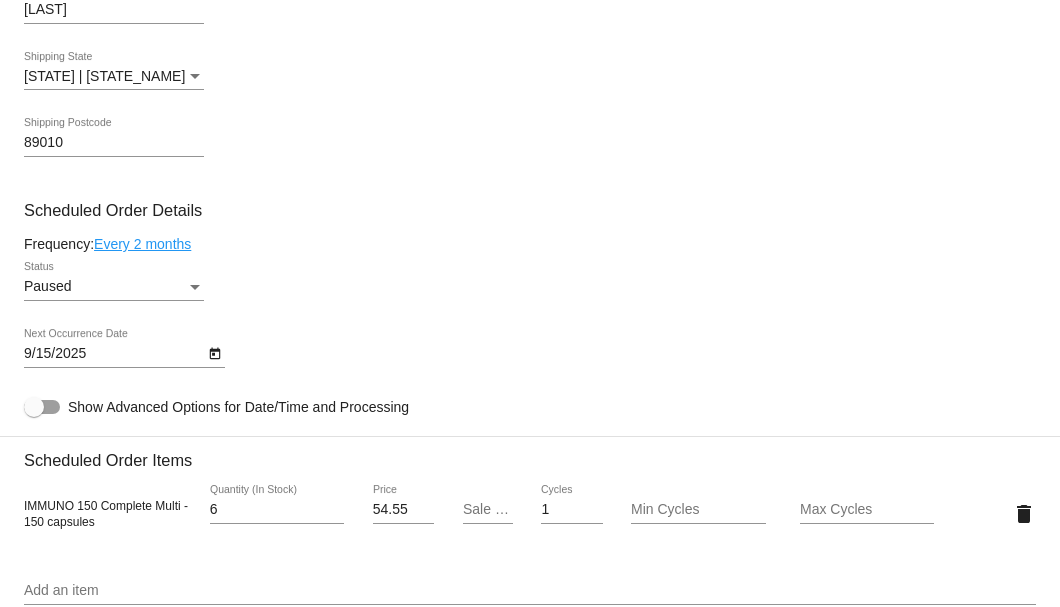 click on "Customer
3190409: Lavon Edwards
7755723056@exceptionalproducts.org
Customer Shipping
Enter Shipping Address Select A Saved Address (0)
Lavon
Shipping First Name
Edwards
Shipping Last Name
US | USA
Shipping Country
PO Box 223
Shipping Street 1
Shipping Street 2
Dyer
Shipping City
NV | Nevada
Shipping State
89010
Shipping Postcode
Scheduled Order Details
Frequency:
Every 2 months
Paused
Status
6" 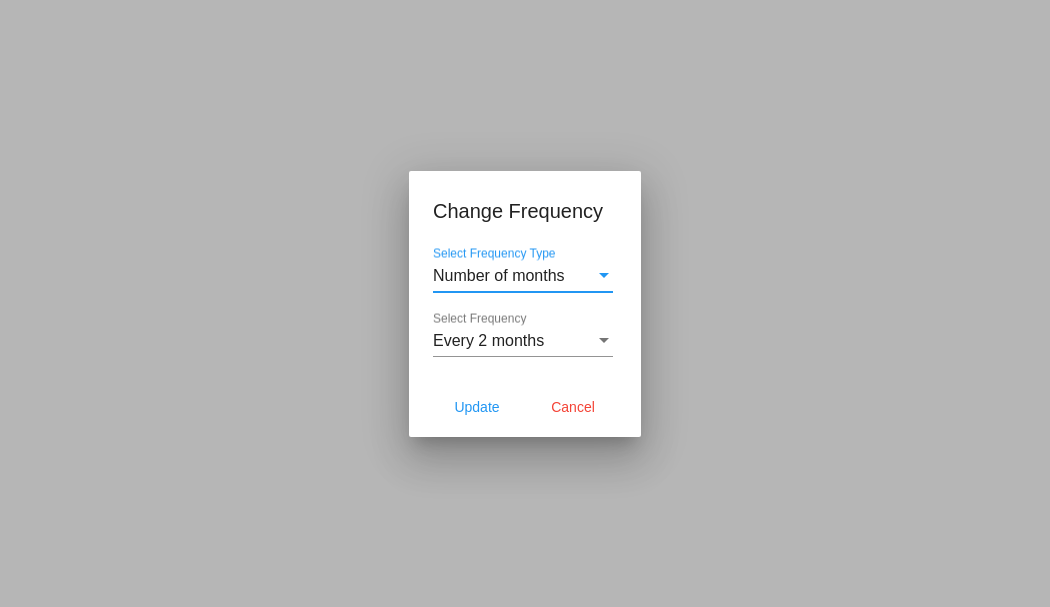 click on "Every 2 months" at bounding box center [488, 340] 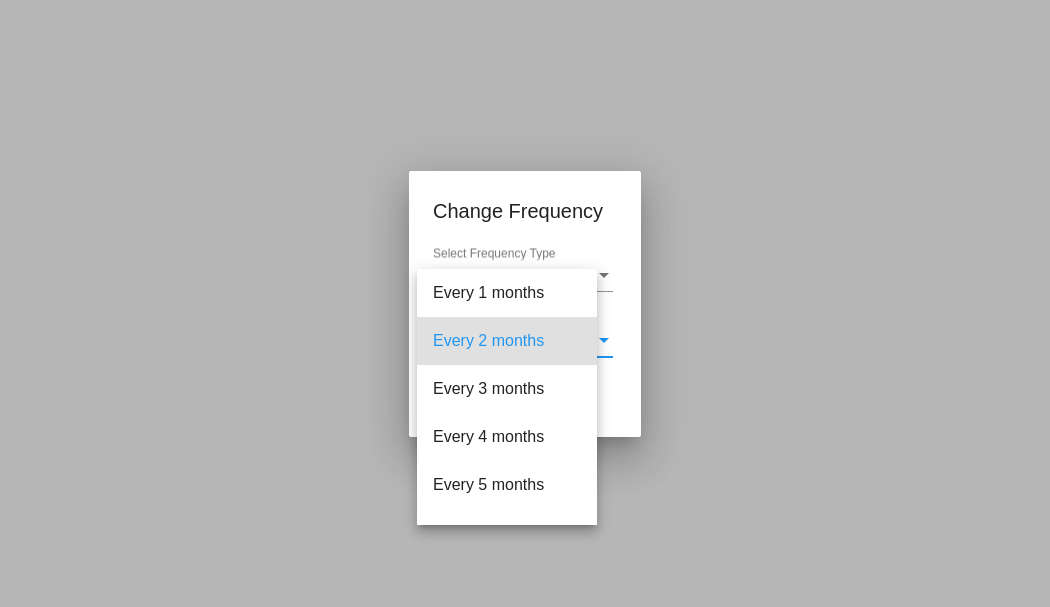 click on "Every 2 months" at bounding box center (507, 341) 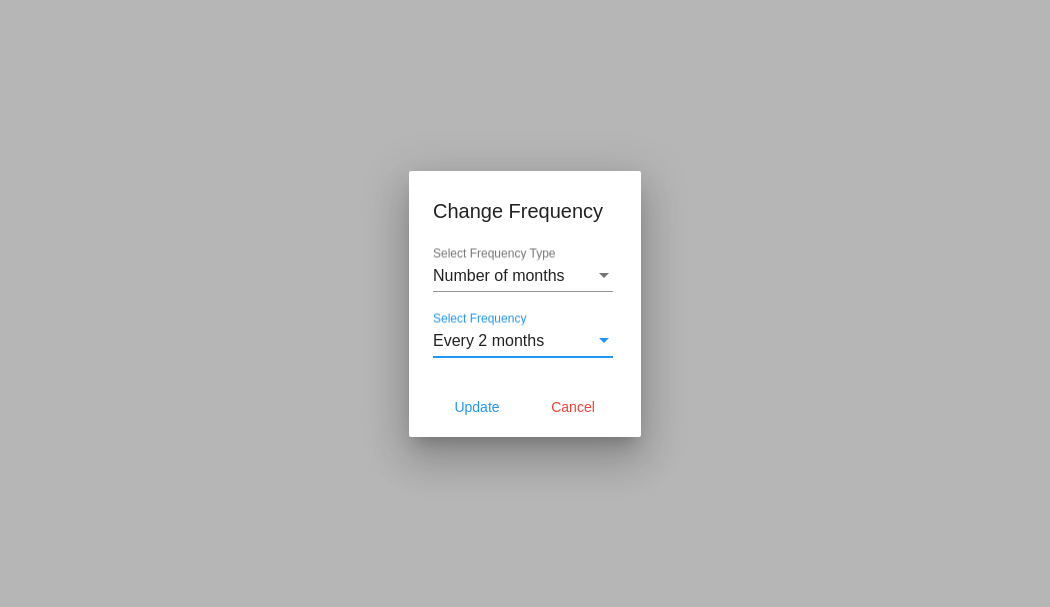 click on "Every 2 months" at bounding box center (488, 340) 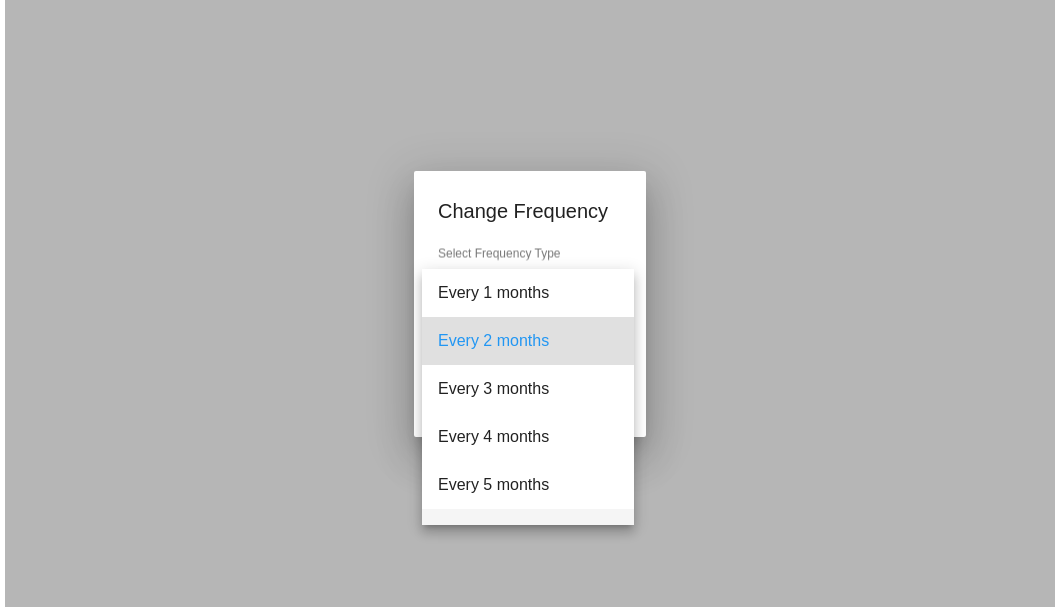 scroll, scrollTop: 133, scrollLeft: 0, axis: vertical 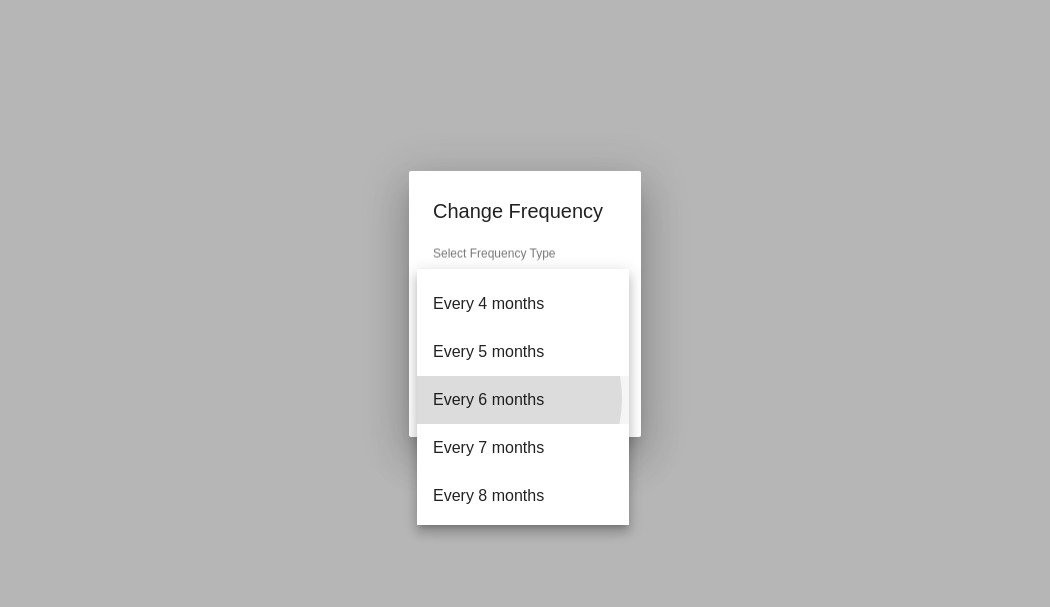 click on "Every 6 months" at bounding box center (523, 400) 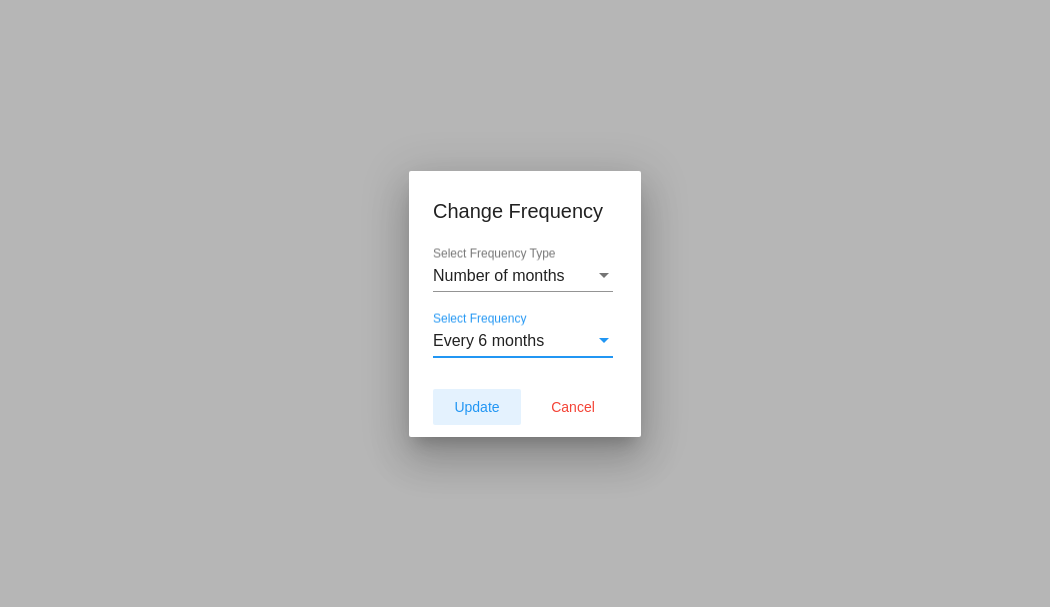 click on "Update" 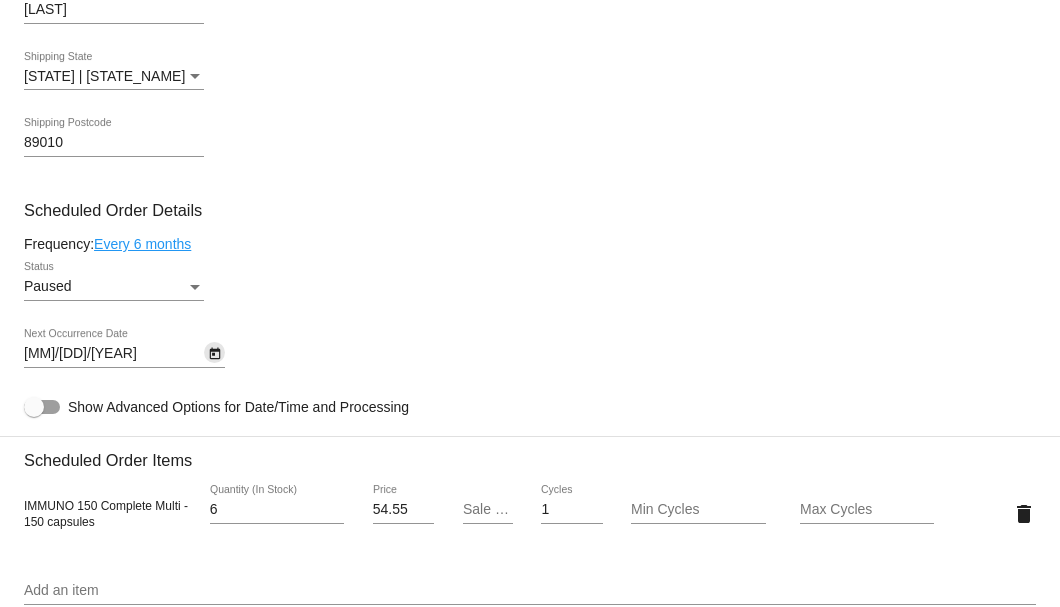 click 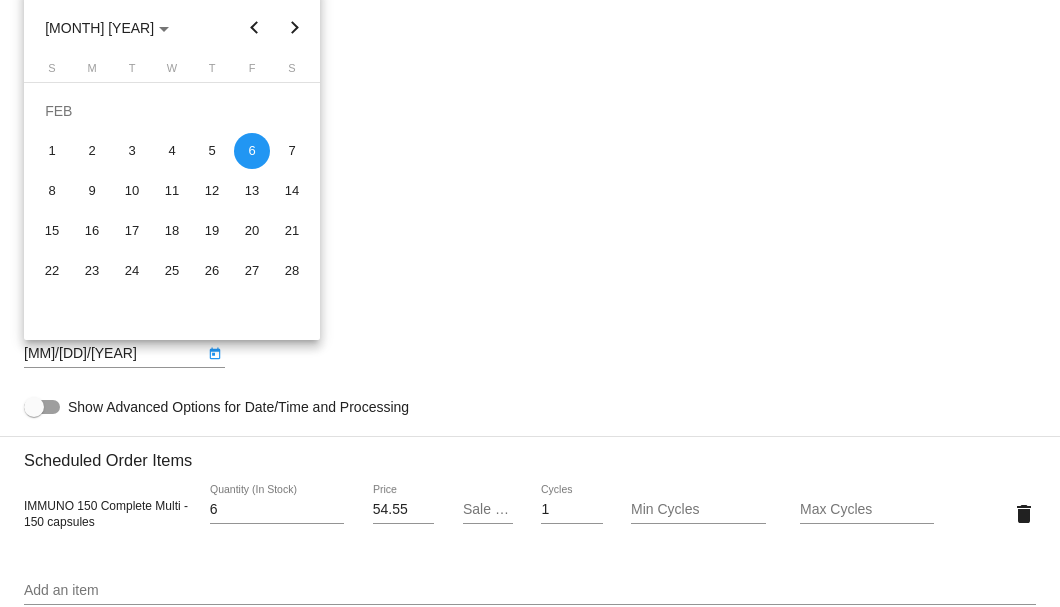 click at bounding box center [255, 28] 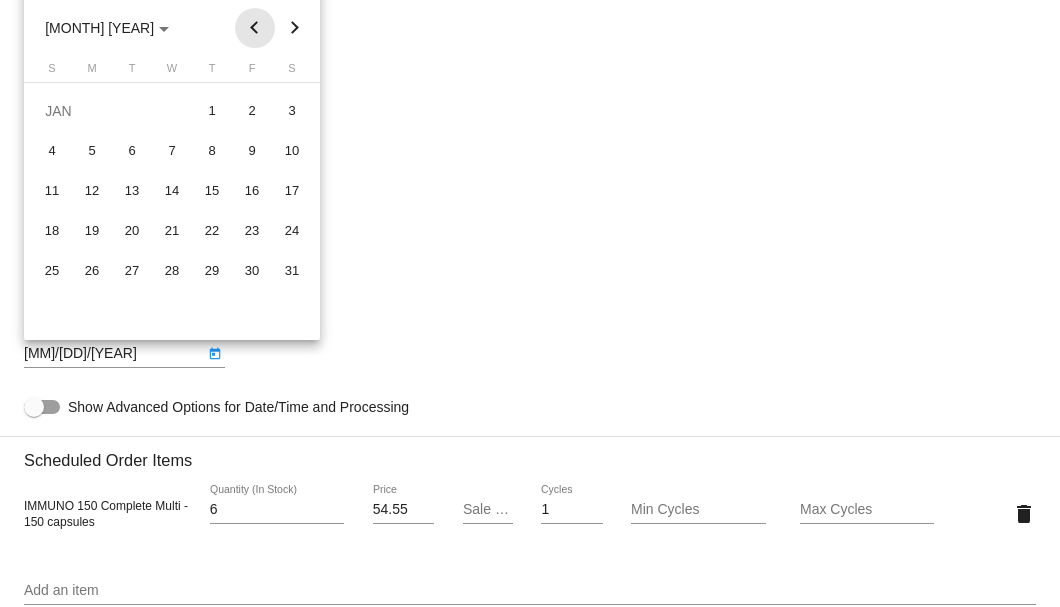 click at bounding box center (255, 28) 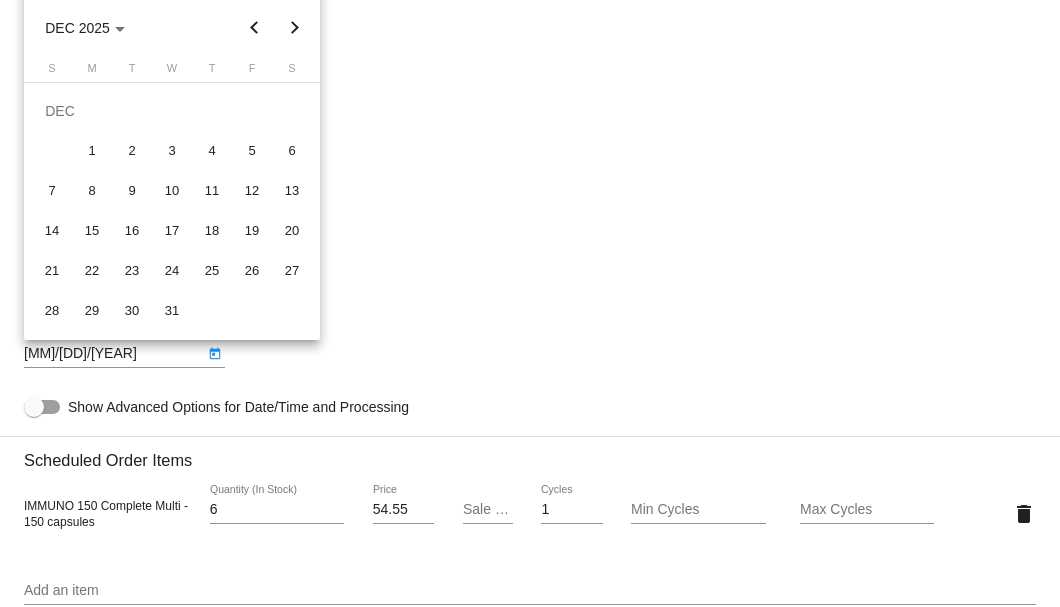 click at bounding box center [255, 28] 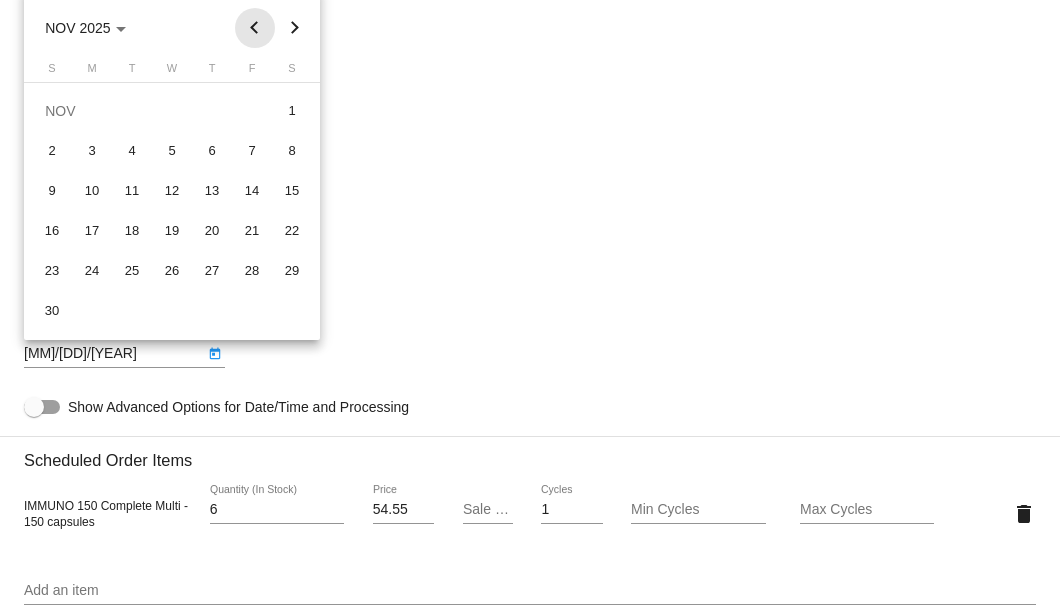 click at bounding box center [255, 28] 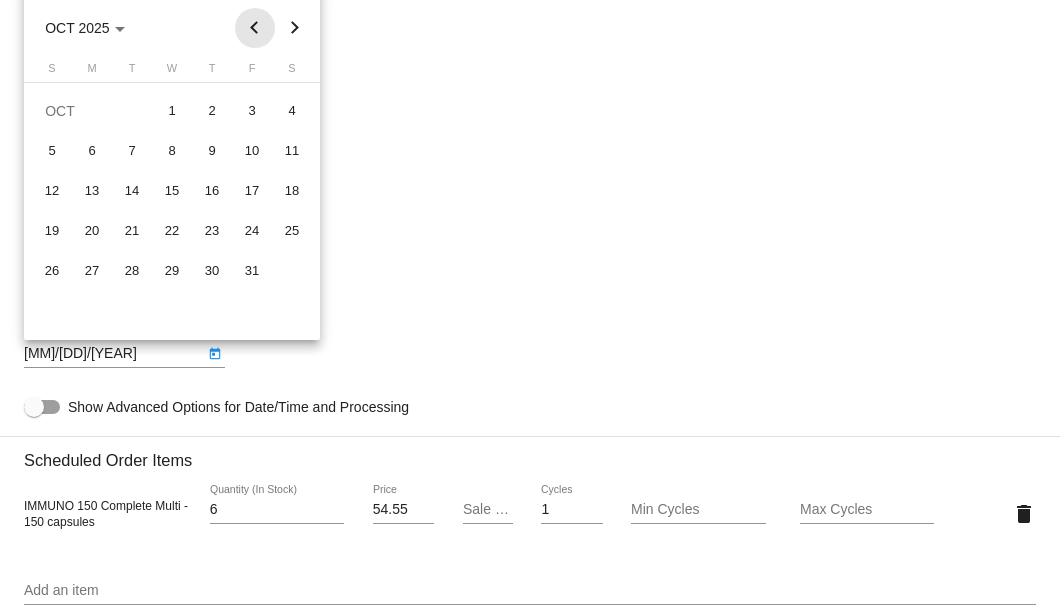click at bounding box center [255, 28] 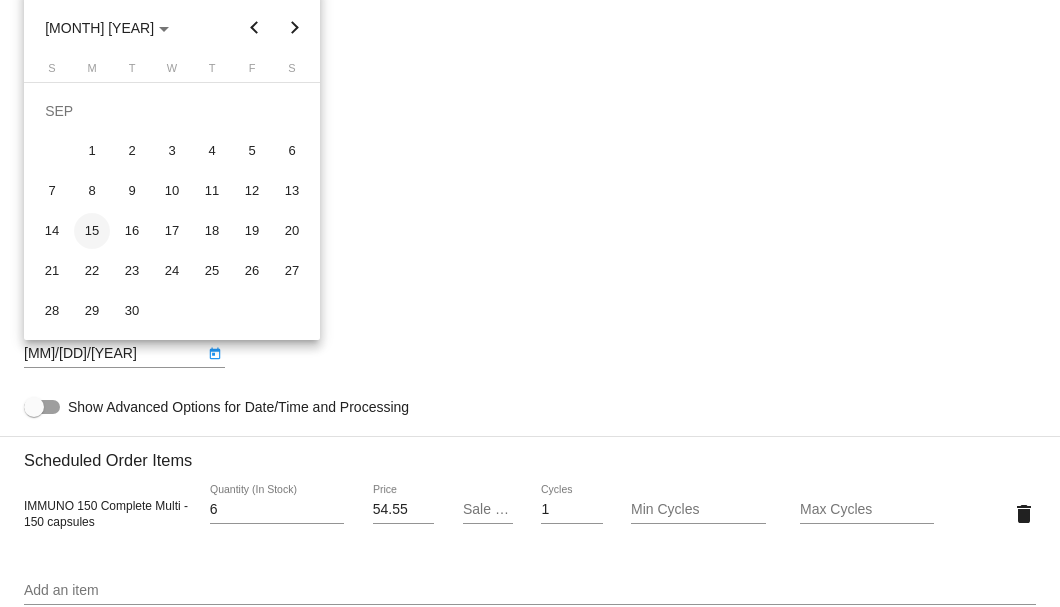click on "15" at bounding box center [92, 231] 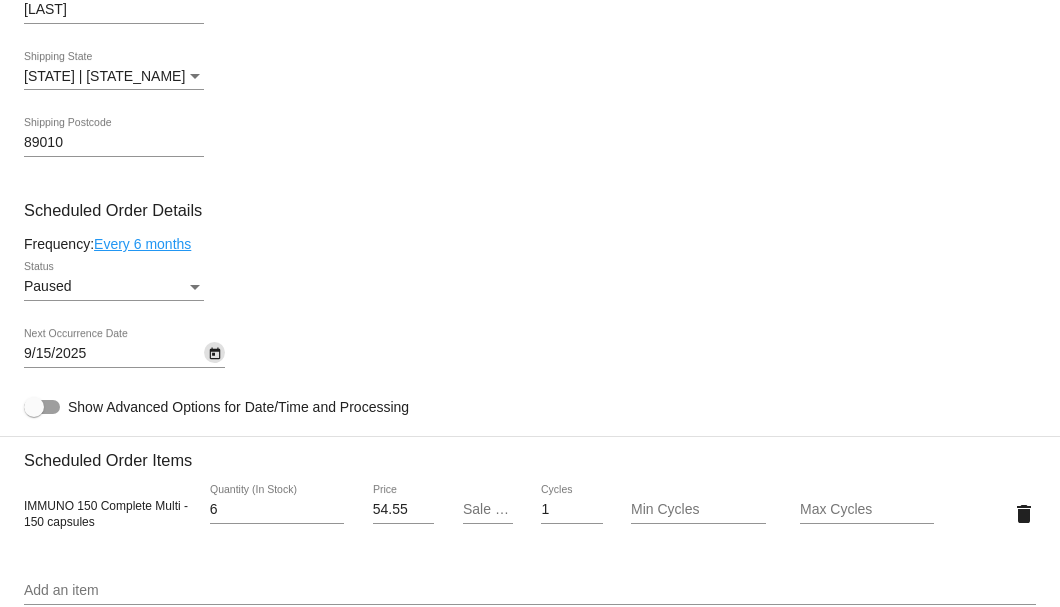 click at bounding box center (195, 287) 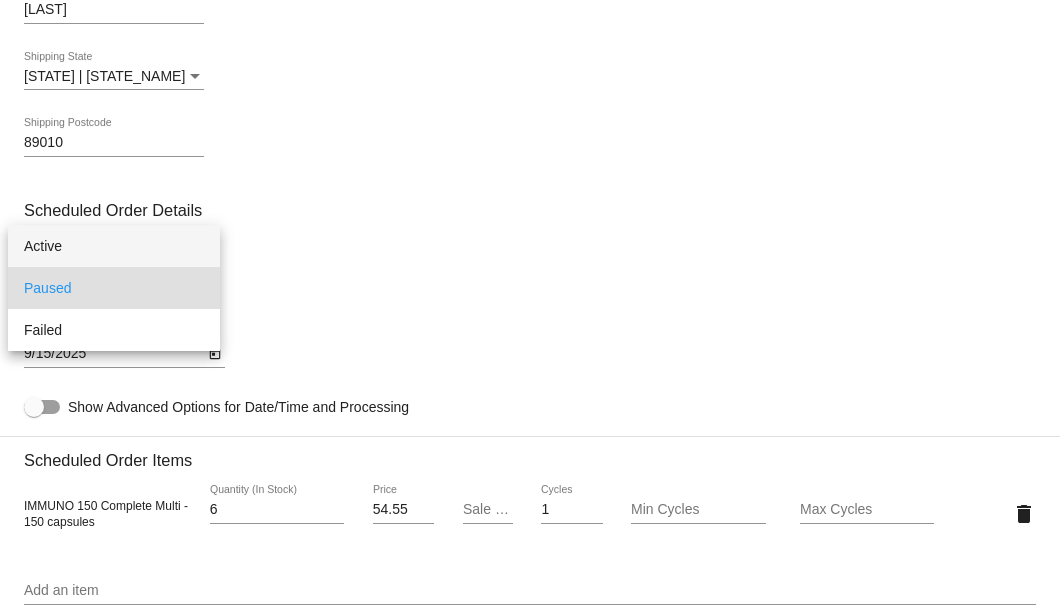 click on "Active" at bounding box center [114, 246] 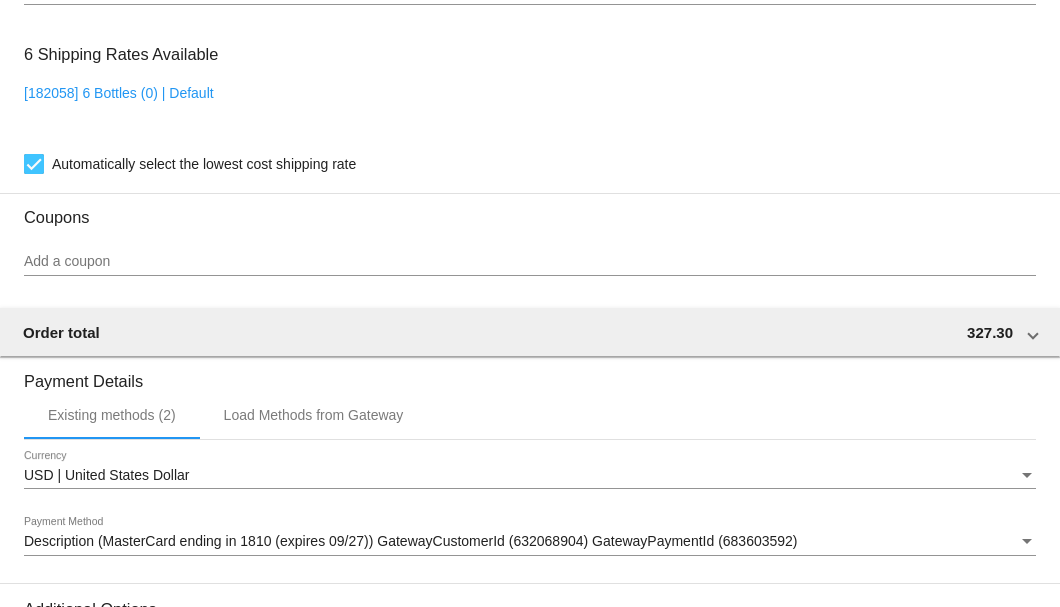 scroll, scrollTop: 1860, scrollLeft: 0, axis: vertical 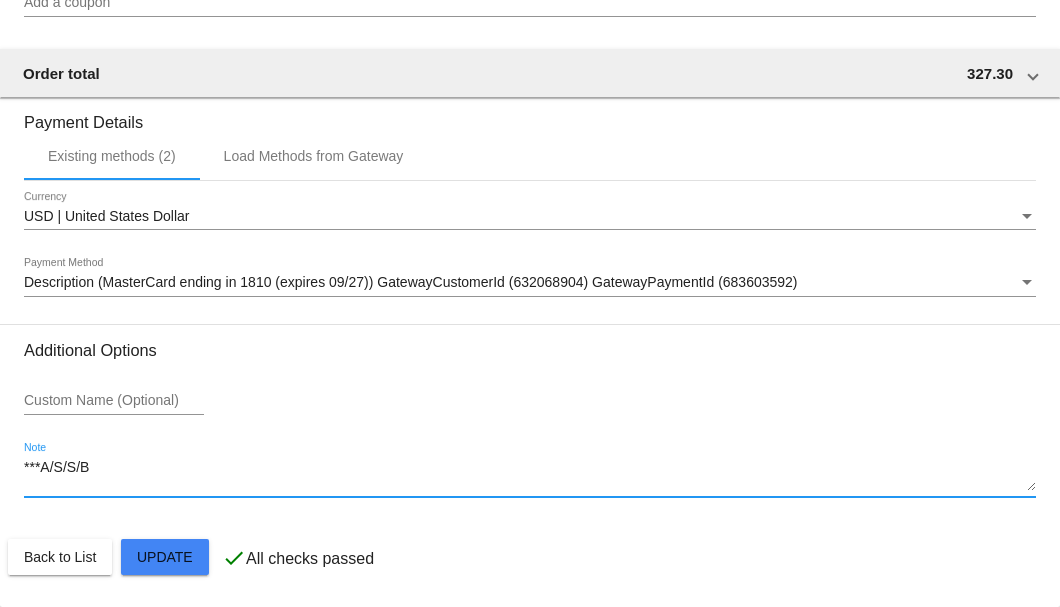 drag, startPoint x: 154, startPoint y: 472, endPoint x: 20, endPoint y: 466, distance: 134.13426 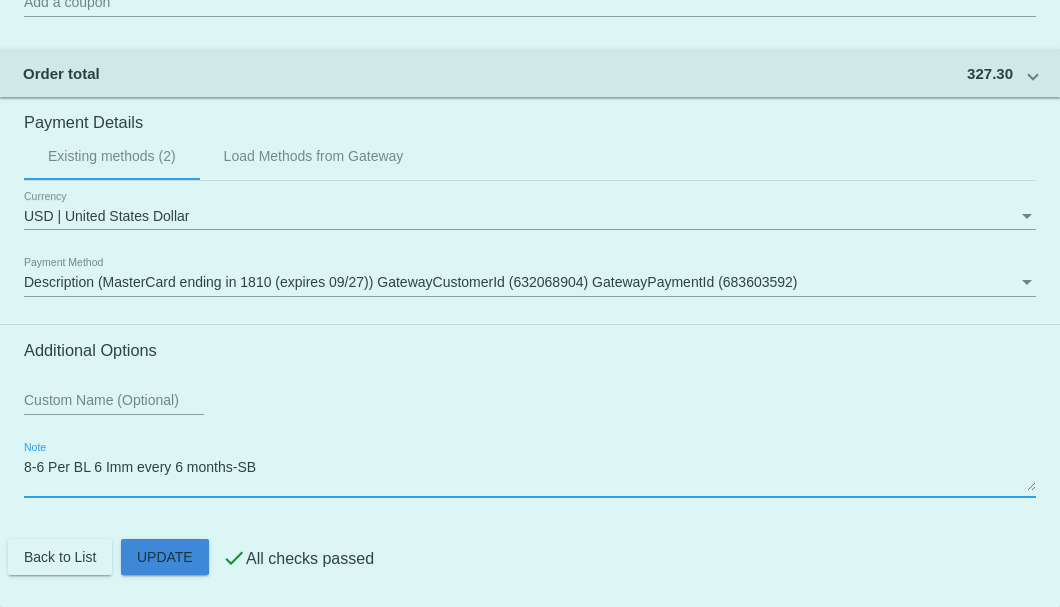 click on "Customer
3190409: Lavon Edwards
7755723056@exceptionalproducts.org
Customer Shipping
Enter Shipping Address Select A Saved Address (0)
Lavon
Shipping First Name
Edwards
Shipping Last Name
US | USA
Shipping Country
PO Box 223
Shipping Street 1
Shipping Street 2
Dyer
Shipping City
NV | Nevada
Shipping State
89010
Shipping Postcode
Scheduled Order Details
Frequency:
Every 6 months
Active
Status
6 1" 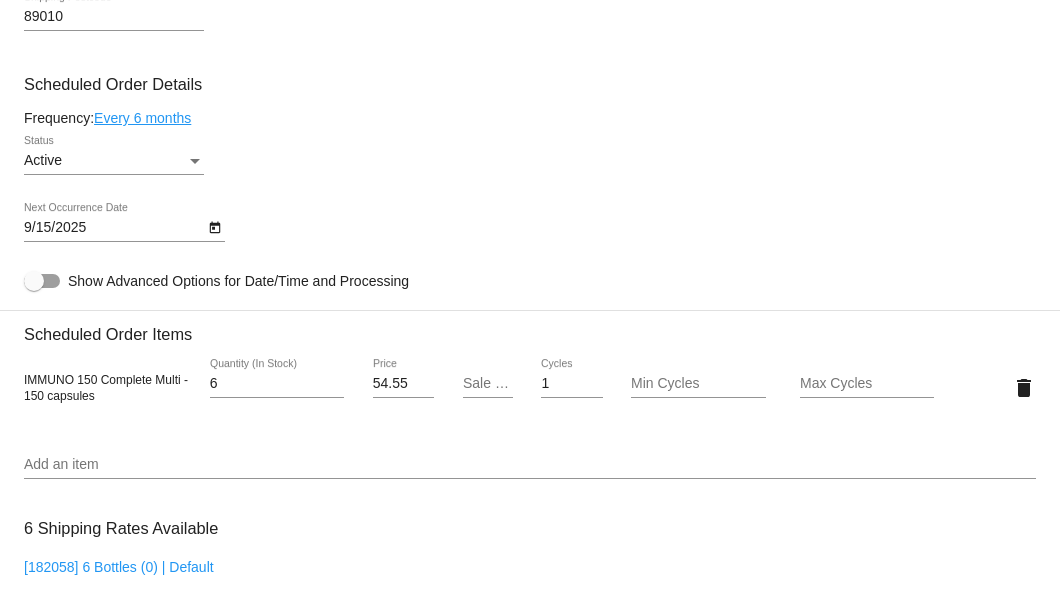 scroll, scrollTop: 926, scrollLeft: 0, axis: vertical 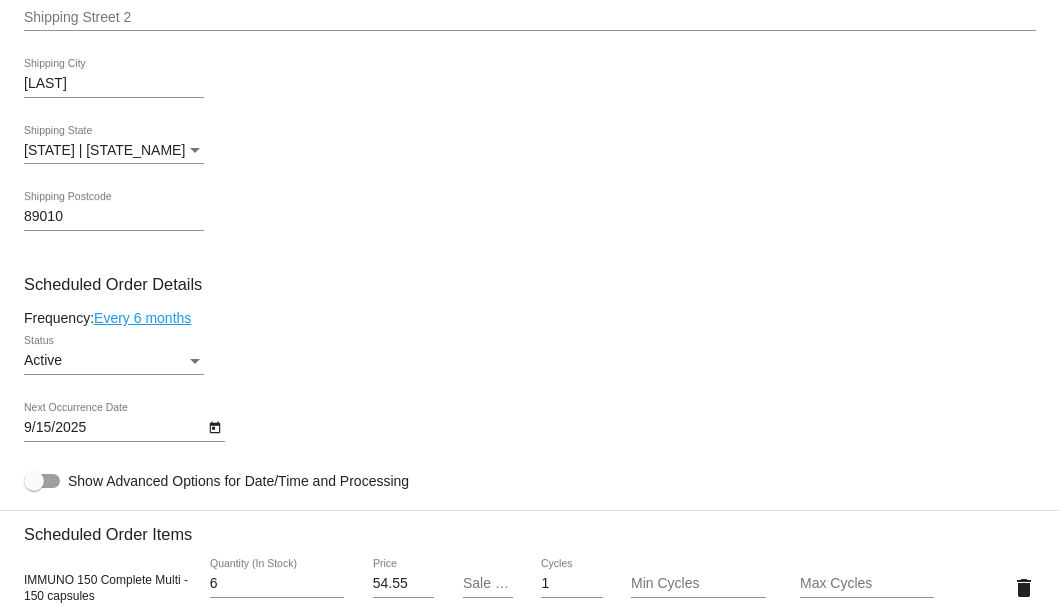 type on "8-6 Per BL 6 Imm every 6 months-SB" 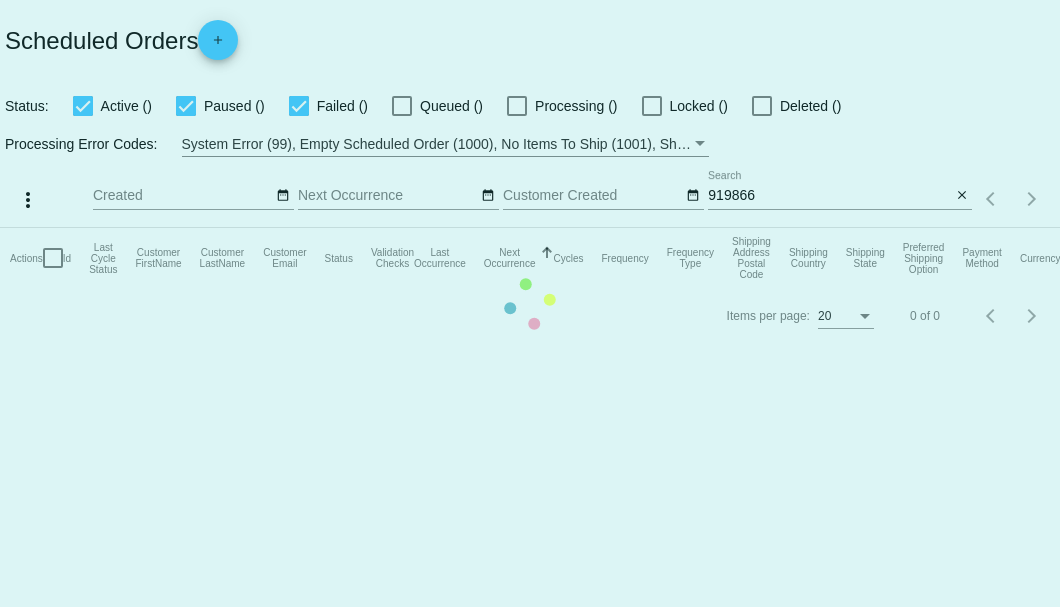 scroll, scrollTop: 0, scrollLeft: 0, axis: both 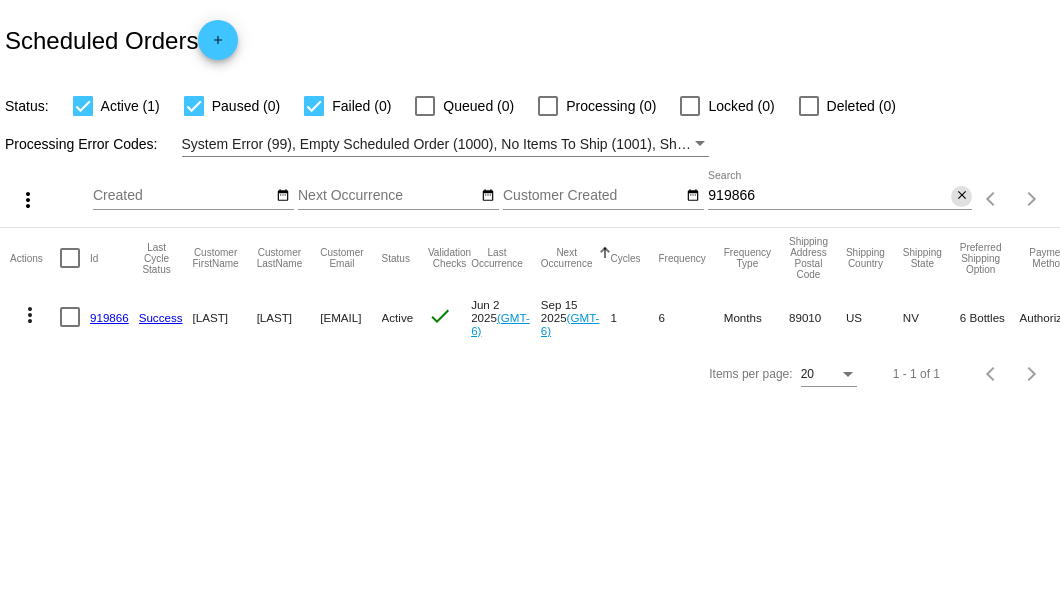click on "close" 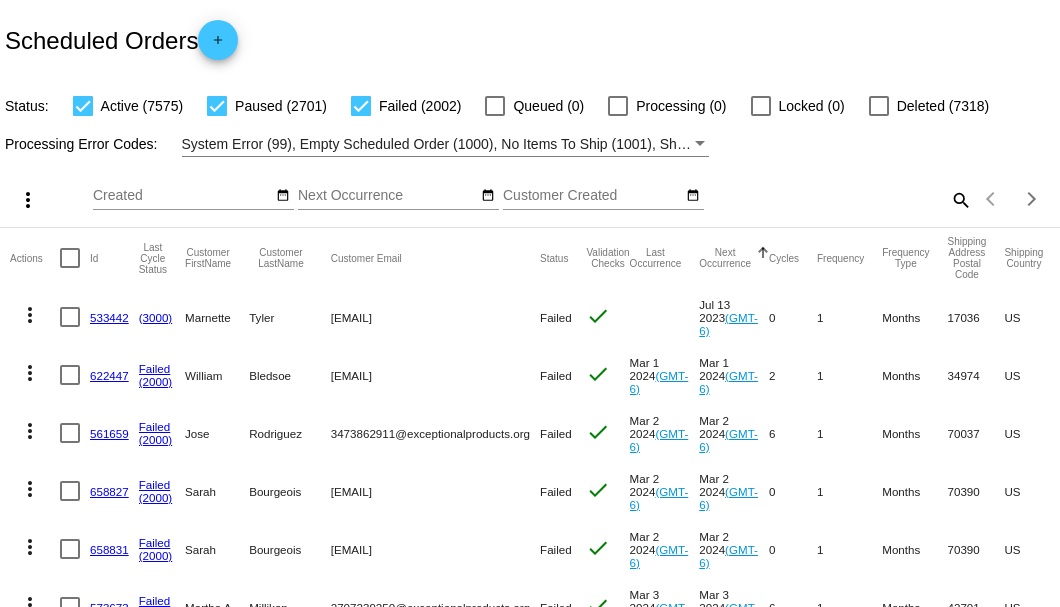 click on "search" 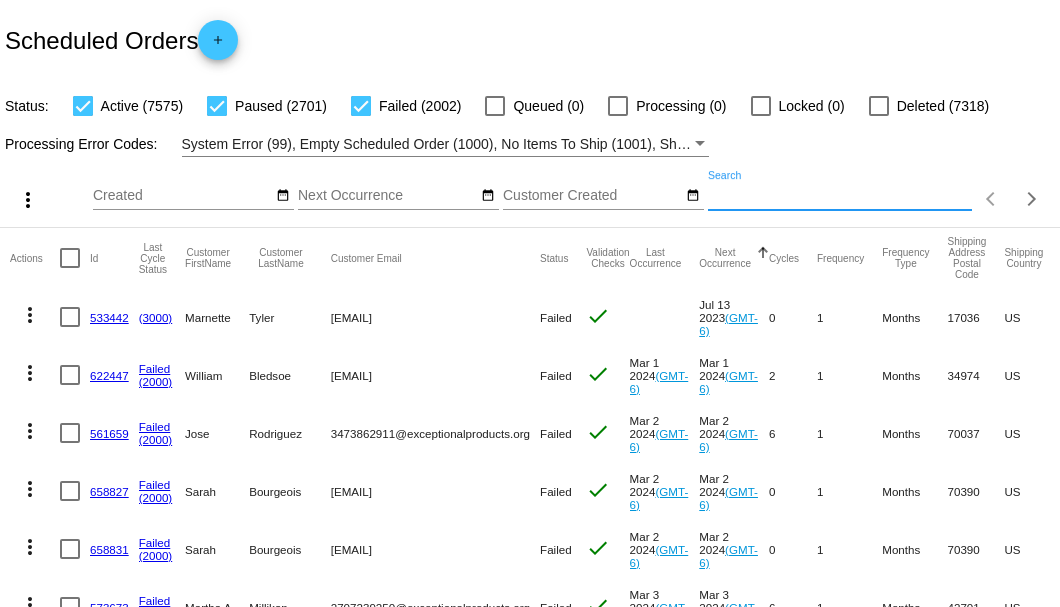 click on "Search" at bounding box center (840, 196) 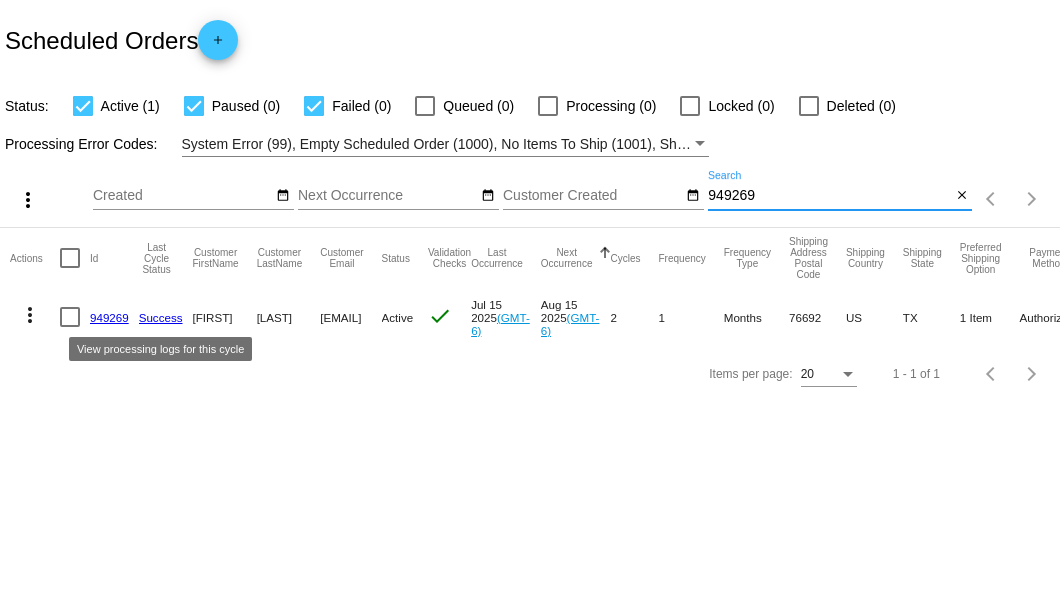 type on "949269" 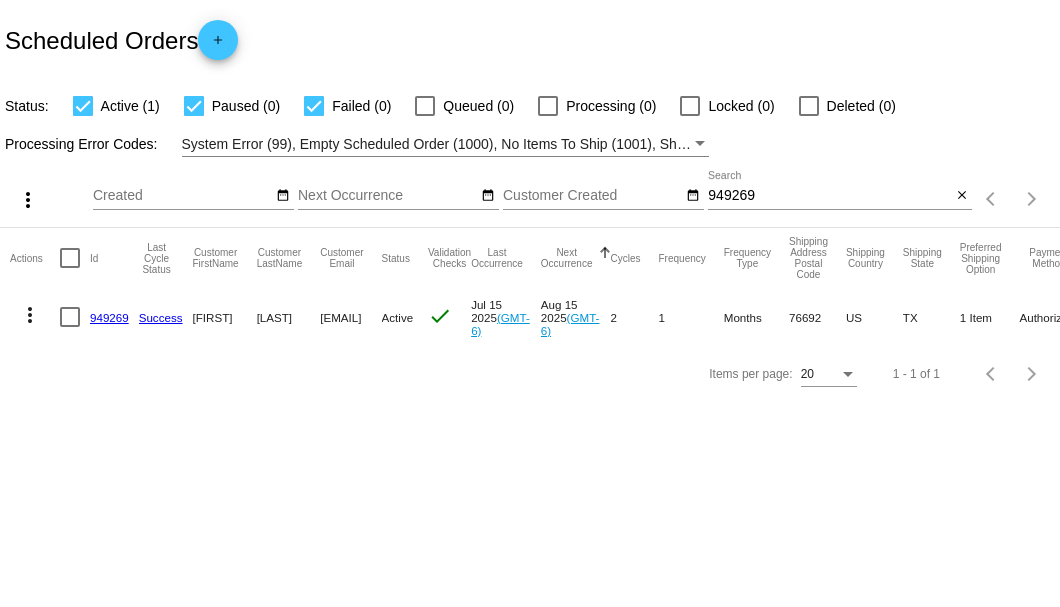 click on "949269" 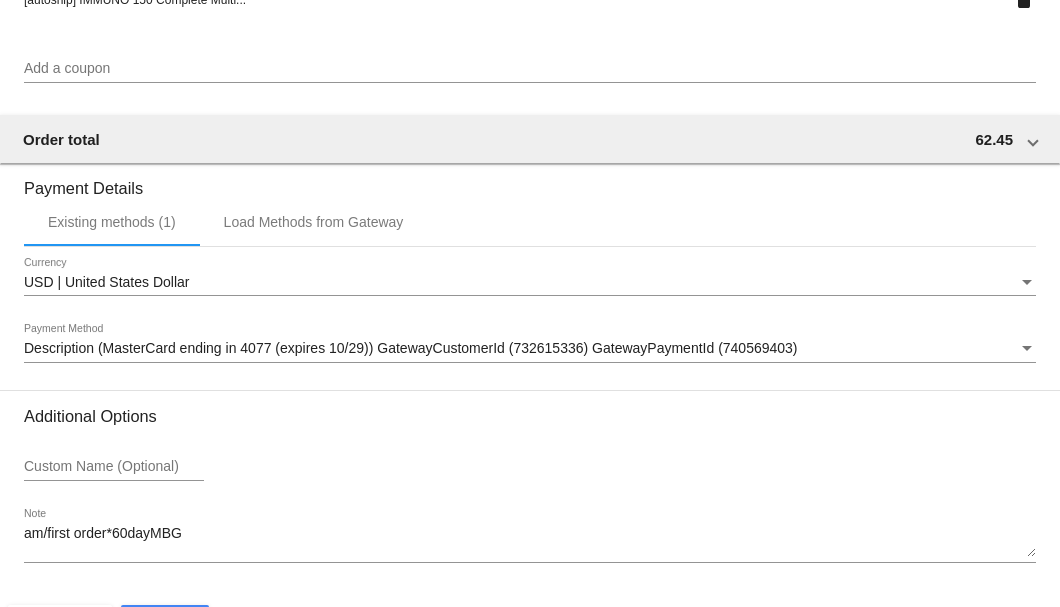 scroll, scrollTop: 1930, scrollLeft: 0, axis: vertical 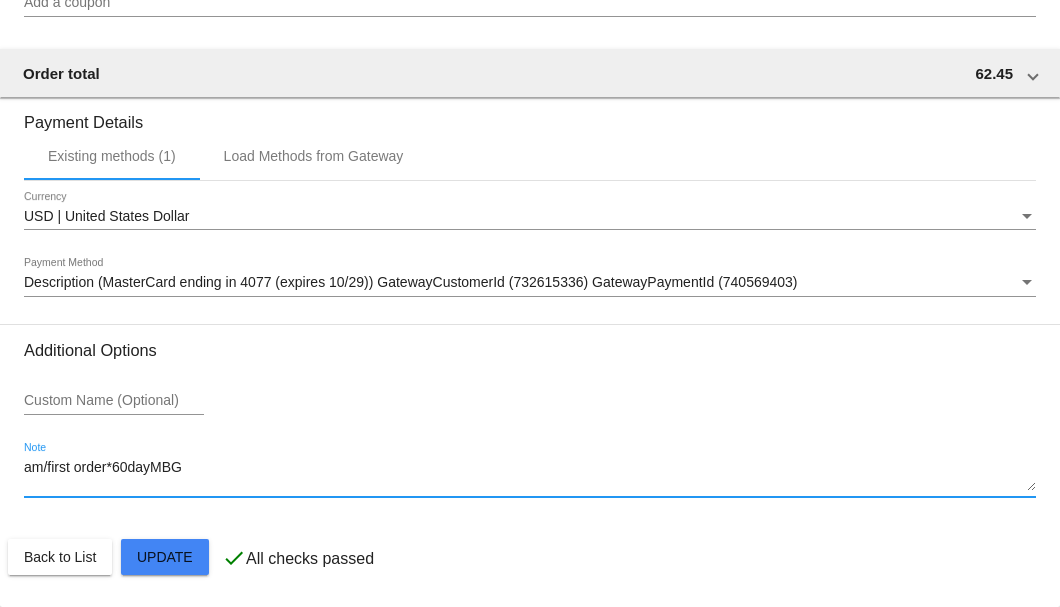 drag, startPoint x: 215, startPoint y: 470, endPoint x: 24, endPoint y: 472, distance: 191.01047 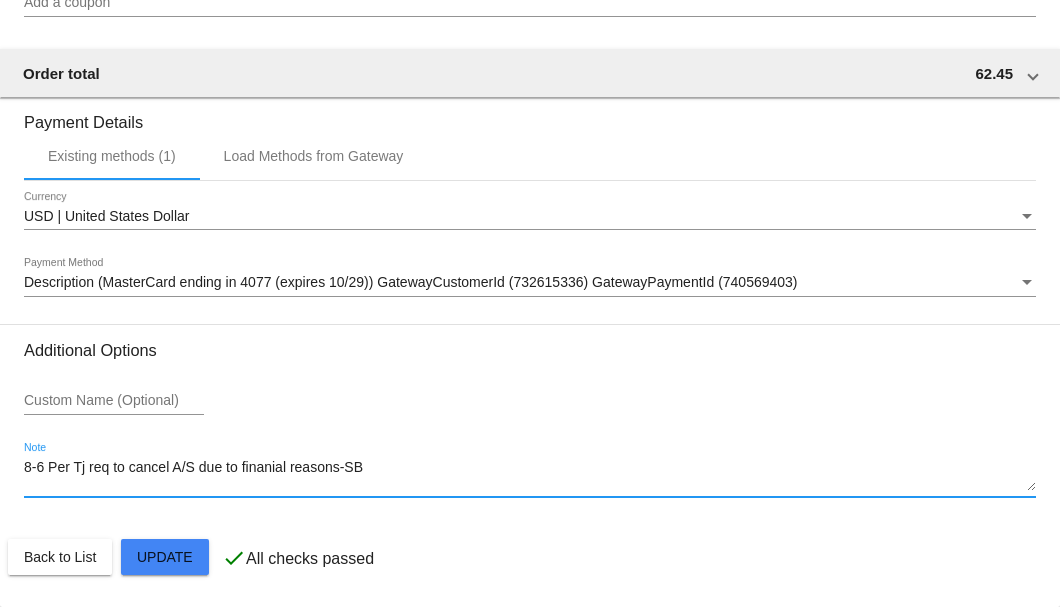 click on "Customer
6776253: Bobby Pruett
rockton01@aol.com
Customer Shipping
Enter Shipping Address Select A Saved Address (0)
Bobby
Shipping First Name
Pruett
Shipping Last Name
US | USA
Shipping Country
124 Erie Tr
Shipping Street 1
Shipping Street 2
Whitney
Shipping City
TX | Texas
Shipping State
76692
Shipping Postcode
Scheduled Order Details
Frequency:
Every 1 months
Active
Status" 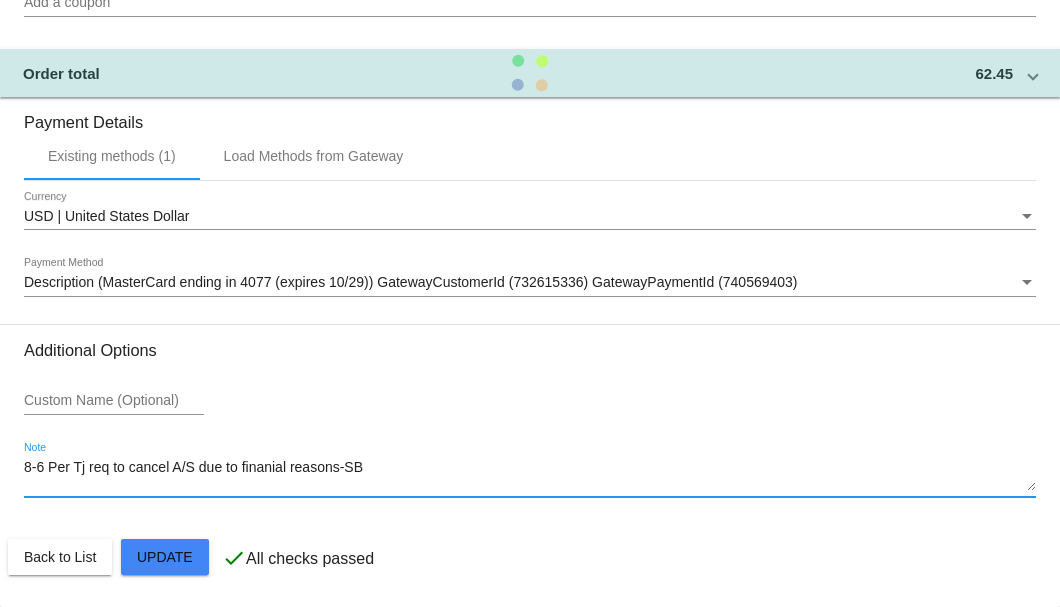 click on "8-6 Per Tj req to cancel A/S due to finanial reasons-SB" at bounding box center (530, 476) 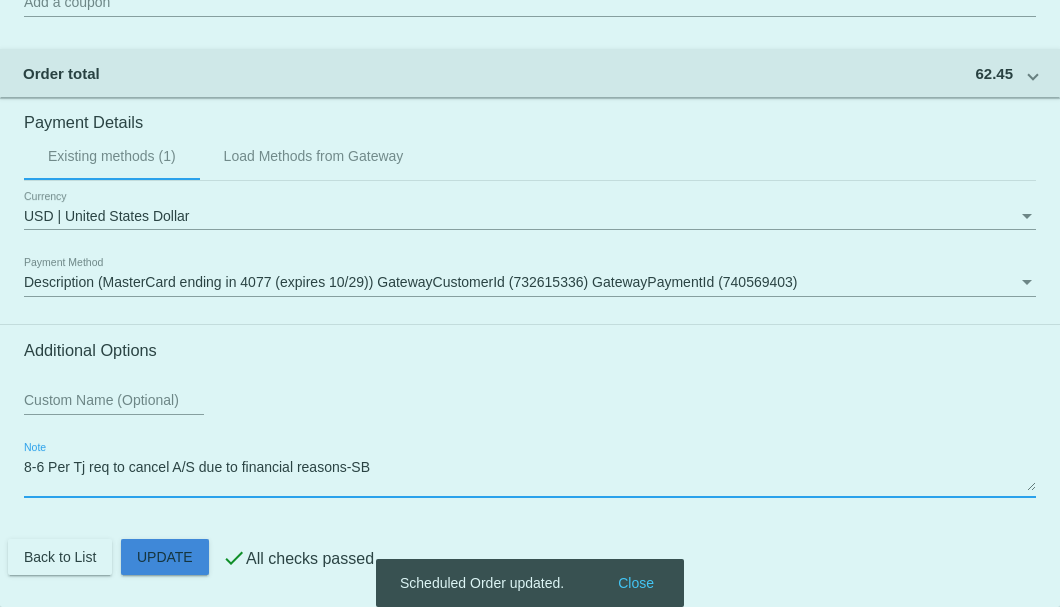 click on "Customer
6776253: Bobby Pruett
rockton01@aol.com
Customer Shipping
Enter Shipping Address Select A Saved Address (0)
Bobby
Shipping First Name
Pruett
Shipping Last Name
US | USA
Shipping Country
124 Erie Tr
Shipping Street 1
Shipping Street 2
Whitney
Shipping City
TX | Texas
Shipping State
76692
Shipping Postcode
Scheduled Order Details
Frequency:
Every 1 months
Active
Status" 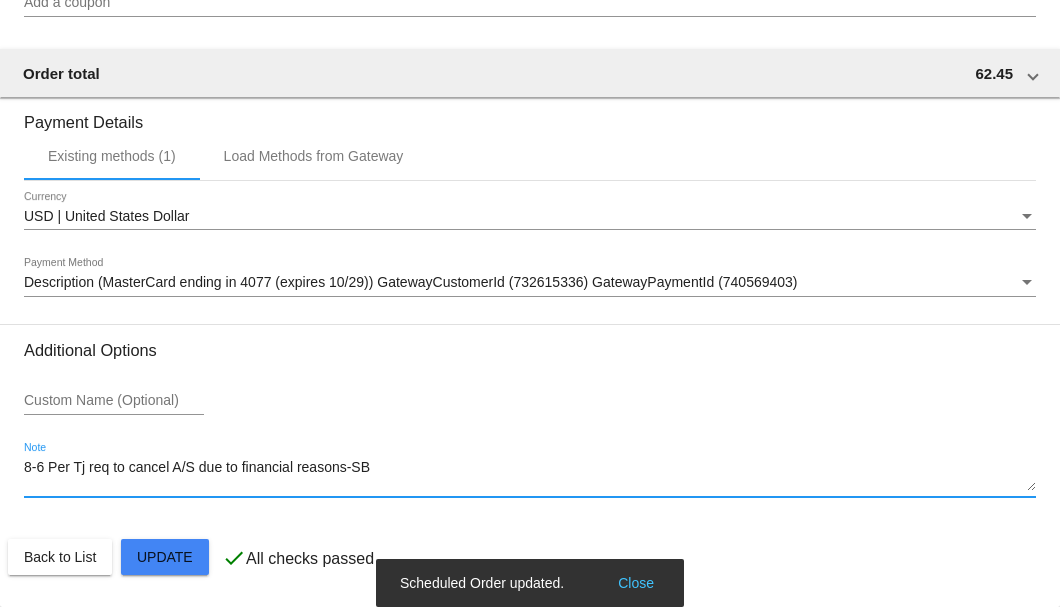 type on "8-6 Per Tj req to cancel A/S due to financial reasons-SB" 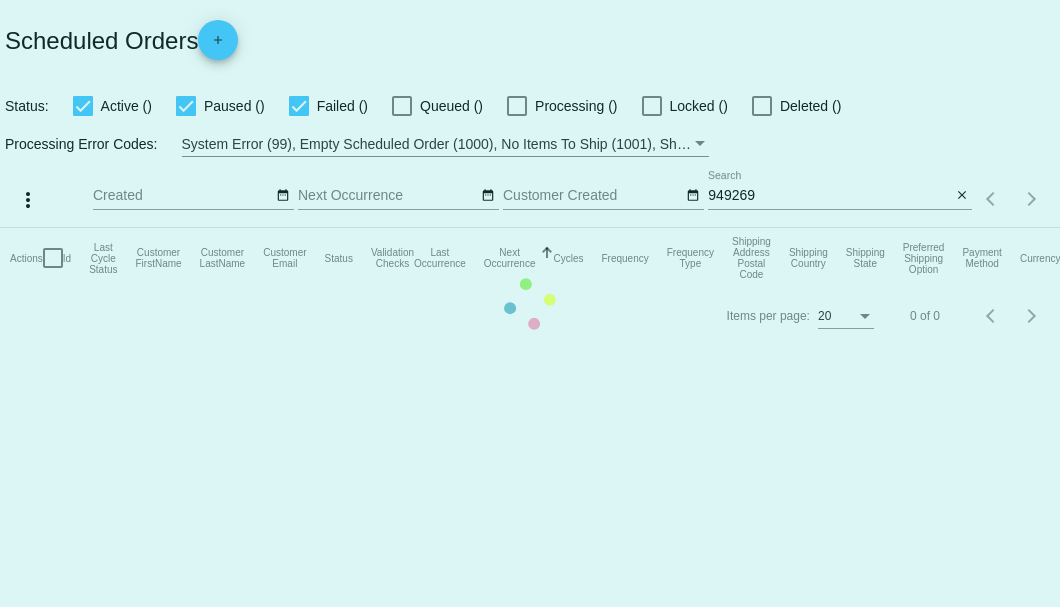 scroll, scrollTop: 0, scrollLeft: 0, axis: both 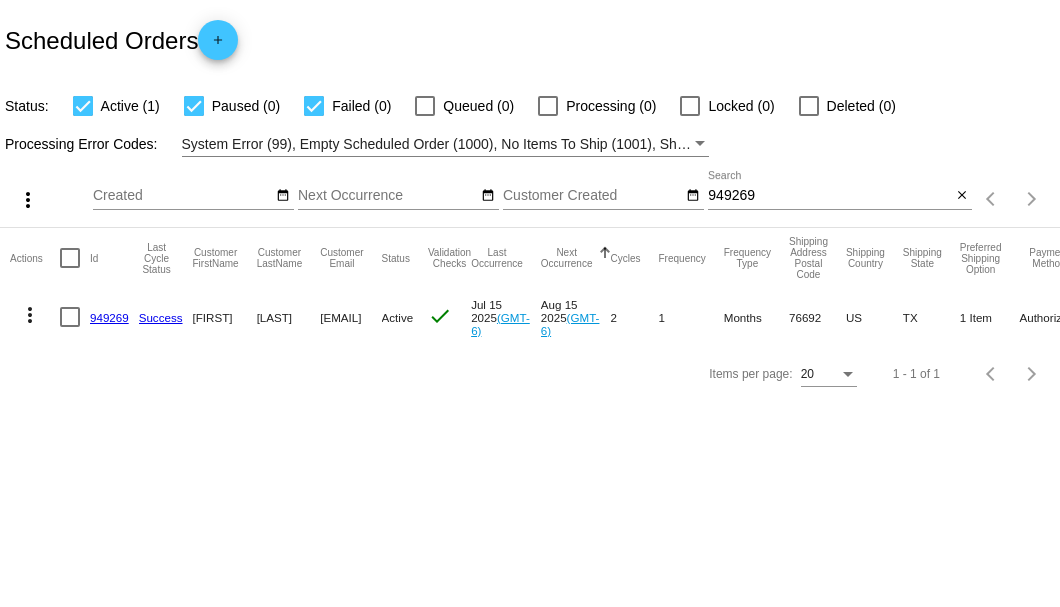 click at bounding box center (70, 317) 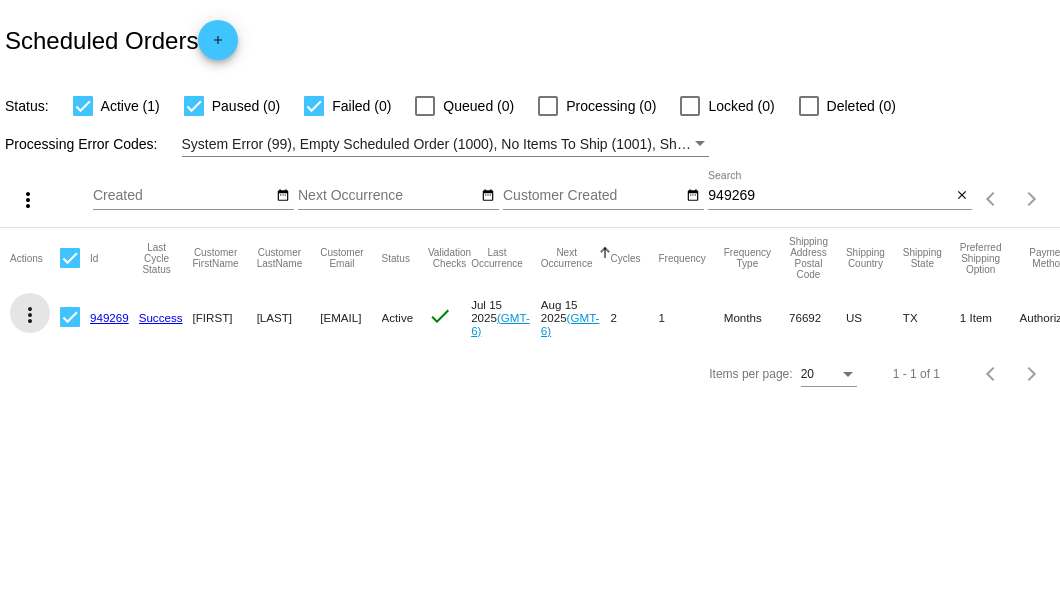 click on "more_vert" 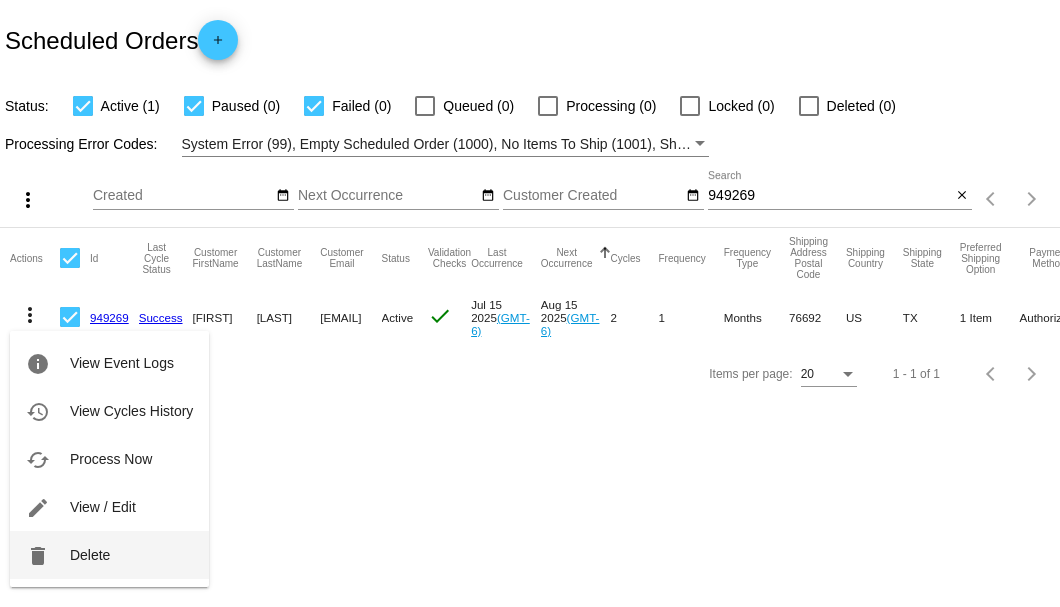 click on "Delete" at bounding box center [90, 555] 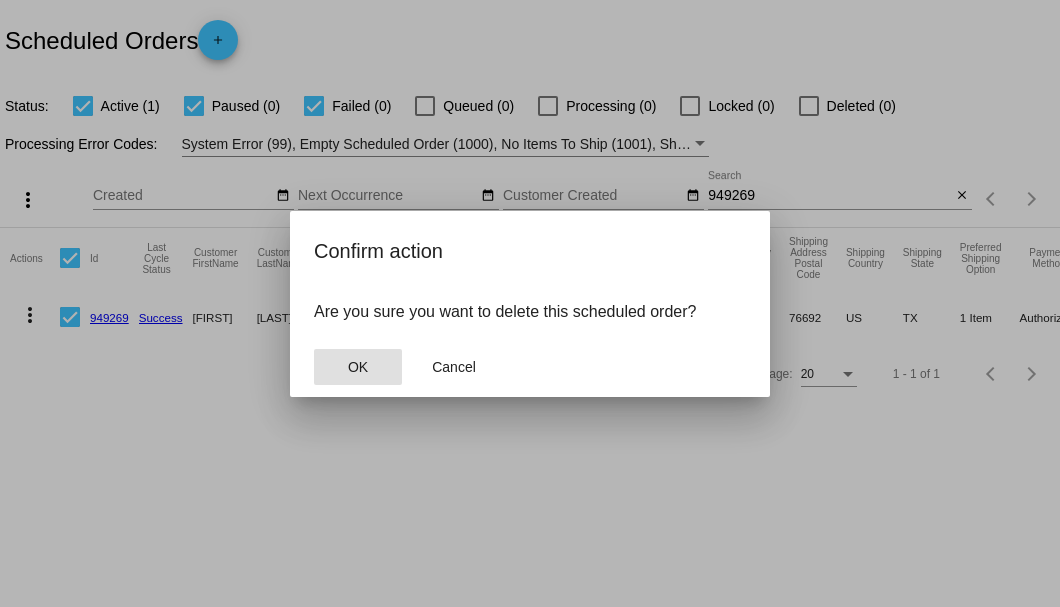 click on "OK" 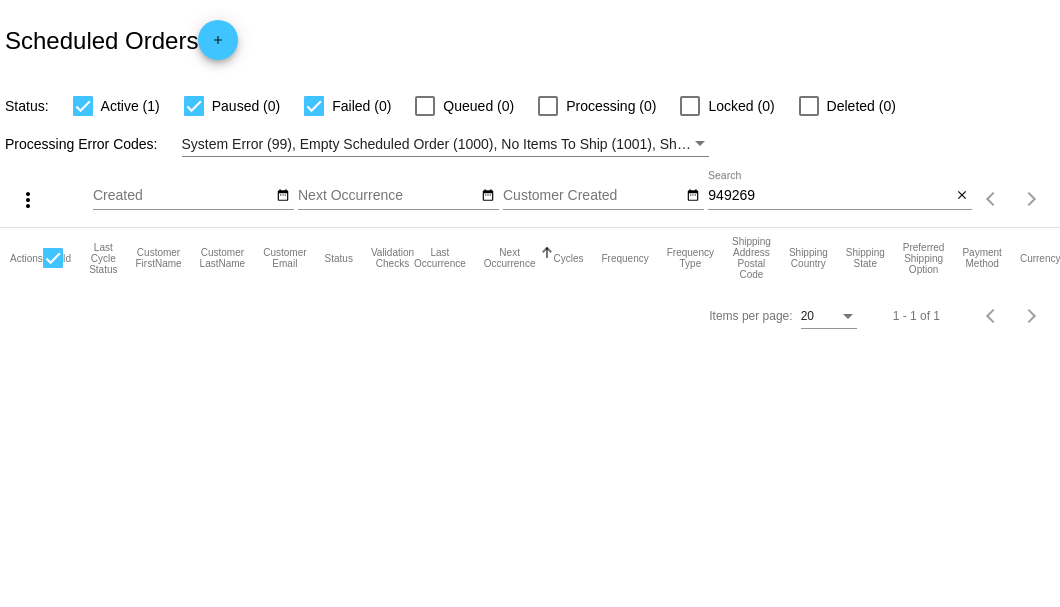 click on "Aug
Jan
Feb
Mar
Apr
Su Mo Tu We Th" 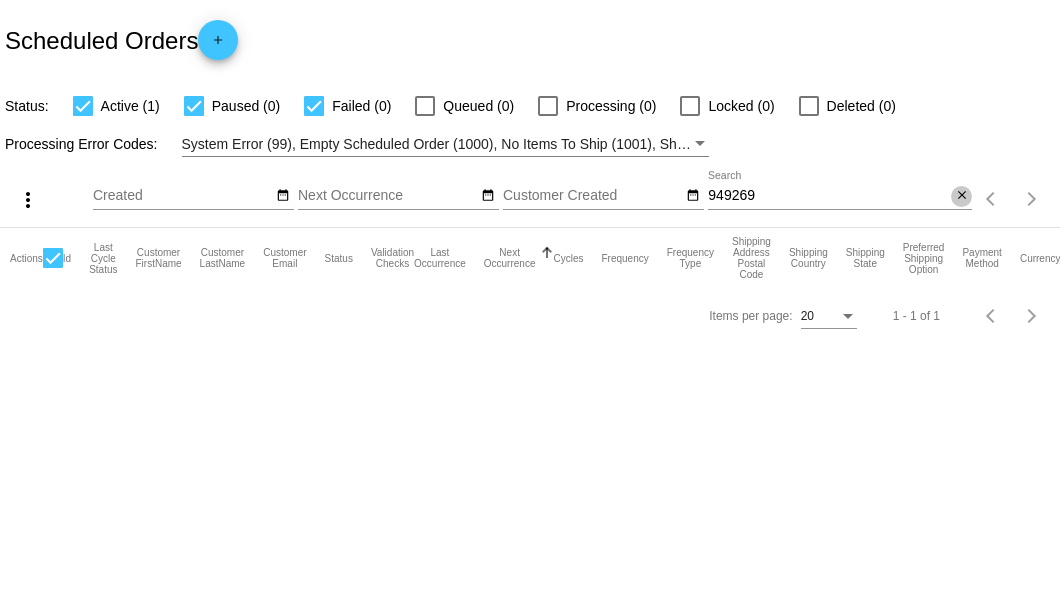 click on "close" 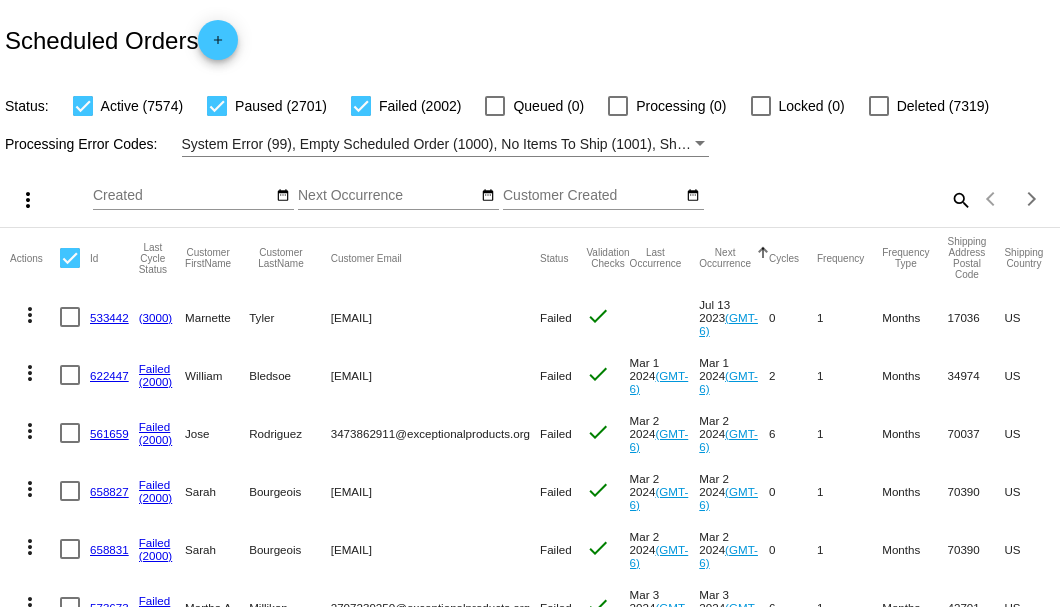 click on "search" 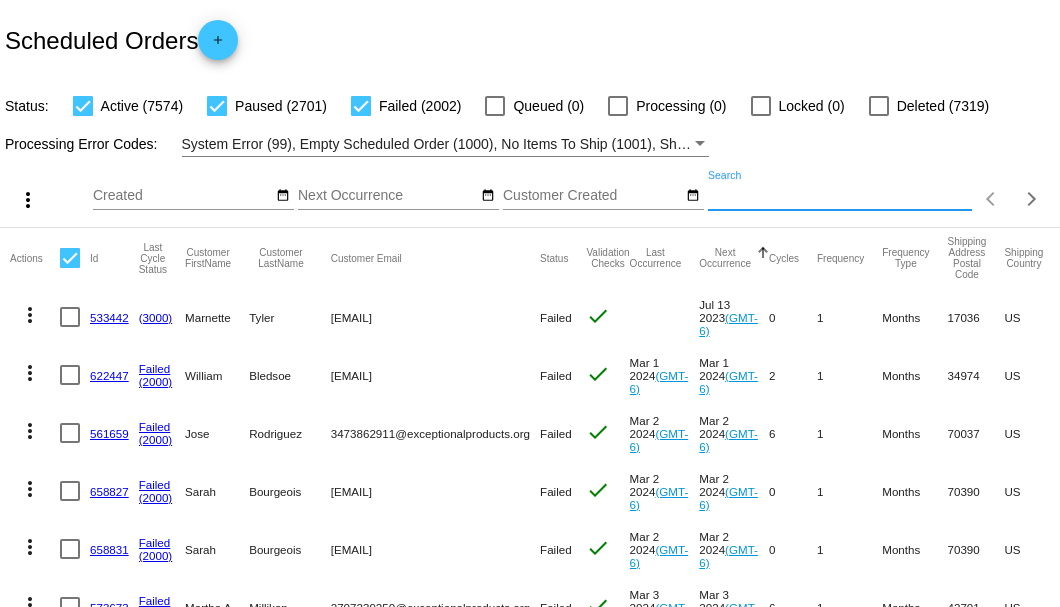 click on "Search" at bounding box center (840, 196) 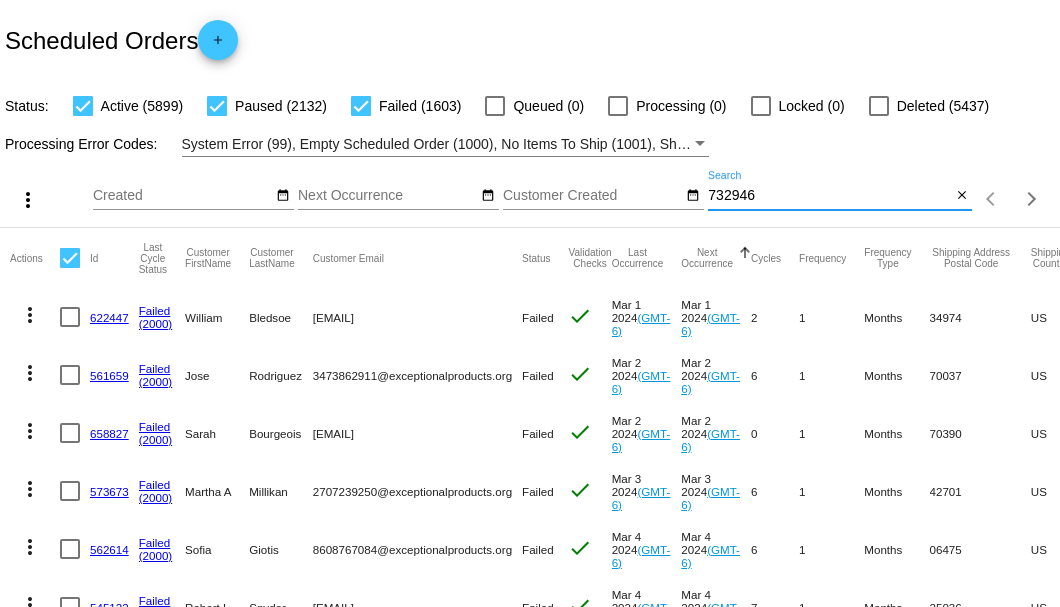 type on "732946" 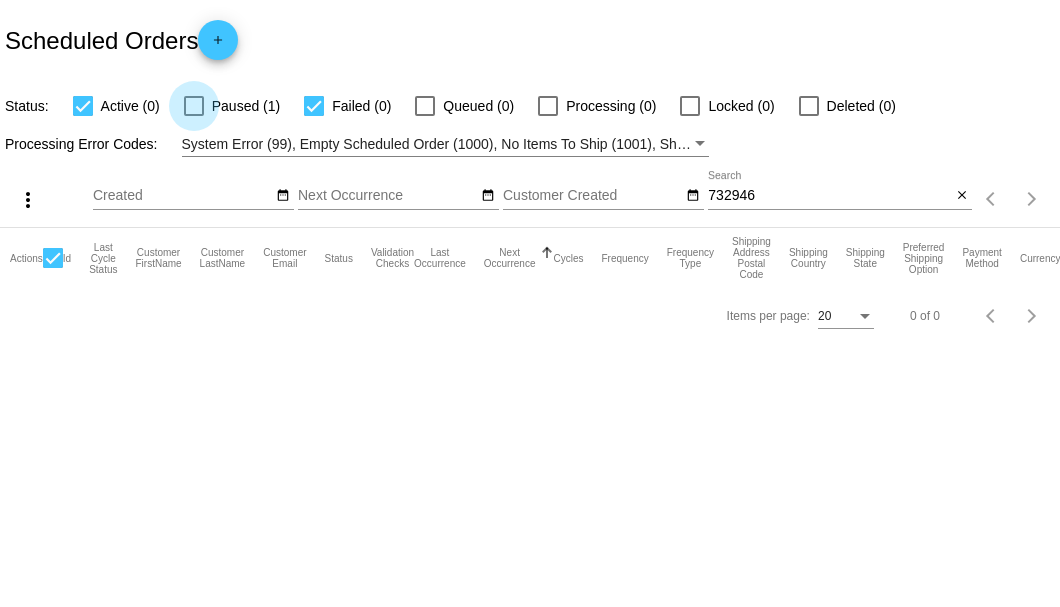 click at bounding box center [194, 106] 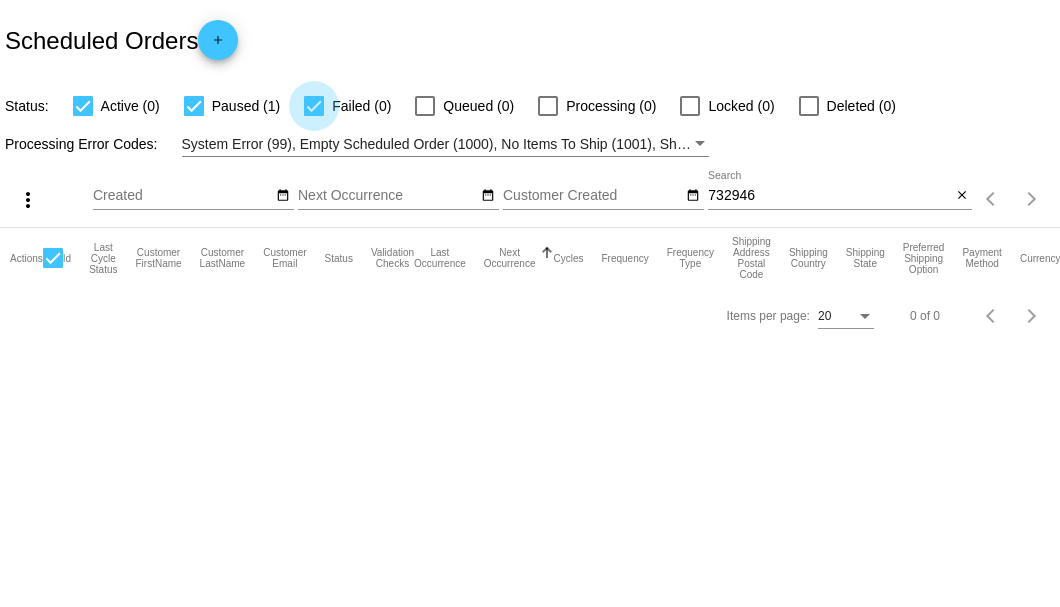 click at bounding box center [314, 106] 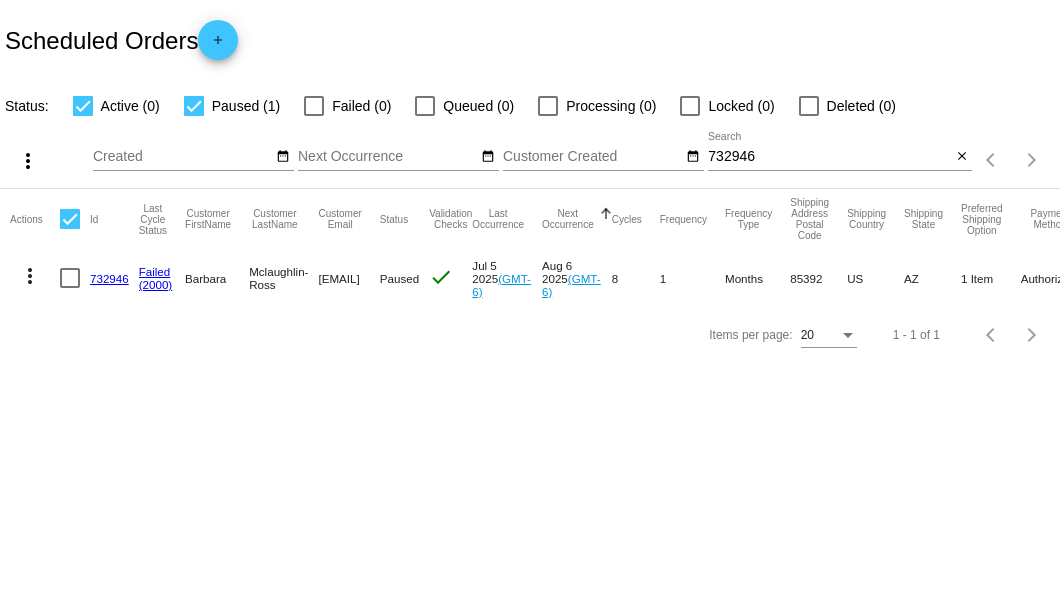 drag, startPoint x: 316, startPoint y: 279, endPoint x: 451, endPoint y: 280, distance: 135.00371 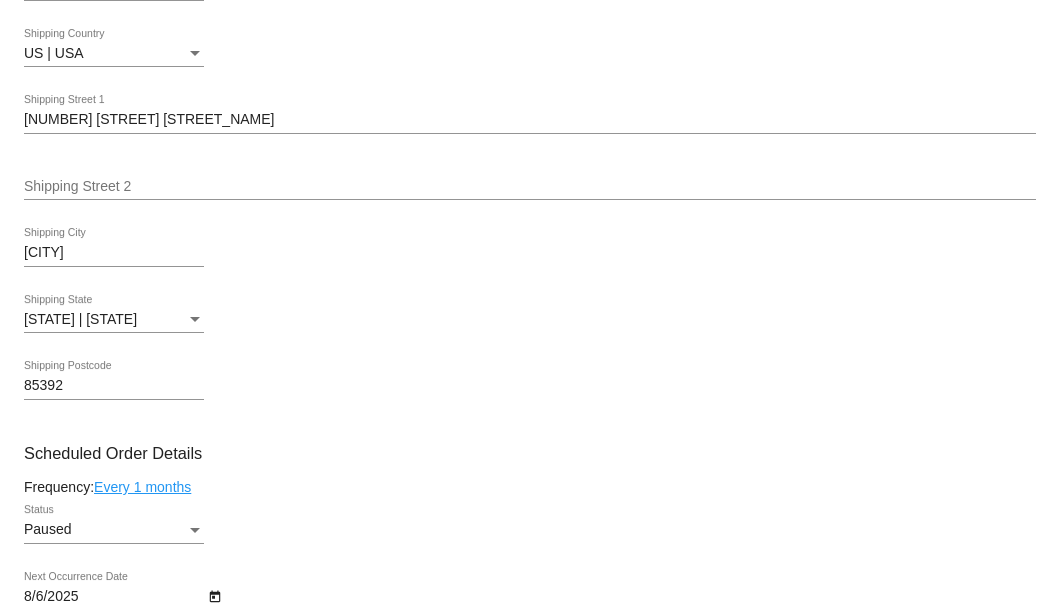 scroll, scrollTop: 1066, scrollLeft: 0, axis: vertical 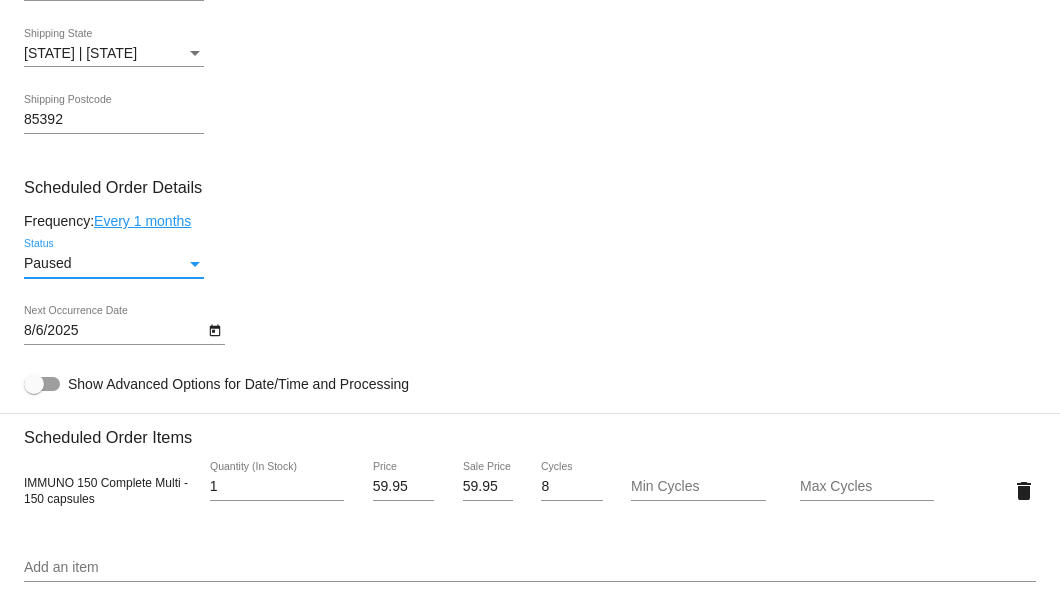 click on "Paused" at bounding box center (105, 264) 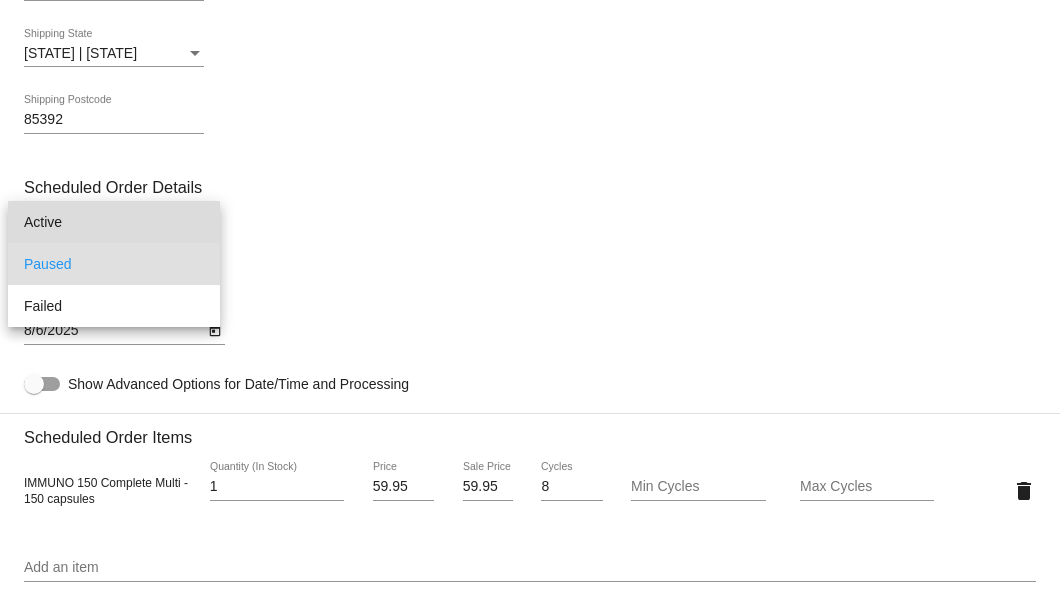 click on "Active" at bounding box center (114, 222) 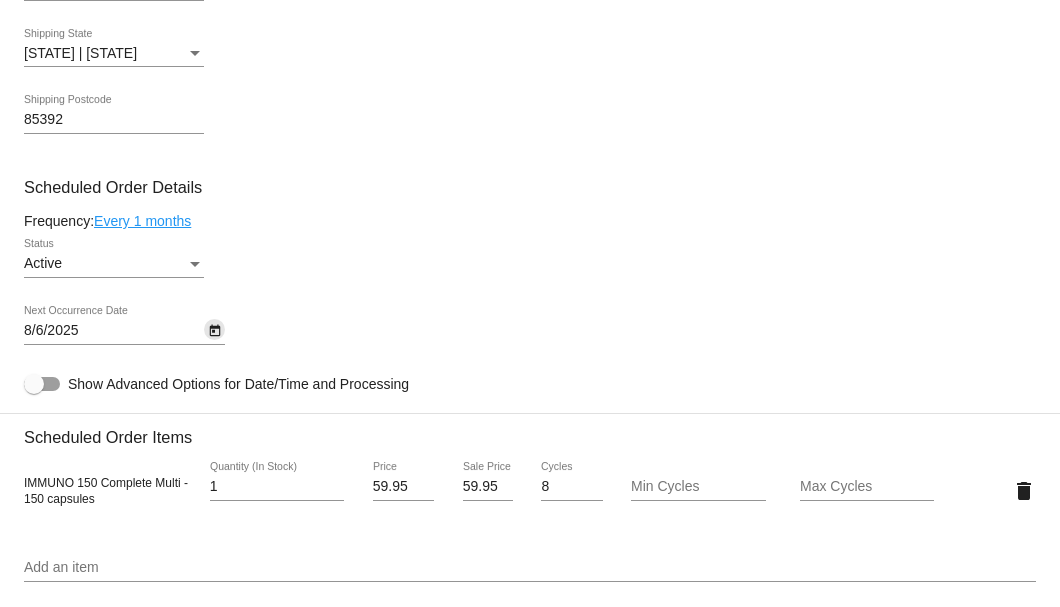 click 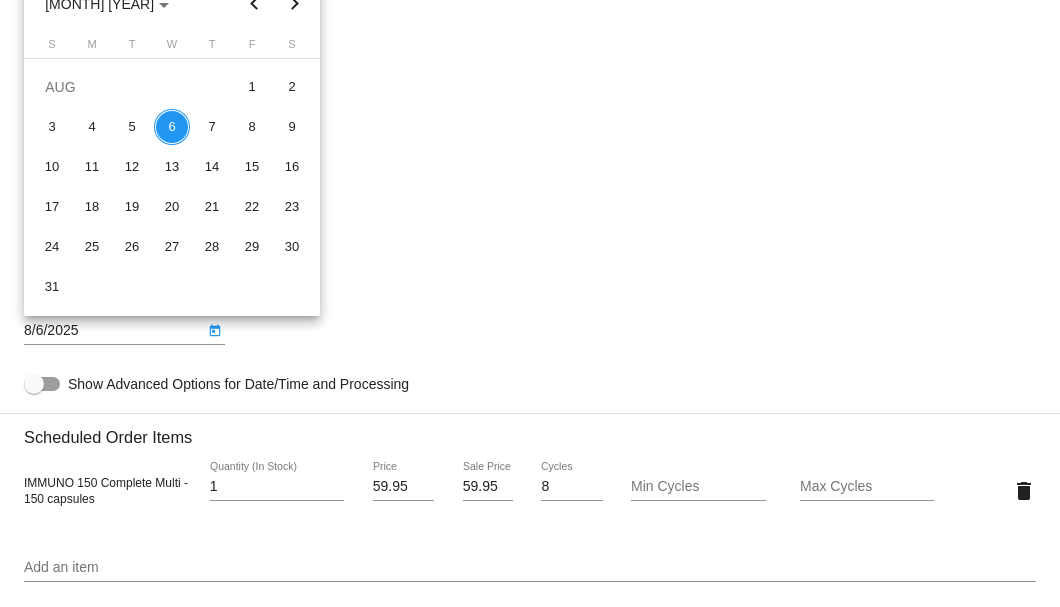 click at bounding box center (530, 303) 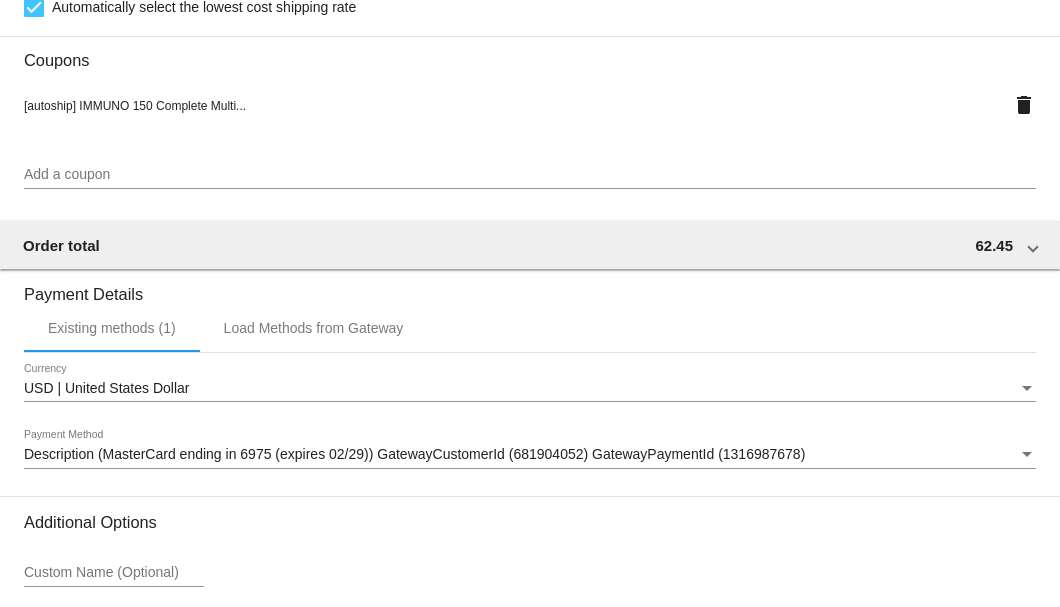 scroll, scrollTop: 1972, scrollLeft: 0, axis: vertical 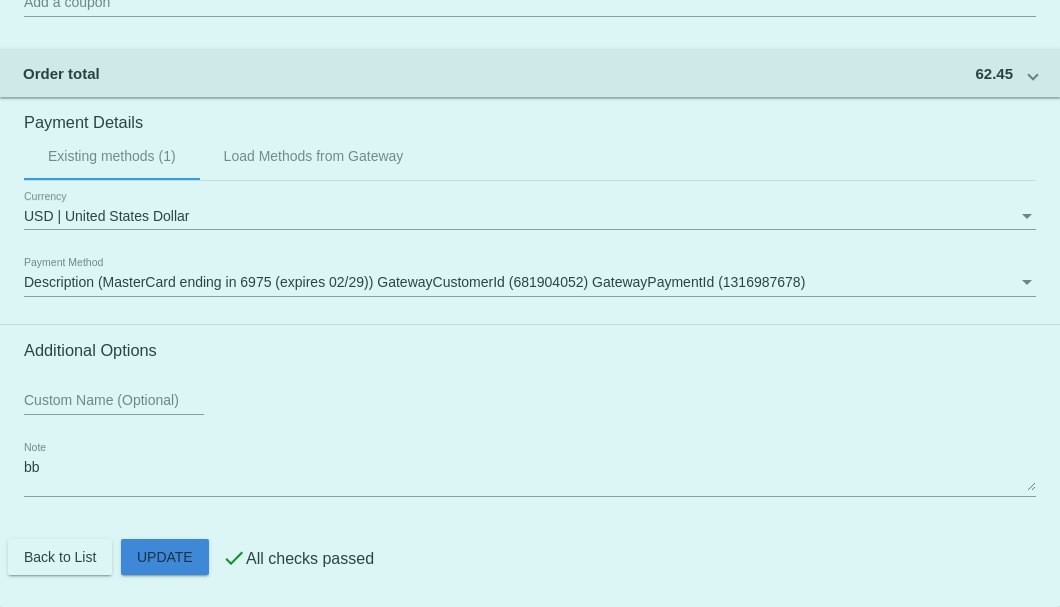 click on "Customer
4980410: Barbara Mclaughlin-Ross
mouse8497@outlook.com
Customer Shipping
Enter Shipping Address Select A Saved Address (0)
Barbara
Shipping First Name
Mclaughlin
Shipping Last Name
US | USA
Shipping Country
12601 W Edgemont Ave
Shipping Street 1
Shipping Street 2
Avondale
Shipping City
AZ | Arizona
Shipping State
85392
Shipping Postcode
Scheduled Order Details
Frequency:
Every 1 months
Active
1" 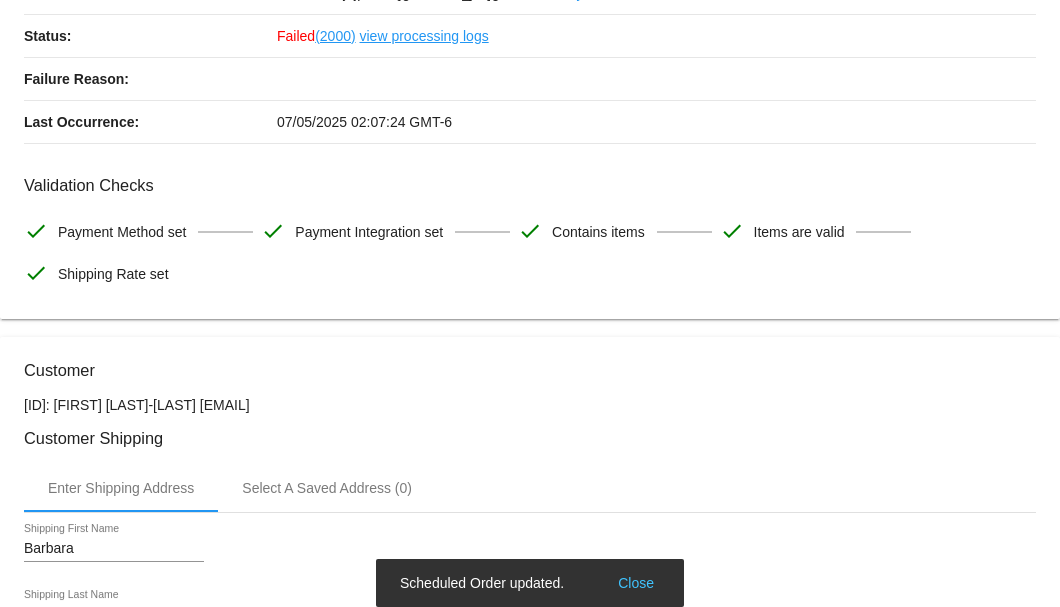 scroll, scrollTop: 0, scrollLeft: 0, axis: both 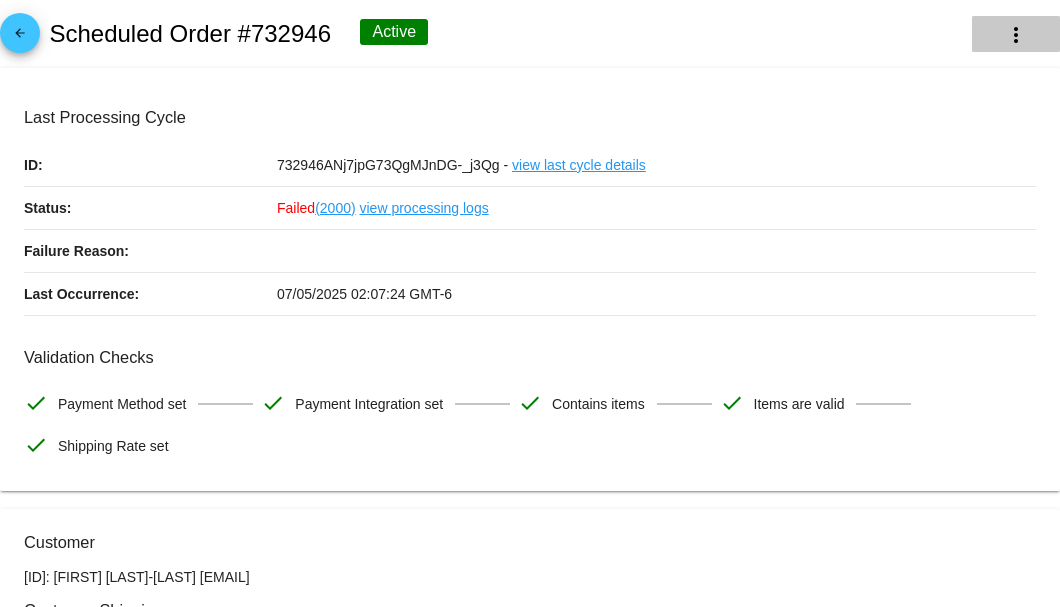 click on "more_vert" 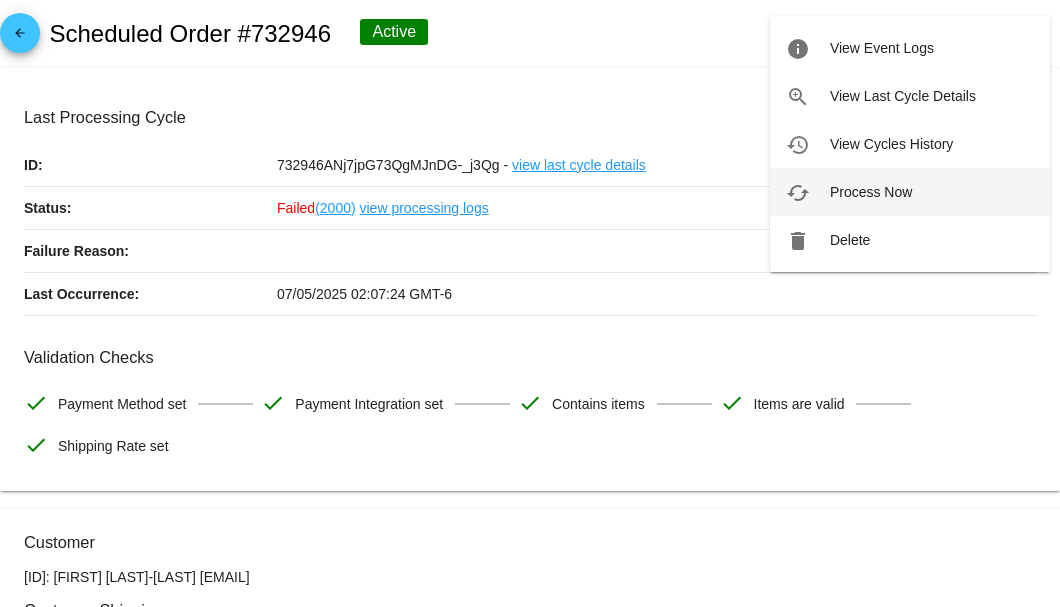 click on "Process Now" at bounding box center (871, 192) 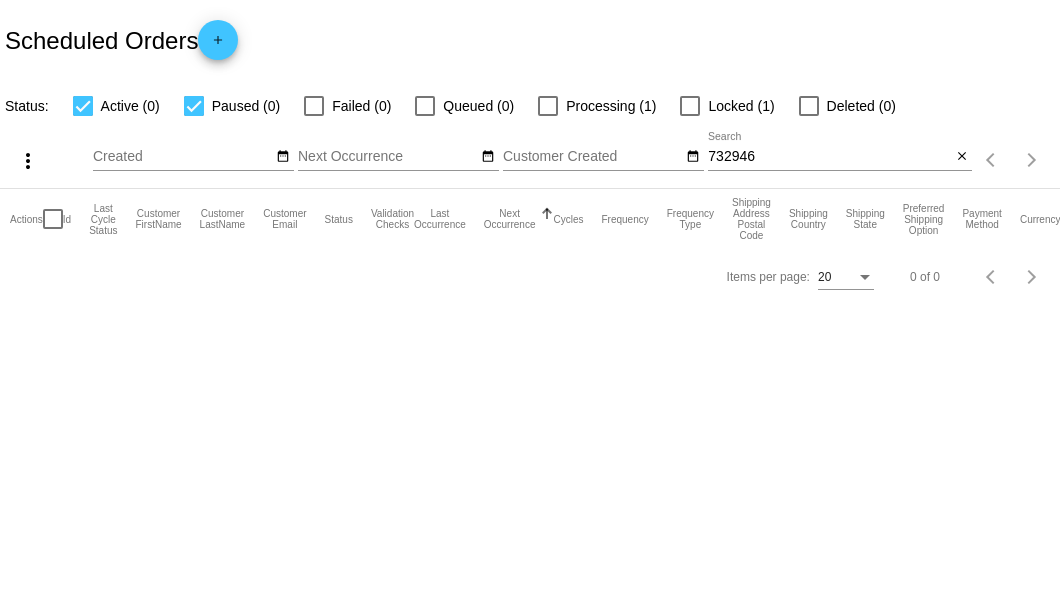 scroll, scrollTop: 0, scrollLeft: 0, axis: both 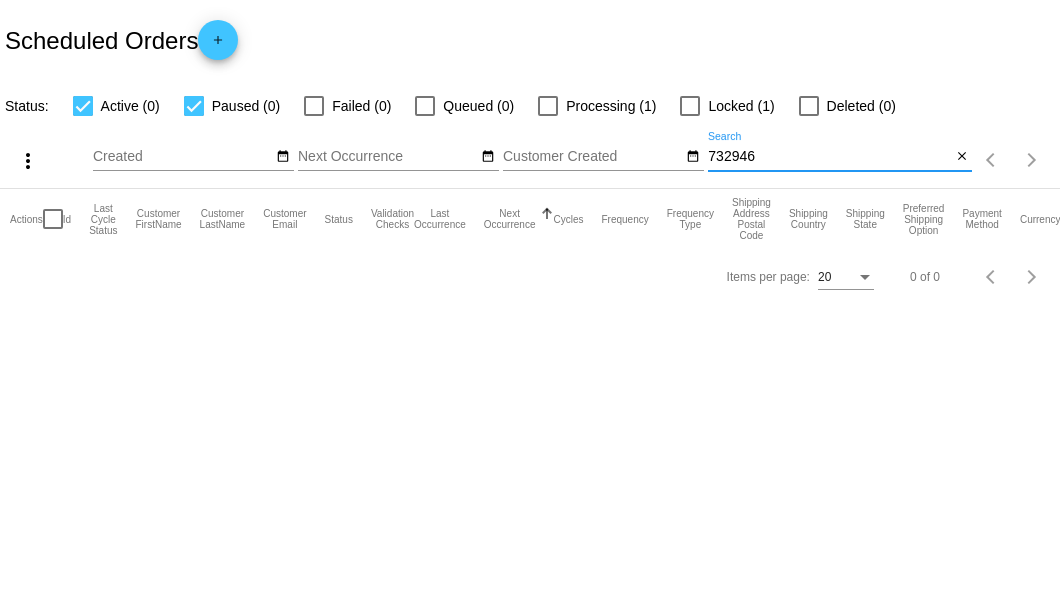 click on "732946" at bounding box center (829, 157) 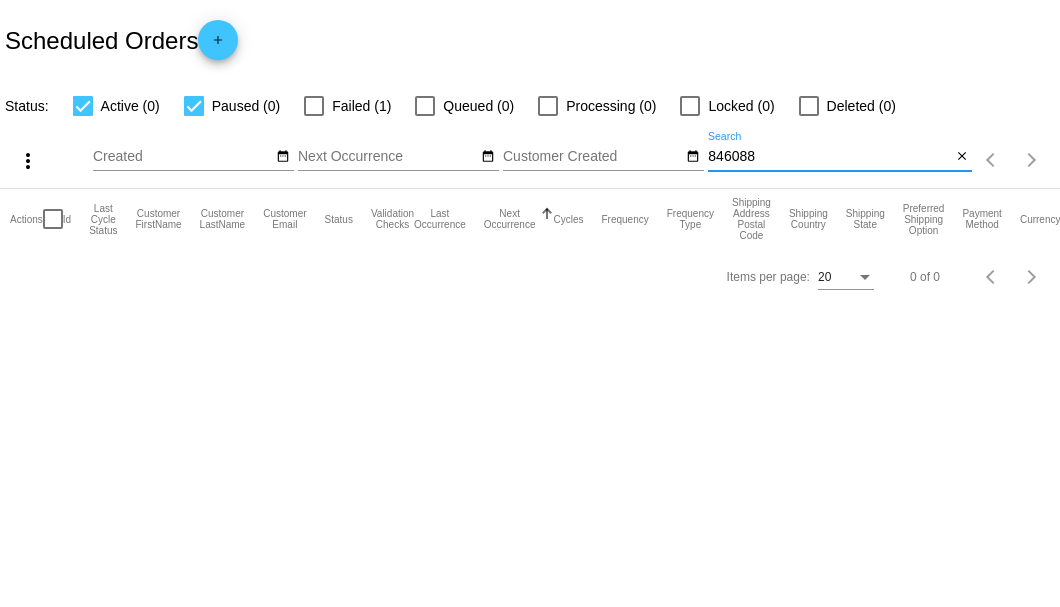 type on "846088" 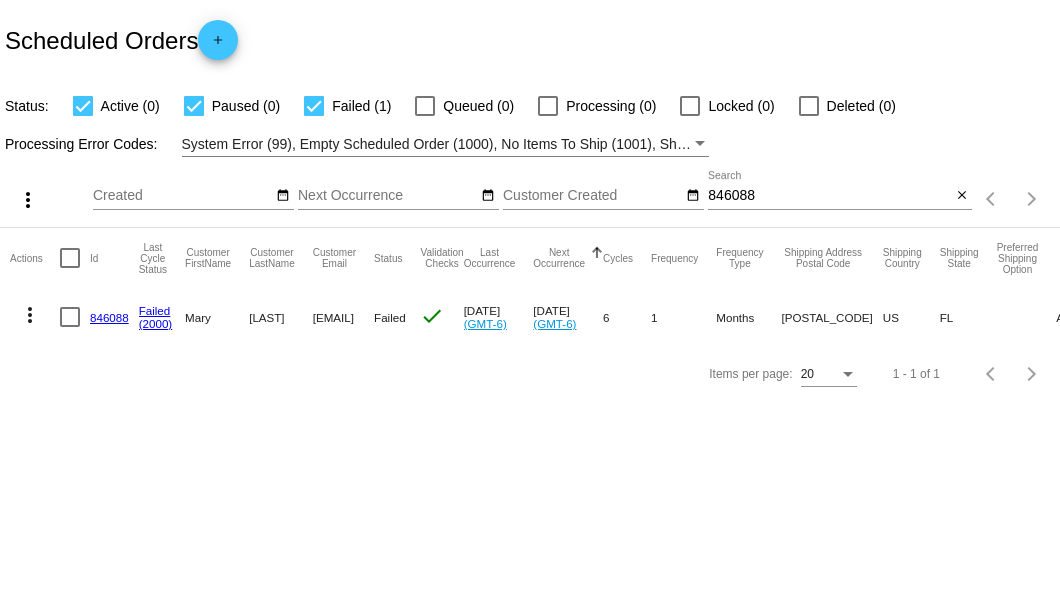 click on "846088" 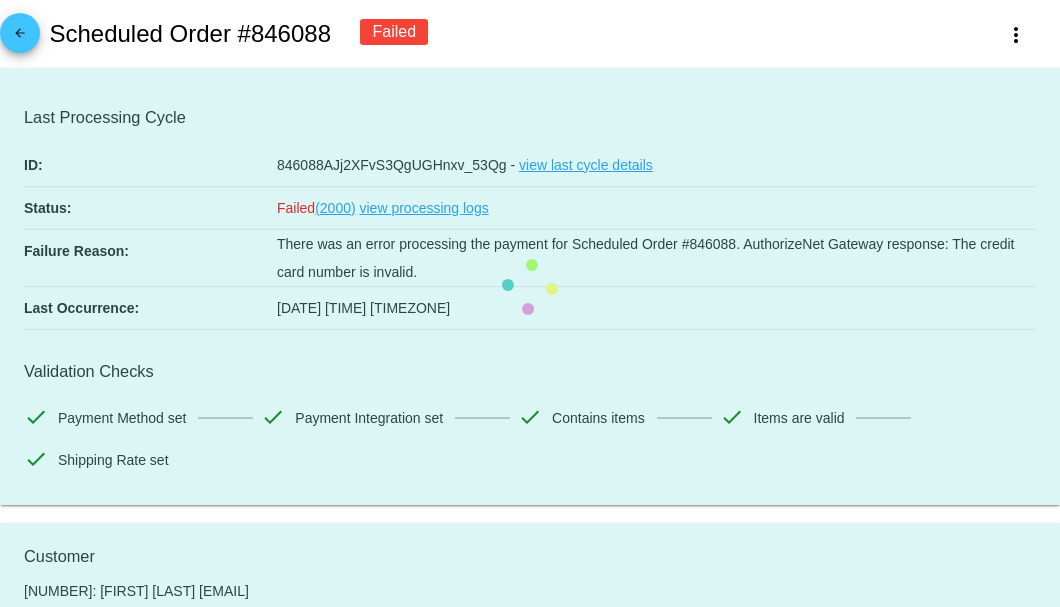 scroll, scrollTop: 200, scrollLeft: 0, axis: vertical 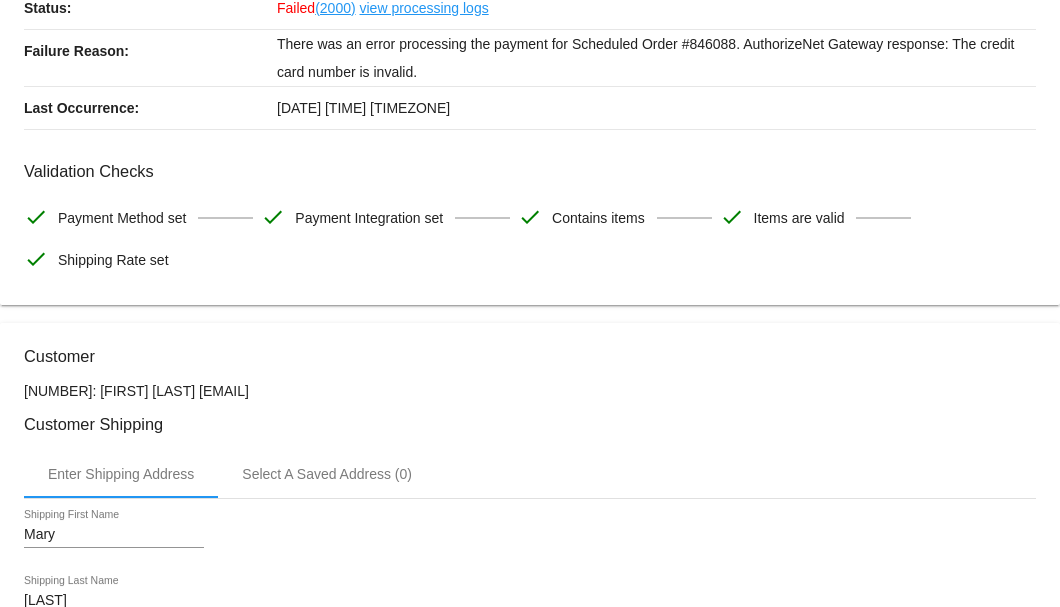 drag, startPoint x: 289, startPoint y: 389, endPoint x: 154, endPoint y: 396, distance: 135.18137 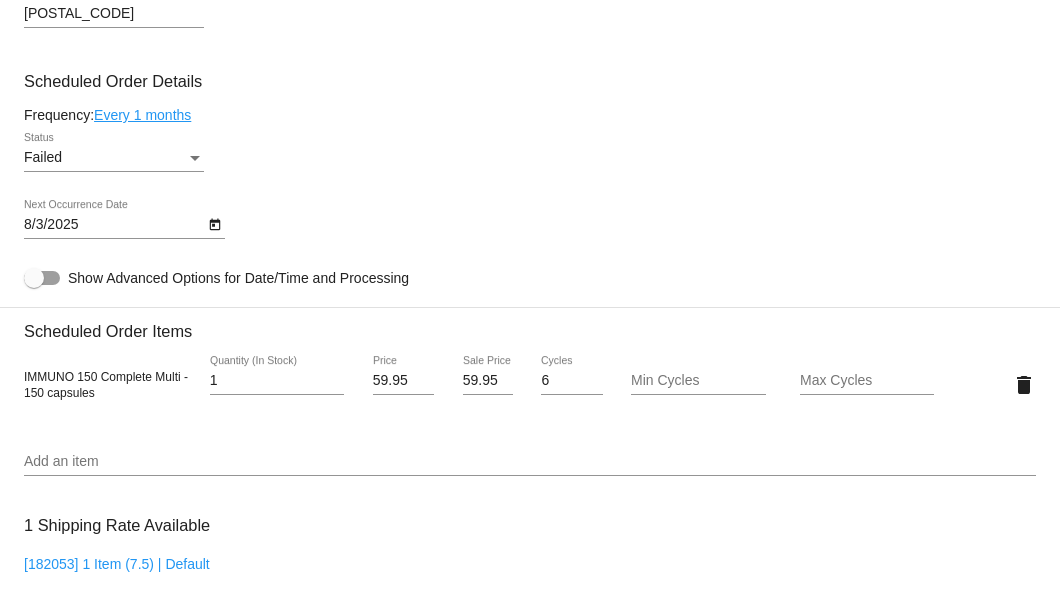 scroll, scrollTop: 1053, scrollLeft: 0, axis: vertical 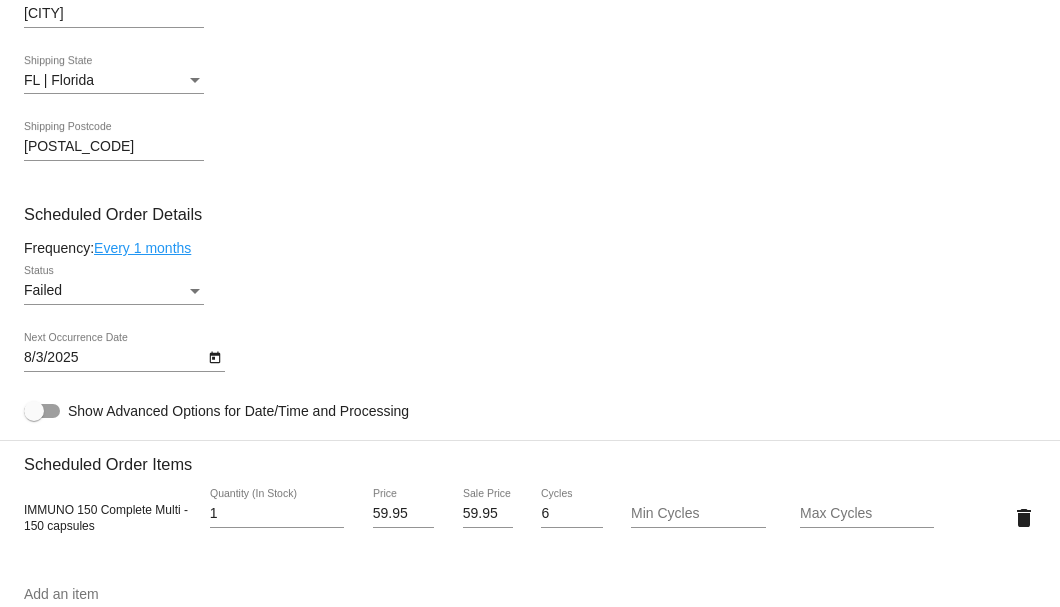 click on "Failed" at bounding box center [105, 291] 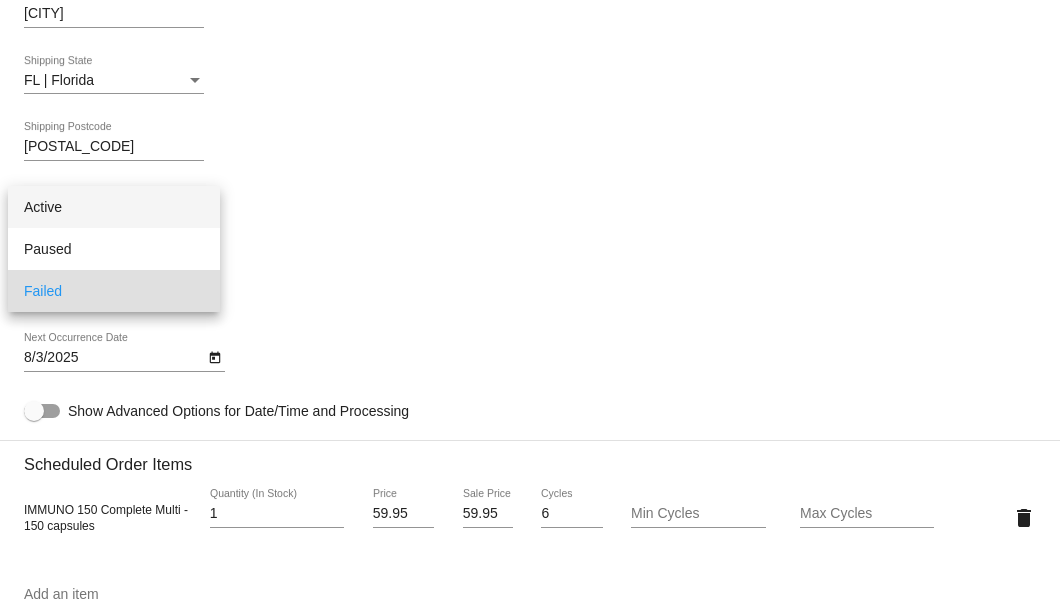 click on "Active" at bounding box center [114, 207] 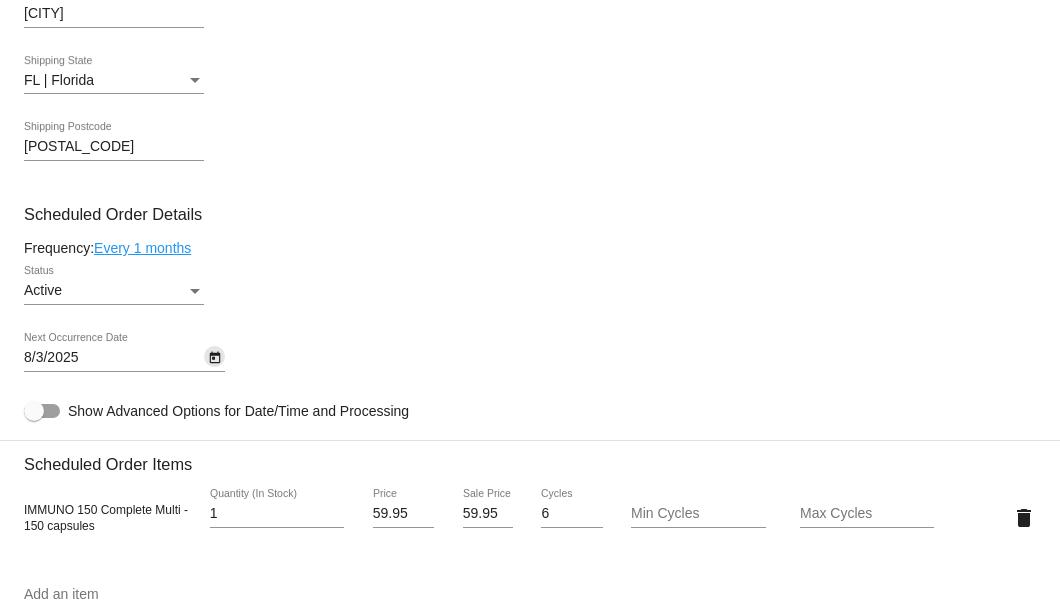 click 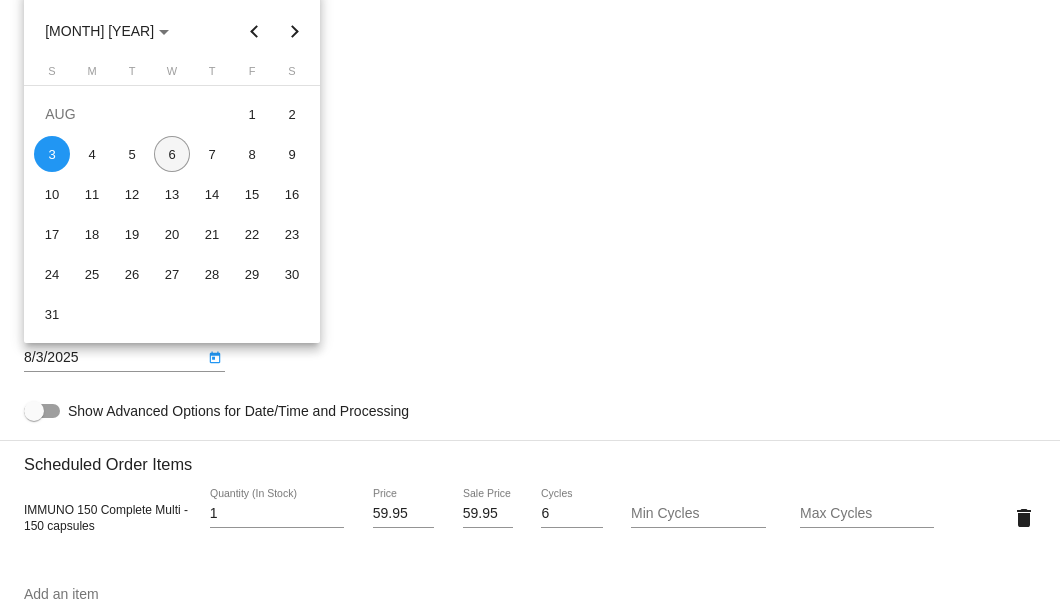 click on "6" at bounding box center [172, 154] 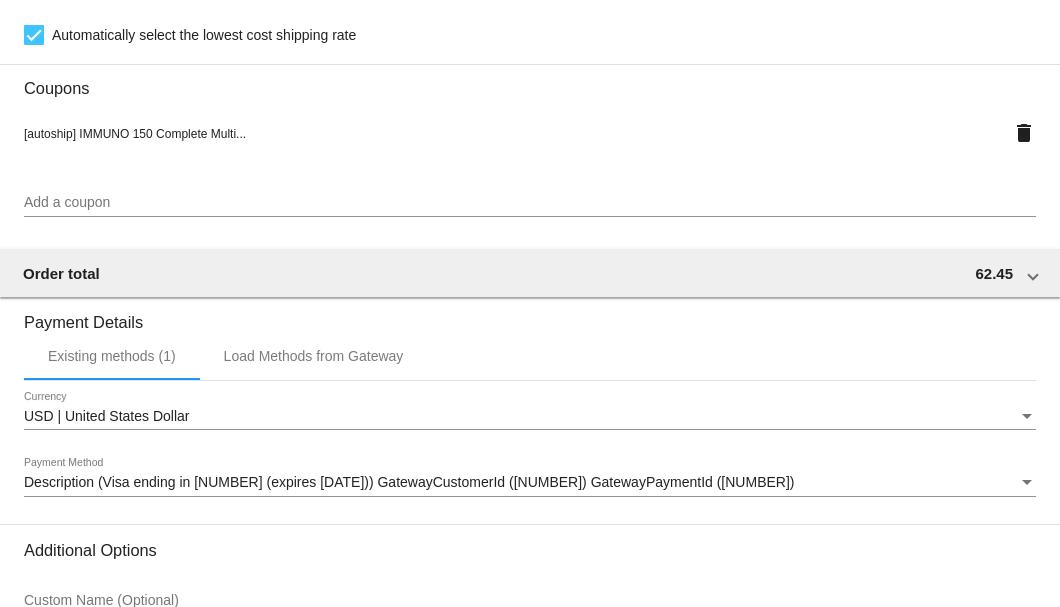 scroll, scrollTop: 1986, scrollLeft: 0, axis: vertical 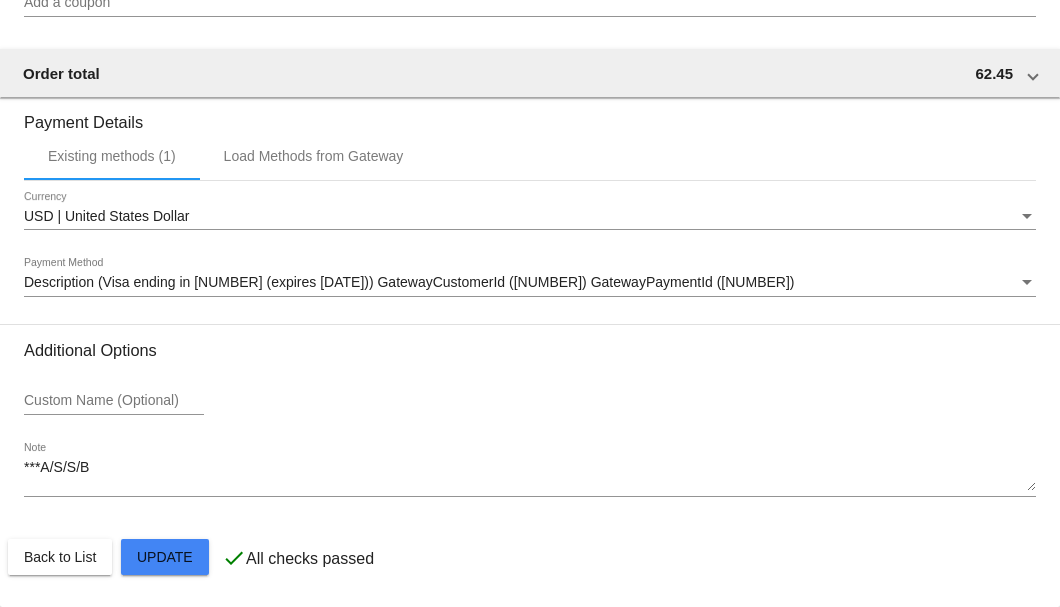 click on "Customer
[NUMBER]: [FIRST] [LAST]
[EMAIL]
Customer Shipping
Enter Shipping Address Select A Saved Address (0)
[FIRST]
Shipping First Name
[LAST]
Shipping Last Name
US | USA
Shipping Country
[NUMBER] [STREET]
Shipping Street 1
Shipping Street 2
[CITY]
Shipping City
[STATE] | [STATE]
Shipping State
[POSTAL_CODE]
Shipping Postcode
Scheduled Order Details
Frequency:
Every 1 months
Active
Status
1" 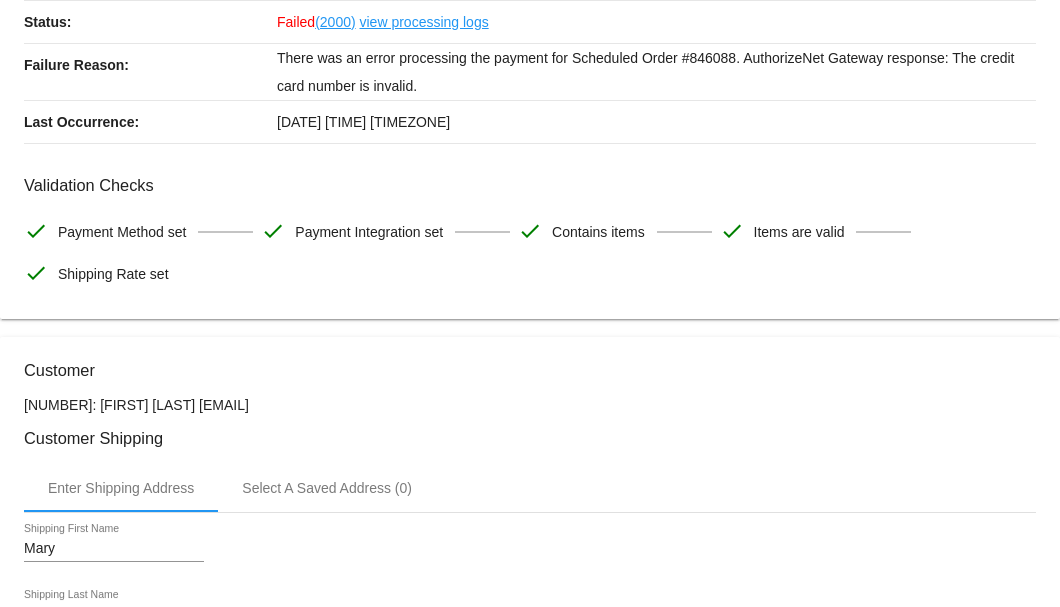 scroll, scrollTop: 0, scrollLeft: 0, axis: both 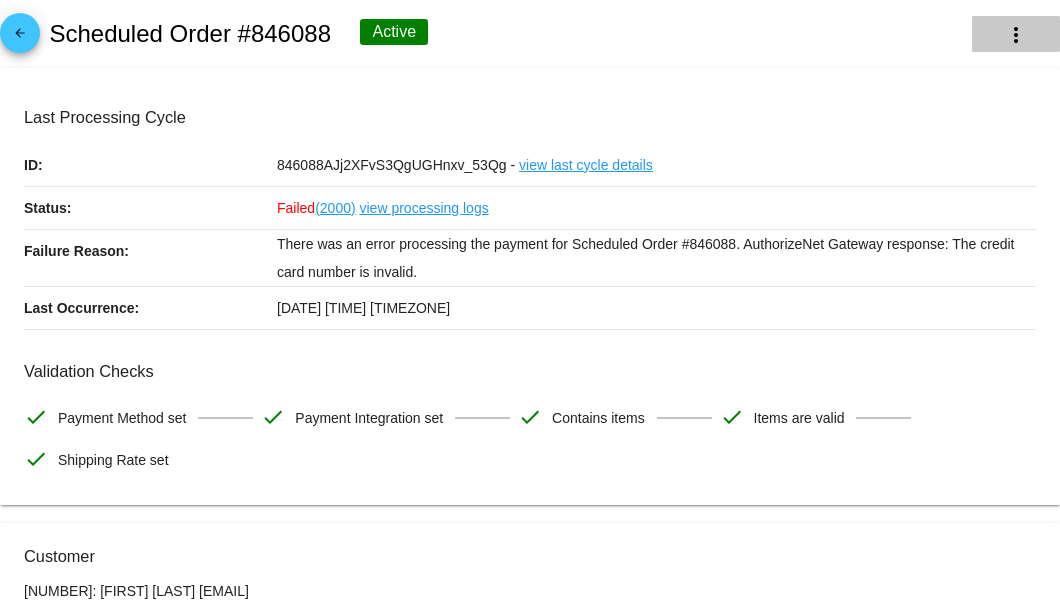 click on "more_vert" 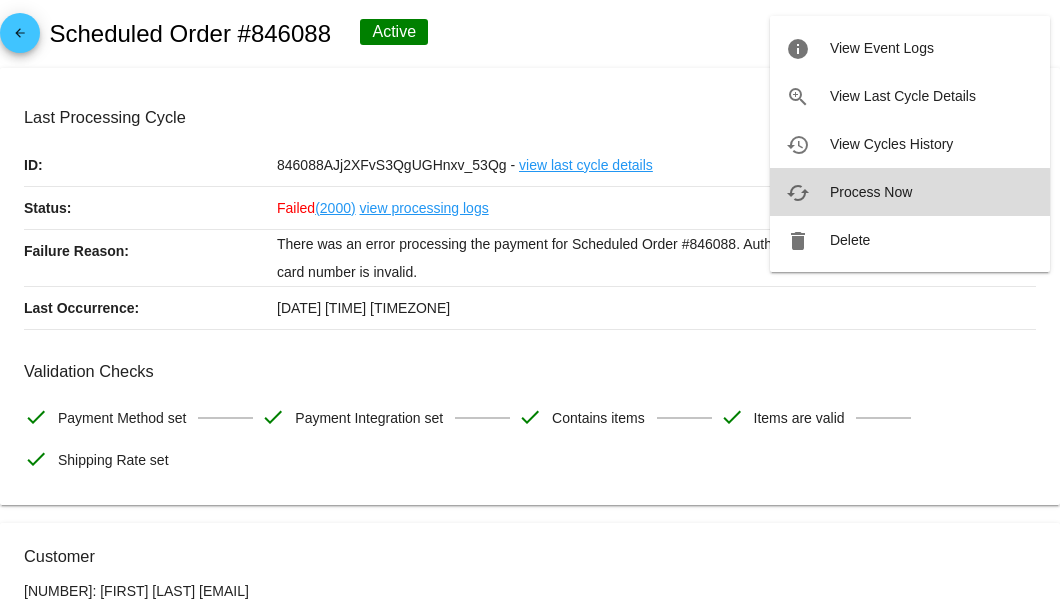 click on "Process Now" at bounding box center [871, 192] 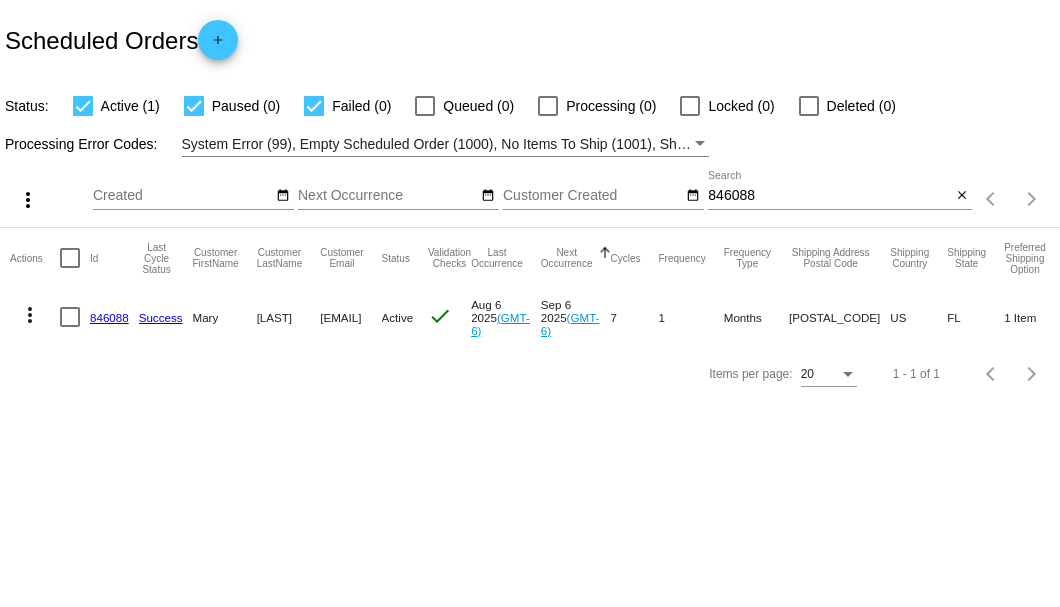 scroll, scrollTop: 0, scrollLeft: 0, axis: both 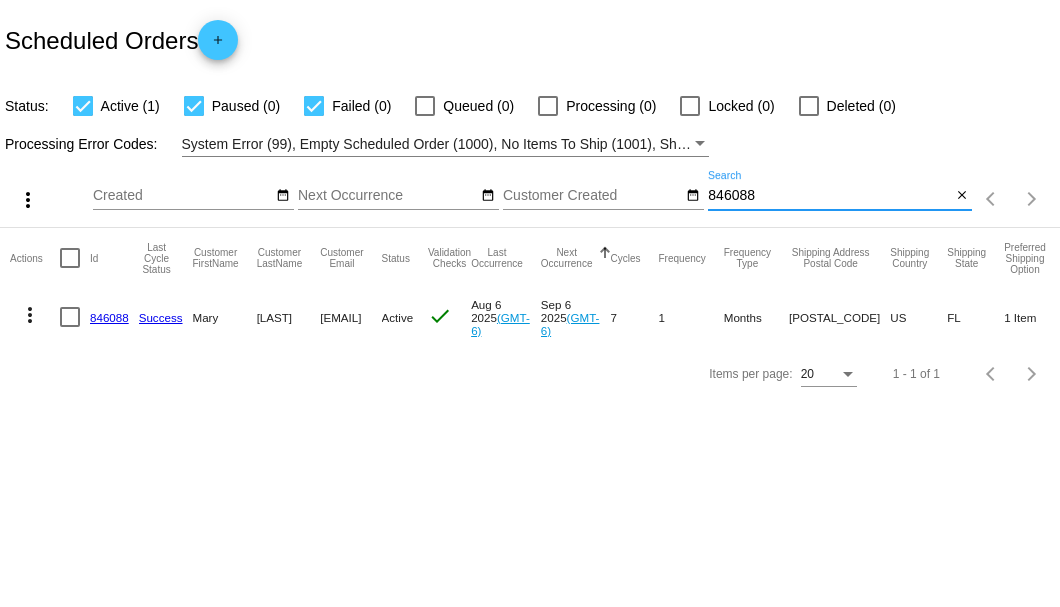 click on "846088" at bounding box center (829, 196) 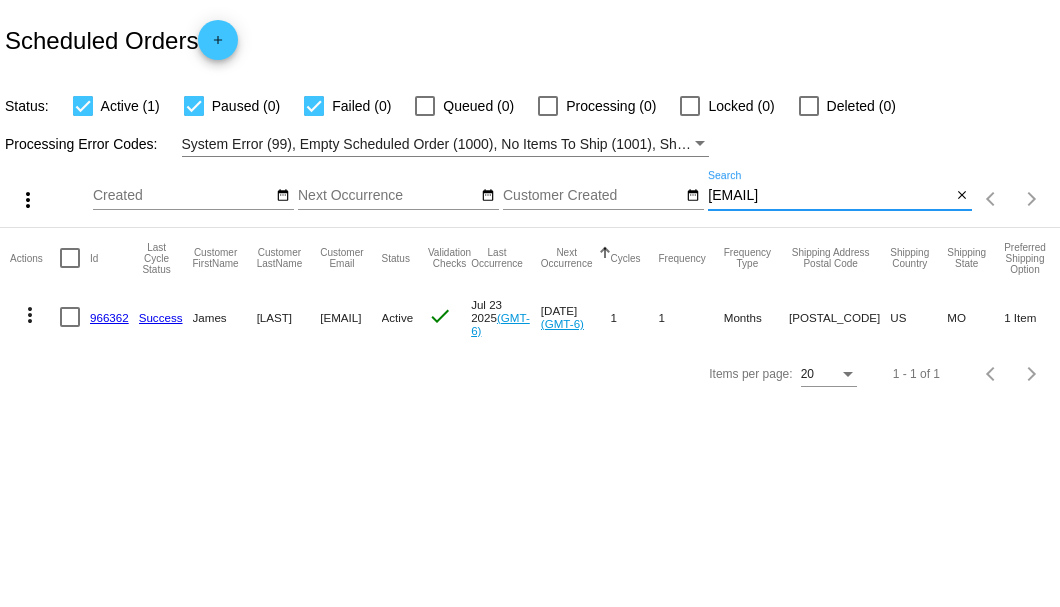 type on "jnelle.roofone@gmail.com" 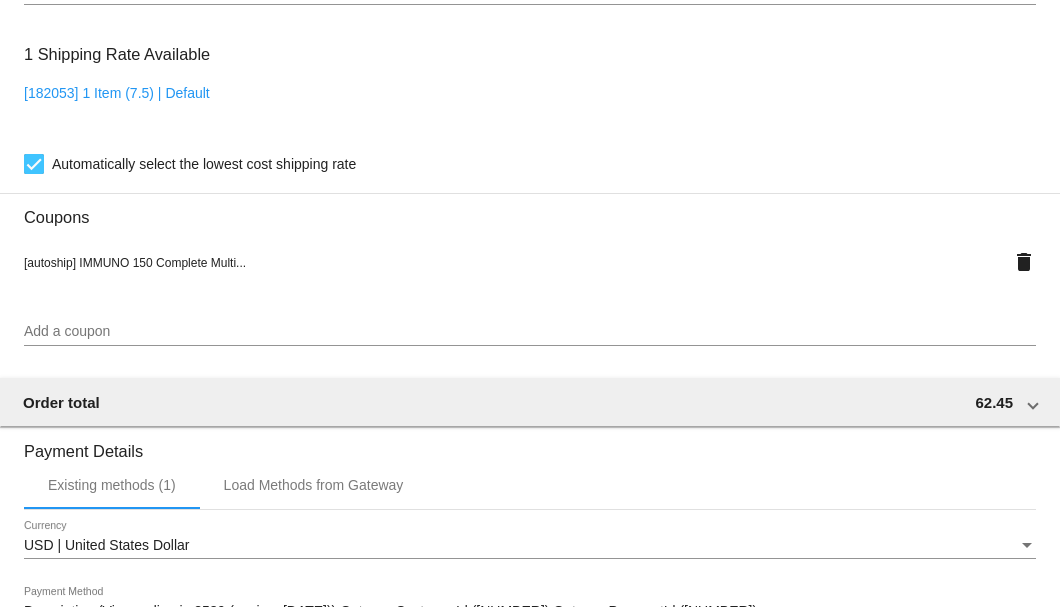 scroll, scrollTop: 1930, scrollLeft: 0, axis: vertical 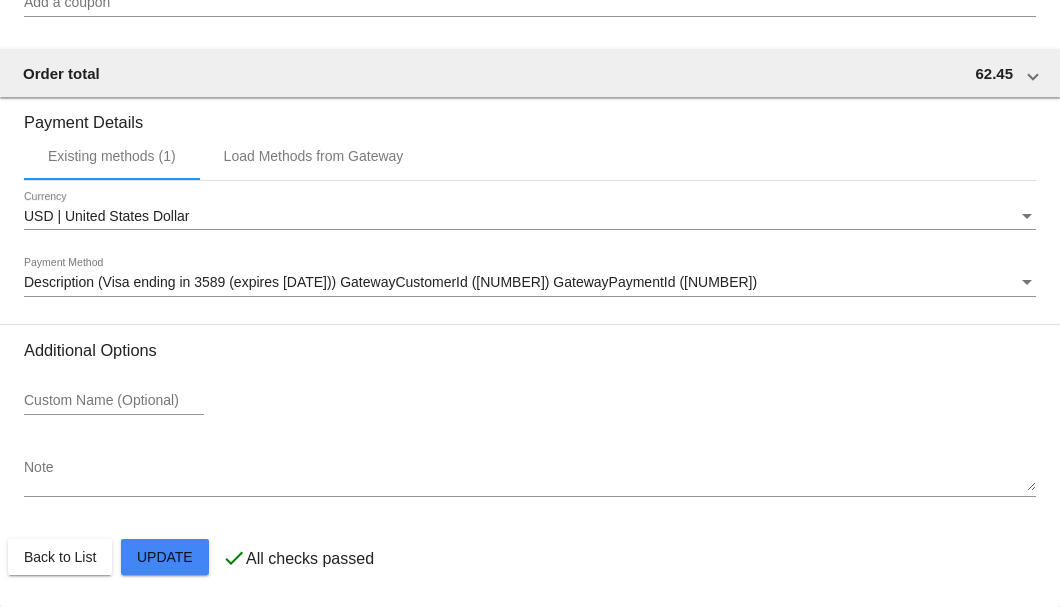 click on "Note" at bounding box center [530, 476] 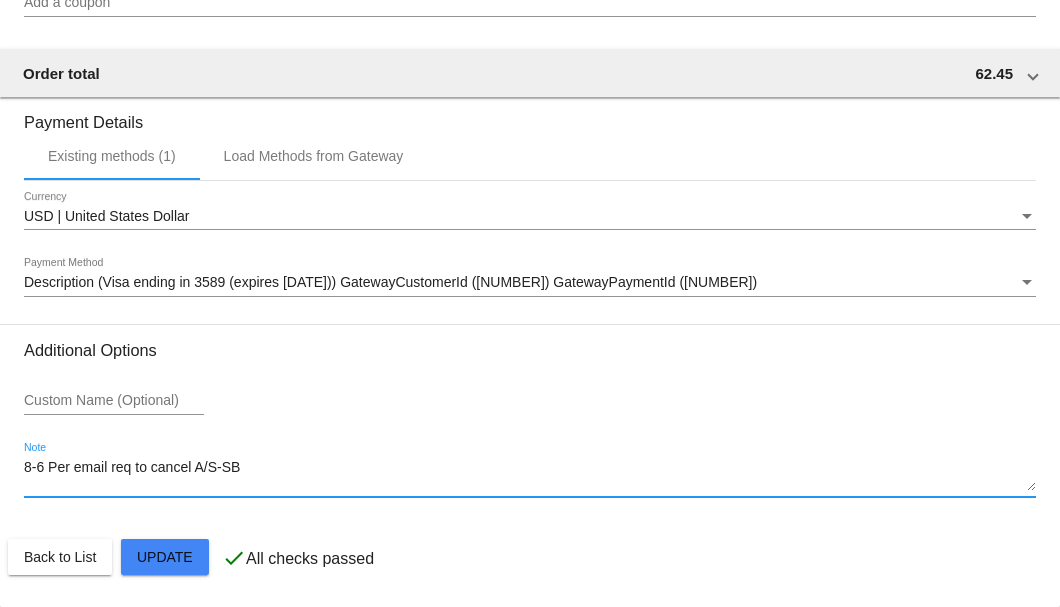 click on "Customer
6836604: James Nelle
jnelle.roofone@gmail.com
Customer Shipping
Enter Shipping Address Select A Saved Address (0)
James
Shipping First Name
Nelle
Shipping Last Name
US | USA
Shipping Country
6797 West Independence Drive
Shipping Street 1
Shipping Street 2
Springfield
Shipping City
MO | Missouri
Shipping State
65802
Shipping Postcode
Scheduled Order Details
Frequency:
Every 1 months
Active" 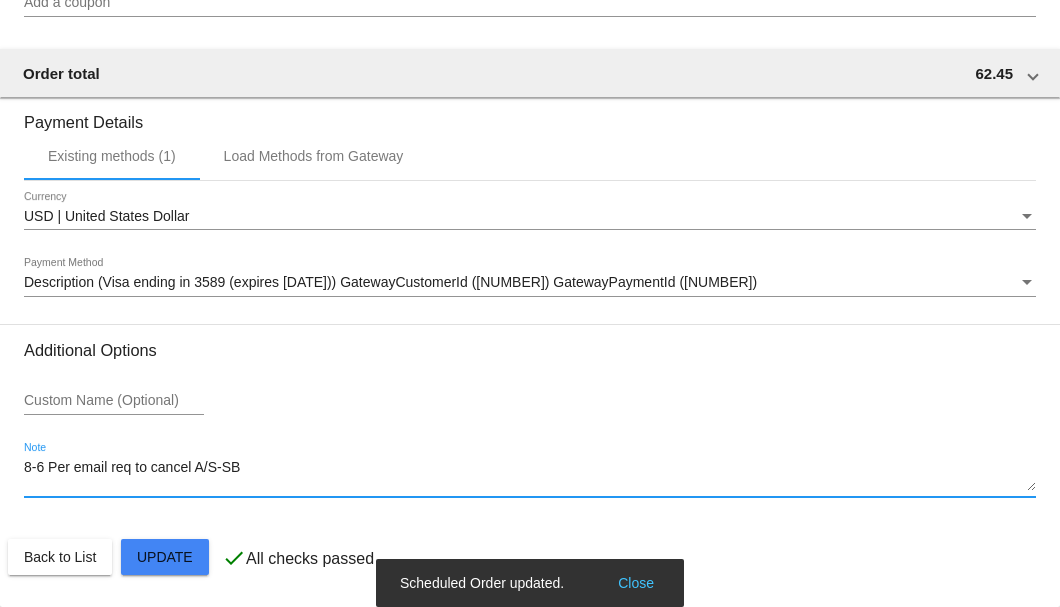 type on "8-6 Per email req to cancel A/S-SB" 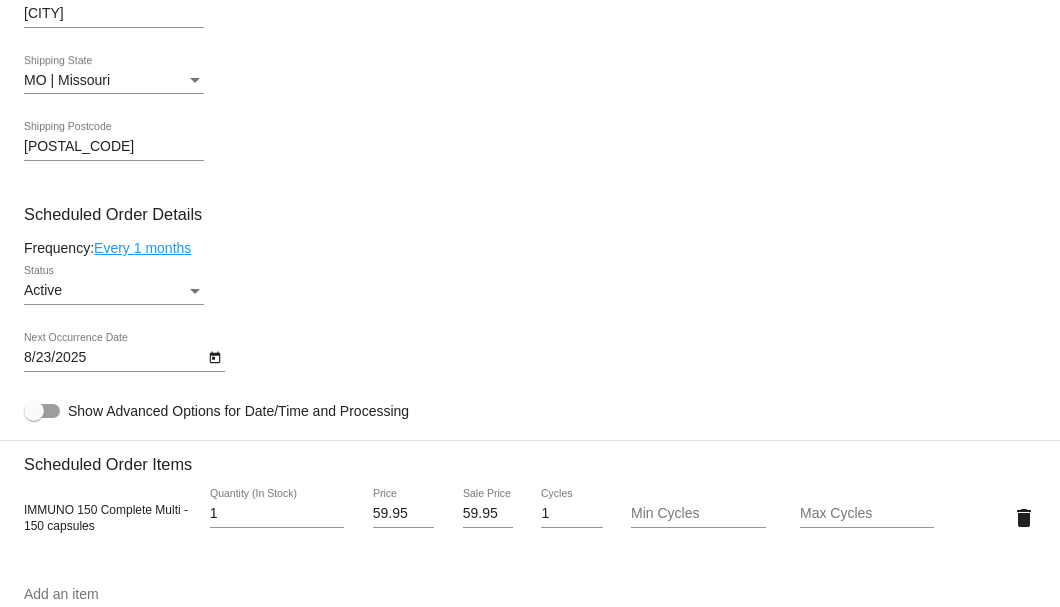 scroll, scrollTop: 863, scrollLeft: 0, axis: vertical 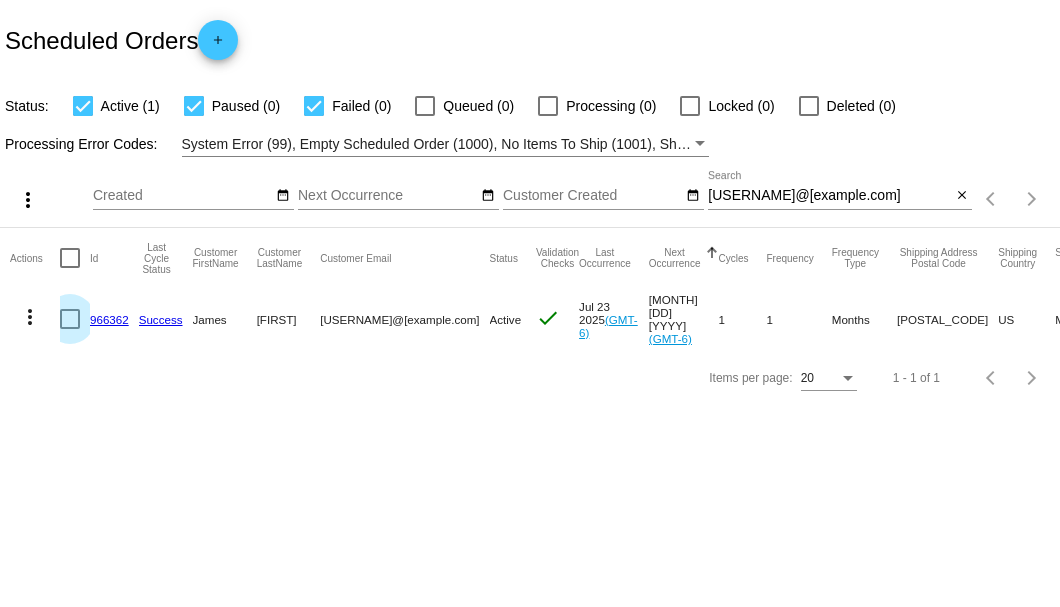 click at bounding box center [70, 319] 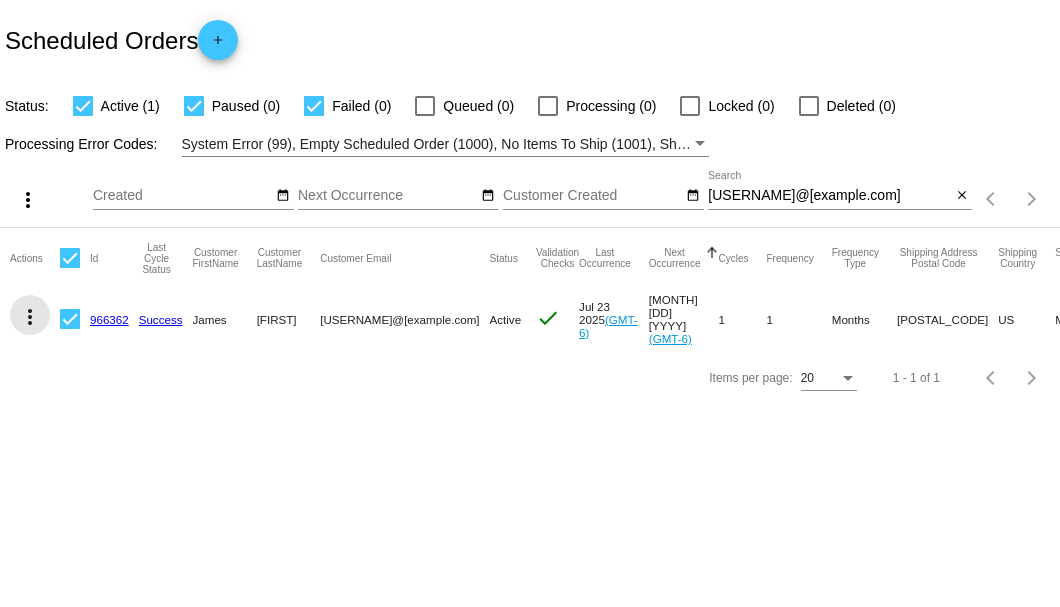 click on "more_vert" 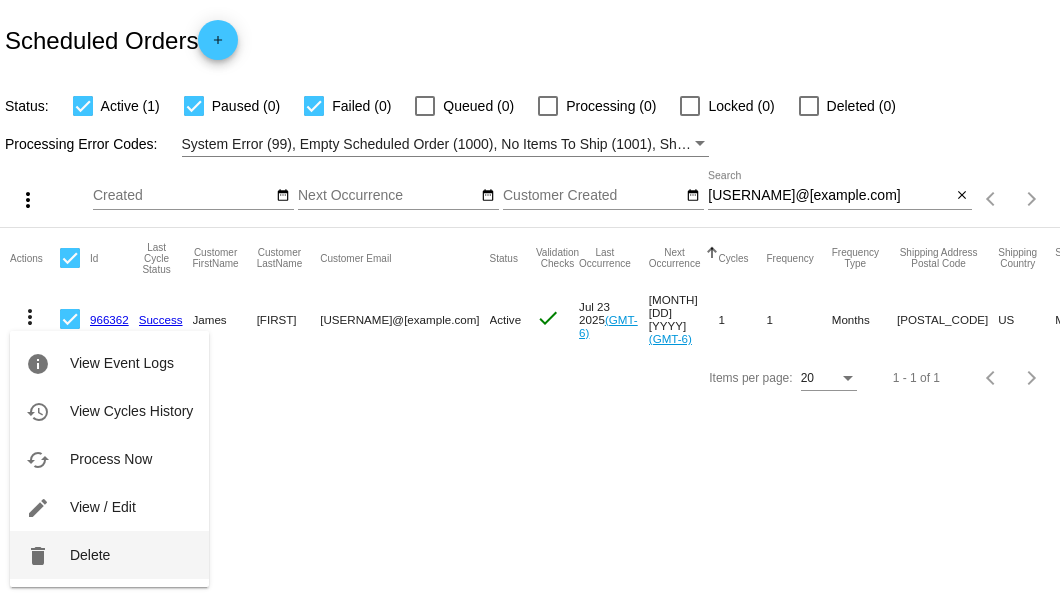 click on "Delete" at bounding box center (90, 555) 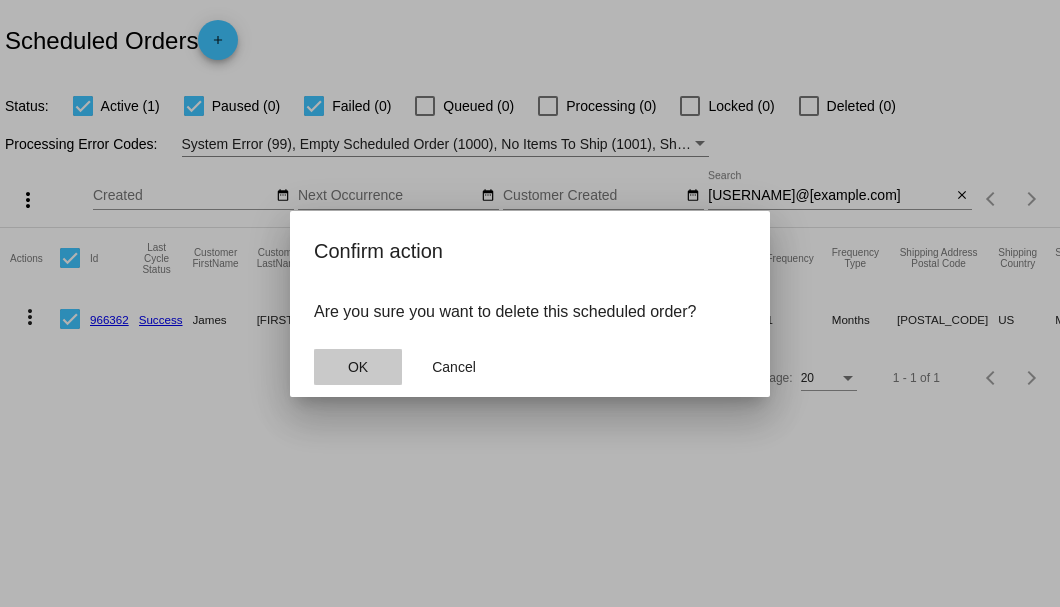 click on "OK" 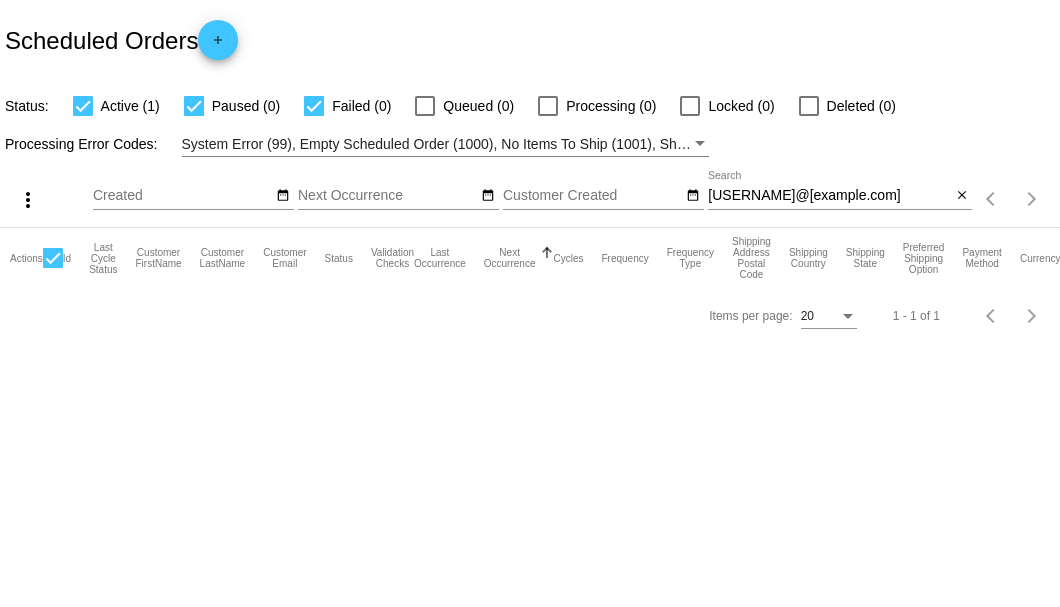 click on "jnelle.roofone@gmail.com" at bounding box center (829, 196) 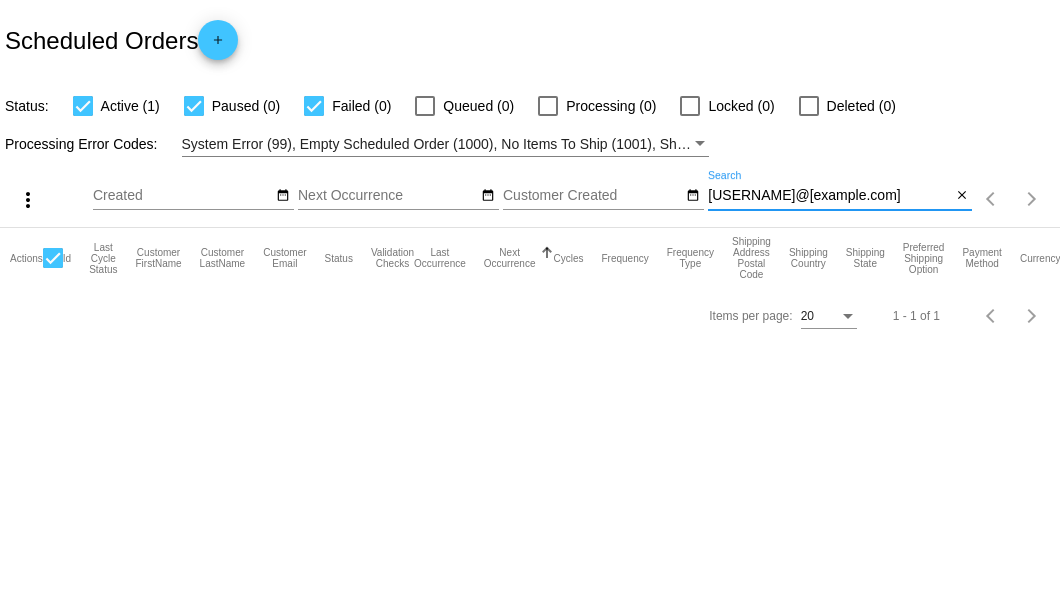 type on "jnelle.roofone@gmail.com" 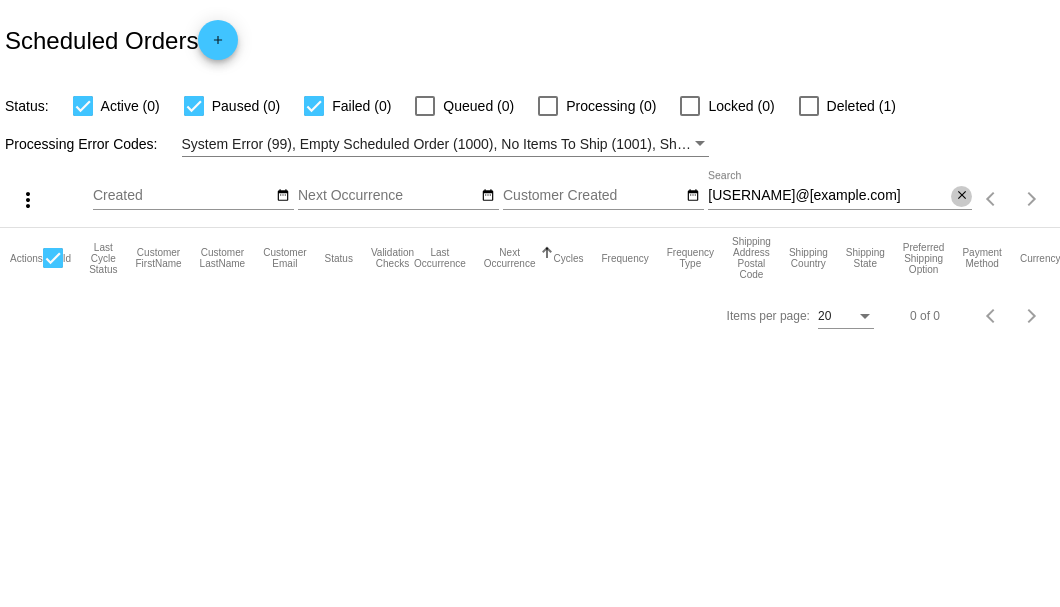 click on "close" 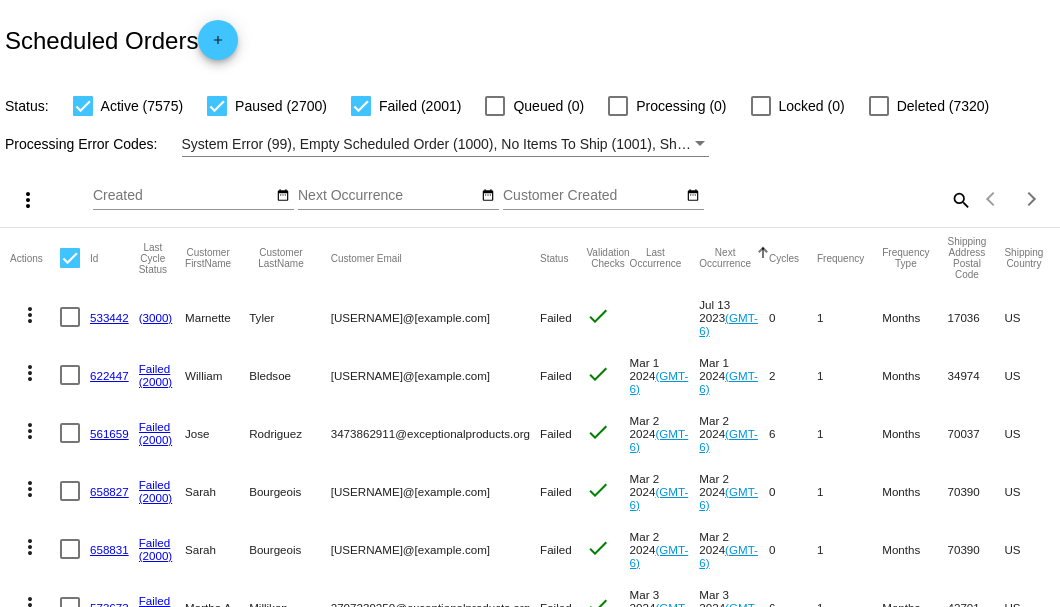 click on "search" 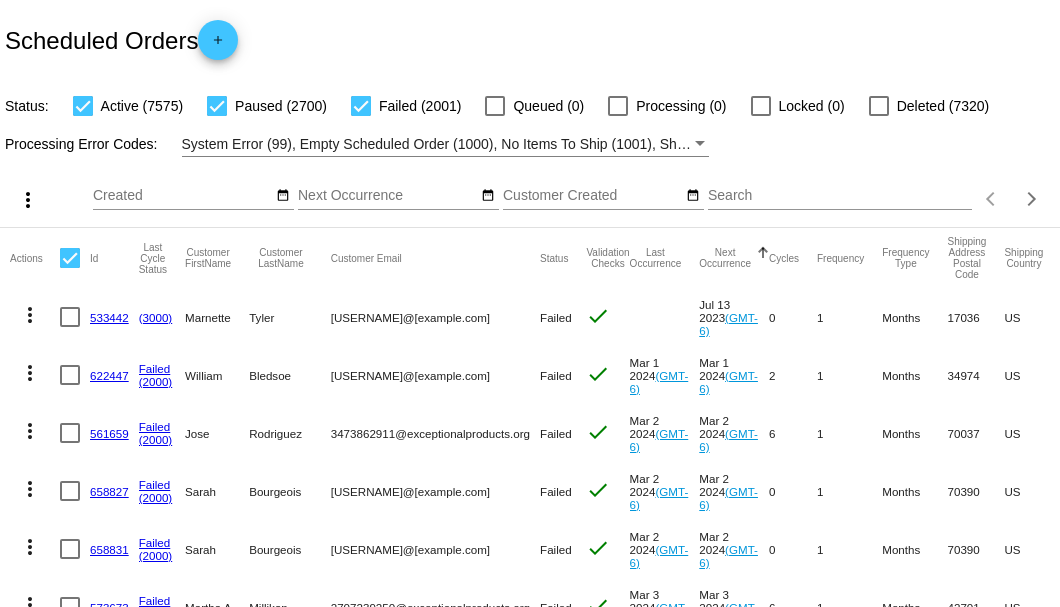 click on "Search" at bounding box center (840, 196) 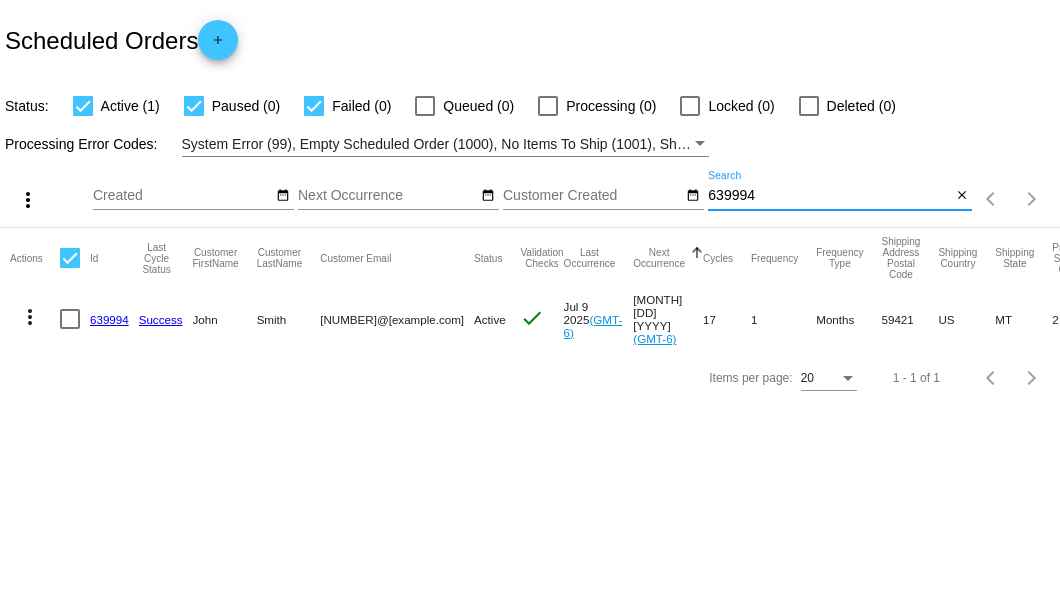 type on "639994" 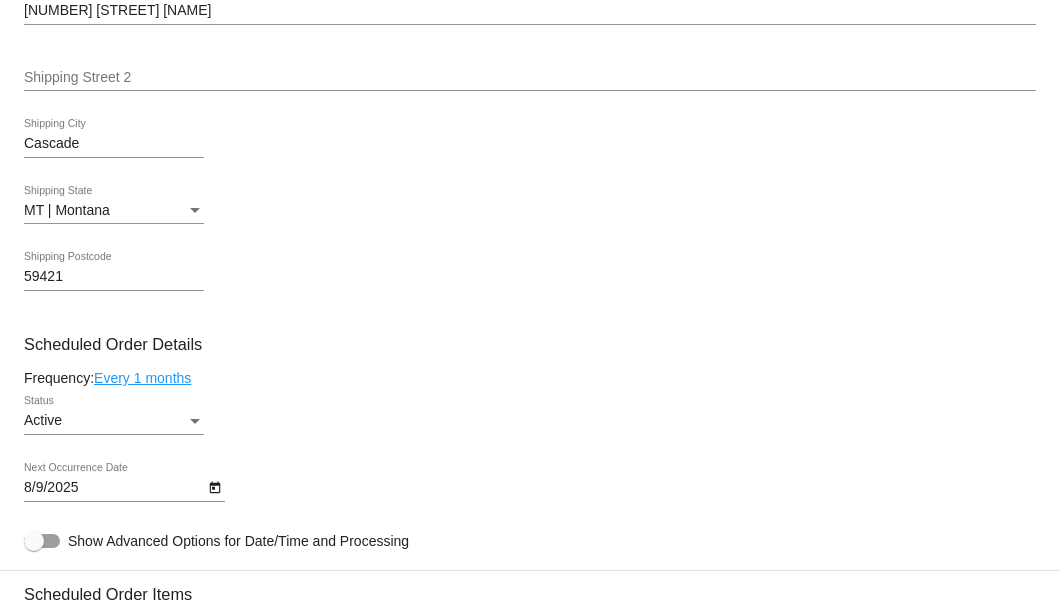 scroll, scrollTop: 1133, scrollLeft: 0, axis: vertical 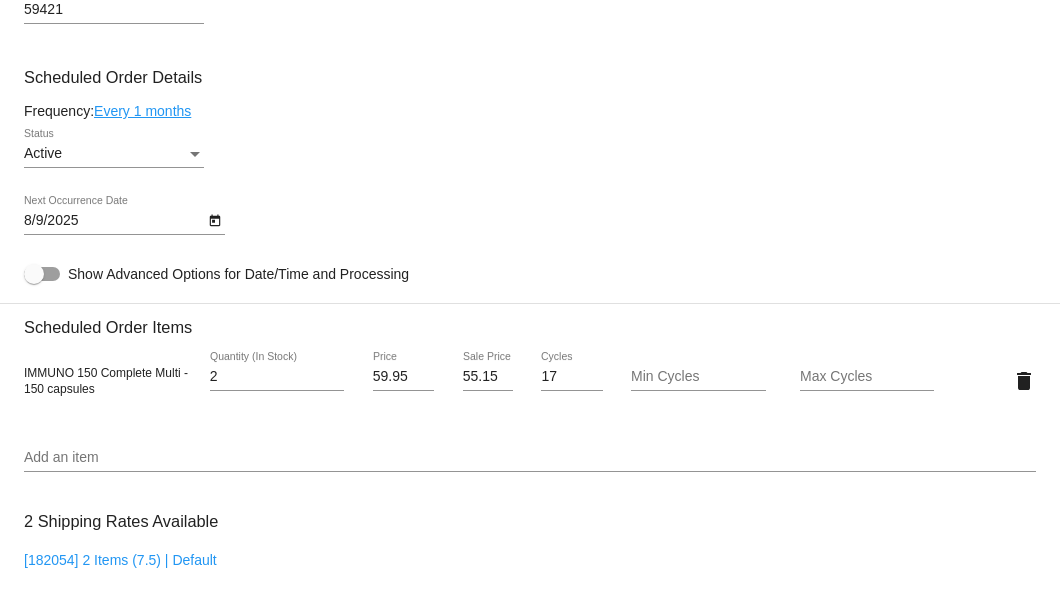 click 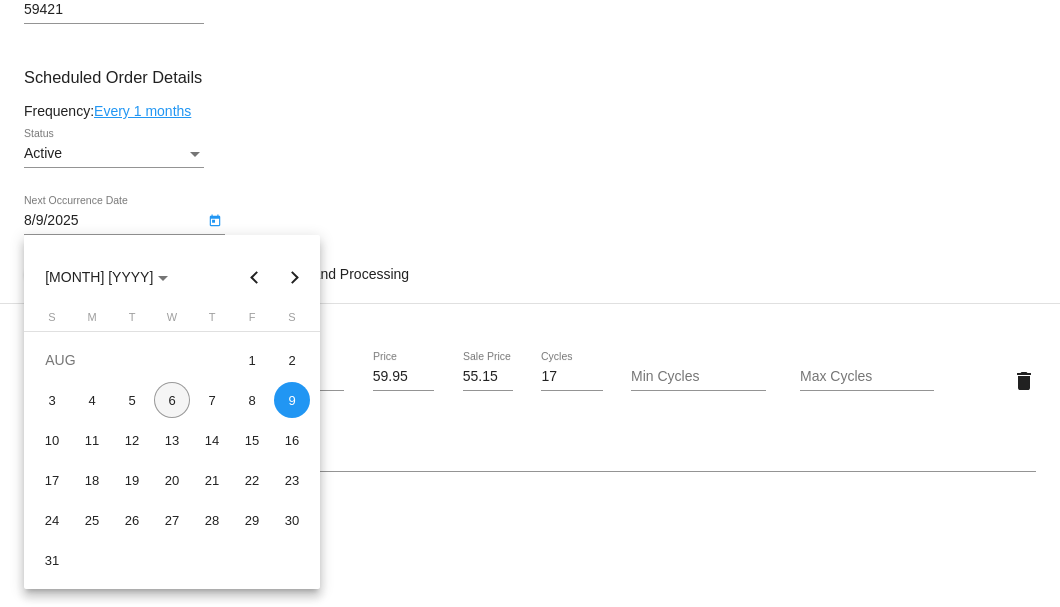 click on "6" at bounding box center [172, 400] 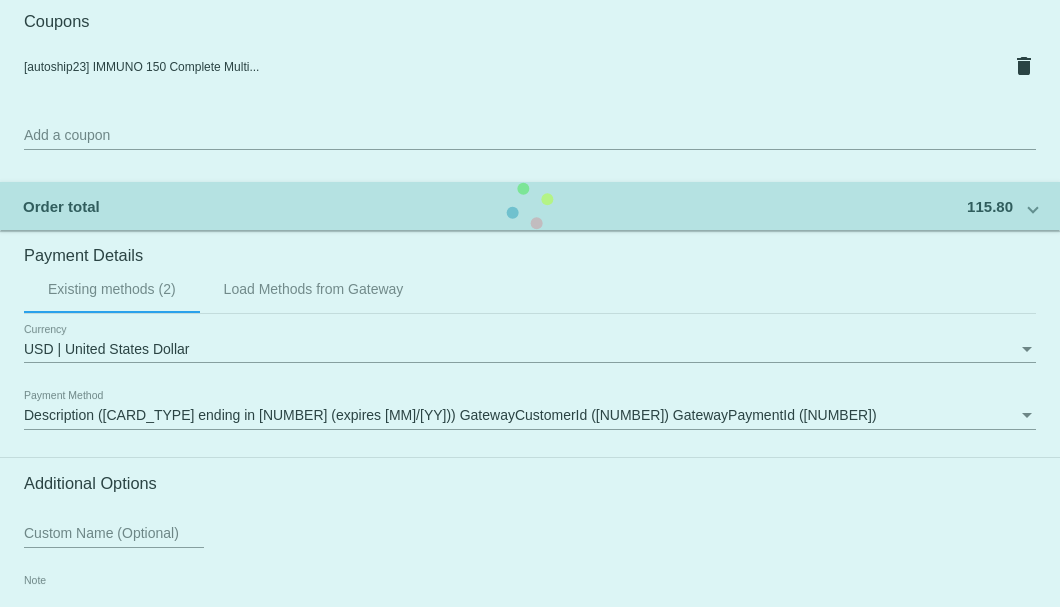 scroll, scrollTop: 1930, scrollLeft: 0, axis: vertical 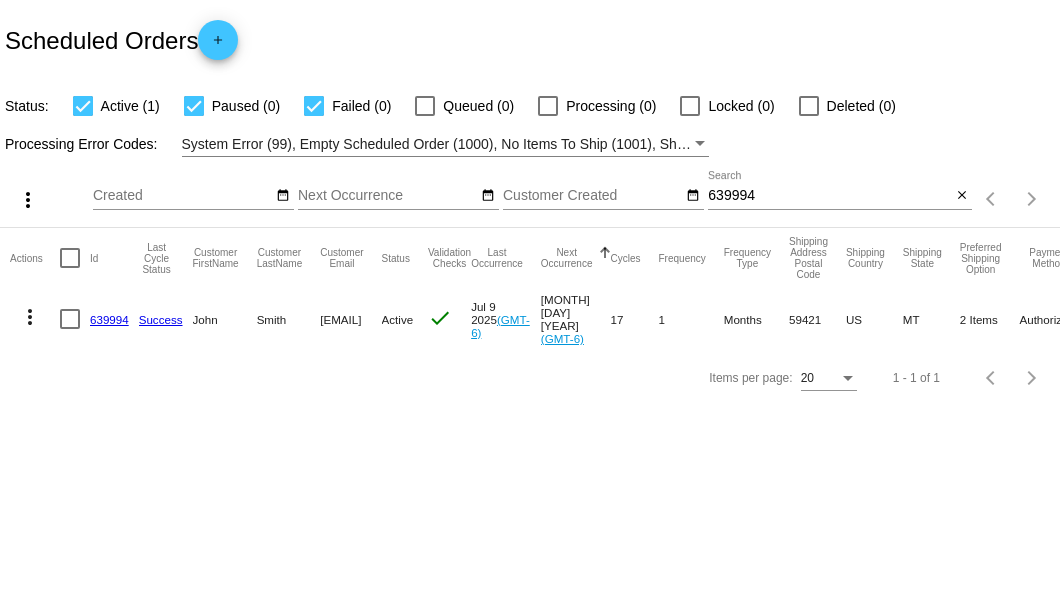 click on "639994" 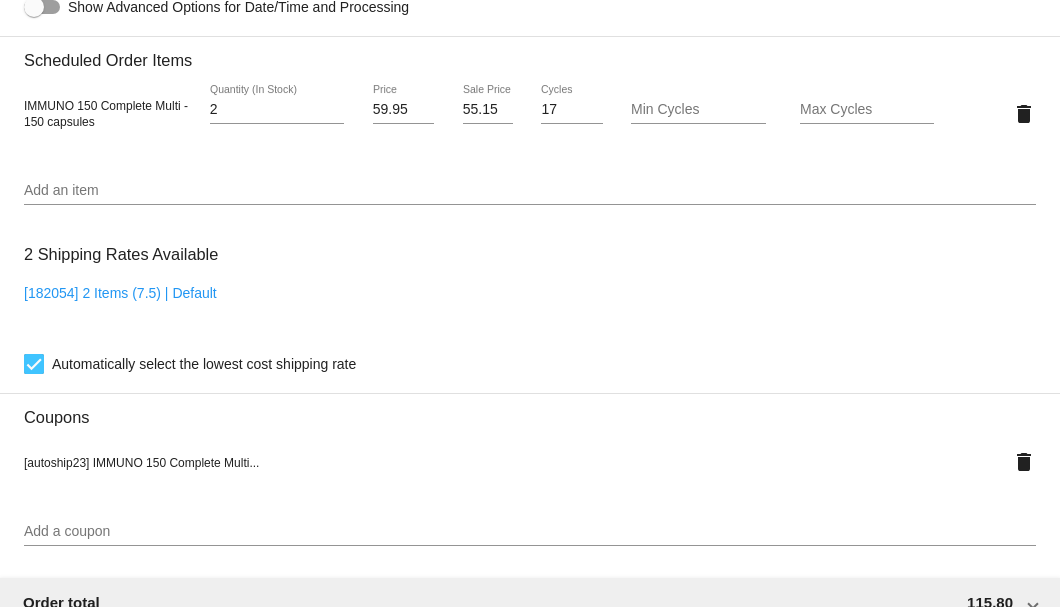 scroll, scrollTop: 1200, scrollLeft: 0, axis: vertical 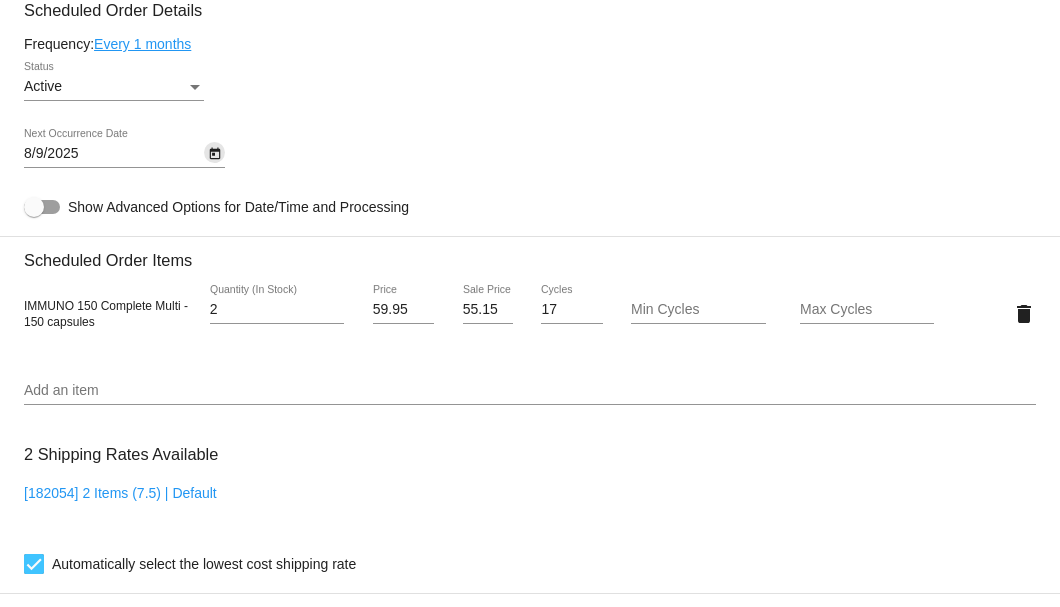 click 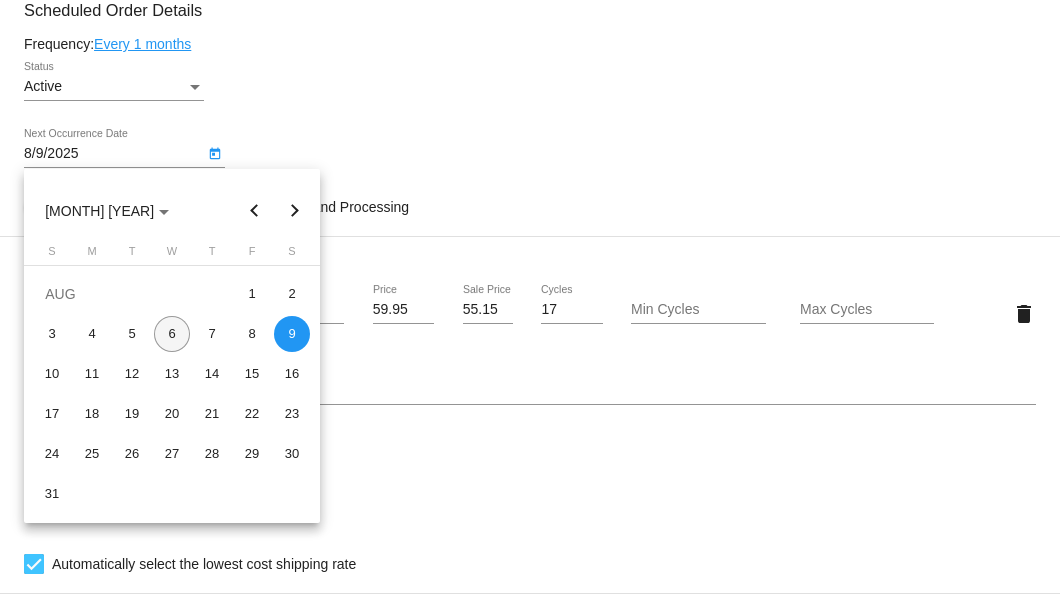 click on "6" at bounding box center [172, 334] 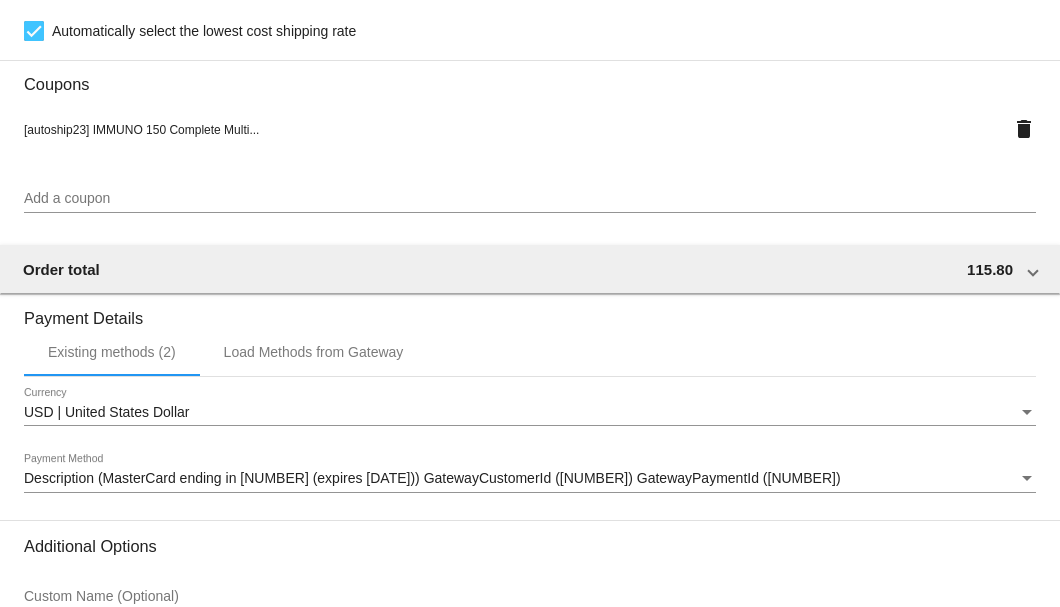 scroll, scrollTop: 1930, scrollLeft: 0, axis: vertical 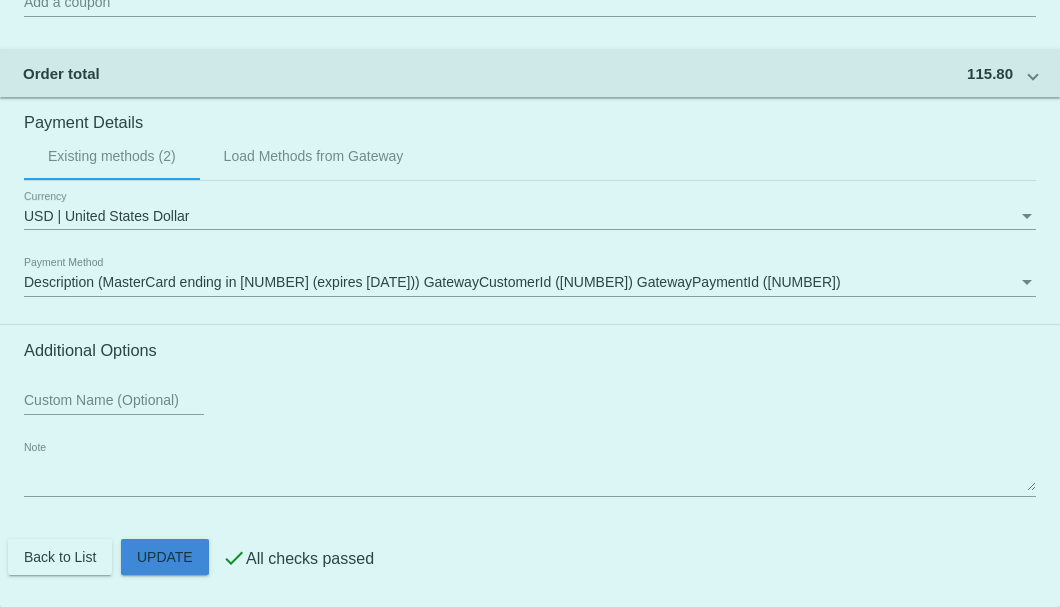 click on "Customer
[NUMBER]: [FIRST] [LAST]
[EMAIL]
Customer Shipping
Enter Shipping Address Select A Saved Address (0)
[FIRST]
Shipping First Name
[LAST]
Shipping Last Name
US | USA
Shipping Country
[NUMBER] [STREET]
Shipping Street 1
Shipping Street 2
Cascade
Shipping City
MT | Montana
Shipping State
[POSTAL_CODE]
Shipping Postcode
Scheduled Order Details
Frequency:
Every 1 months
Active
Status 2" 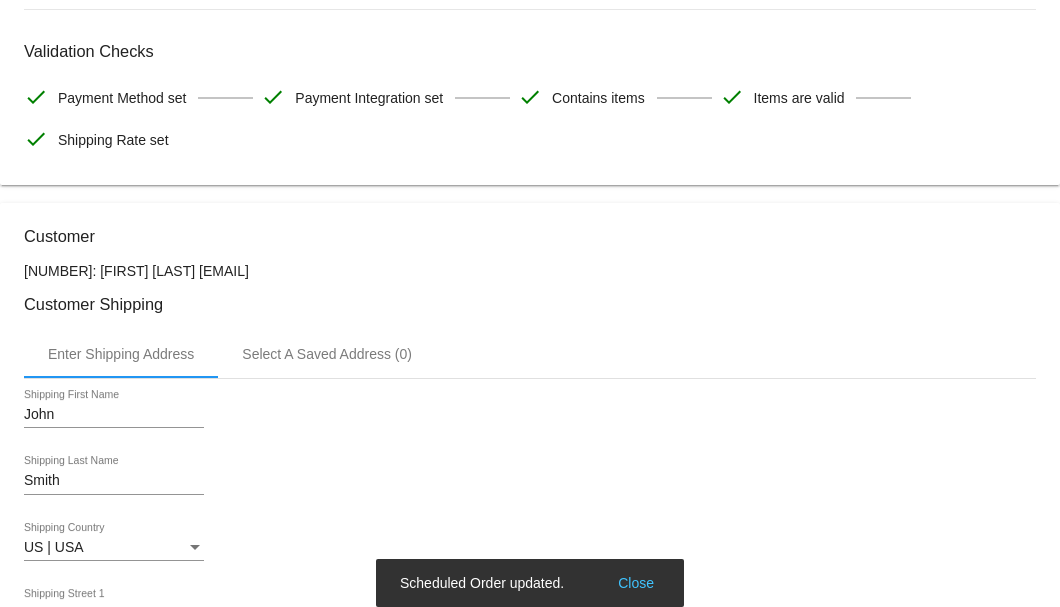 scroll, scrollTop: 0, scrollLeft: 0, axis: both 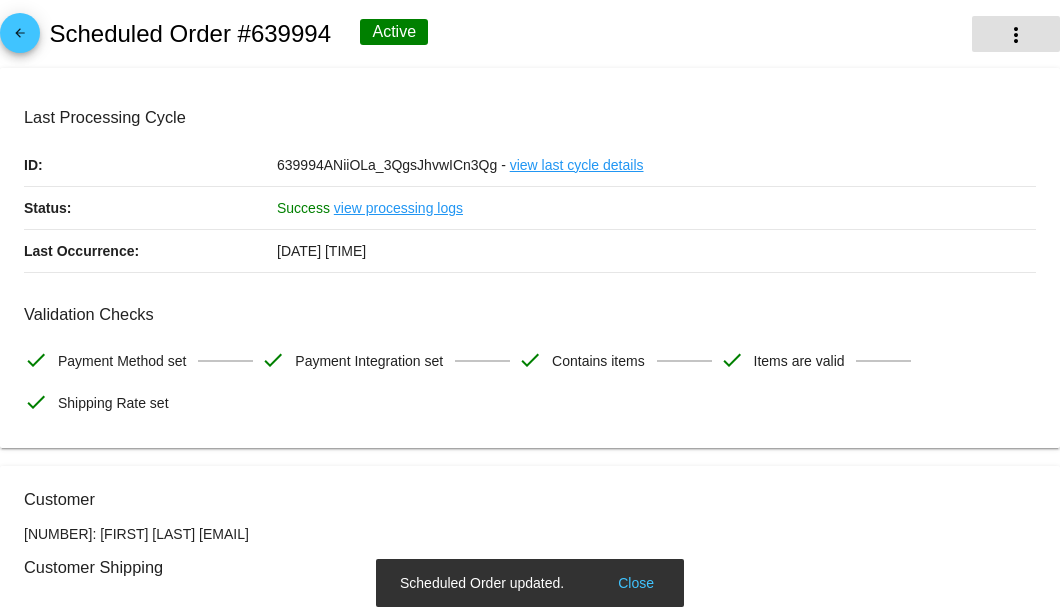 click on "more_vert" 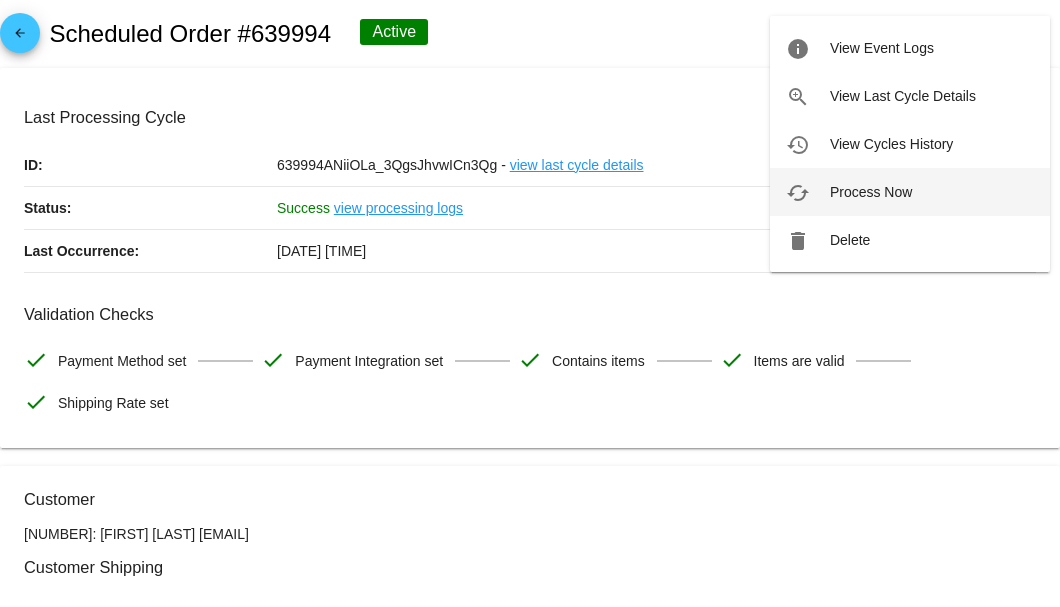 click on "Process Now" at bounding box center (871, 192) 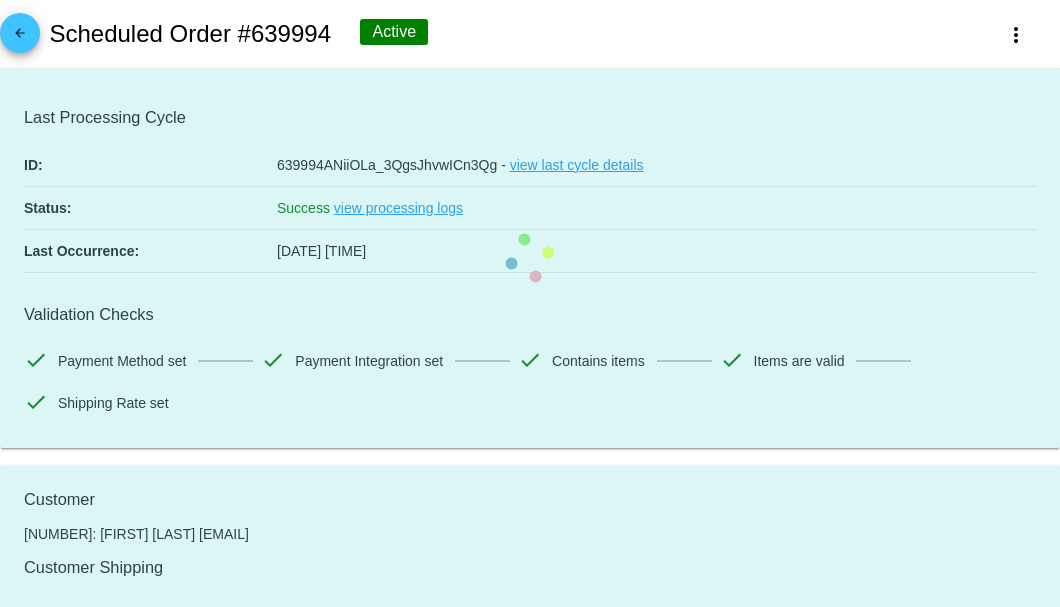 scroll, scrollTop: 200, scrollLeft: 0, axis: vertical 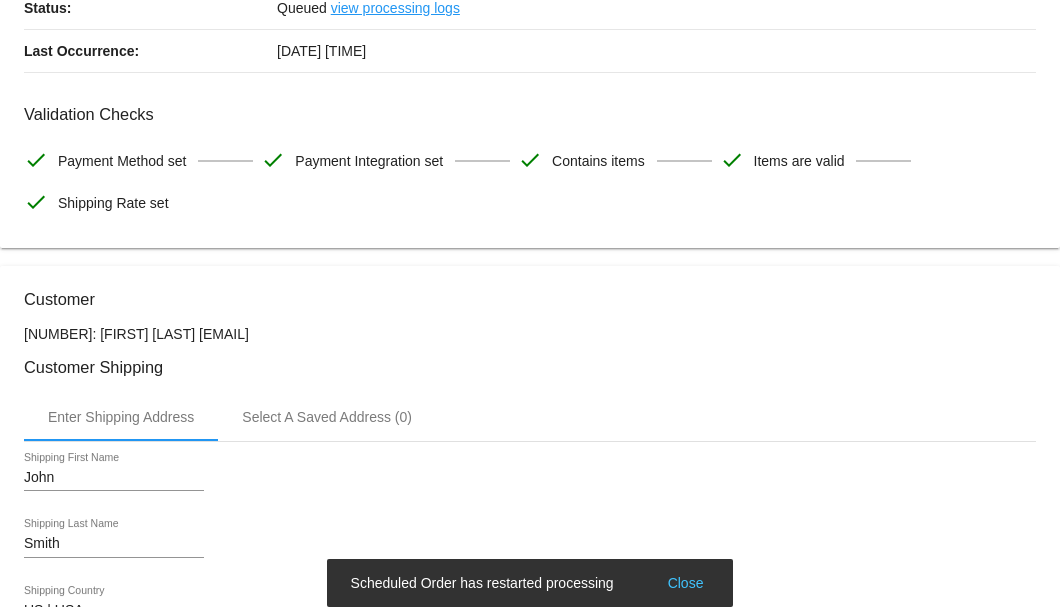drag, startPoint x: 404, startPoint y: 335, endPoint x: 160, endPoint y: 334, distance: 244.00204 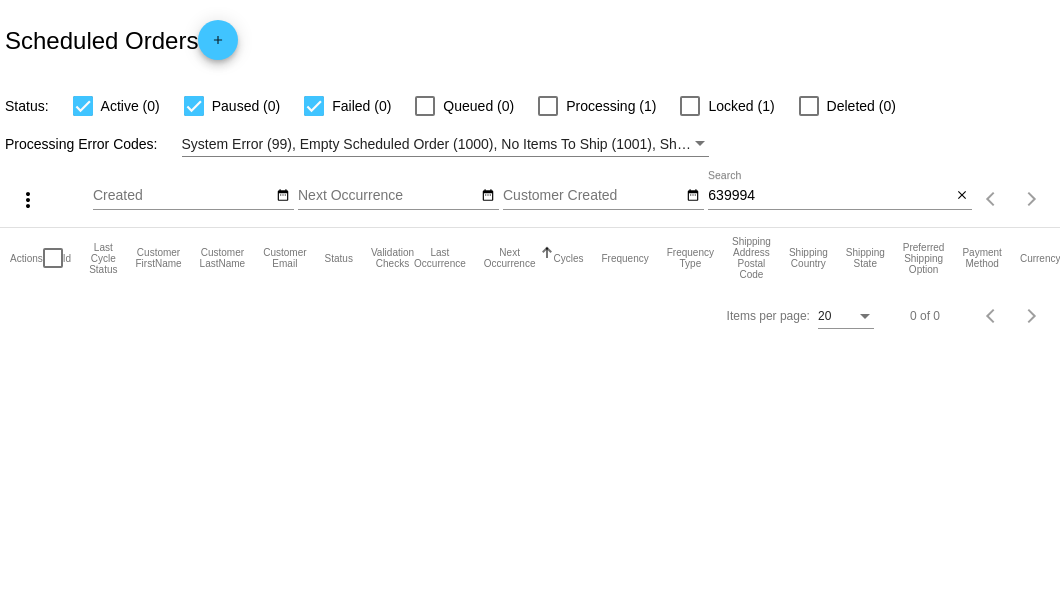 scroll, scrollTop: 0, scrollLeft: 0, axis: both 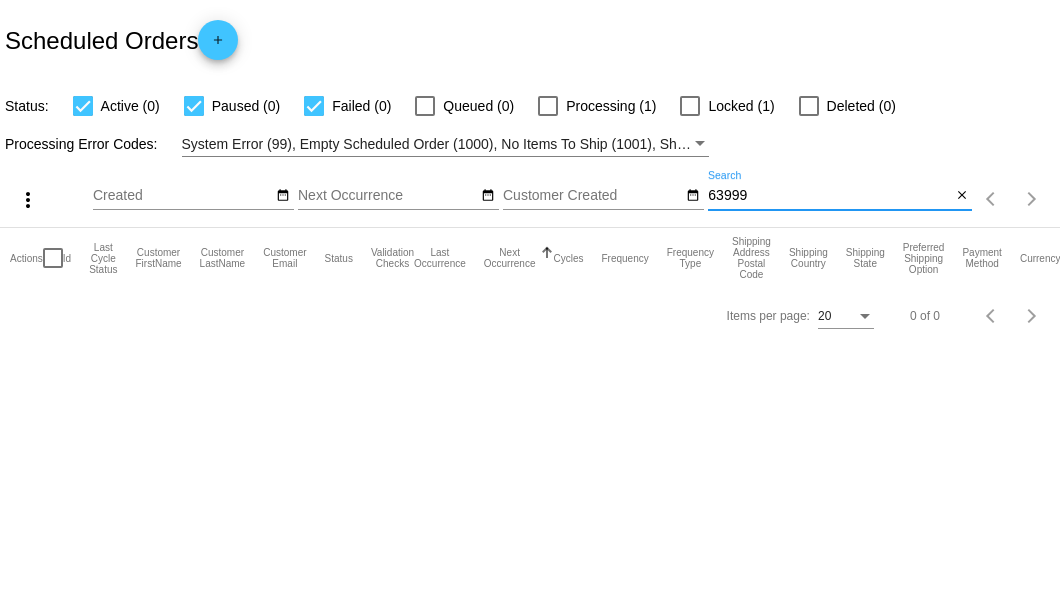 type on "639994" 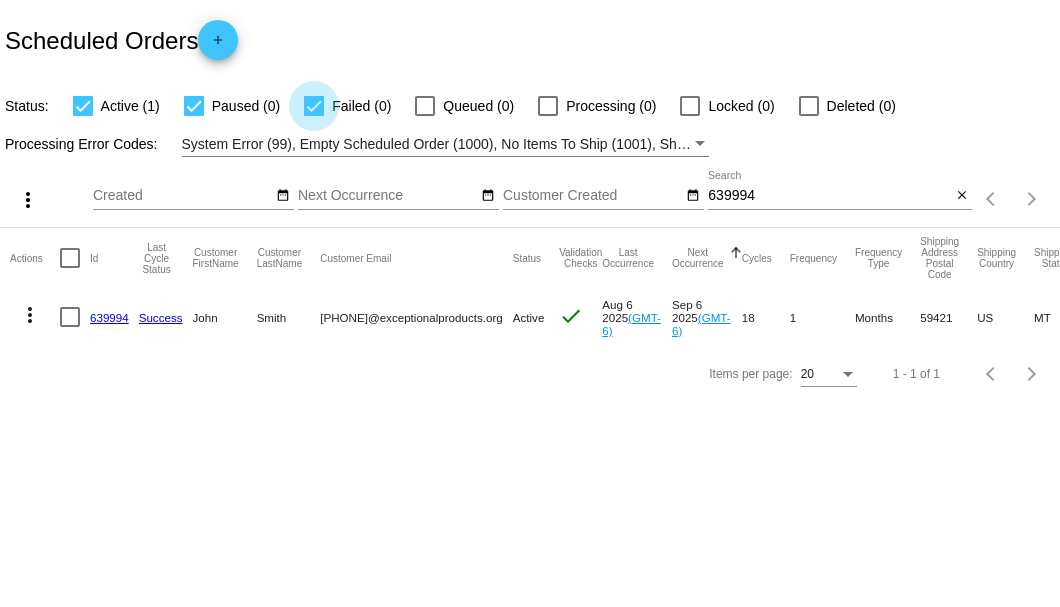 click at bounding box center [314, 106] 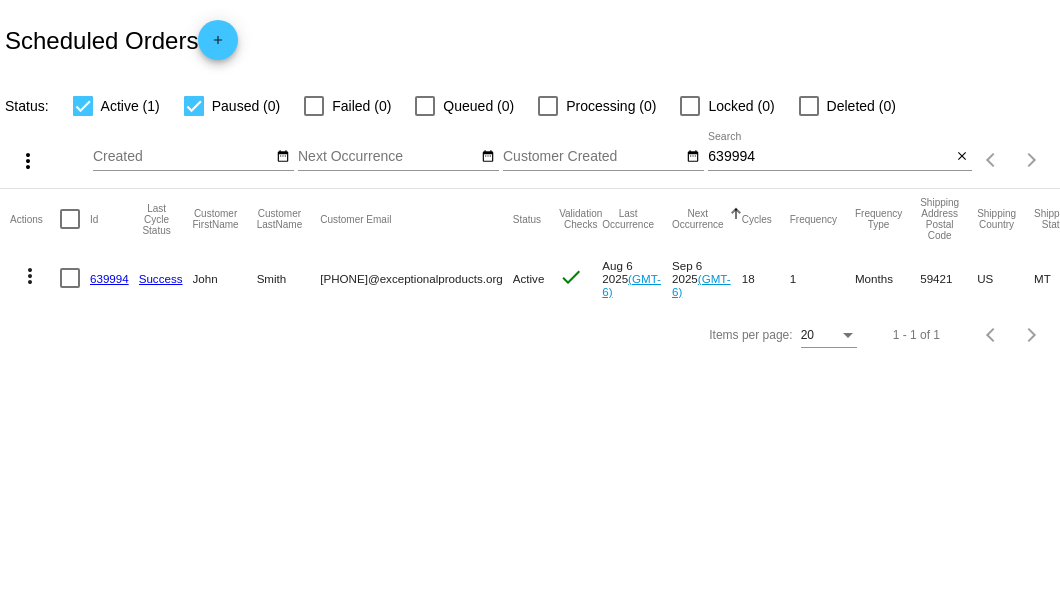 click on "Actions
Id   Last Cycle Status   Customer FirstName   Customer LastName   Customer Email   Status   Validation Checks   Last Occurrence   Next Occurrence   Sorted by NextOccurrenceUtc ascending  Cycles   Frequency   Frequency Type   Shipping Address Postal Code
Shipping Country
Shipping State
Preferred Shipping Option
Payment Method   Currency   Total Product Quantity   Scheduled Order Subtotal
Scheduled Order LTV
more_vert
639994
Success
John
Smith
4068683171@exceptionalproducts.org
Active
check
Aug 6 2025
(GMT-6)
Sep 6 2025
(GMT-6)
18  1  Months  59421  US  MT  2 Items  AuthorizeNet  USD  2  108.30  2,070.00" 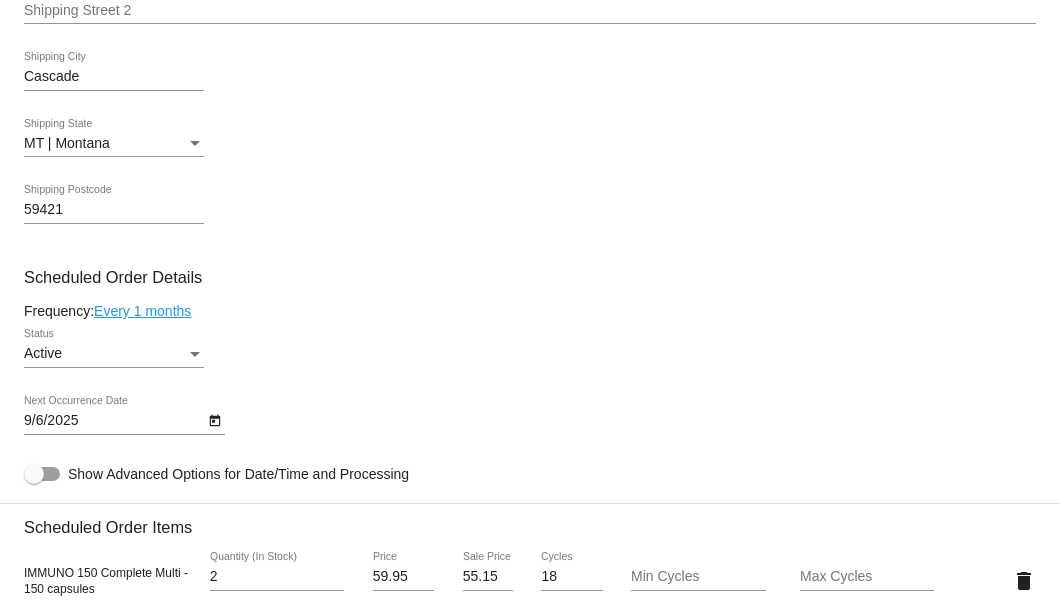 scroll, scrollTop: 1133, scrollLeft: 0, axis: vertical 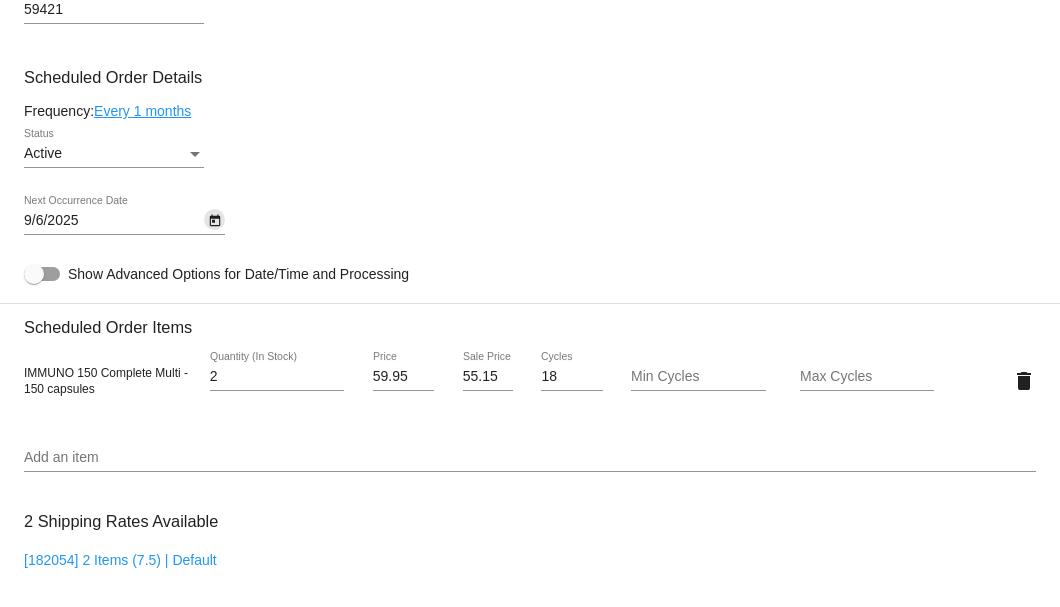 click 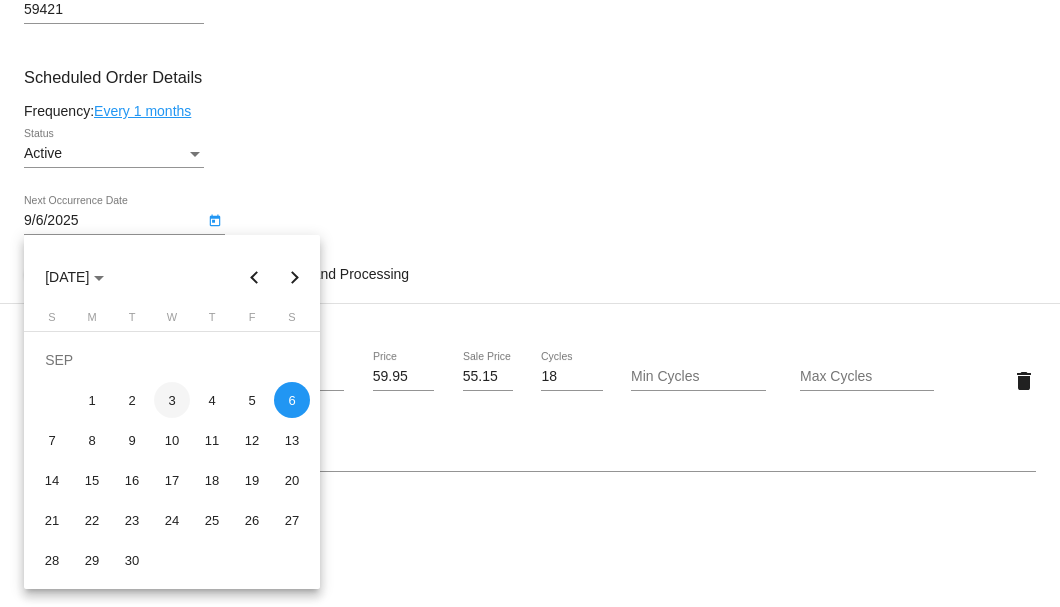 click on "3" at bounding box center [172, 400] 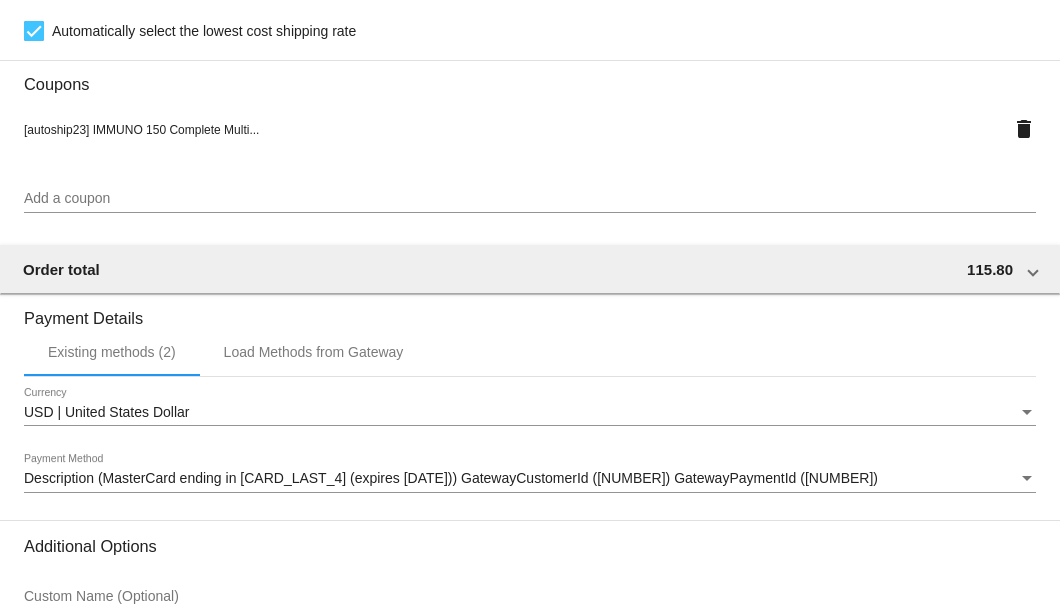 scroll, scrollTop: 1930, scrollLeft: 0, axis: vertical 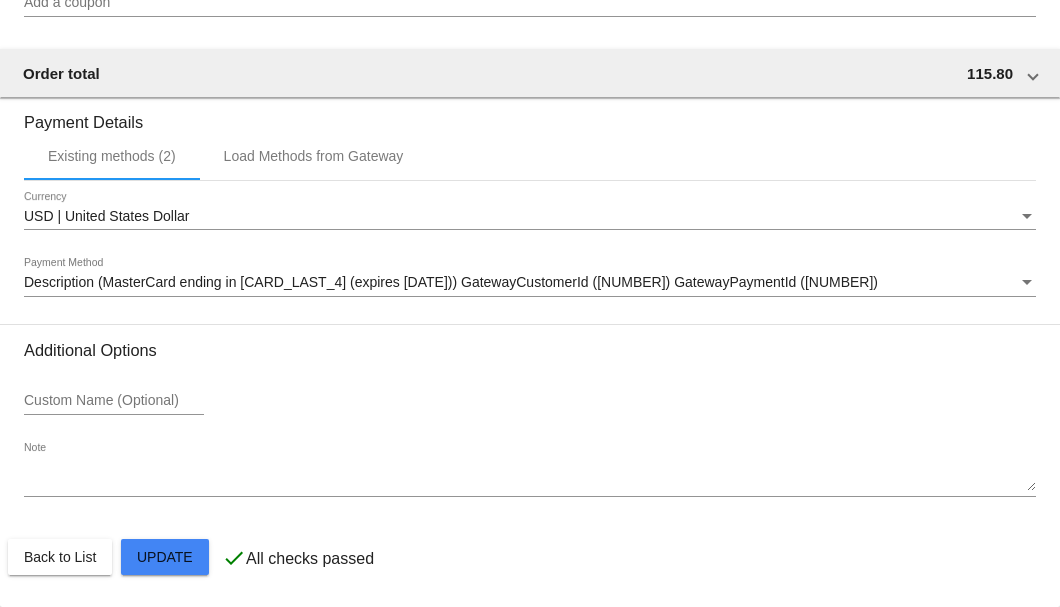 click on "Customer
4104295: John Smith
4068683171@exceptionalproducts.org
Customer Shipping
Enter Shipping Address Select A Saved Address (0)
John
Shipping First Name
Smith
Shipping Last Name
US | USA
Shipping Country
344 Dearborn River Rd
Shipping Street 1
Shipping Street 2
Cascade
Shipping City
MT | Montana
Shipping State
59421
Shipping Postcode
Scheduled Order Details
Frequency:
Every 1 months
Active
Status 2" 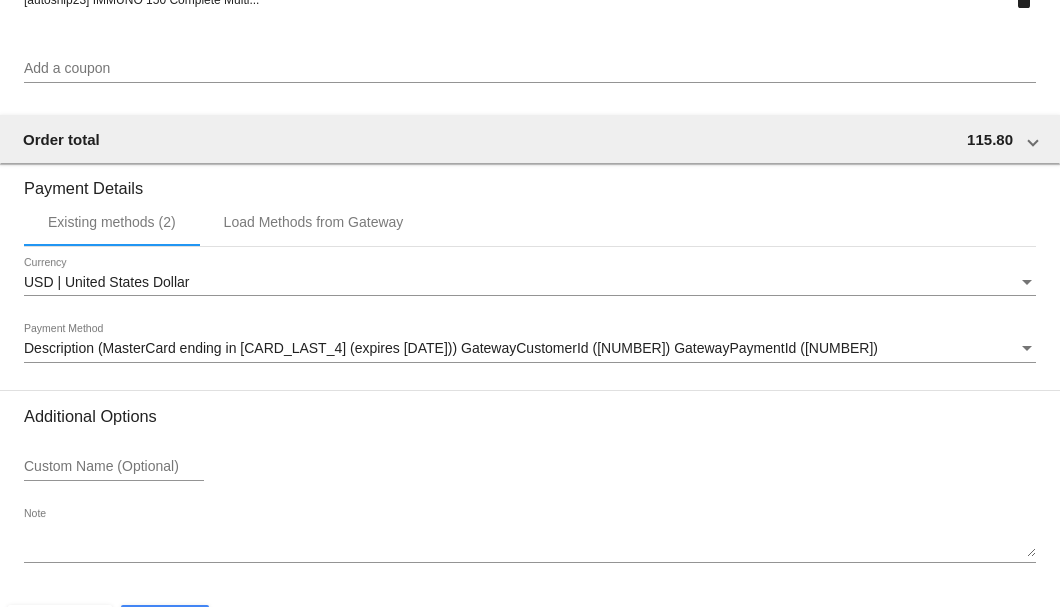 scroll, scrollTop: 1930, scrollLeft: 0, axis: vertical 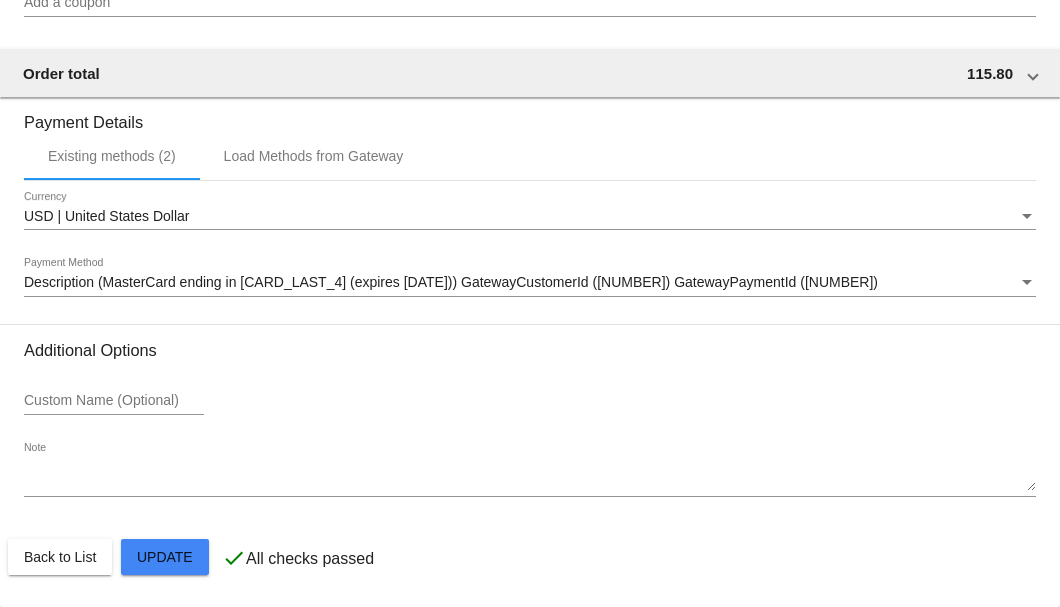 click on "Customer
4104295: John Smith
4068683171@exceptionalproducts.org
Customer Shipping
Enter Shipping Address Select A Saved Address (0)
John
Shipping First Name
Smith
Shipping Last Name
US | USA
Shipping Country
344 Dearborn River Rd
Shipping Street 1
Shipping Street 2
Cascade
Shipping City
MT | Montana
Shipping State
59421
Shipping Postcode
Scheduled Order Details
Frequency:
Every 1 months
Active
Status 2" 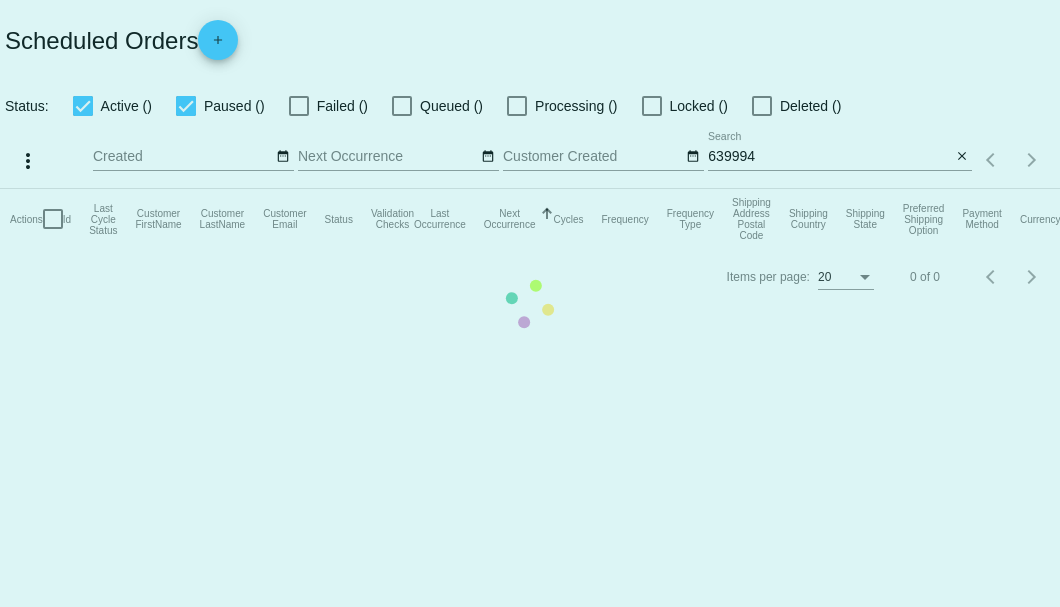 scroll, scrollTop: 0, scrollLeft: 0, axis: both 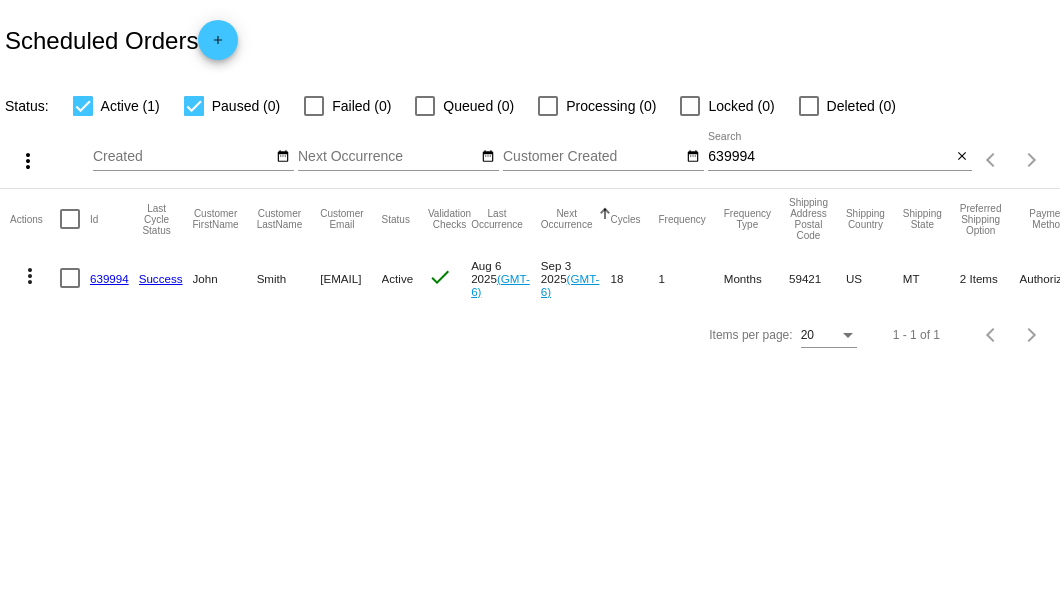 click on "639994" at bounding box center (829, 157) 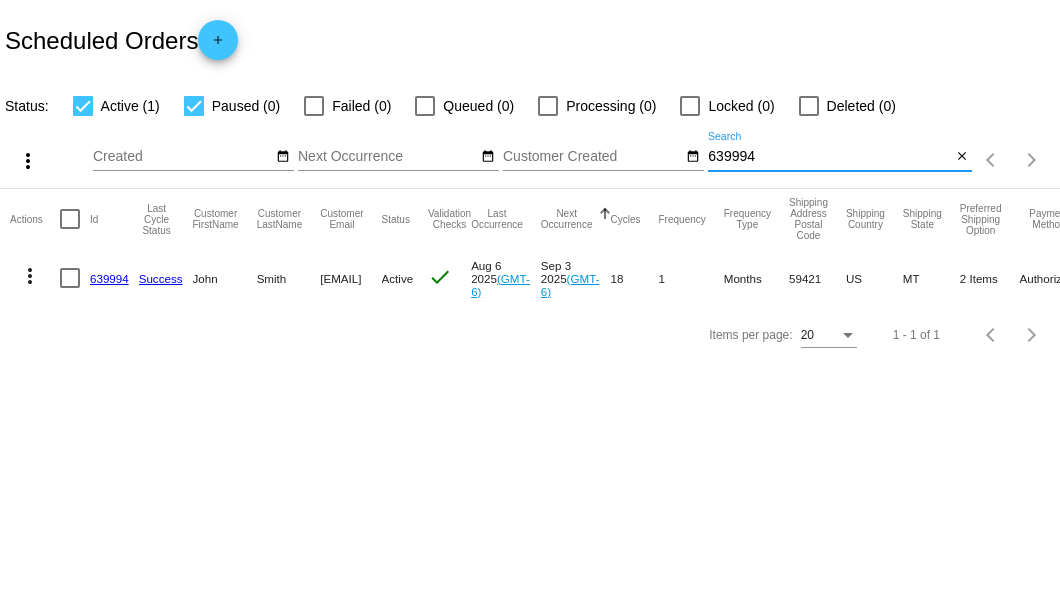 click on "639994" at bounding box center (829, 157) 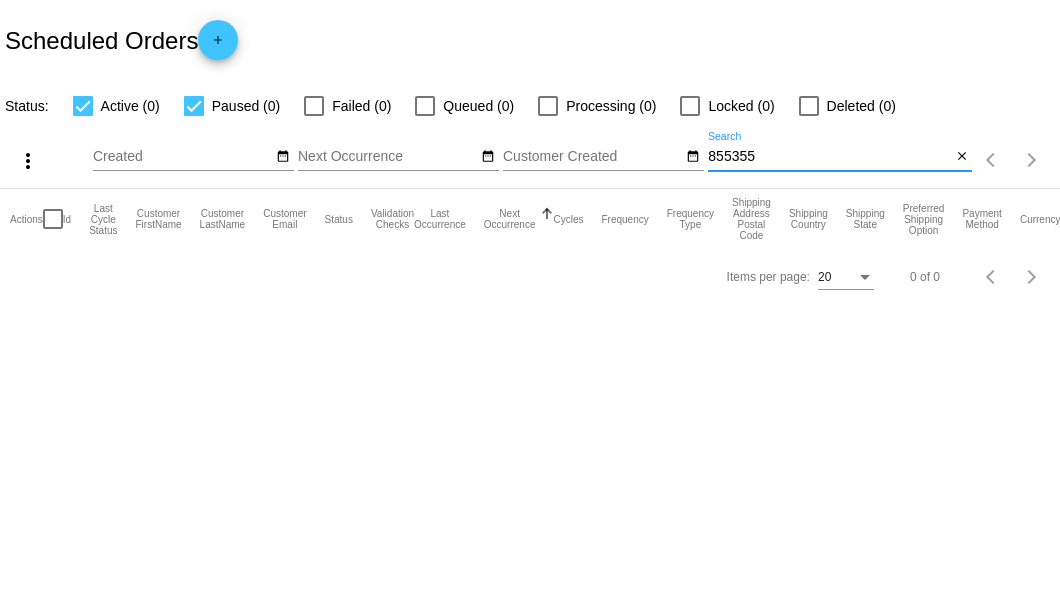 click on "855355" at bounding box center [829, 157] 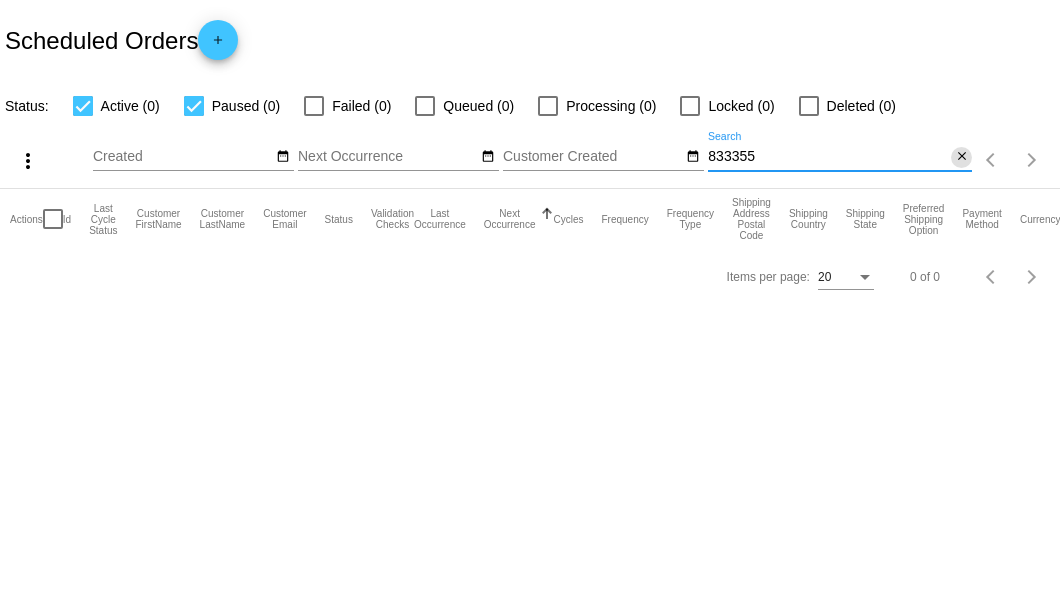 type on "833355" 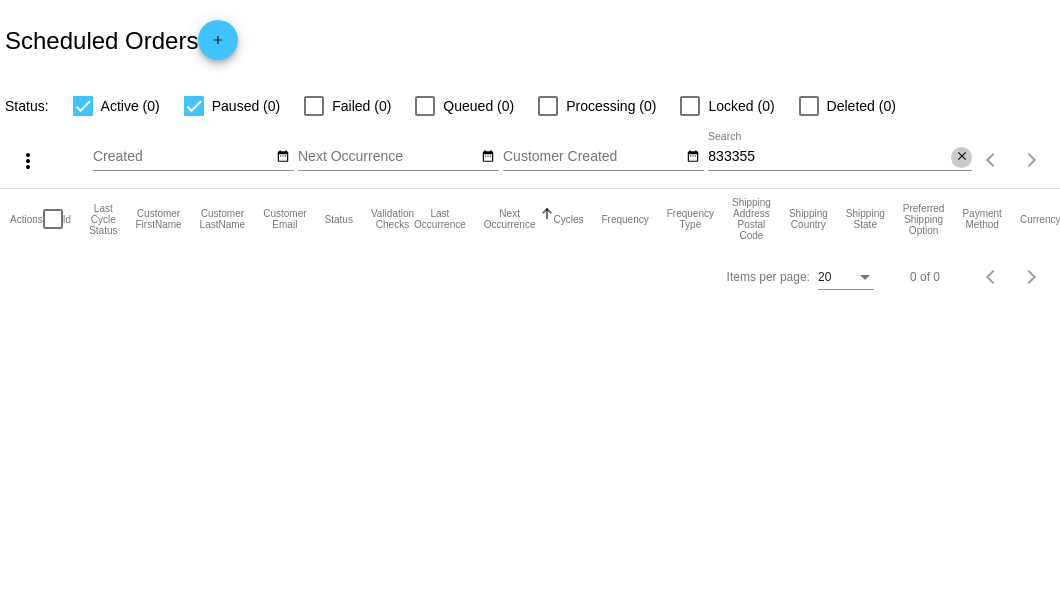 click on "close" 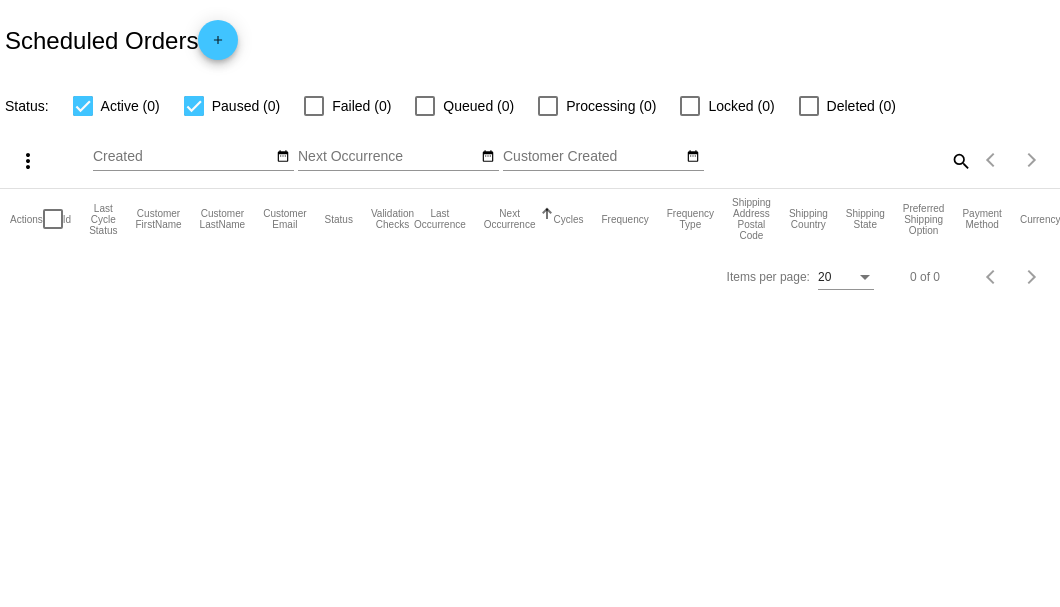 click on "search" 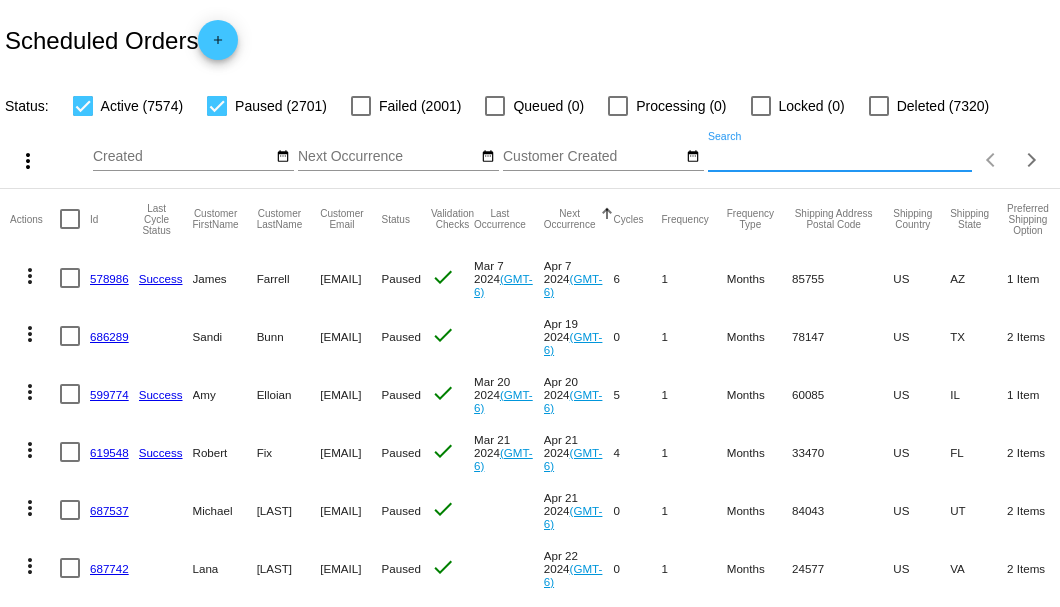 click on "Search" at bounding box center (840, 157) 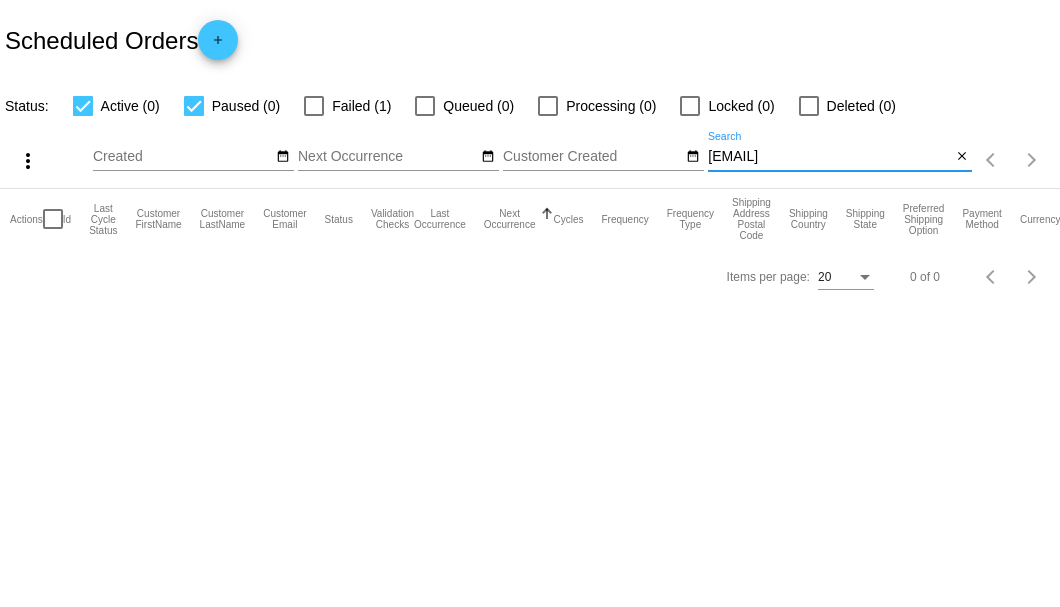 type on "[EMAIL]" 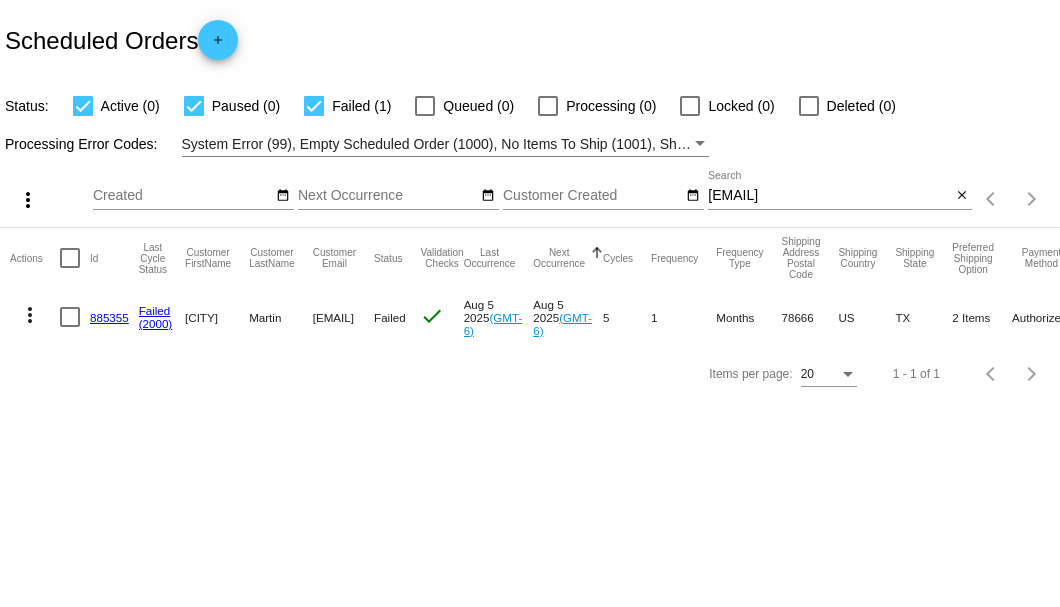 click on "885355" 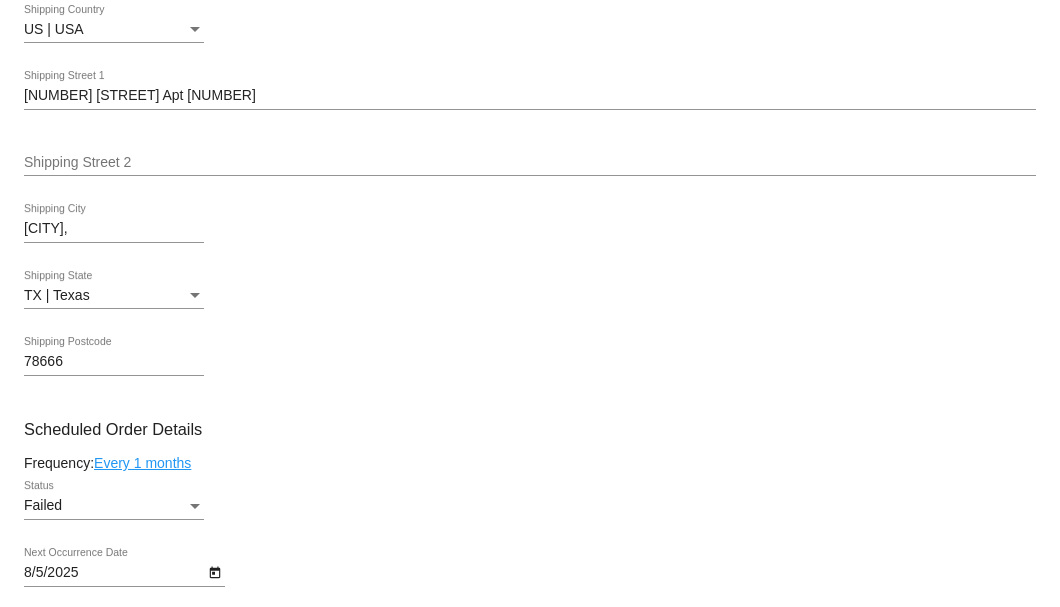 scroll, scrollTop: 1133, scrollLeft: 0, axis: vertical 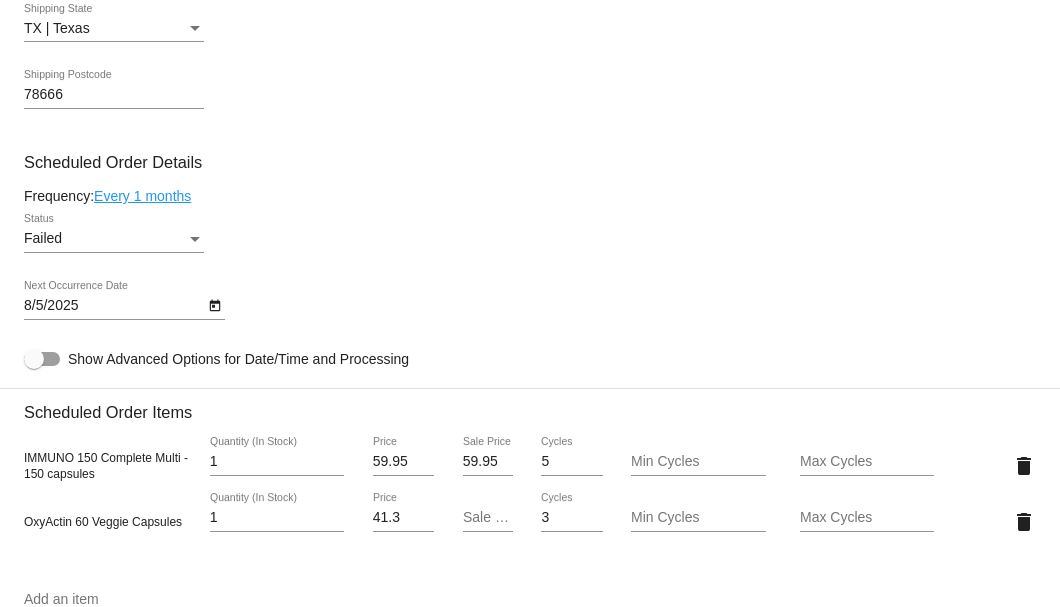 click at bounding box center [195, 239] 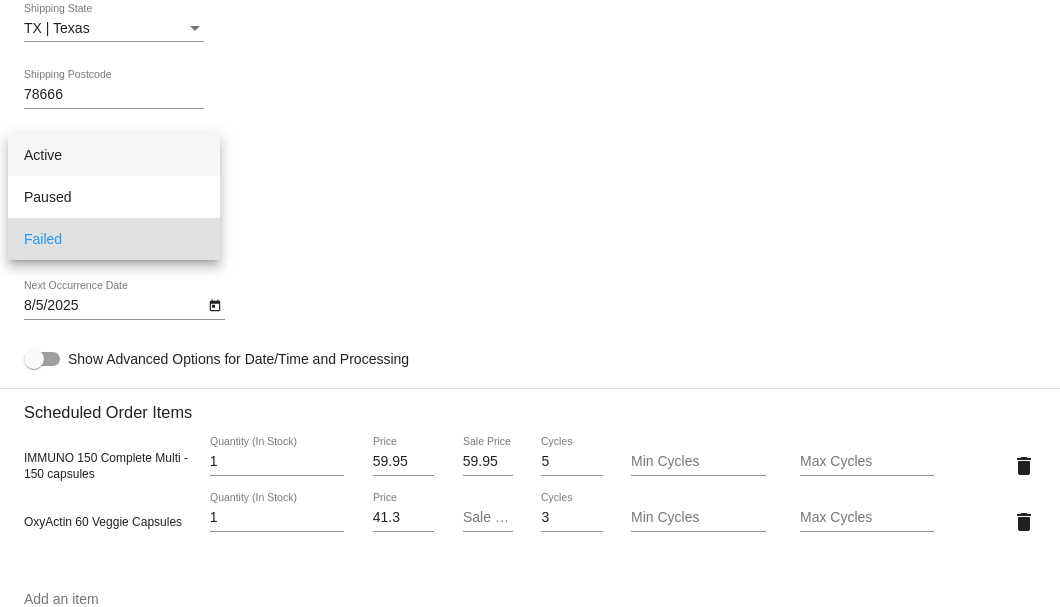 click on "Active" at bounding box center (114, 155) 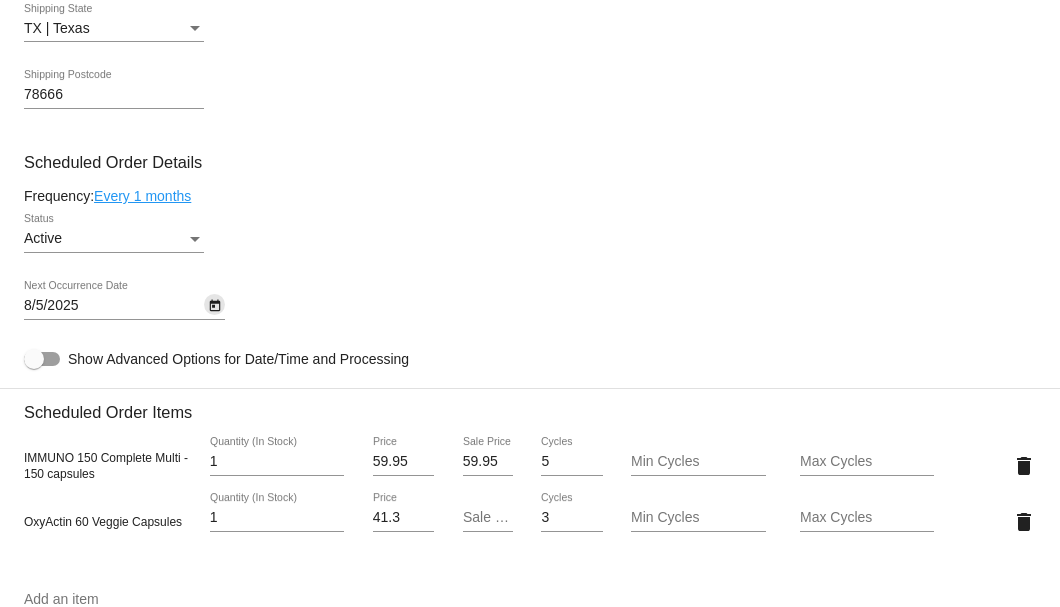 click 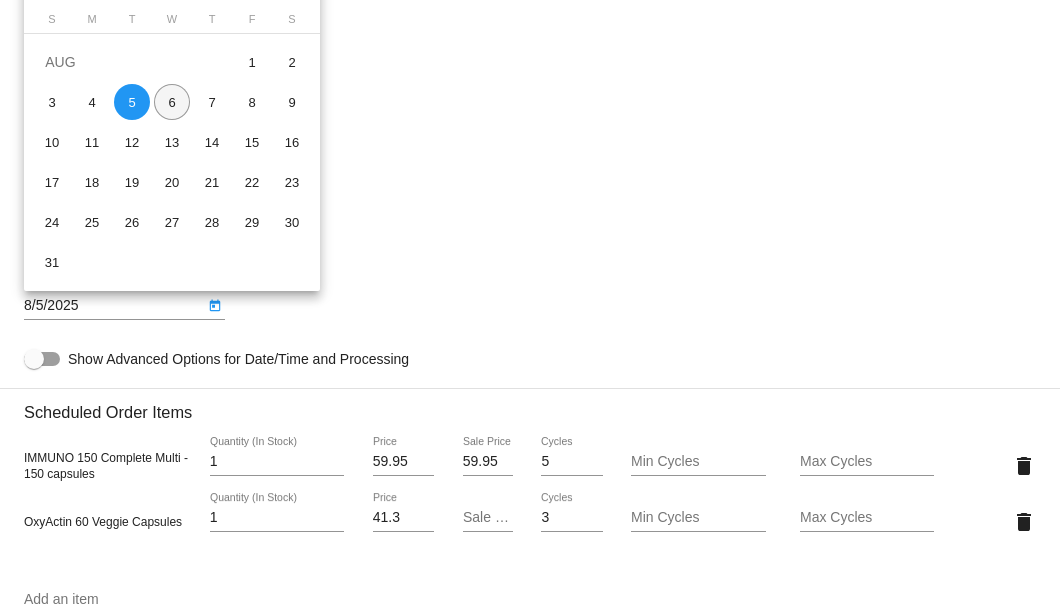 click on "6" at bounding box center (172, 102) 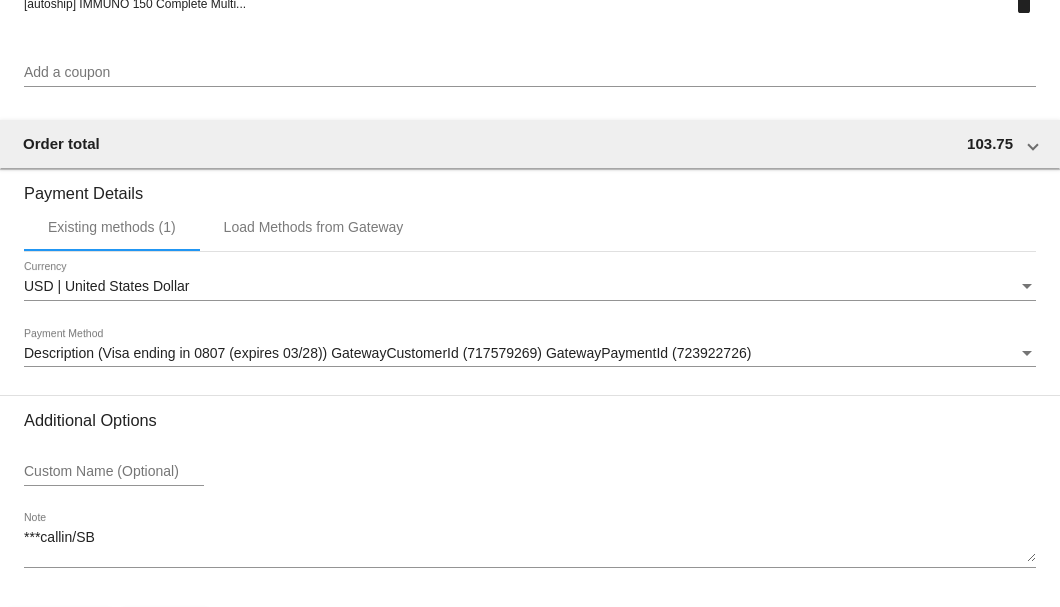 scroll, scrollTop: 2072, scrollLeft: 0, axis: vertical 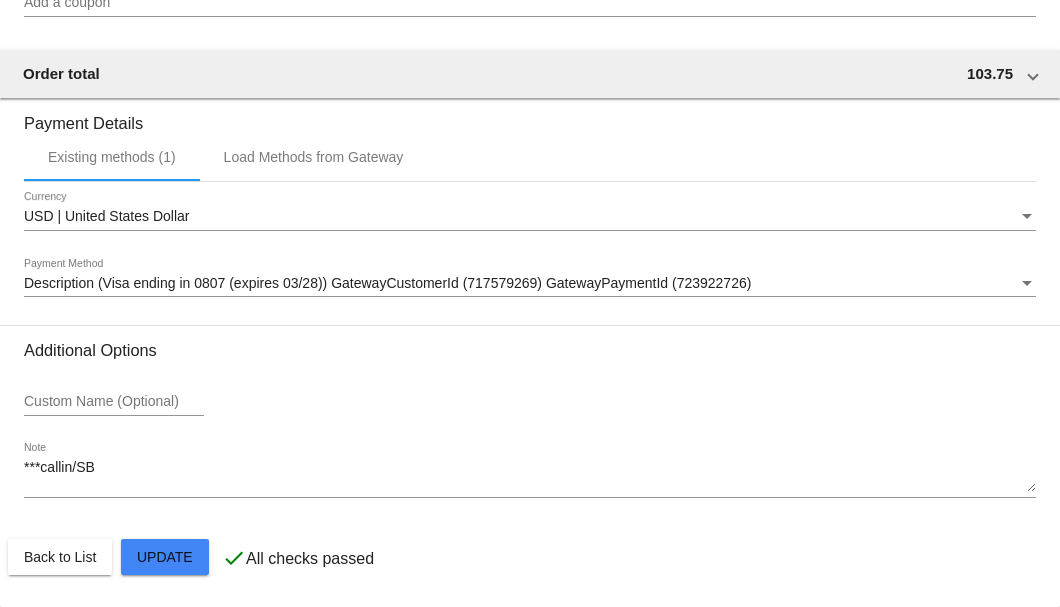 click on "Customer
6342081: Florence Martin
martinflorence210@gmail.com
Customer Shipping
Enter Shipping Address Select A Saved Address (0)
Florence
Shipping First Name
Martin
Shipping Last Name
US | USA
Shipping Country
300 S Stagecoach Trail Apt 3325
Shipping Street 1
Shipping Street 2
San Marcos,
Shipping City
TX | Texas
Shipping State
78666
Shipping Postcode
Scheduled Order Details
Frequency:
Every 1 months
Active
1" 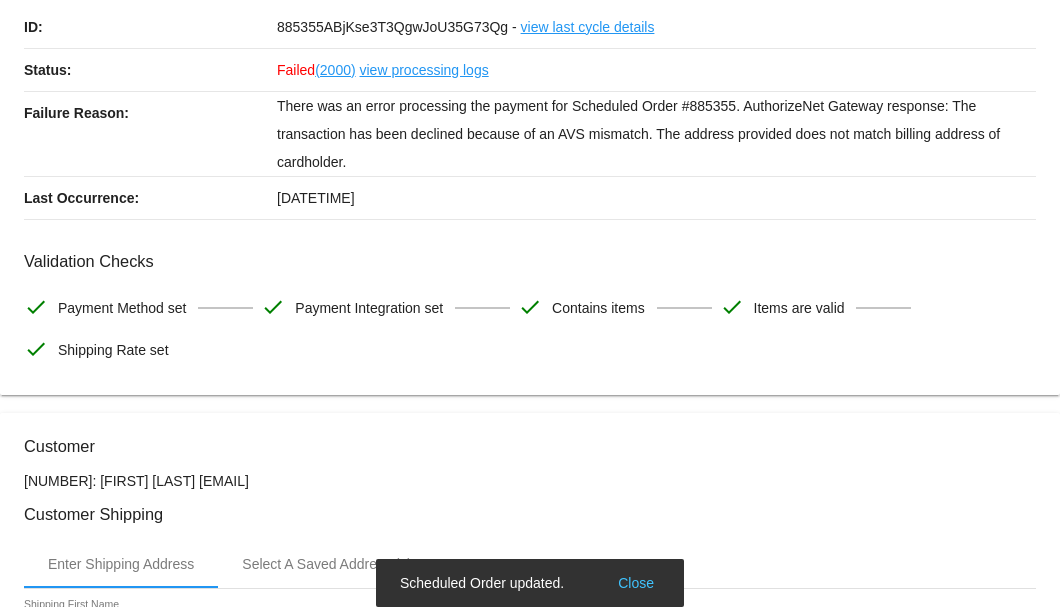 scroll, scrollTop: 0, scrollLeft: 0, axis: both 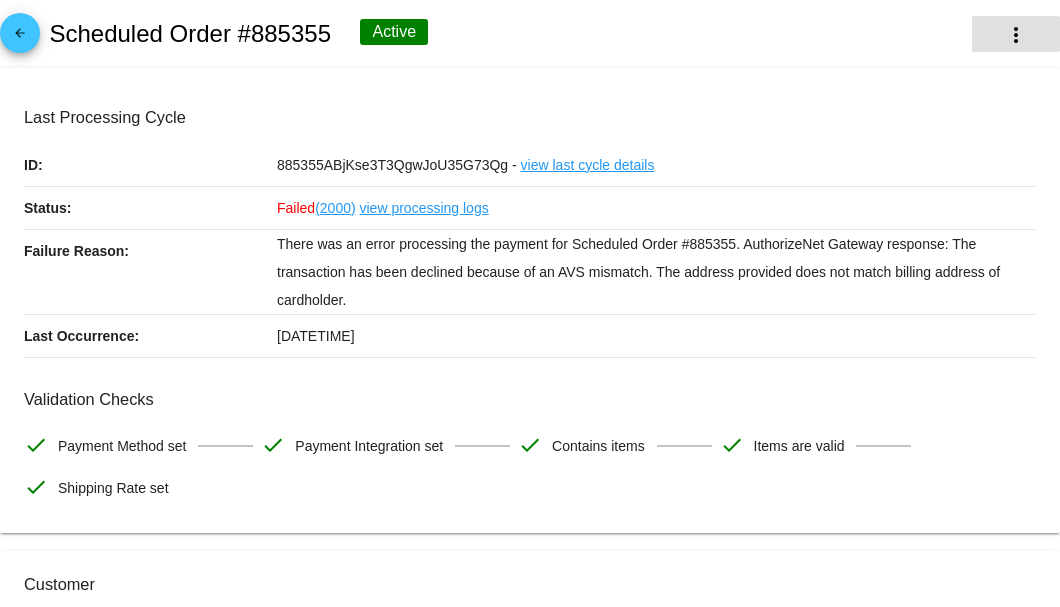 click on "more_vert" 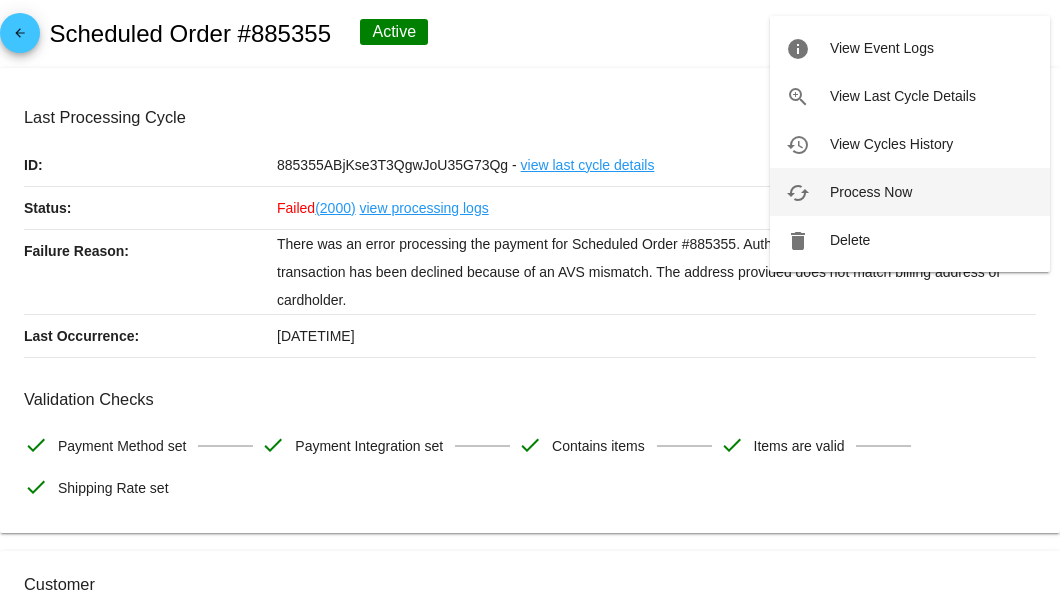 click on "Process Now" at bounding box center [871, 192] 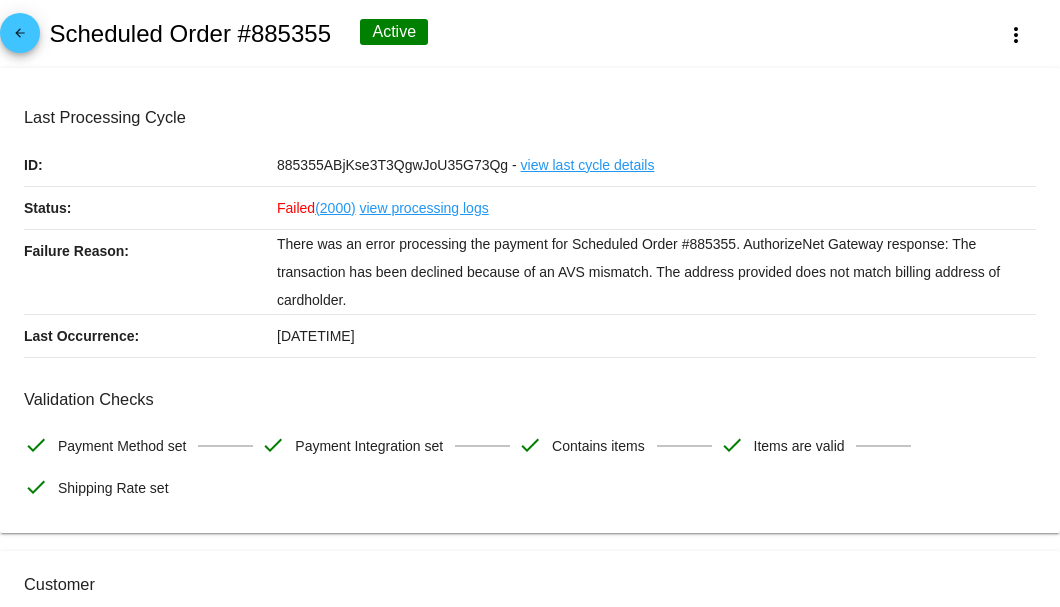 scroll, scrollTop: 333, scrollLeft: 0, axis: vertical 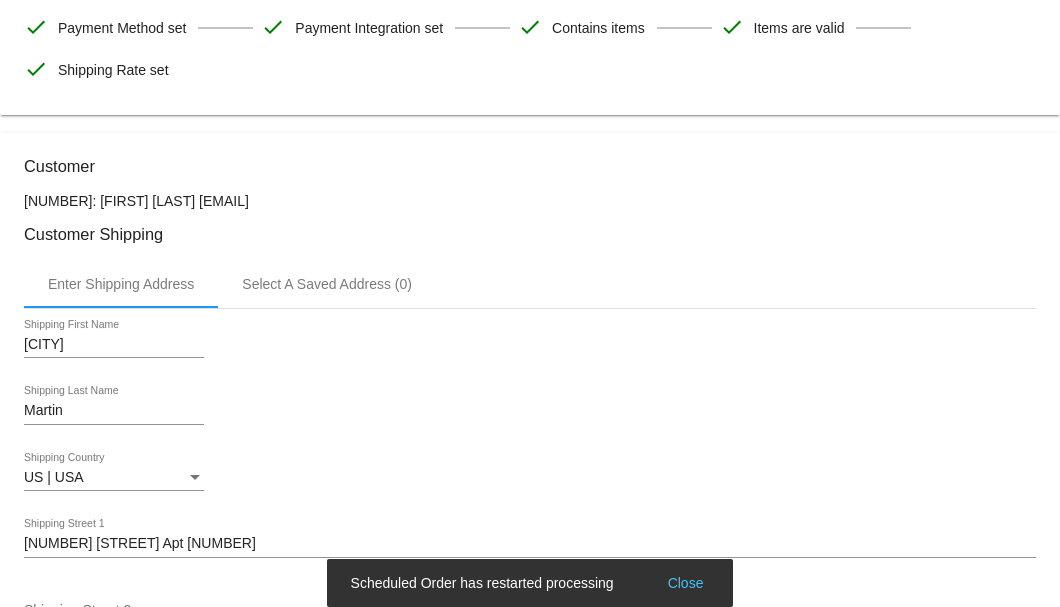 drag, startPoint x: 379, startPoint y: 200, endPoint x: 191, endPoint y: 198, distance: 188.01064 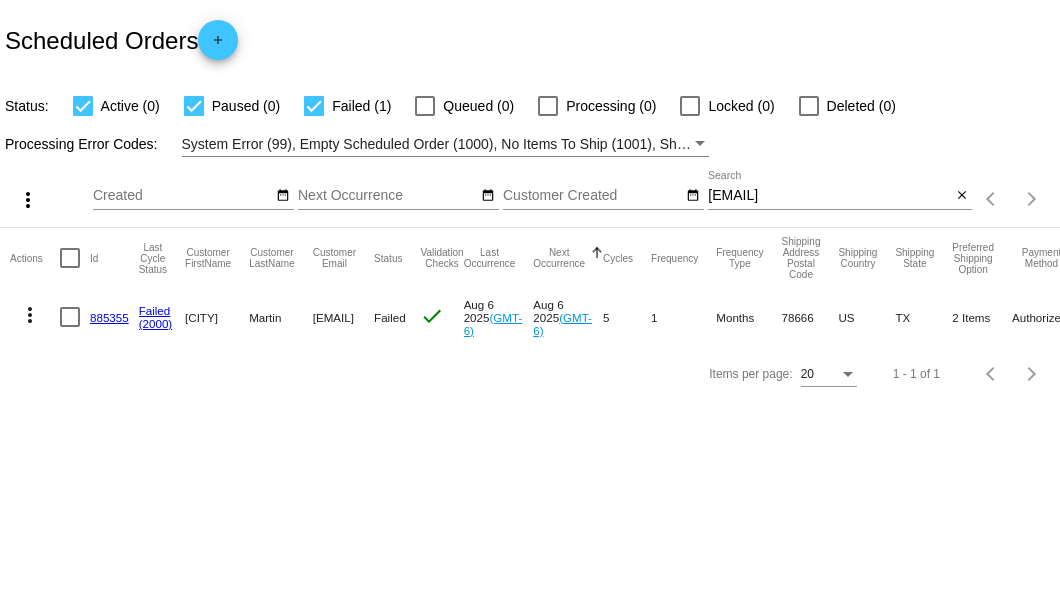 scroll, scrollTop: 0, scrollLeft: 0, axis: both 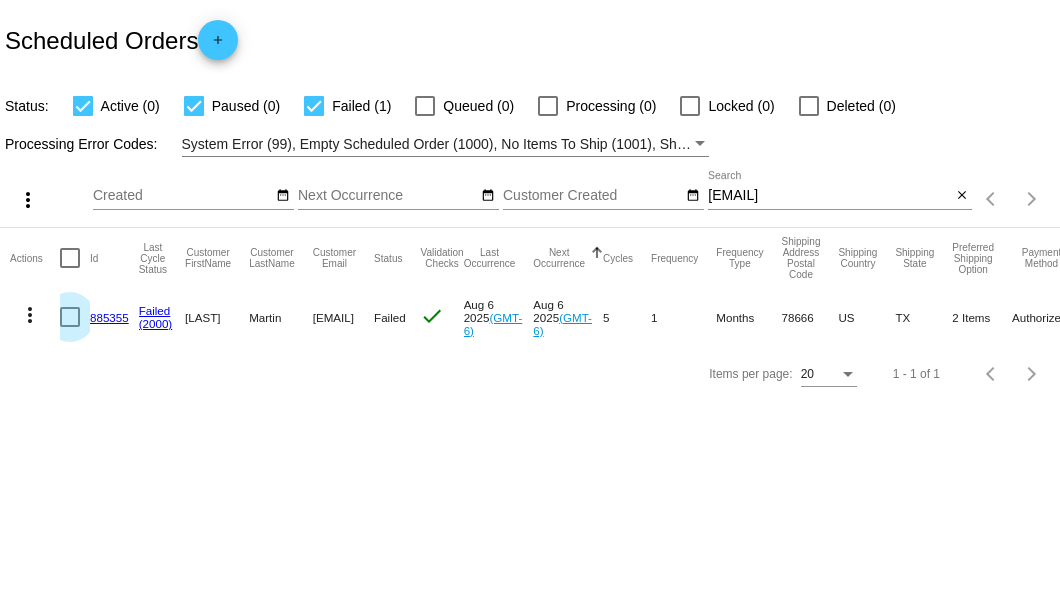 click at bounding box center [70, 317] 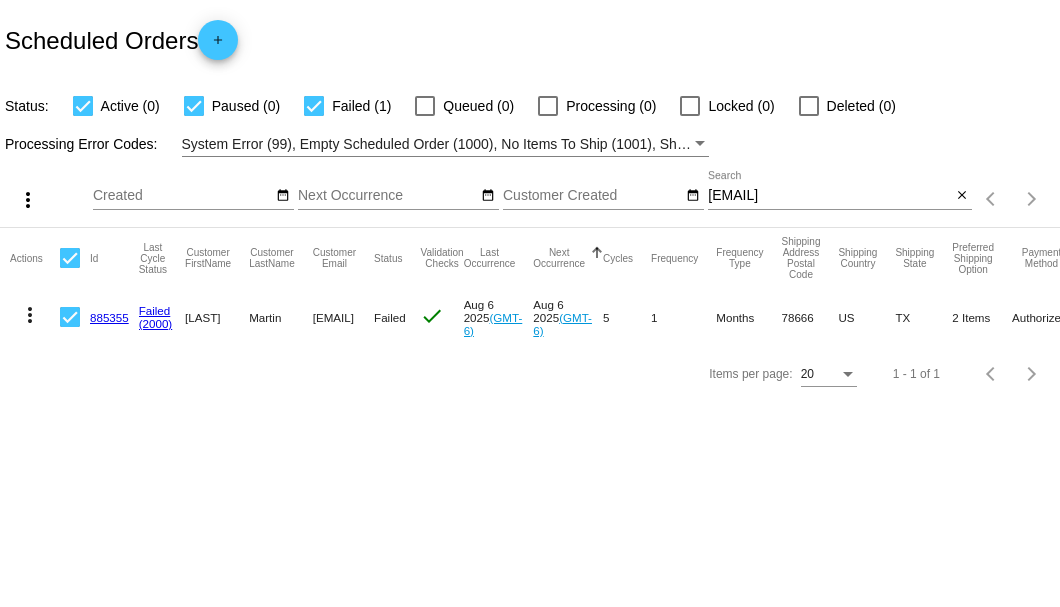 click on "more_vert" 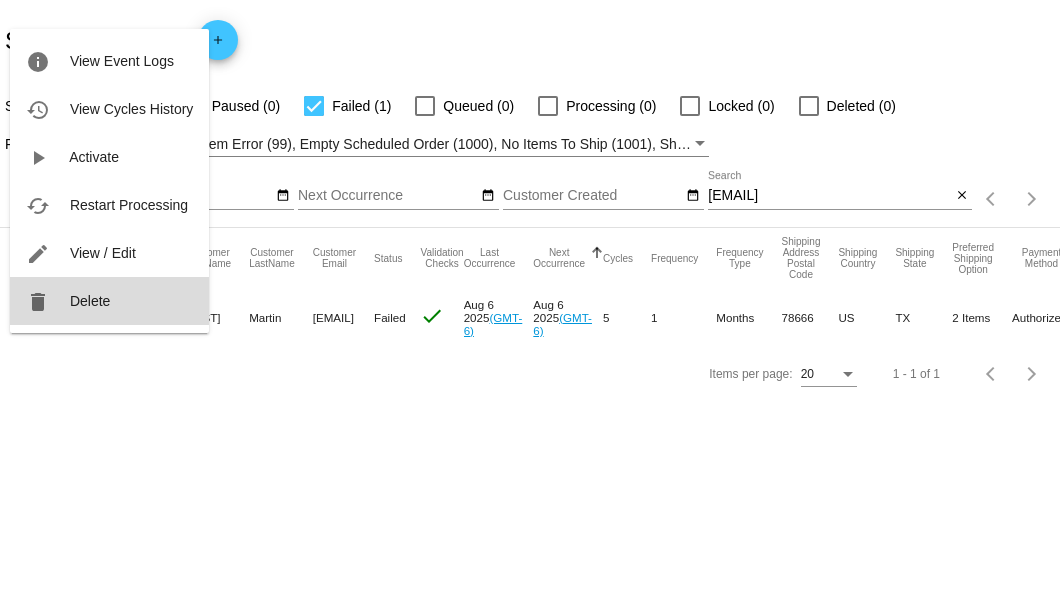click on "Delete" at bounding box center [90, 301] 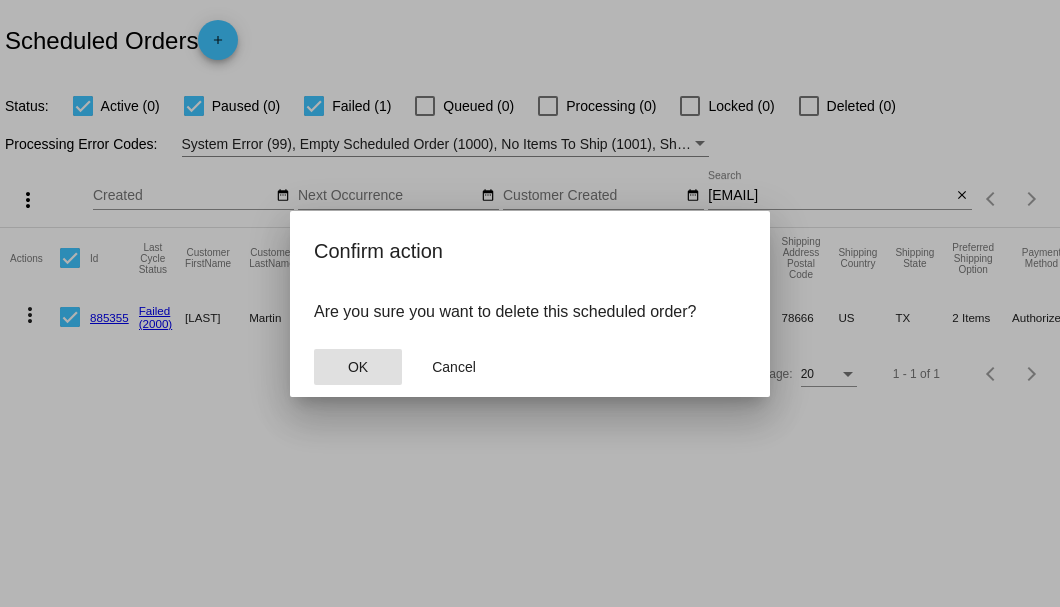 click on "OK" 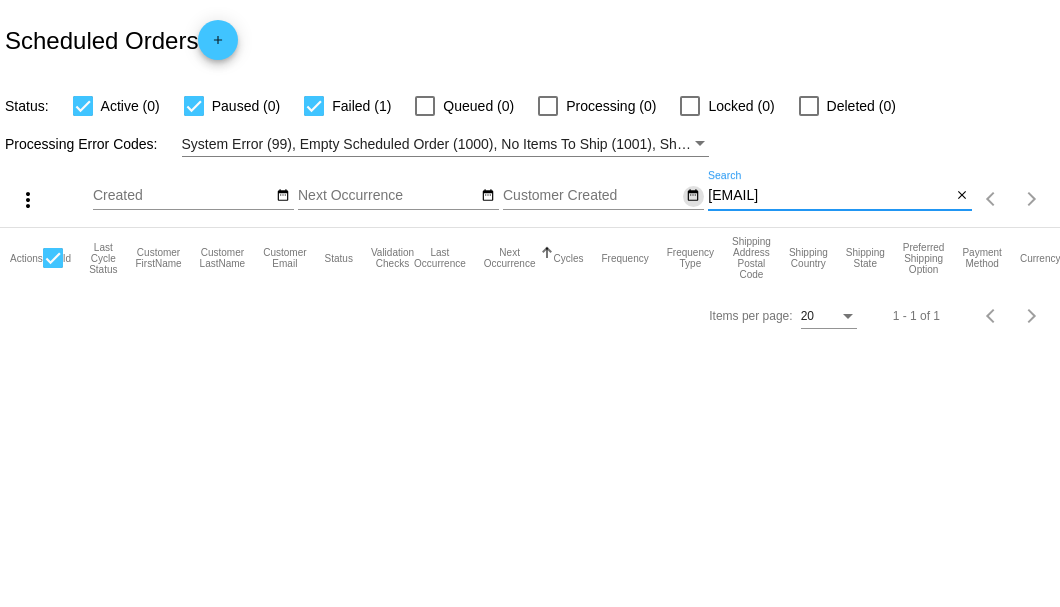drag, startPoint x: 918, startPoint y: 199, endPoint x: 702, endPoint y: 199, distance: 216 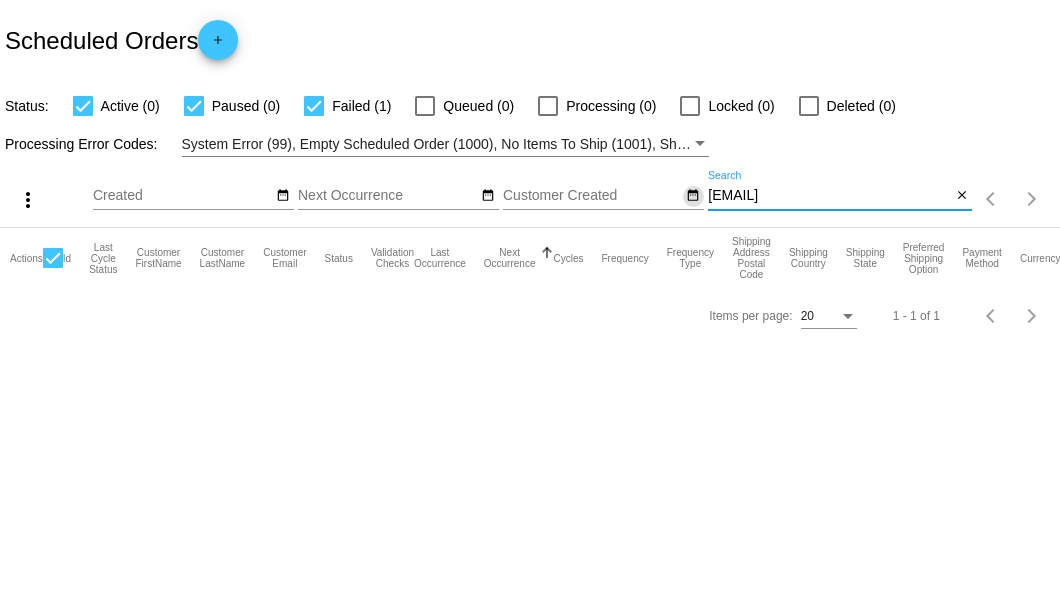 click on "more_vert
Aug
Jan
Feb
Mar
Apr
1" 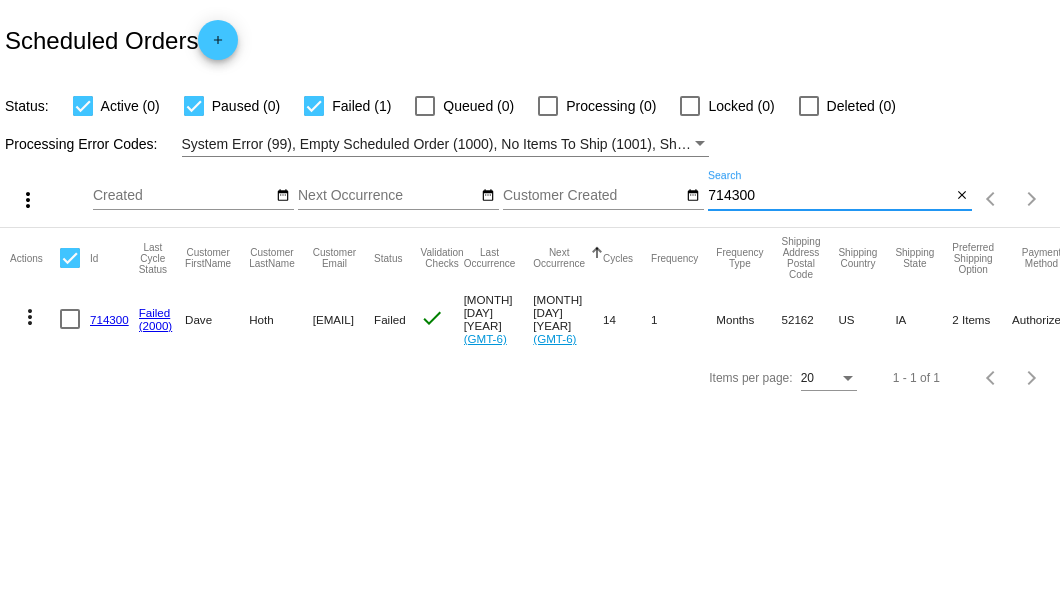 type on "714300" 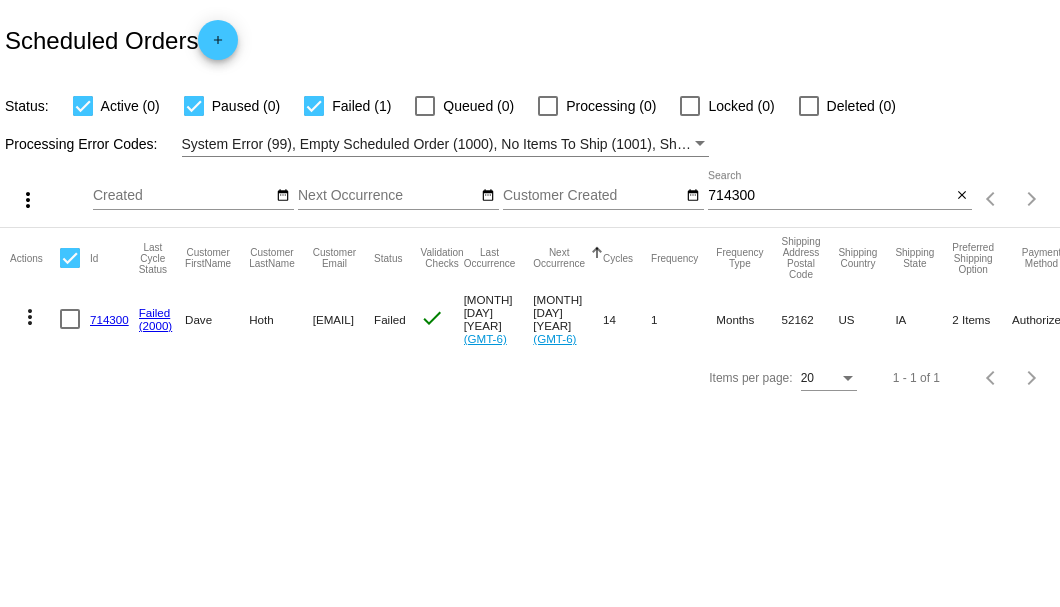 click on "714300" 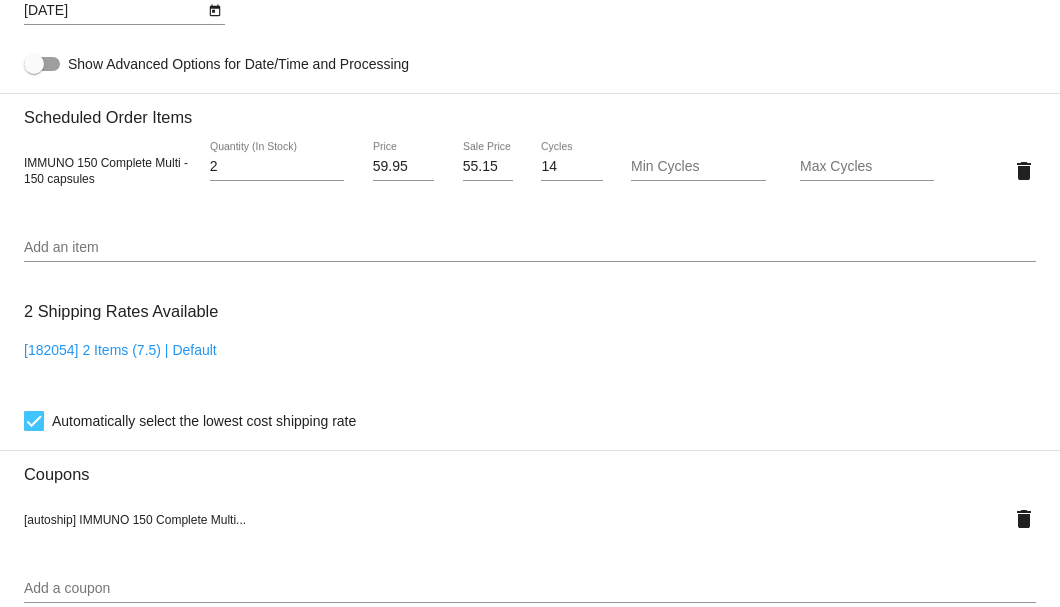 scroll, scrollTop: 1600, scrollLeft: 0, axis: vertical 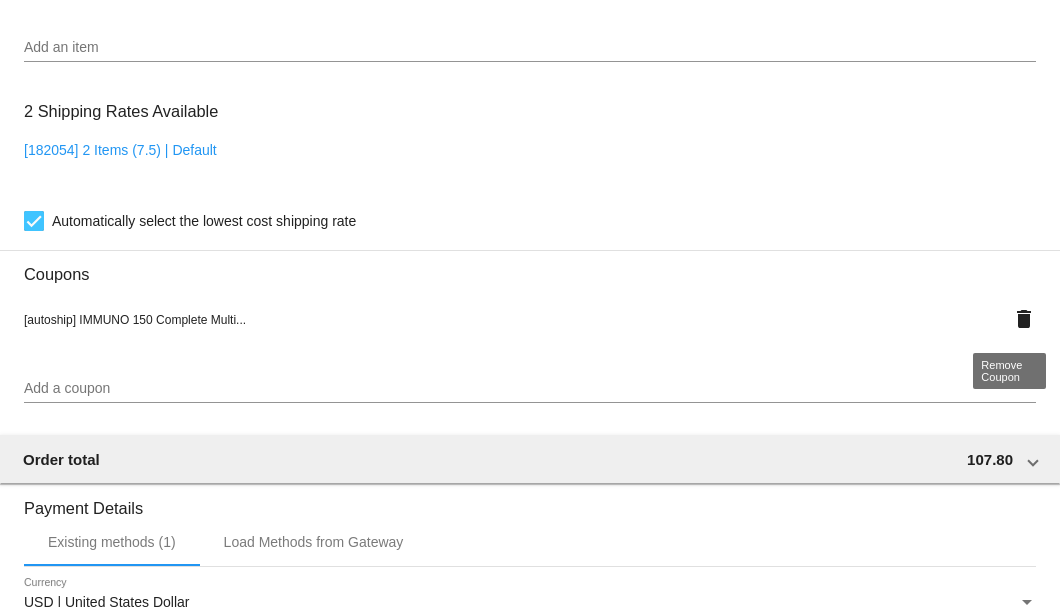click on "delete" 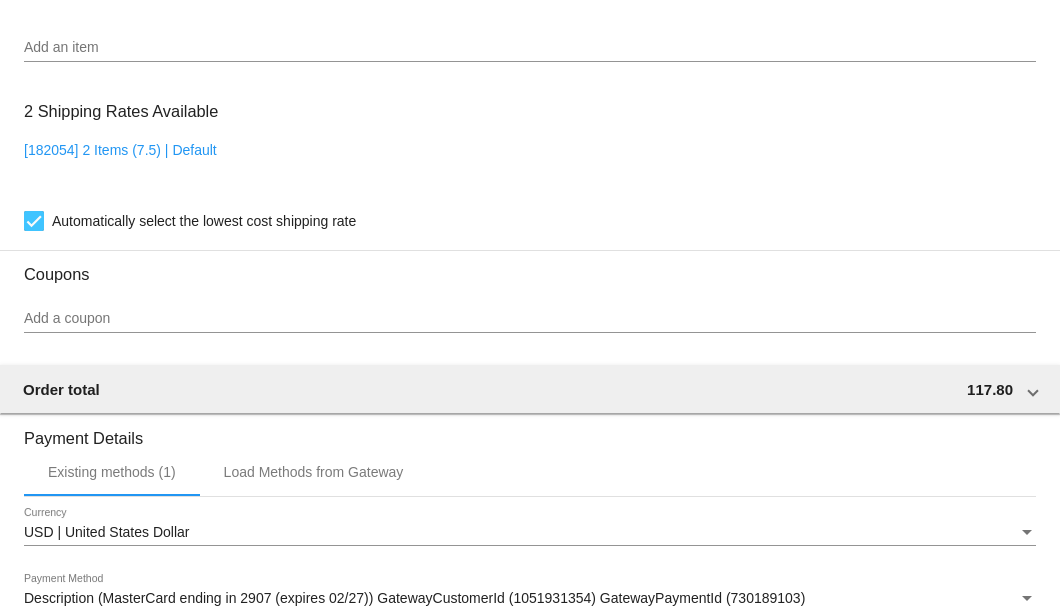 click on "Add a coupon" at bounding box center (530, 319) 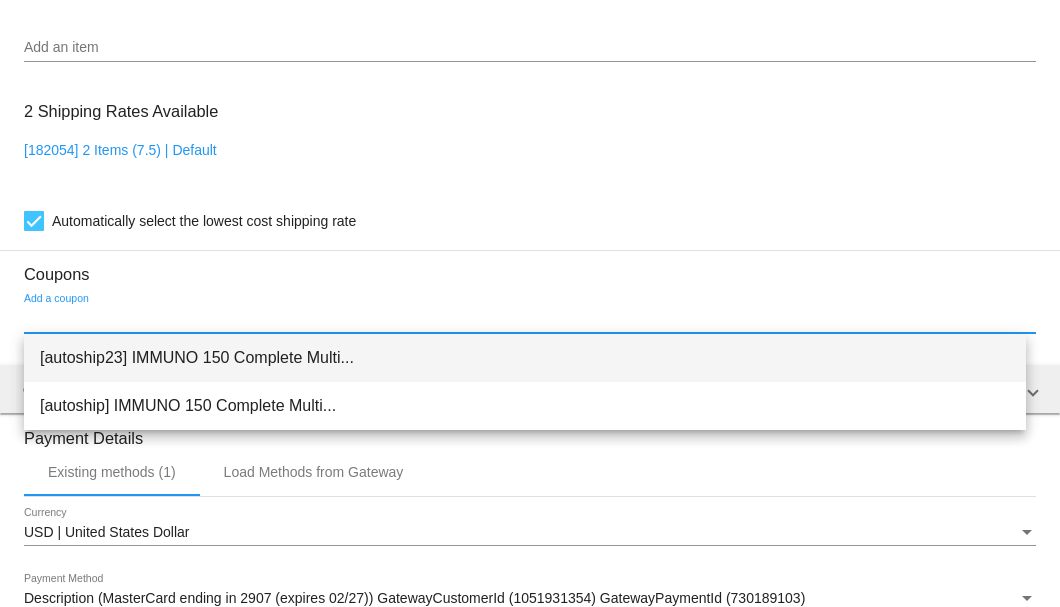 click on "[autoship23] IMMUNO 150 Complete Multi..." at bounding box center (525, 358) 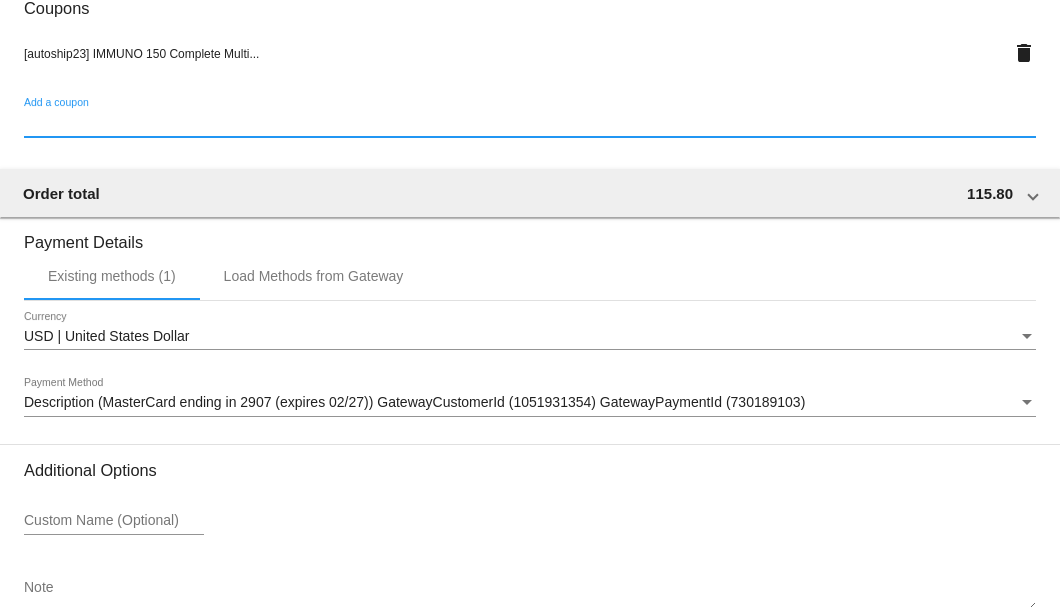scroll, scrollTop: 1986, scrollLeft: 0, axis: vertical 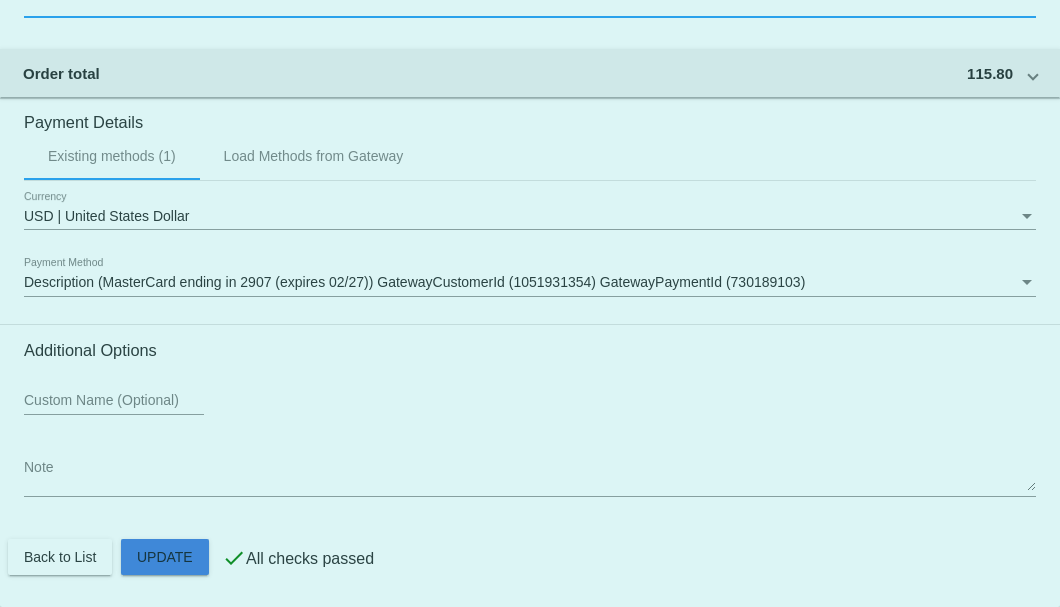 click on "Customer
4441546: Dave Hoth
dehaater@gmail.com
Customer Shipping
Enter Shipping Address Select A Saved Address (0)
Dave
Shipping First Name
Hoth
Shipping Last Name
US | USA
Shipping Country
1077 115TH AVE
Shipping Street 1
Shipping Street 2
POSTVILLE
Shipping City
IA | Iowa
Shipping State
52162
Shipping Postcode
Scheduled Order Details
Frequency:
Every 1 months
Failed
Status" 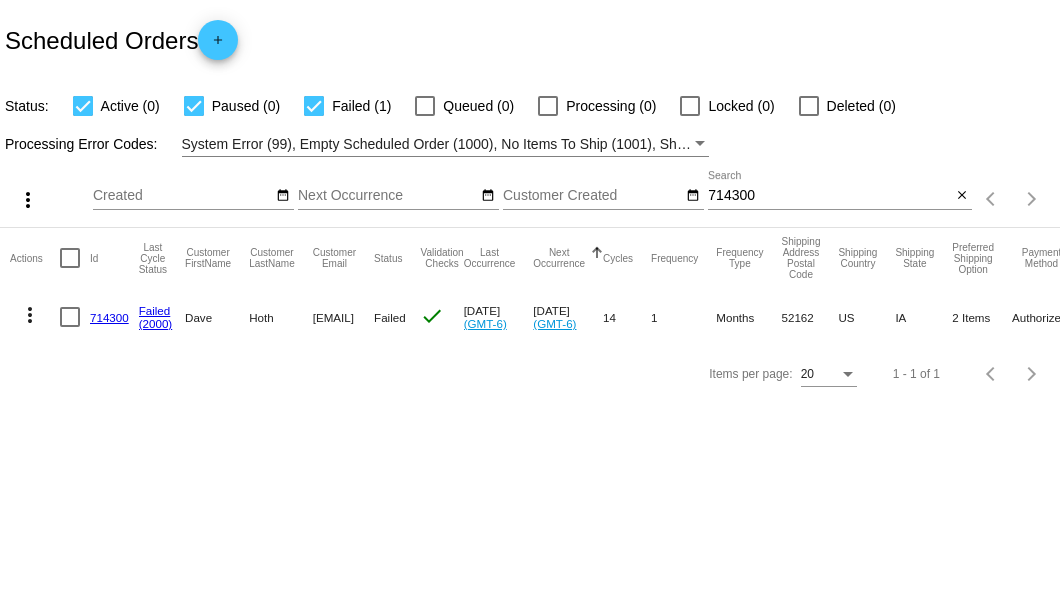 scroll, scrollTop: 0, scrollLeft: 0, axis: both 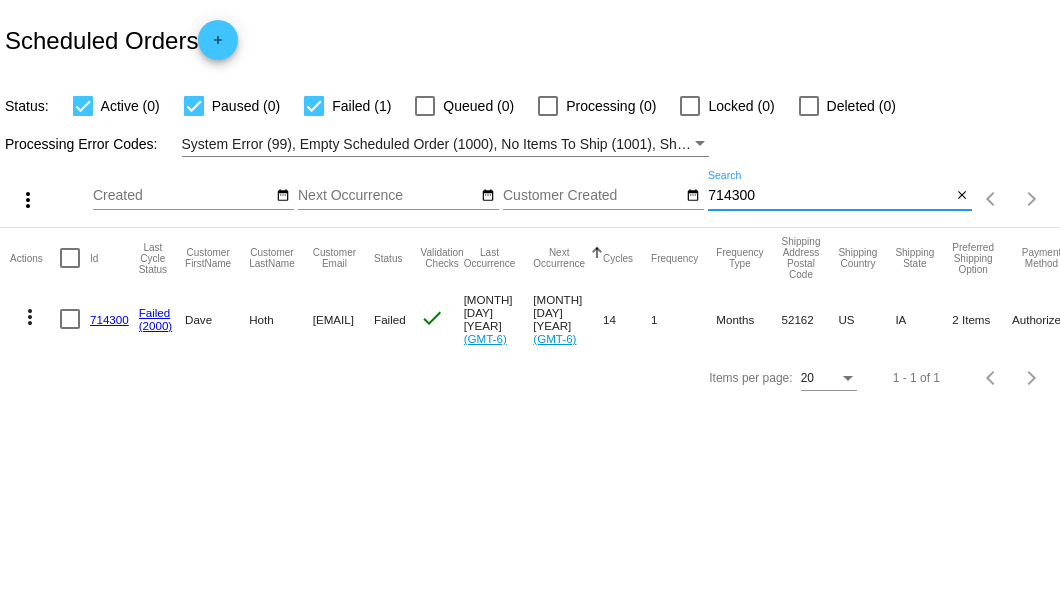 click on "714300" at bounding box center (829, 196) 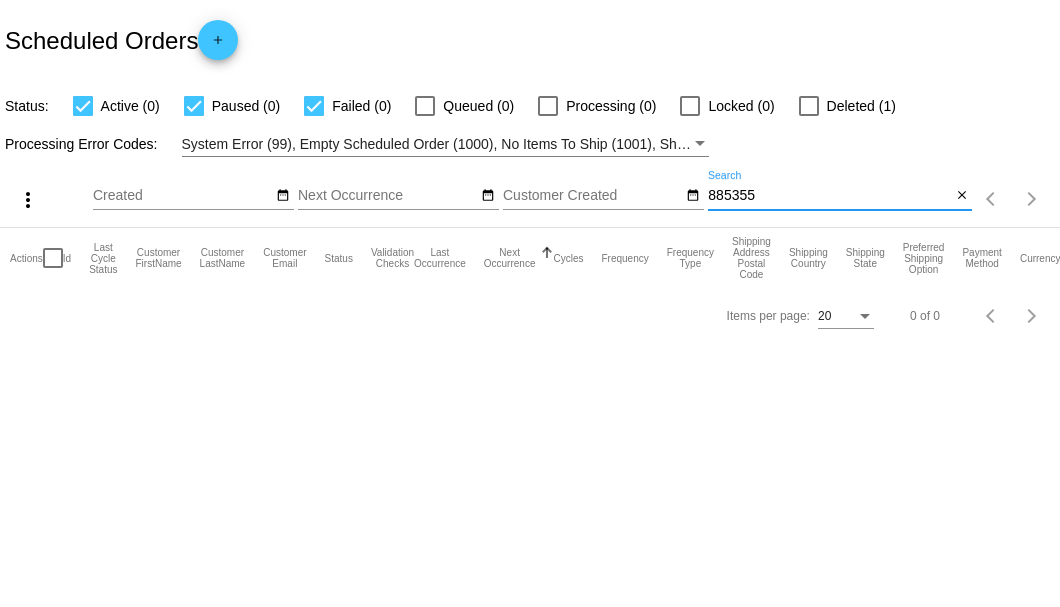 type on "885355" 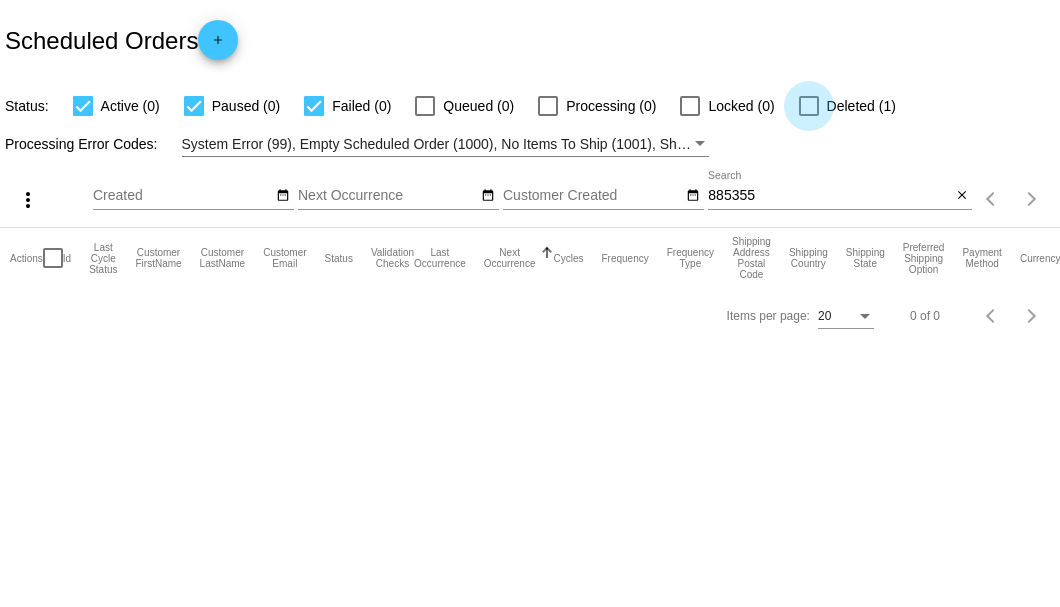 click at bounding box center [809, 106] 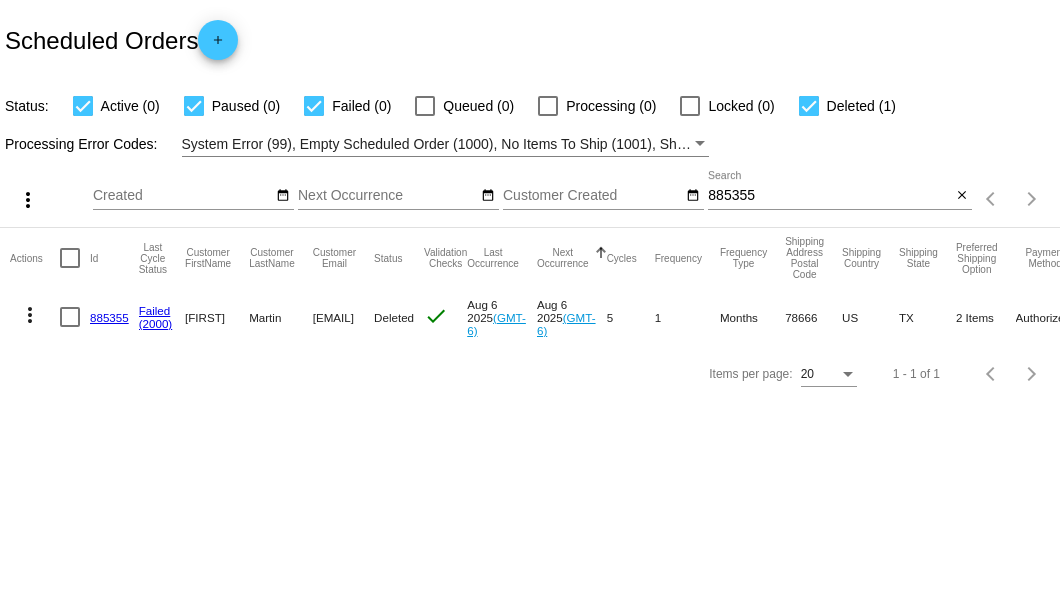 click on "885355" 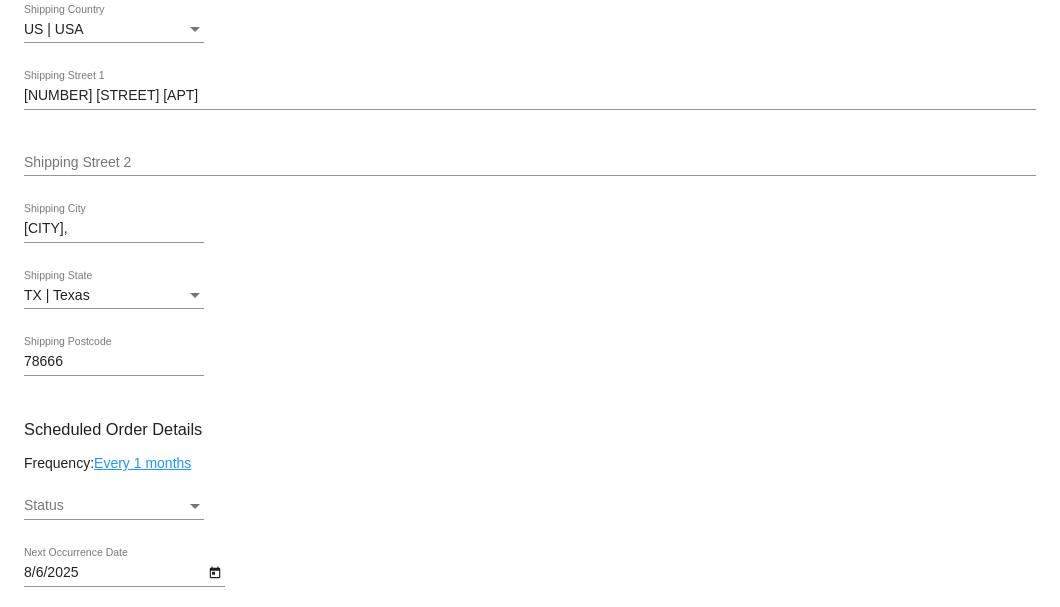 scroll, scrollTop: 1133, scrollLeft: 0, axis: vertical 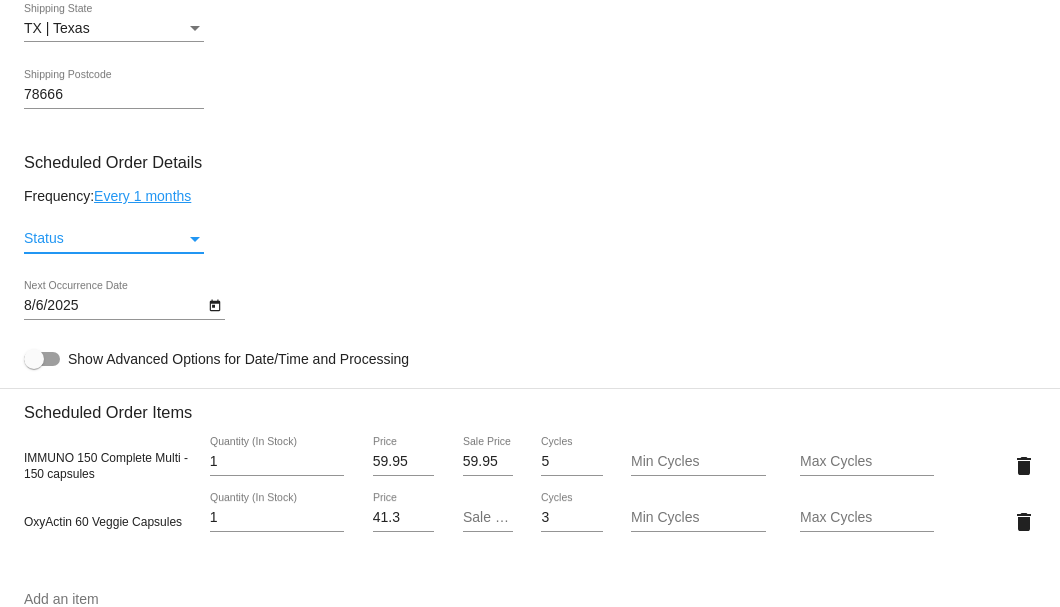 click at bounding box center [195, 239] 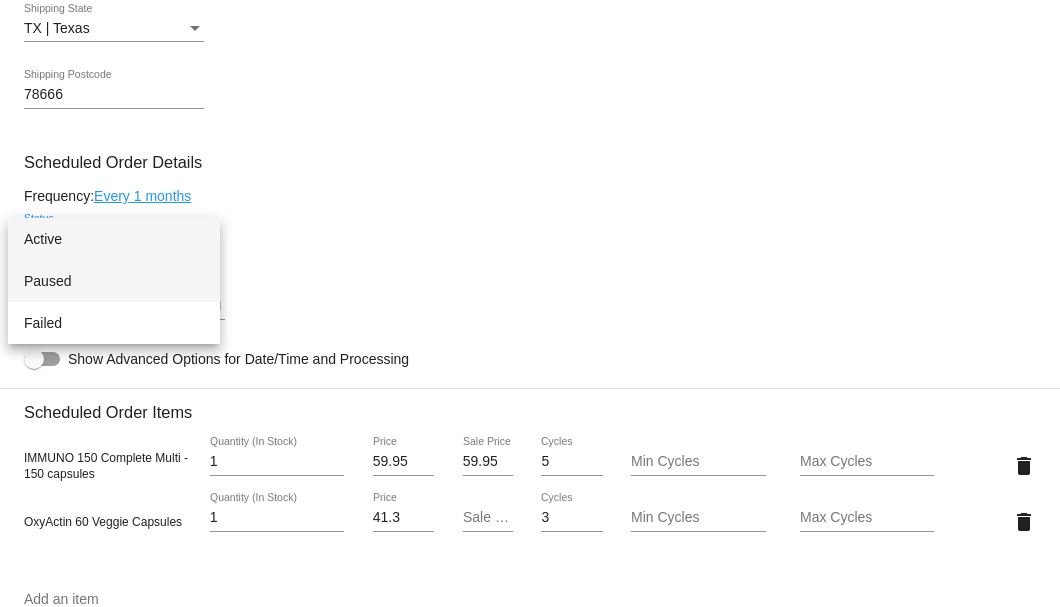 click on "Paused" at bounding box center [114, 281] 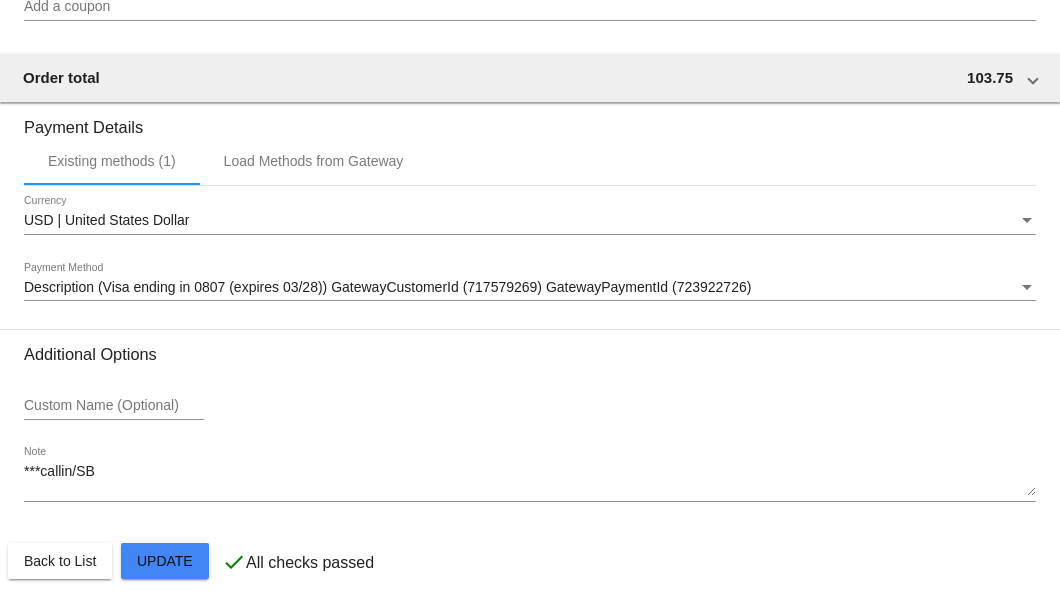scroll, scrollTop: 2072, scrollLeft: 0, axis: vertical 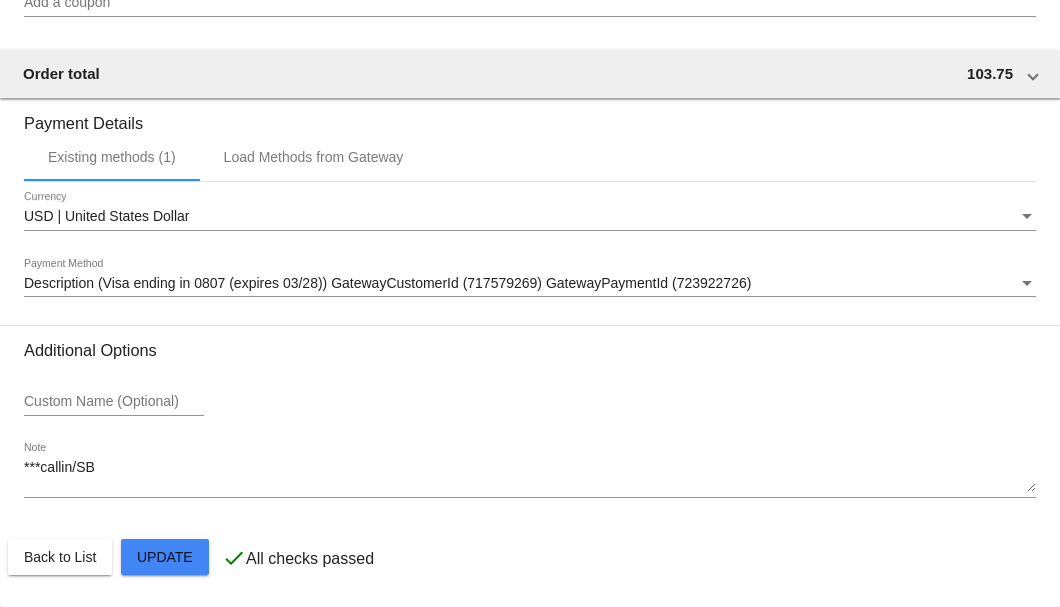 click on "Customer
[POSTAL_CODE]: [FIRST] [LAST]
[EMAIL]
Customer Shipping
Enter Shipping Address Select A Saved Address (0)
[FIRST]
Shipping First Name
[LAST]
Shipping Last Name
US | USA
Shipping Country
[NUMBER] [STREET] [APT]
Shipping Street 1
Shipping Street 2
[CITY],
Shipping City
TX | Texas
Shipping State
[POSTAL_CODE]
Shipping Postcode
Scheduled Order Details
Frequency:
Every 1 months
Paused
1" 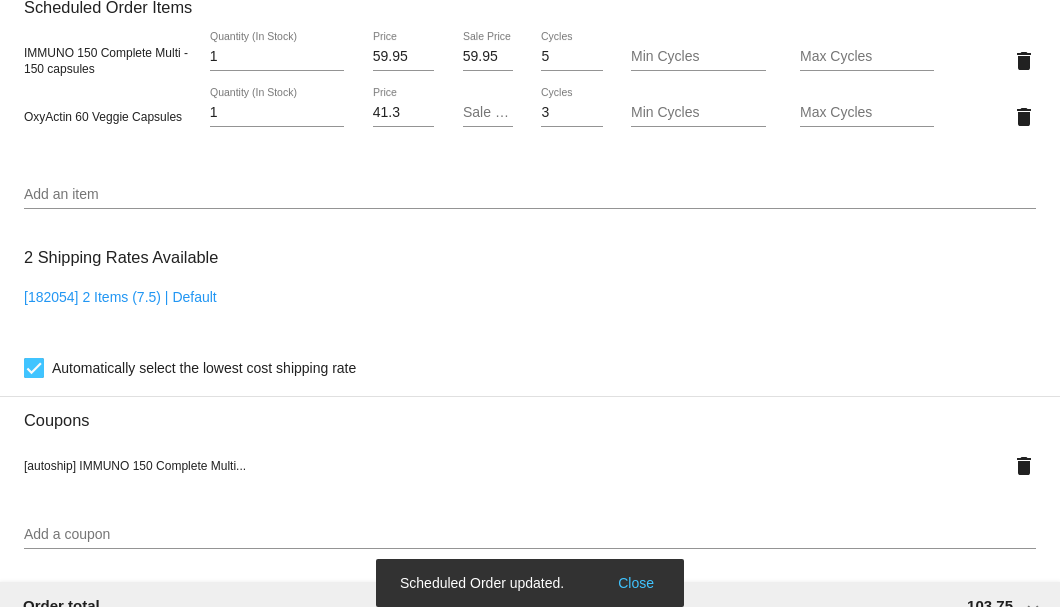 scroll, scrollTop: 1338, scrollLeft: 0, axis: vertical 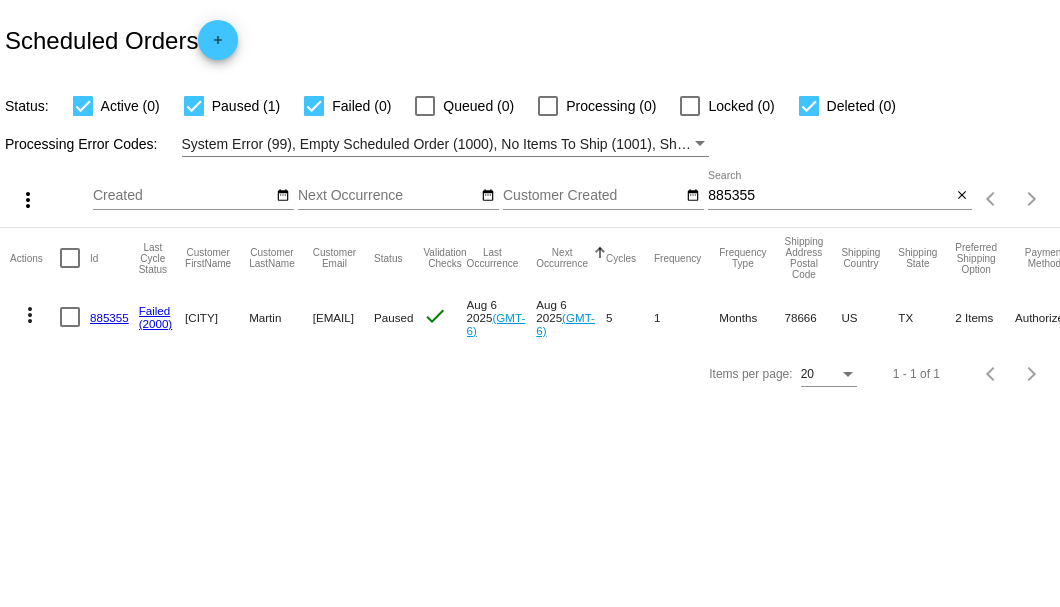 click on "885355" 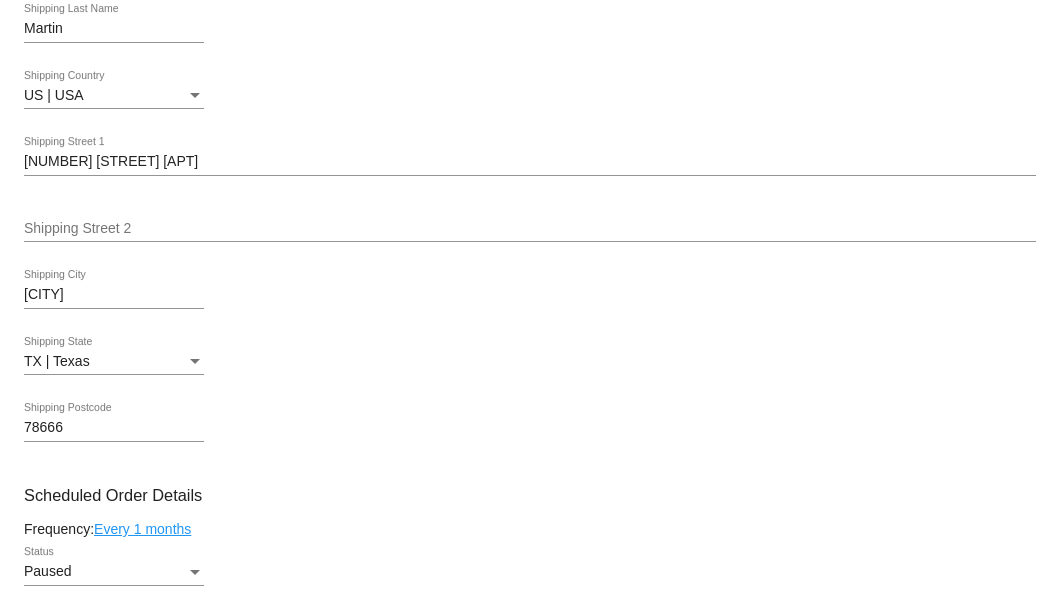 scroll, scrollTop: 1000, scrollLeft: 0, axis: vertical 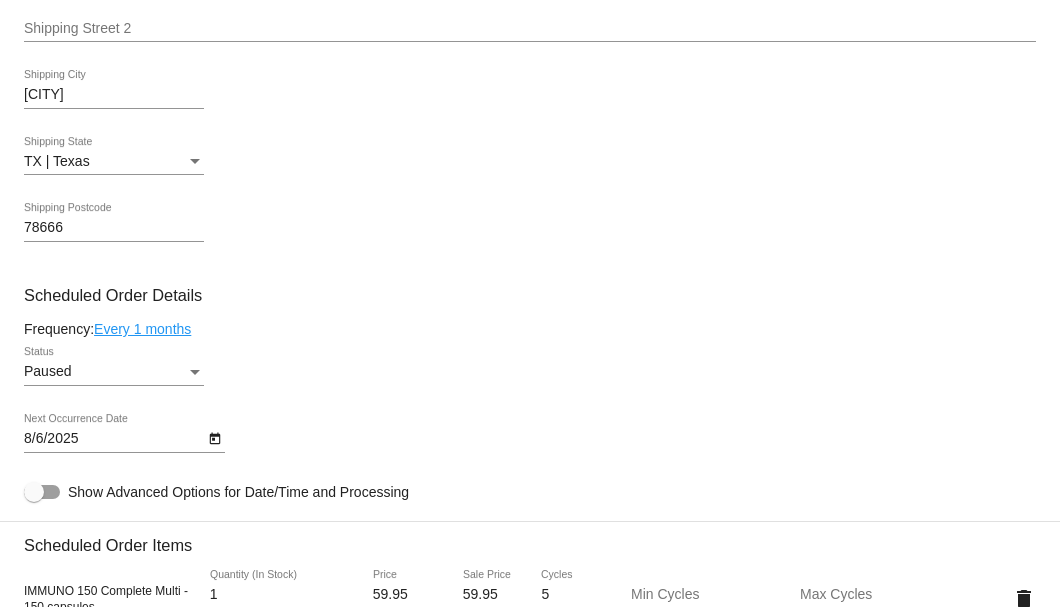 click at bounding box center [195, 372] 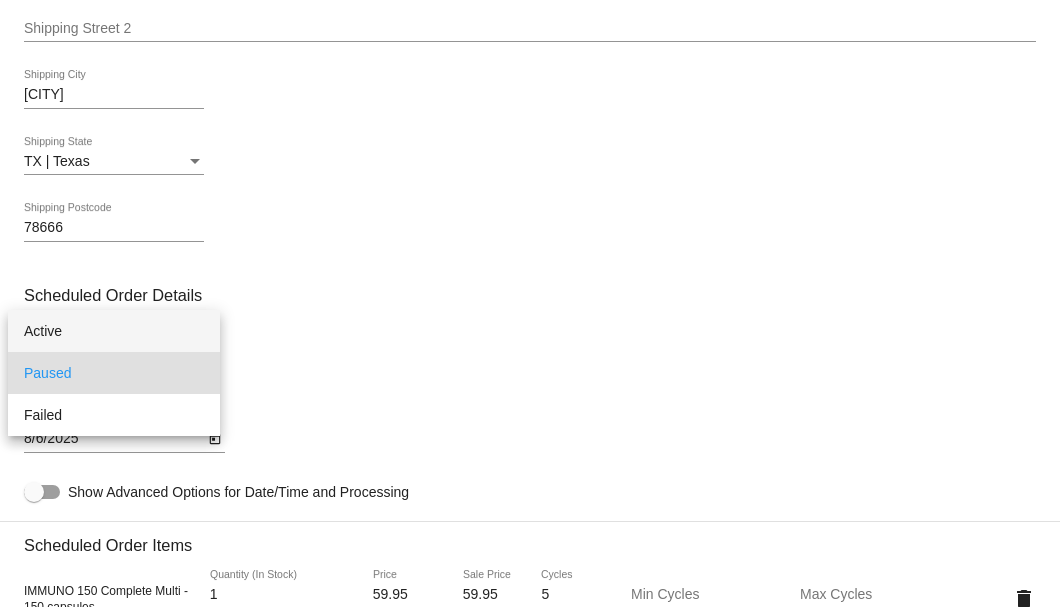 click on "Active" at bounding box center (114, 331) 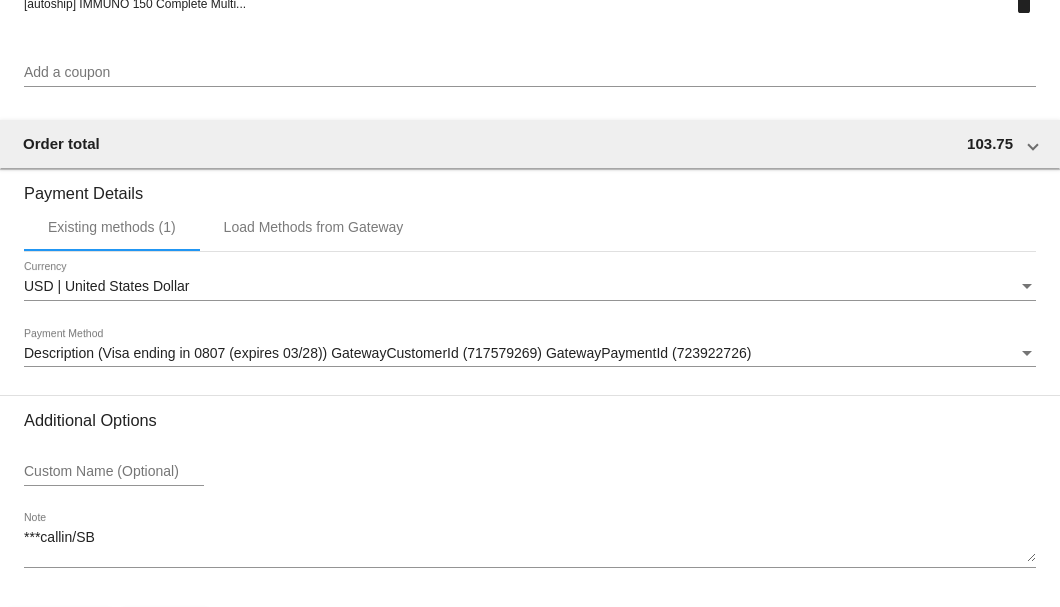 scroll, scrollTop: 2072, scrollLeft: 0, axis: vertical 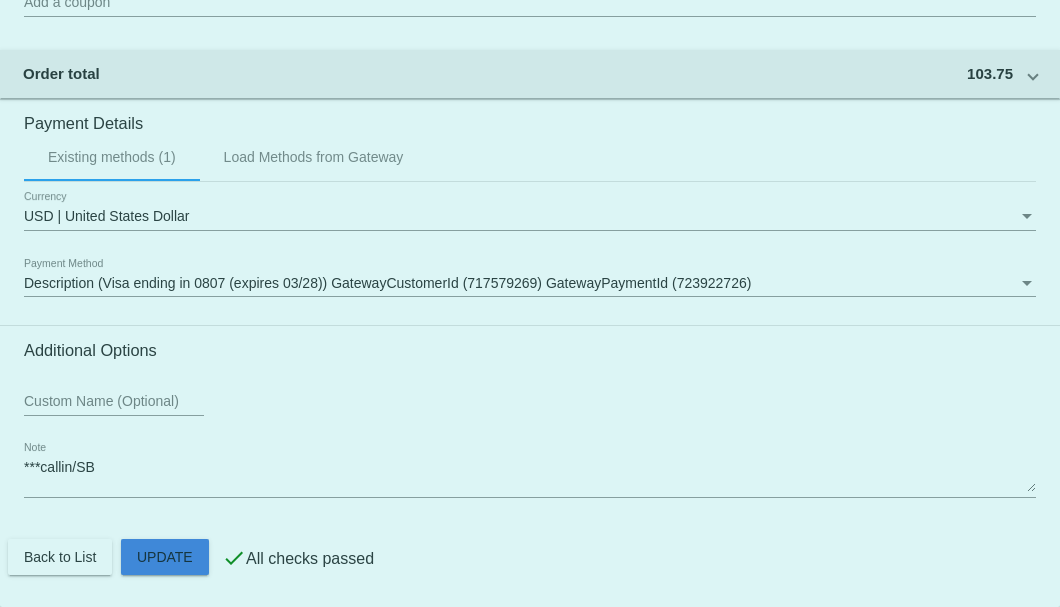 click on "Customer
6342081: [FIRST] [LAST]
[EMAIL]
Customer Shipping
Enter Shipping Address Select A Saved Address (0)
[FIRST]
Shipping First Name
[LAST]
Shipping Last Name
US | USA
Shipping Country
[NUMBER] [STREET] [APT]
Shipping Street 1
Shipping Street 2
[CITY],
Shipping City
TX | [STATE]
Shipping State
[POSTAL_CODE]
Shipping Postcode
Scheduled Order Details
Frequency:
Every 1 months
Active
1" 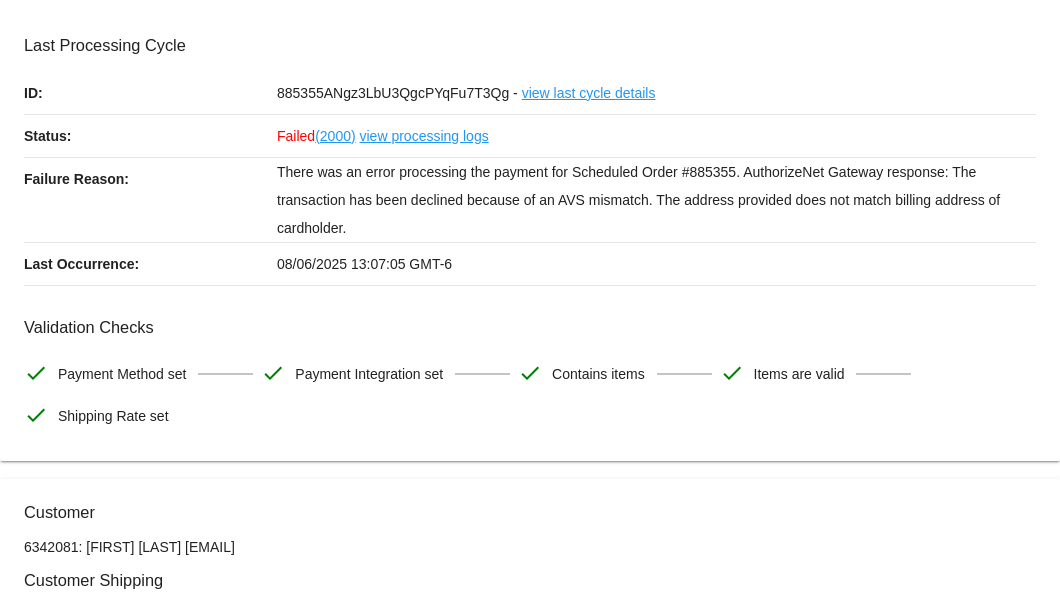 scroll, scrollTop: 0, scrollLeft: 0, axis: both 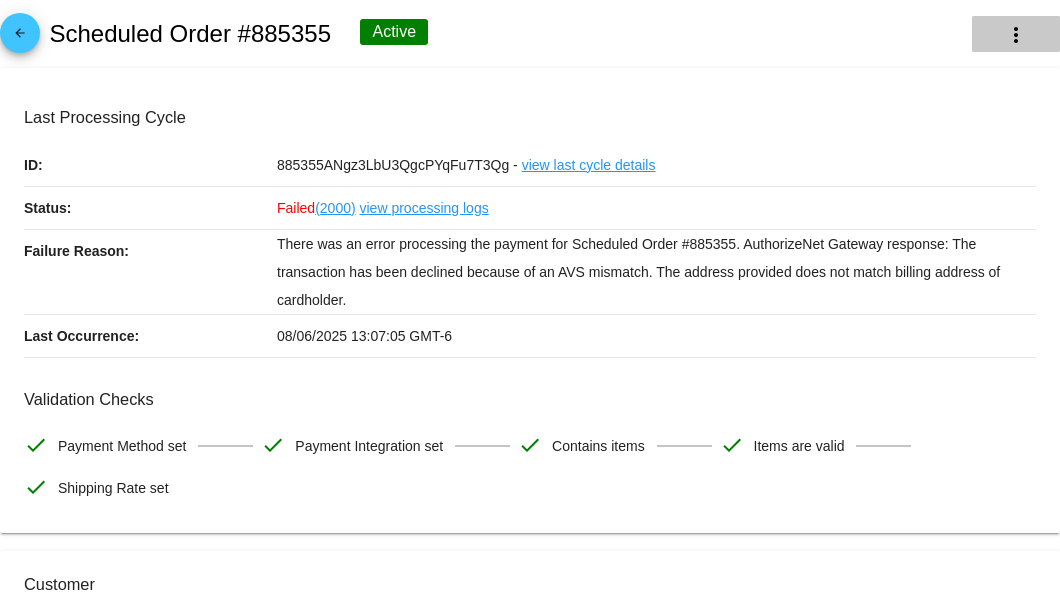 click on "more_vert" 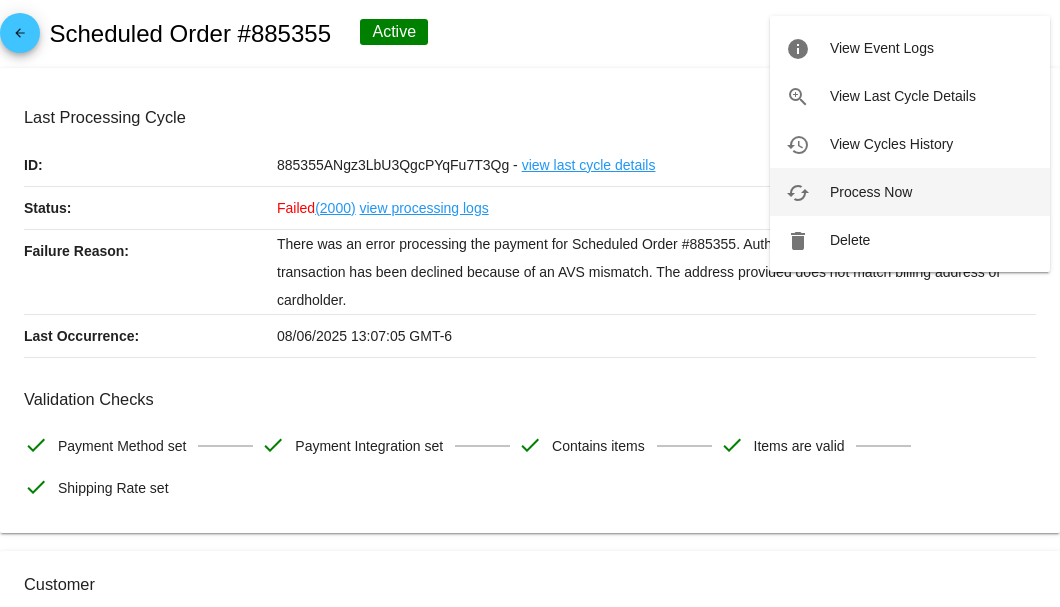click on "Process Now" at bounding box center (871, 192) 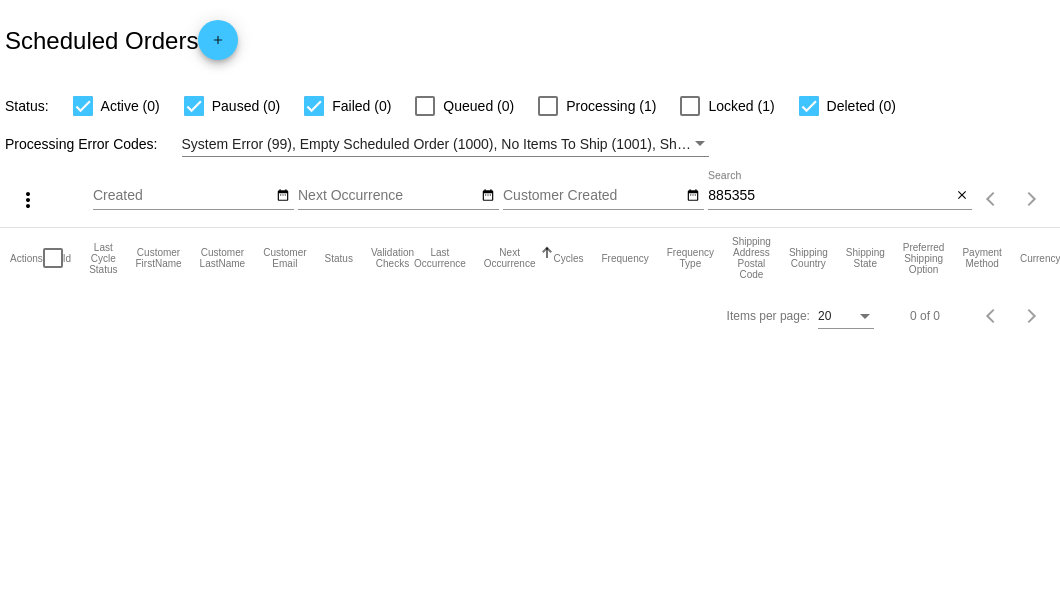 scroll, scrollTop: 0, scrollLeft: 0, axis: both 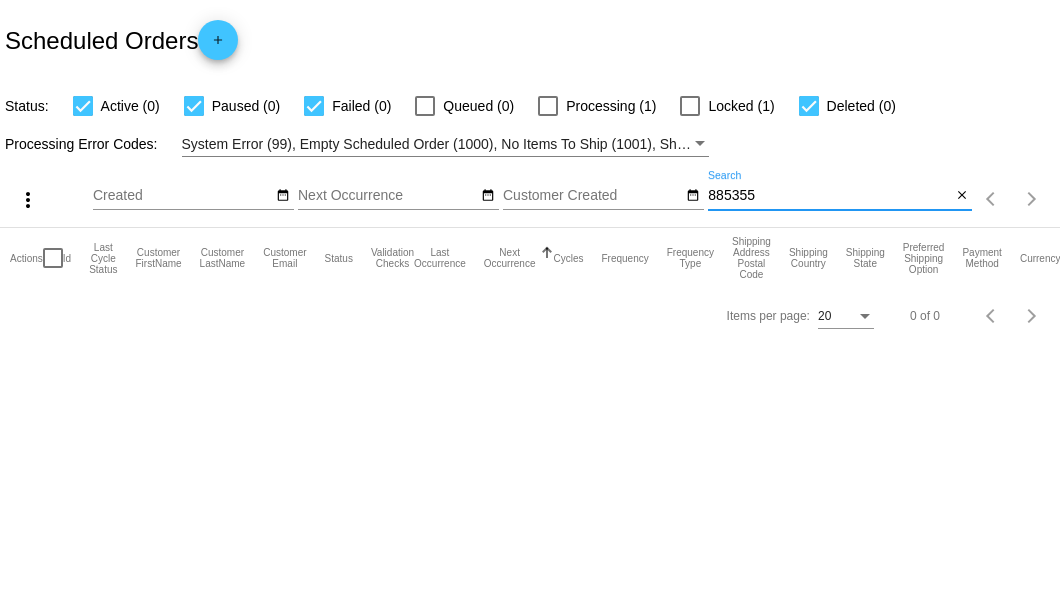 click on "885355" at bounding box center [829, 196] 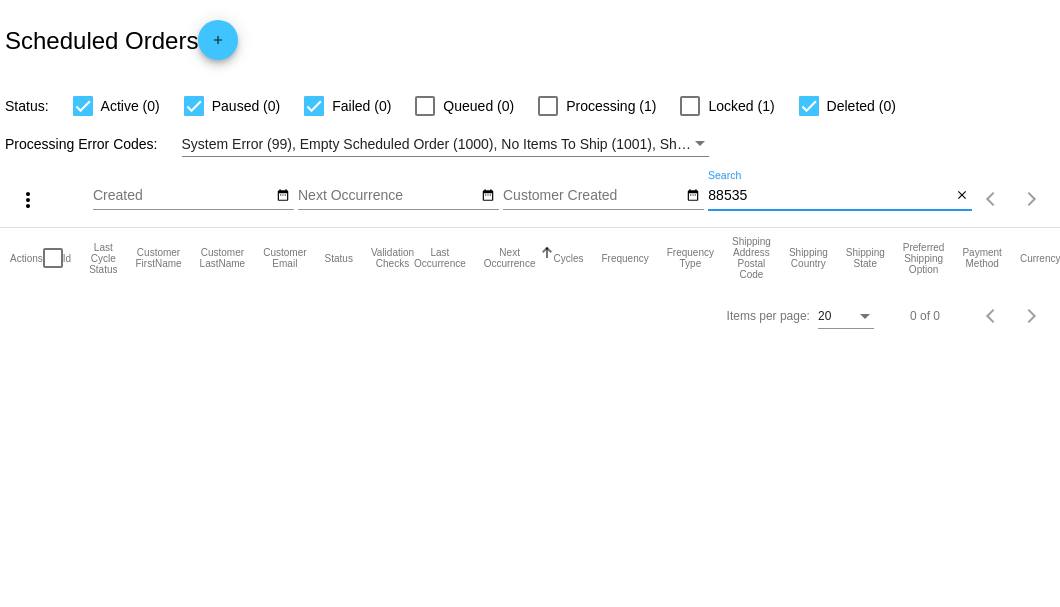 type on "885355" 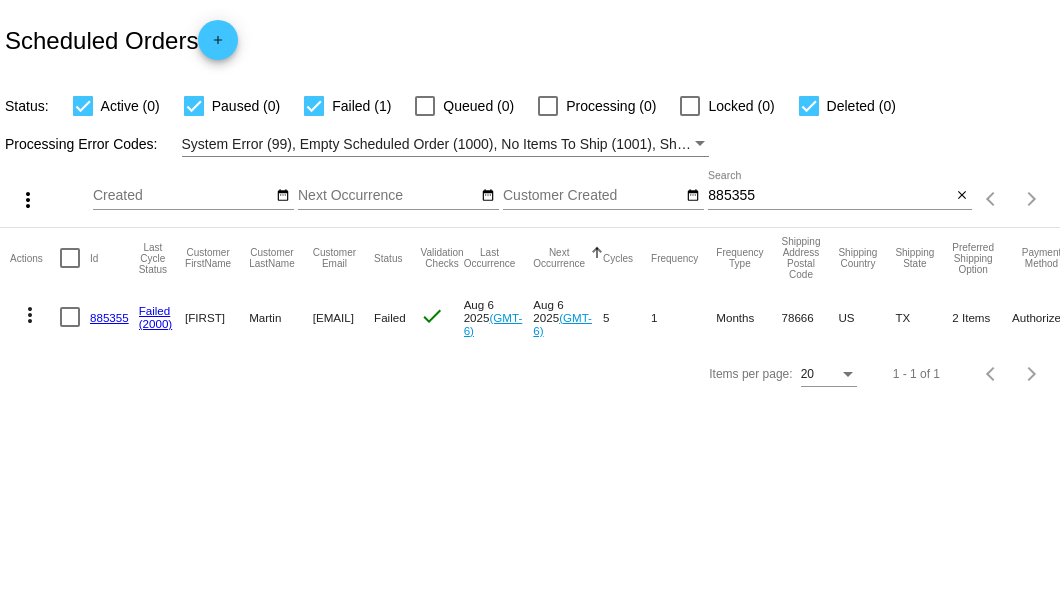 click on "885355" 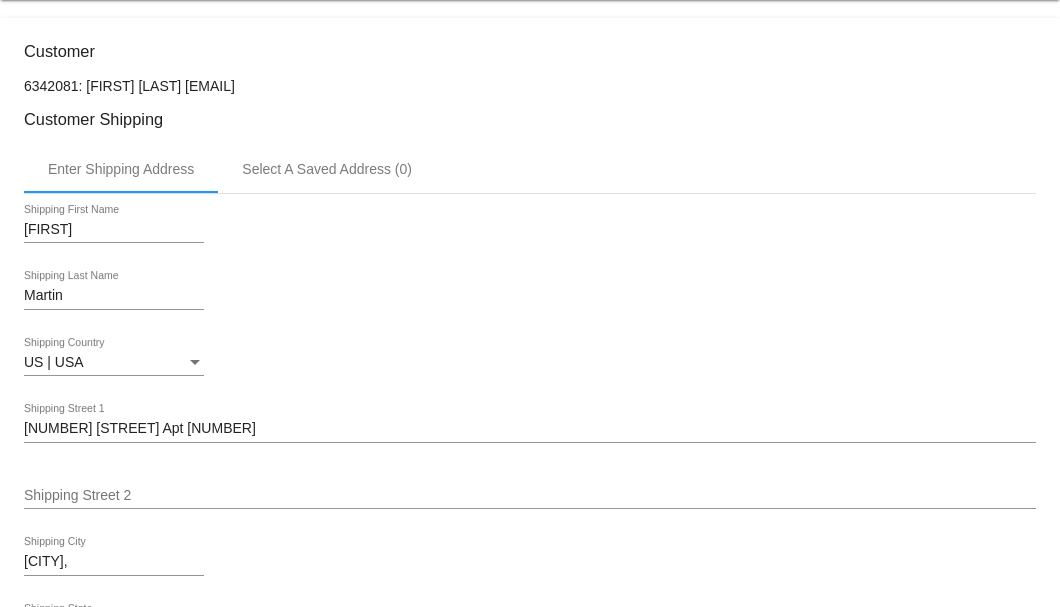scroll, scrollTop: 800, scrollLeft: 0, axis: vertical 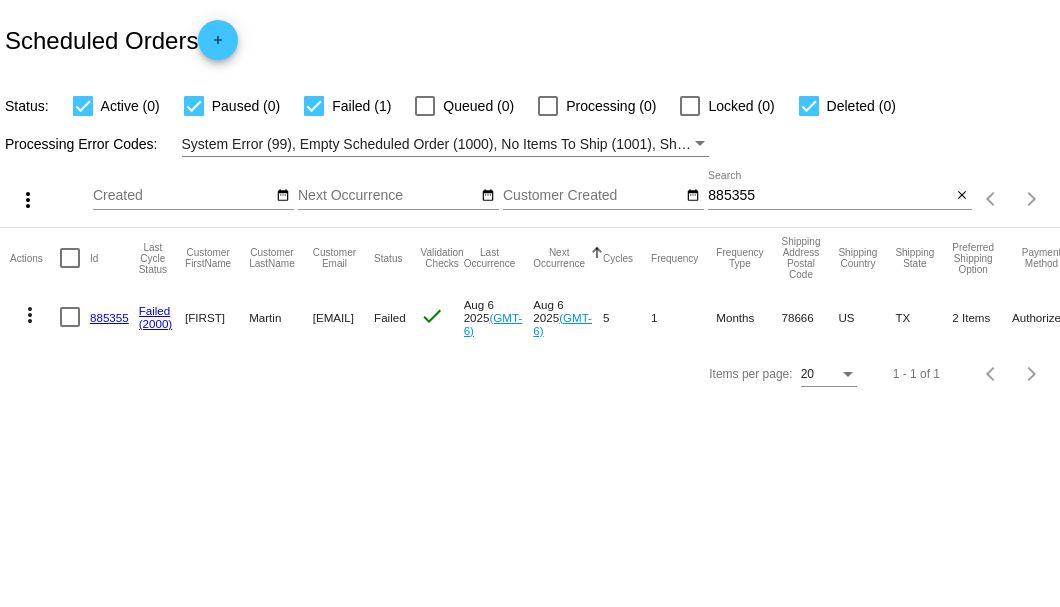 click on "885355" 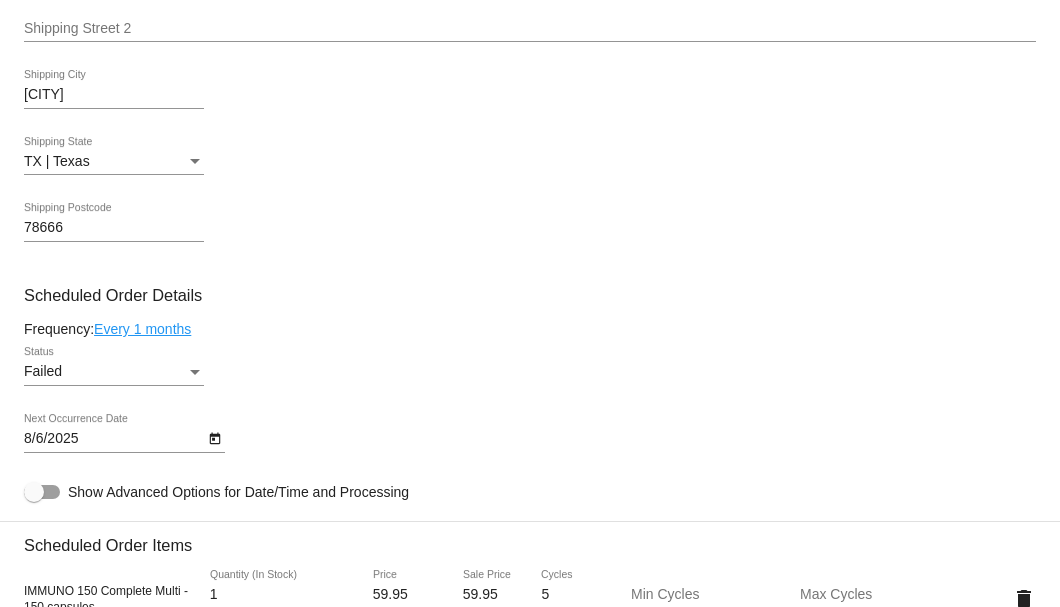 scroll, scrollTop: 1266, scrollLeft: 0, axis: vertical 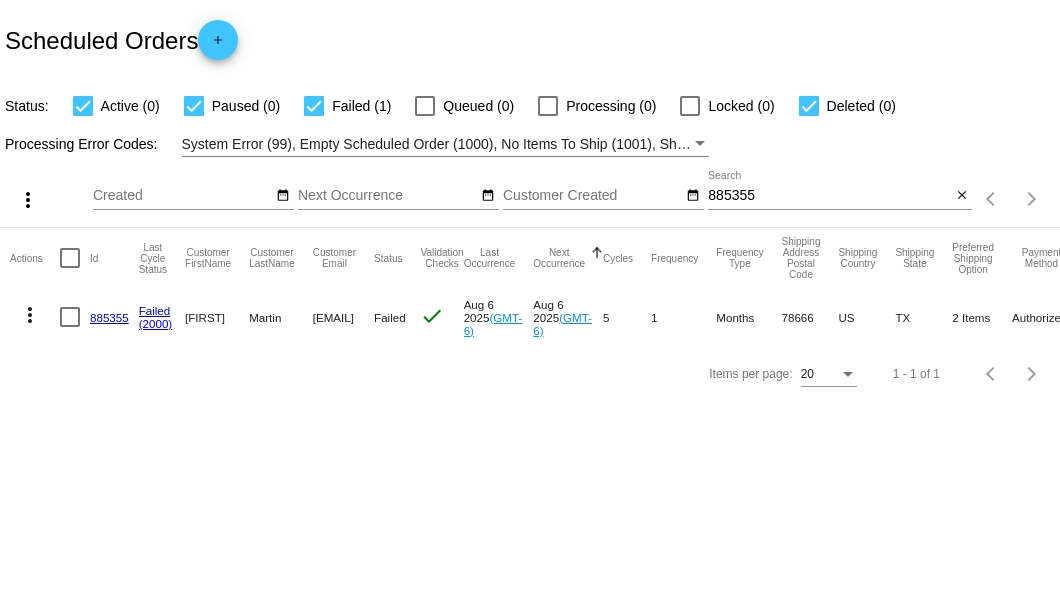click on "885355" 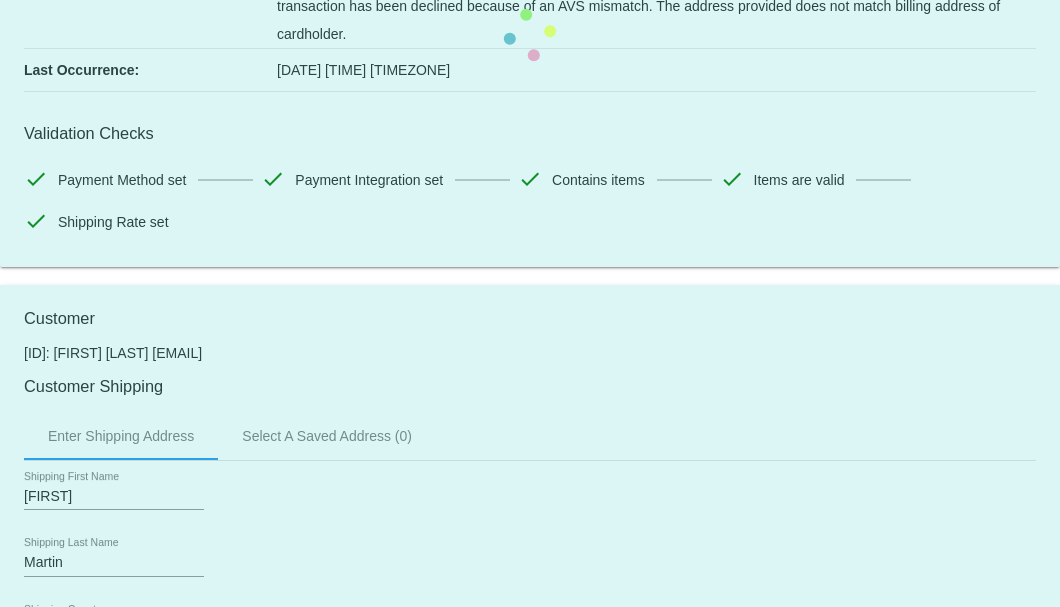 scroll, scrollTop: 533, scrollLeft: 0, axis: vertical 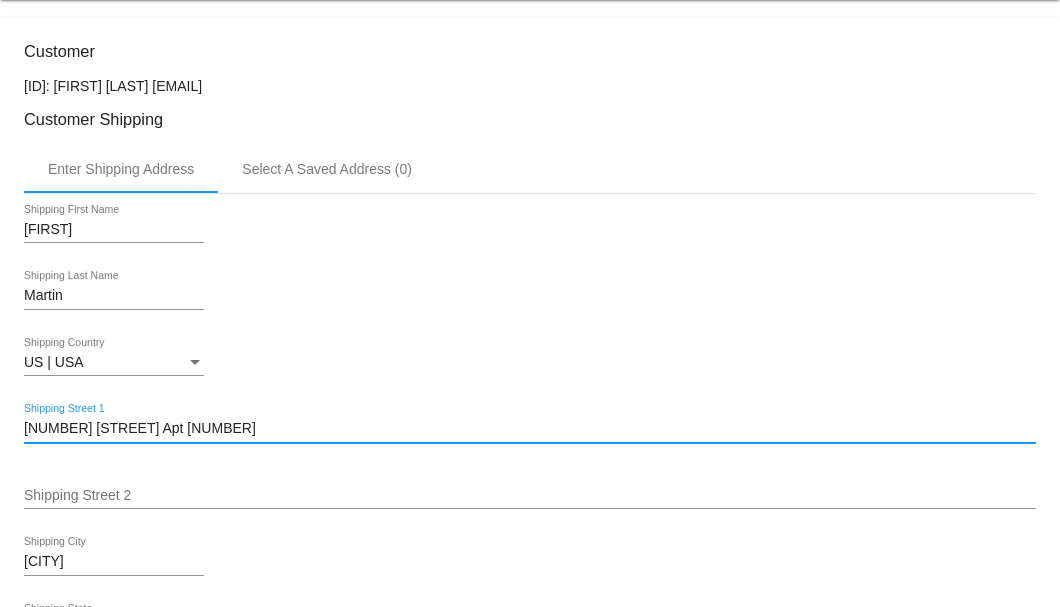 drag, startPoint x: 266, startPoint y: 421, endPoint x: 22, endPoint y: 427, distance: 244.07376 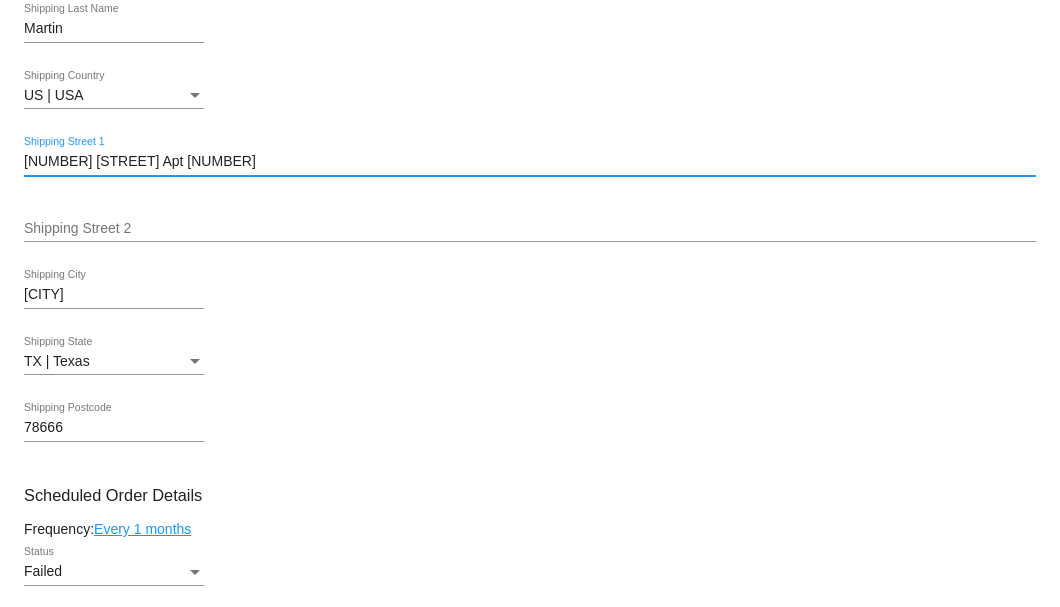 click on "Customer
6342081: [FIRST] [LAST]
[EMAIL]
Customer Shipping
Enter Shipping Address Select A Saved Address (0)
[FIRST]
Shipping First Name
[LAST]
Shipping Last Name
US | USA
Shipping Country
[NUMBER] [STREET] Apt [NUMBER]
Shipping Street 1
Shipping Street 2
[CITY]
Shipping City
TX | Texas
Shipping State
[POSTAL_CODE]
Shipping Postcode
Scheduled Order Details
Frequency:
Every 1 months
Failed
1" 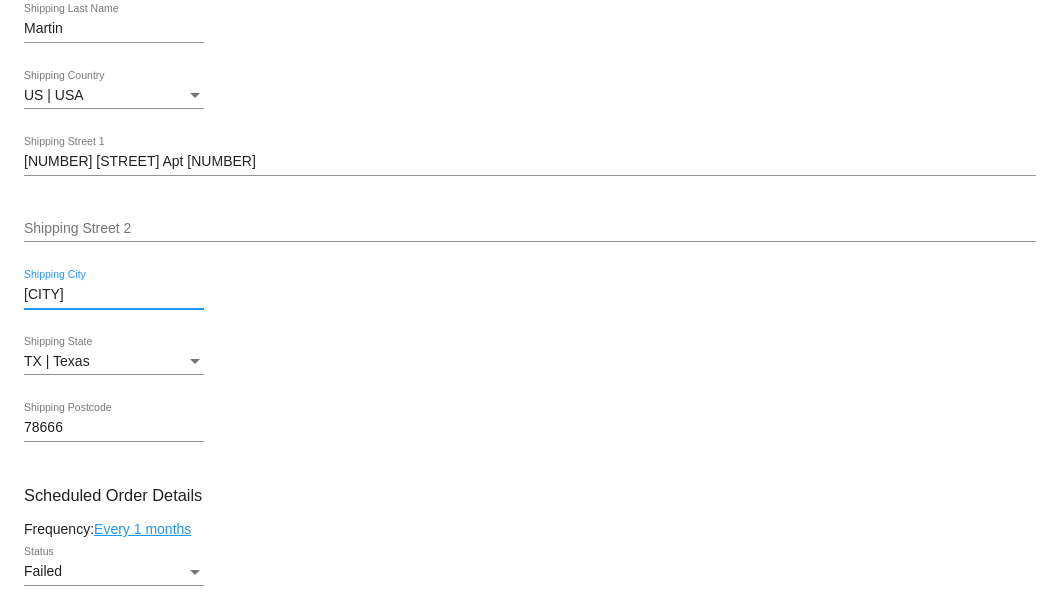 drag, startPoint x: 108, startPoint y: 295, endPoint x: 16, endPoint y: 295, distance: 92 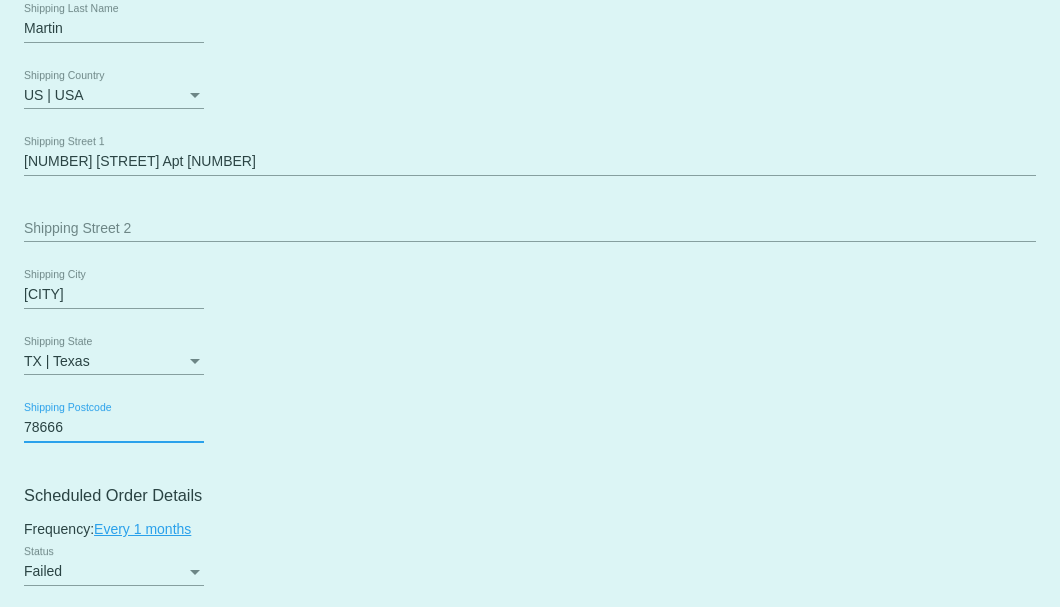click on "Customer
6342081: [FIRST] [LAST]
[EMAIL]
Customer Shipping
Enter Shipping Address Select A Saved Address (0)
[FIRST]
Shipping First Name
[LAST]
Shipping Last Name
US | USA
Shipping Country
[NUMBER] [STREET]
Shipping Street 1
Shipping Street 2
[CITY]
Shipping City
TX | Texas
Shipping State
[POSTAL_CODE]
Shipping Postcode
Scheduled Order Details
Frequency:
Every 1 months
Failed
1 [NUMBER]" 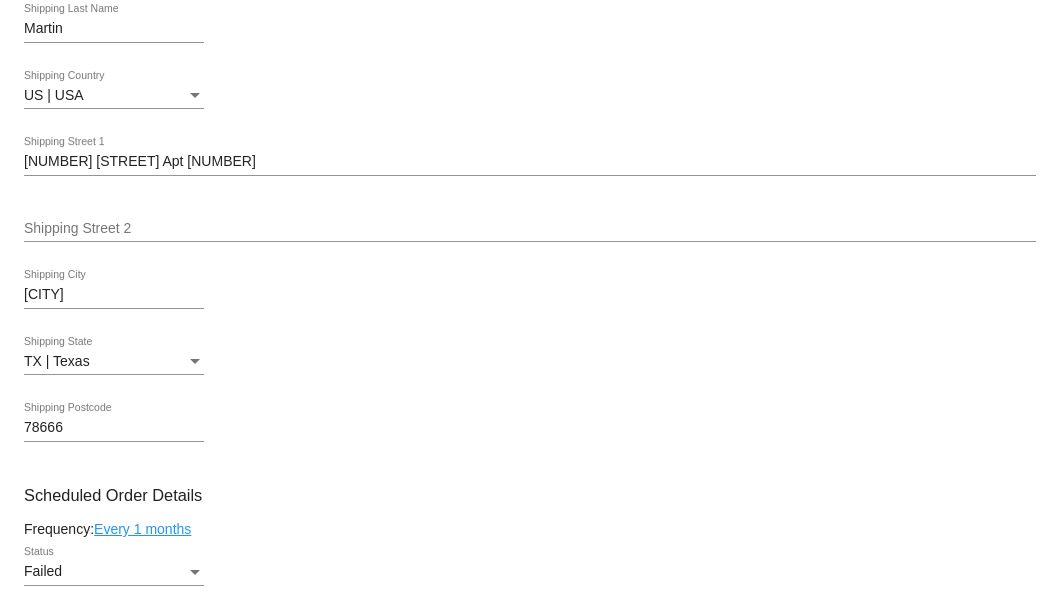 click on "78666" at bounding box center (114, 428) 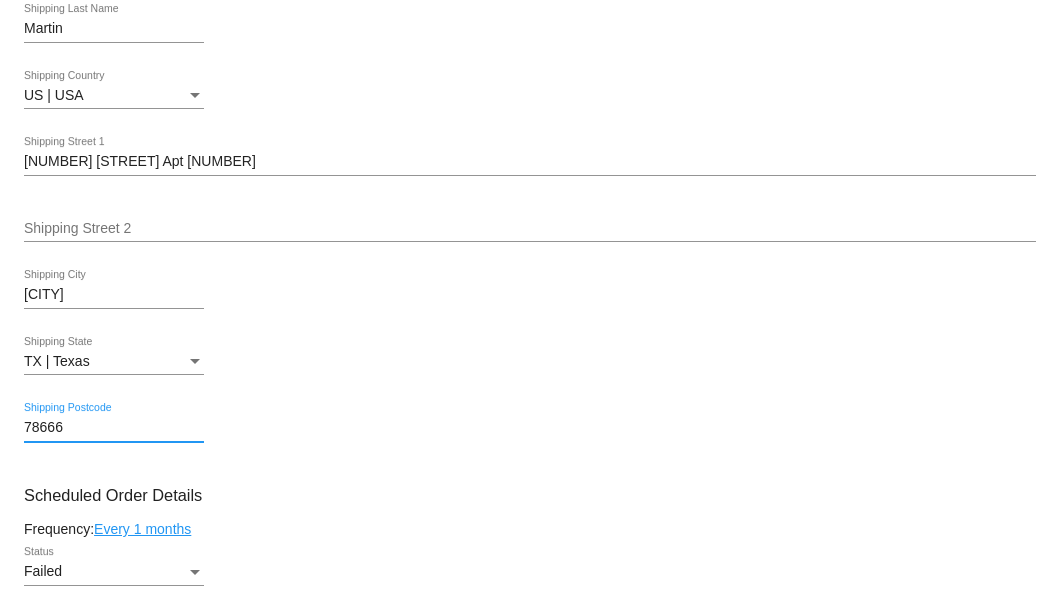 click on "78666" at bounding box center [114, 428] 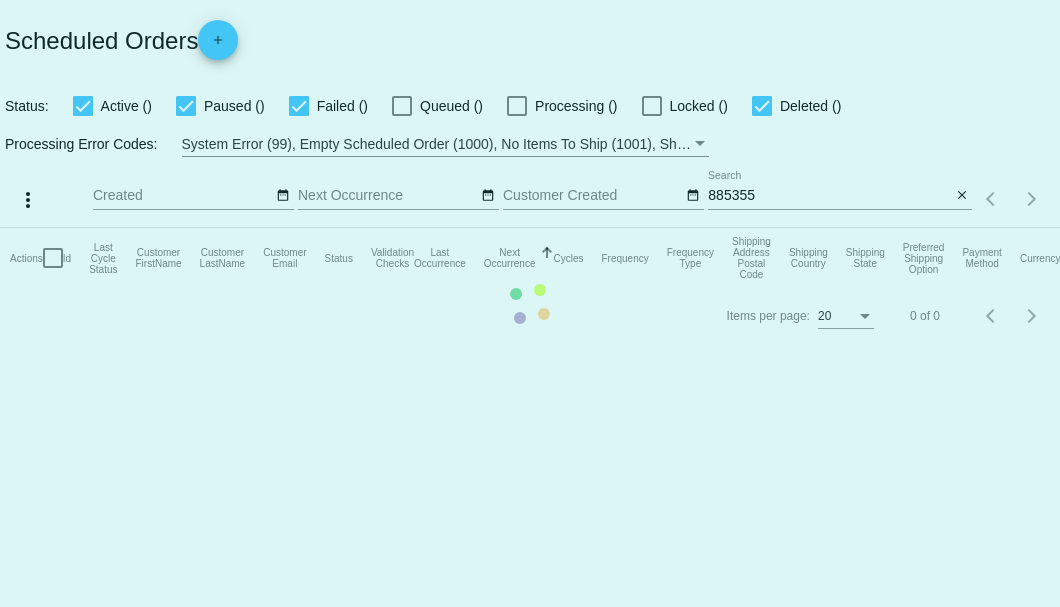 scroll, scrollTop: 0, scrollLeft: 0, axis: both 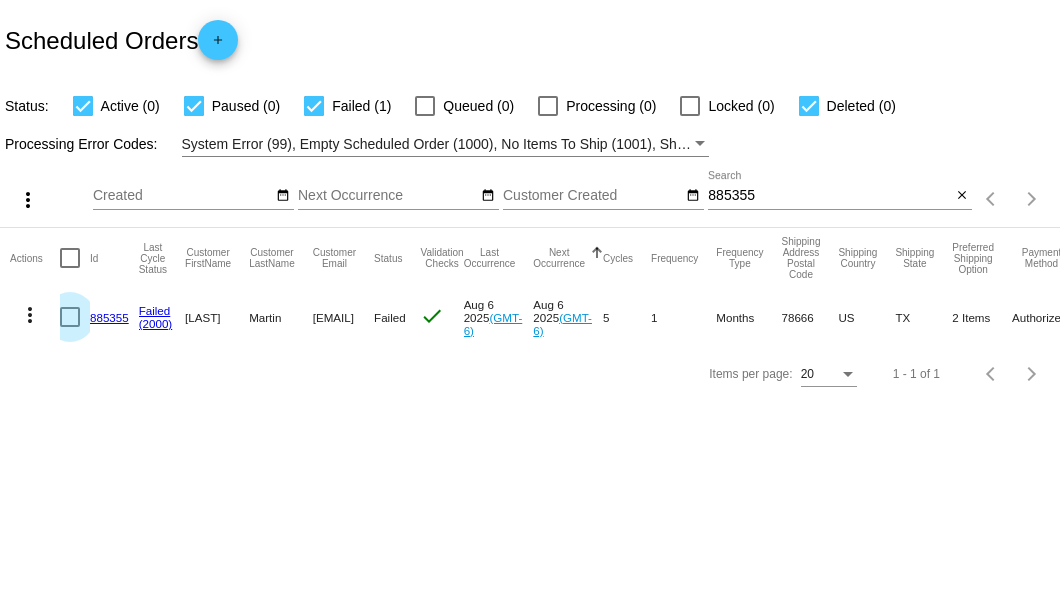 click at bounding box center [70, 317] 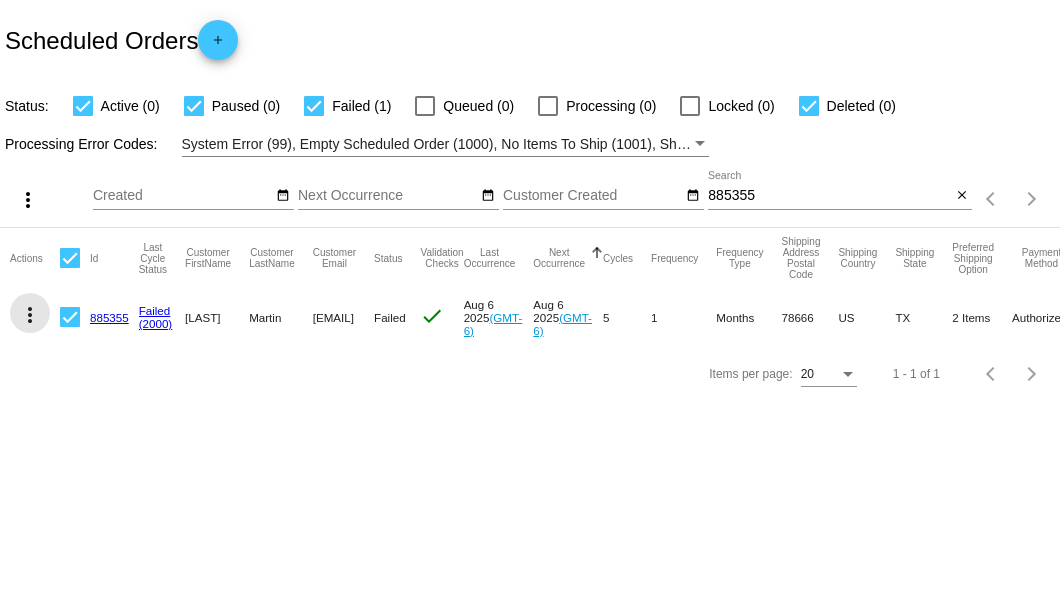click on "more_vert" 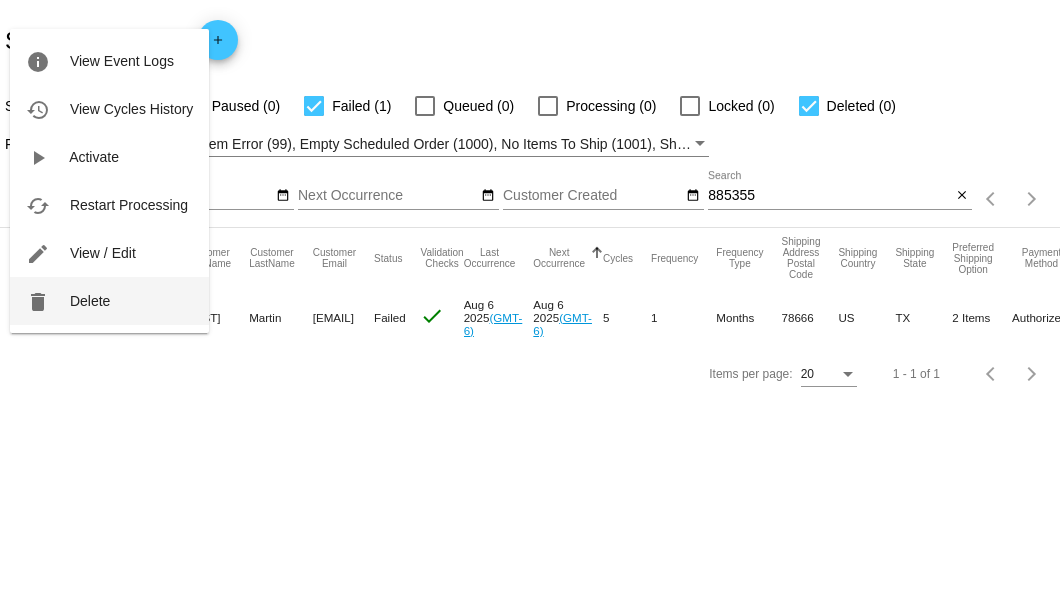 click on "Delete" at bounding box center (90, 301) 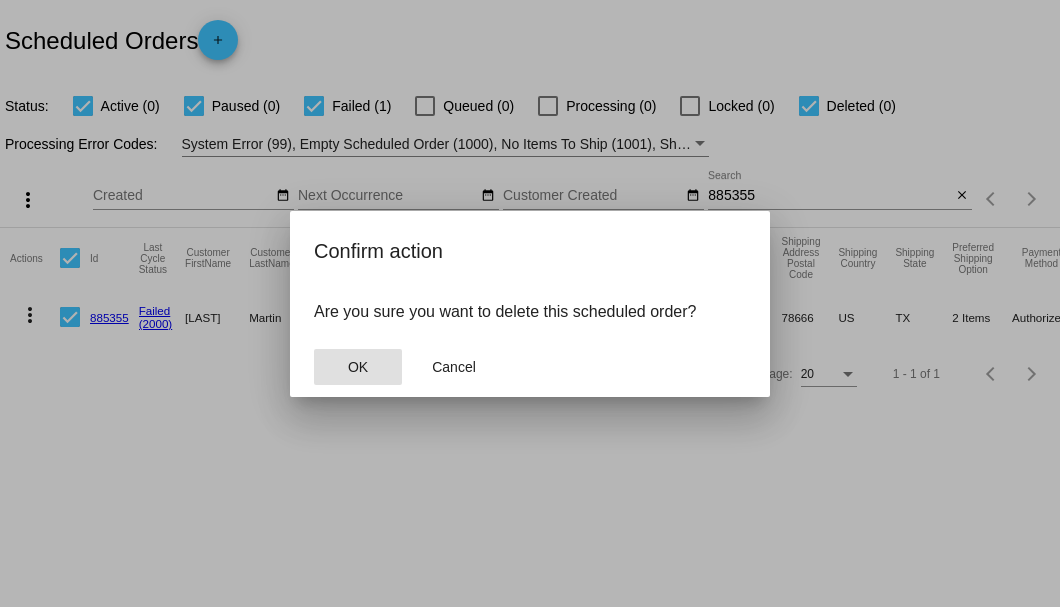 click on "OK" 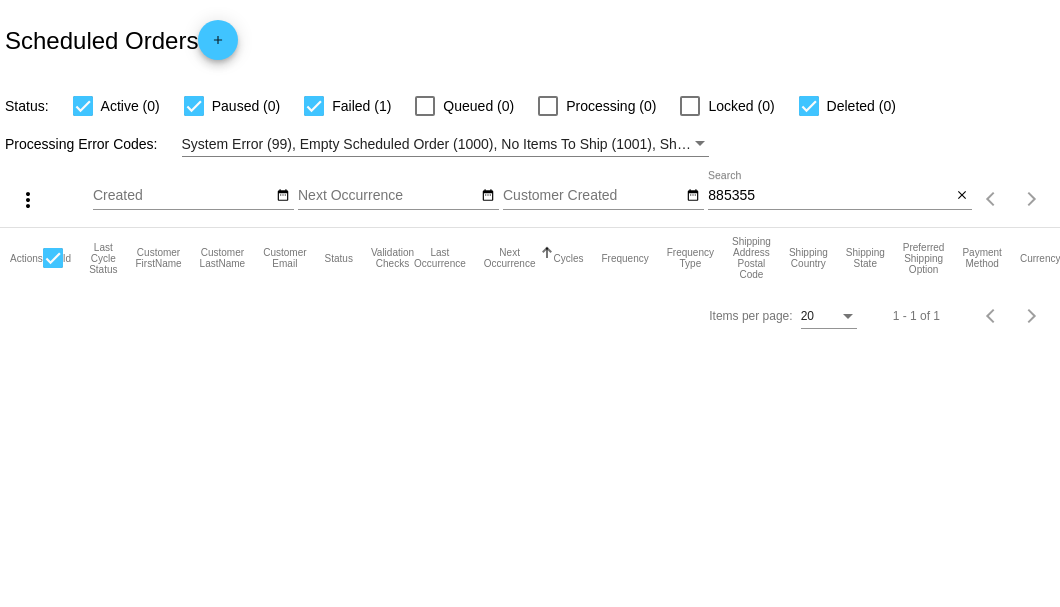 click on "885355" at bounding box center [829, 196] 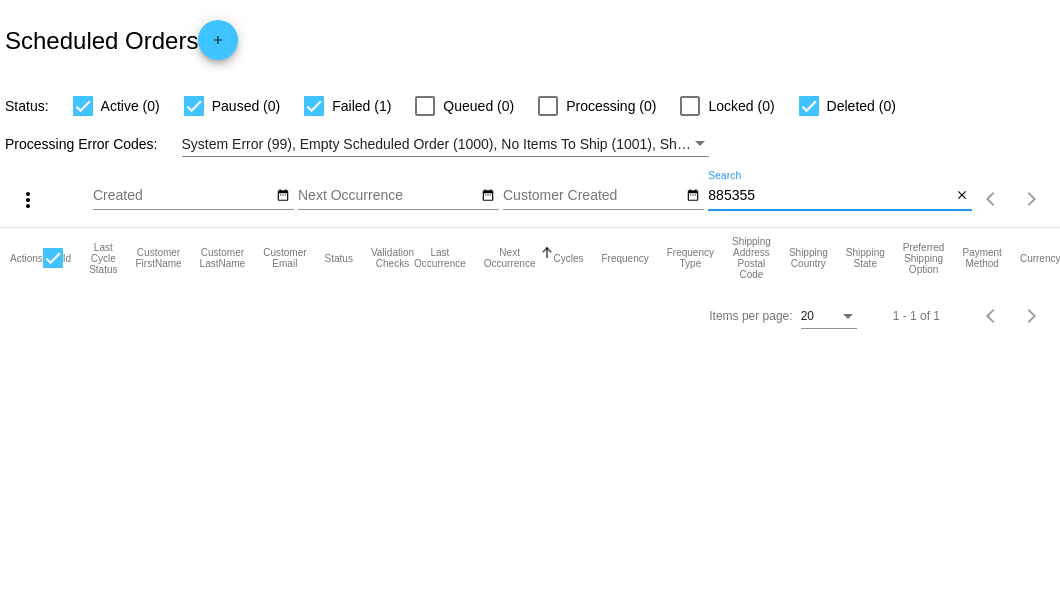 click on "885355" at bounding box center (829, 196) 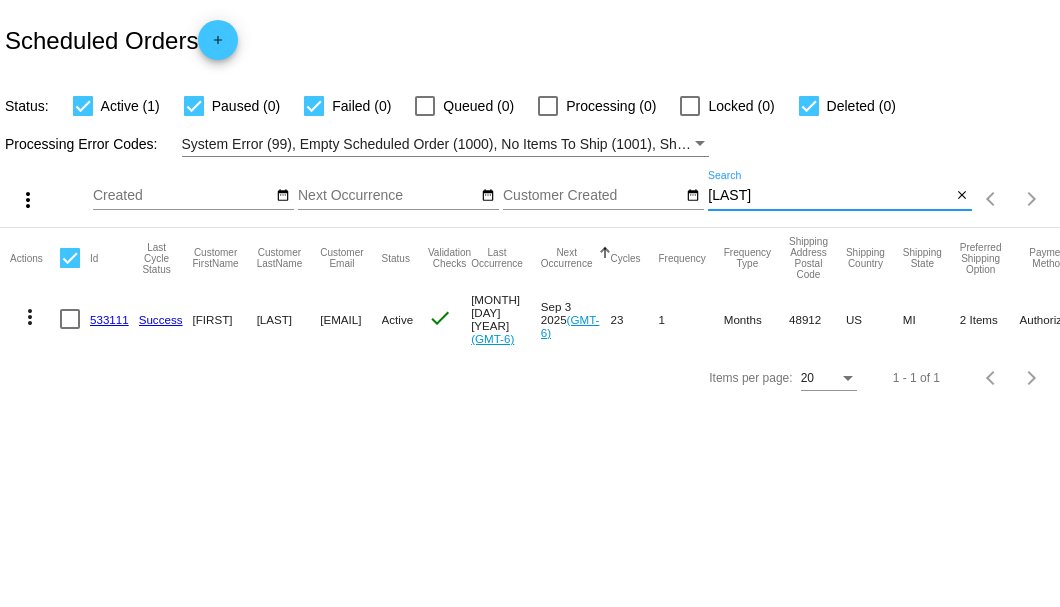 click on "Dittmer" at bounding box center (829, 196) 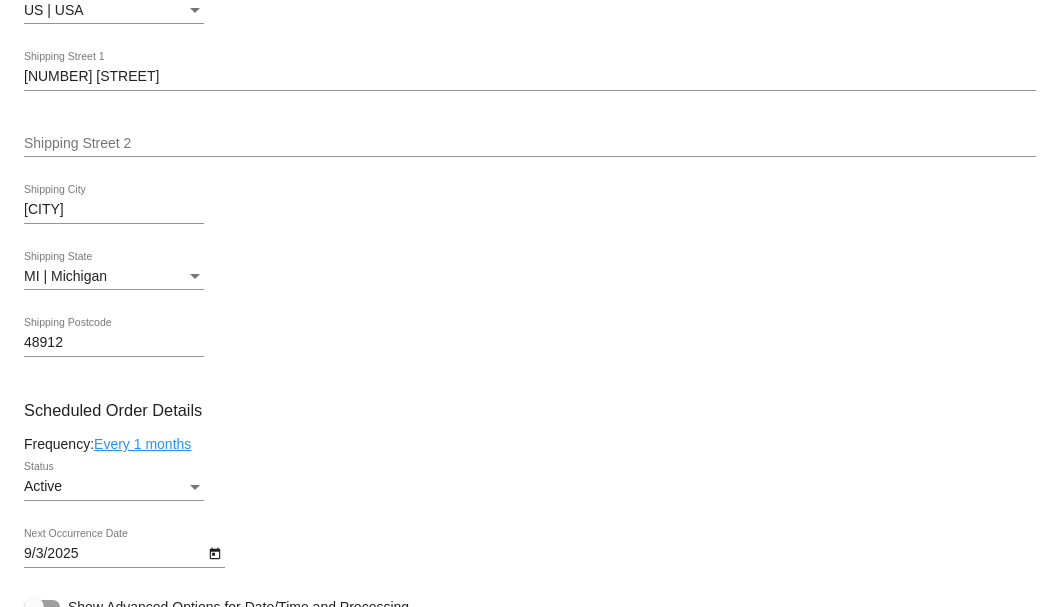 scroll, scrollTop: 1066, scrollLeft: 0, axis: vertical 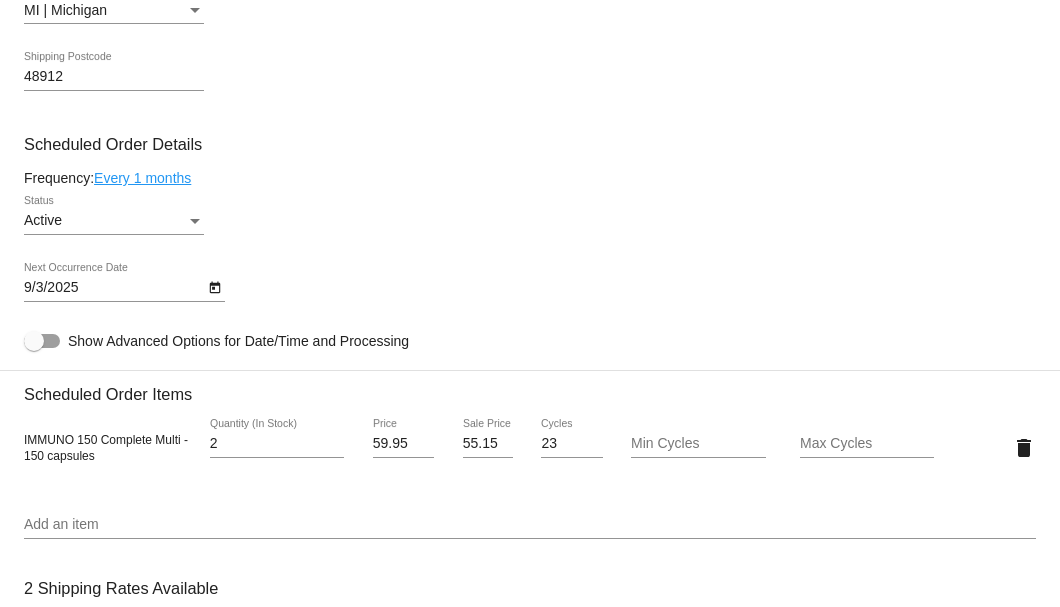 click 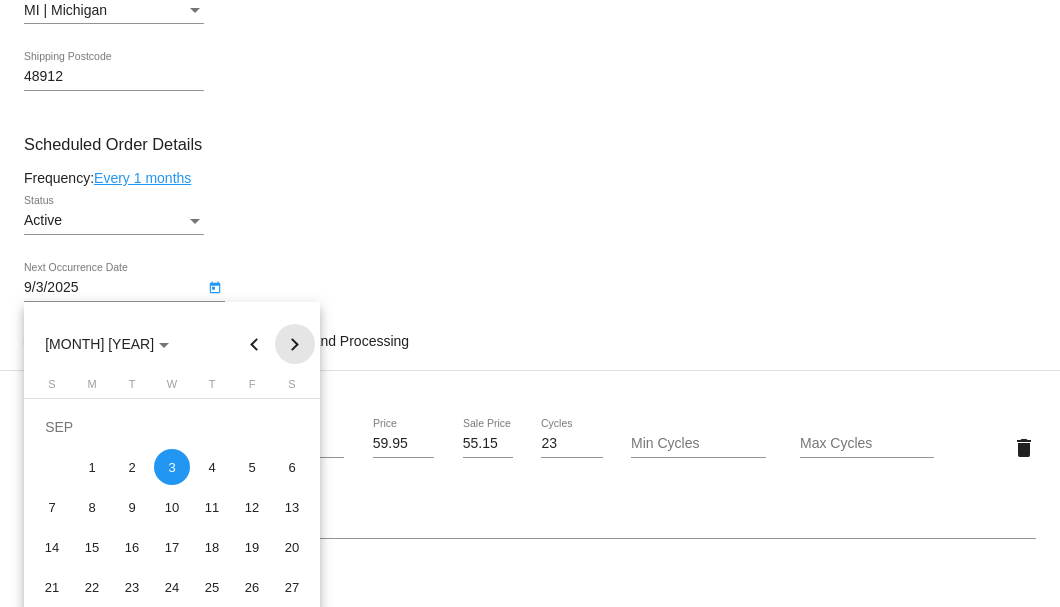 click at bounding box center [295, 344] 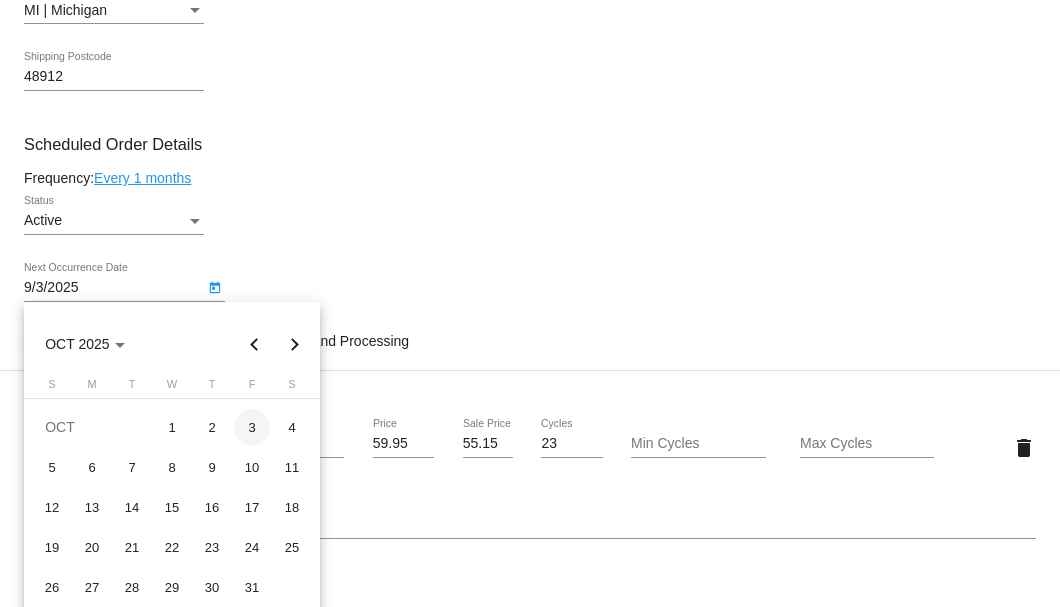 click on "3" at bounding box center (252, 427) 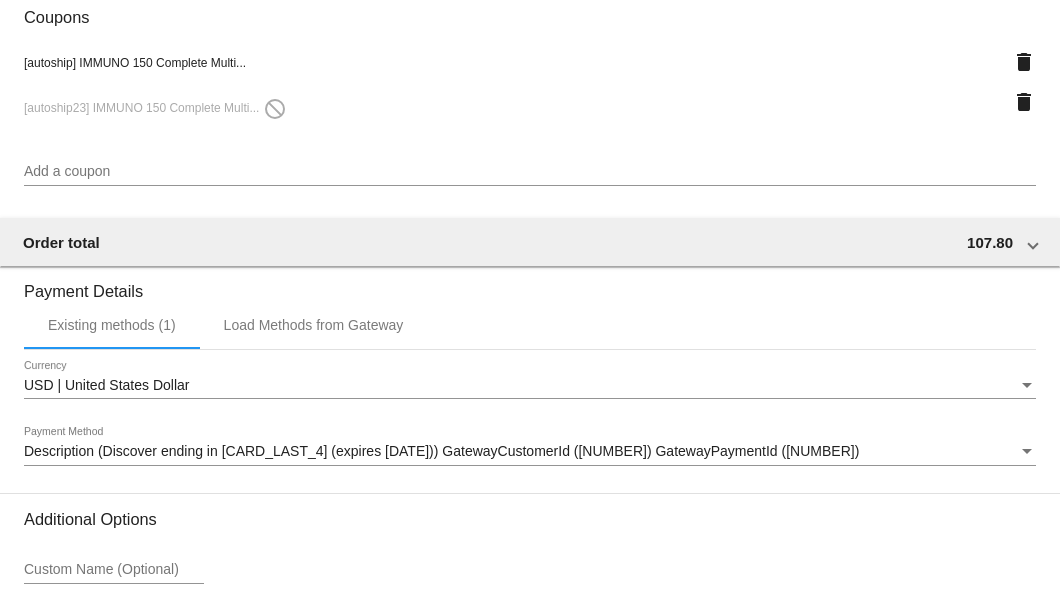 scroll, scrollTop: 1666, scrollLeft: 0, axis: vertical 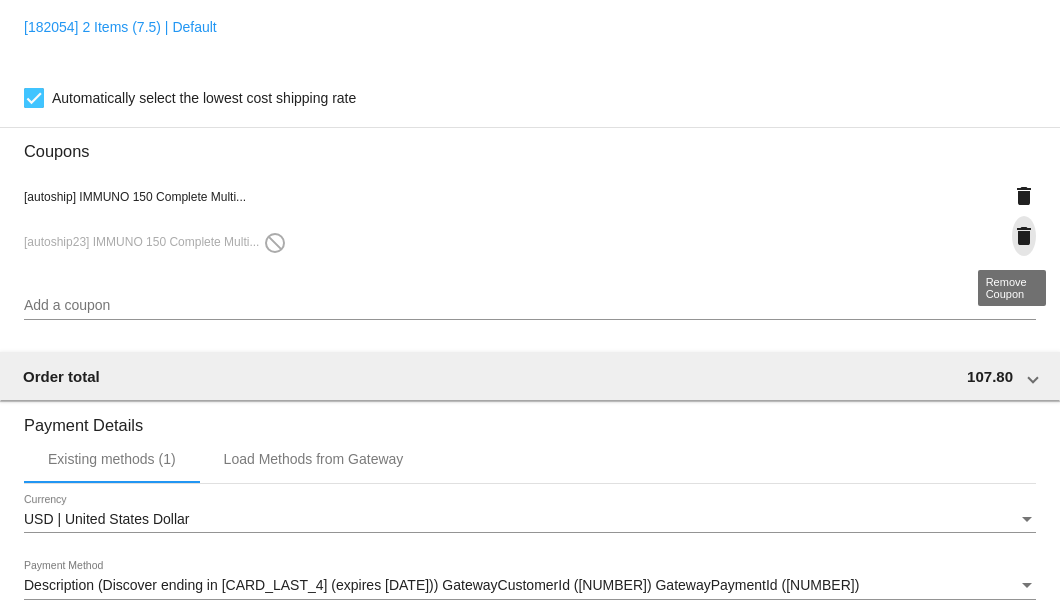 click on "delete" 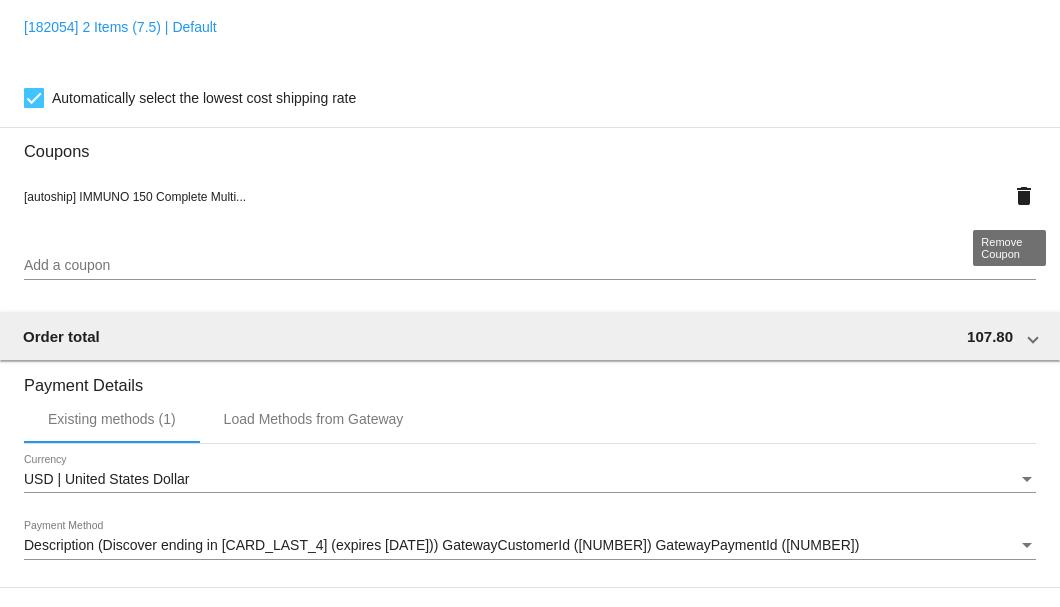 click on "delete" 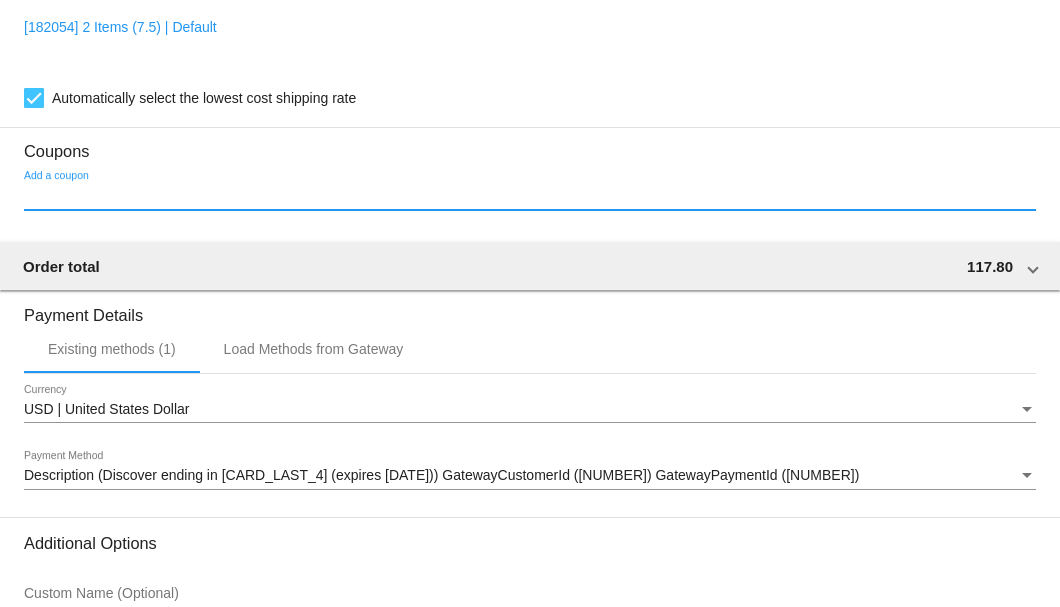 click on "Add a coupon" at bounding box center [530, 196] 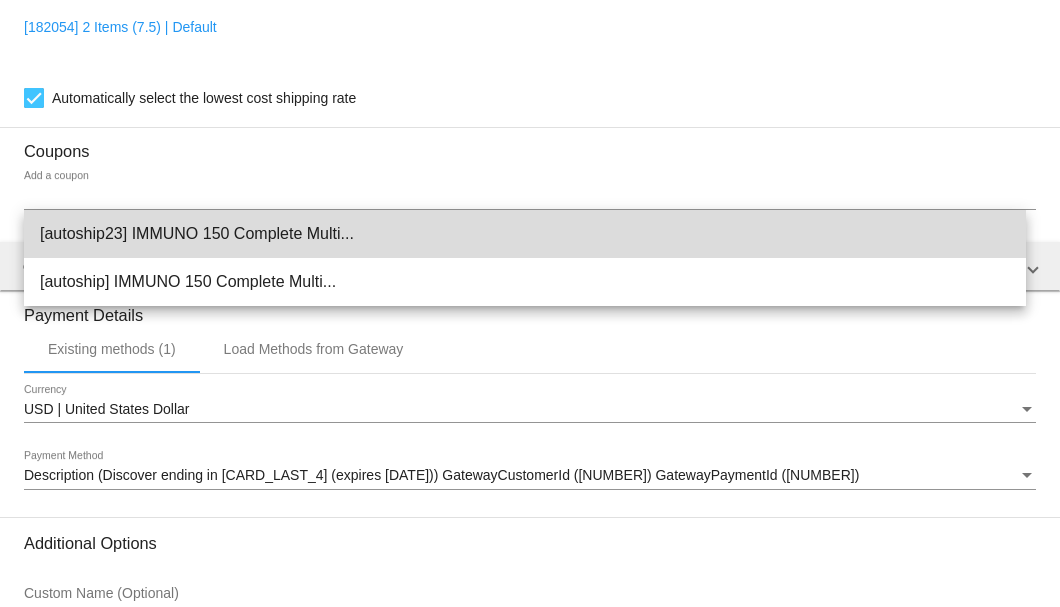 click on "[autoship23] IMMUNO 150 Complete Multi..." at bounding box center (525, 234) 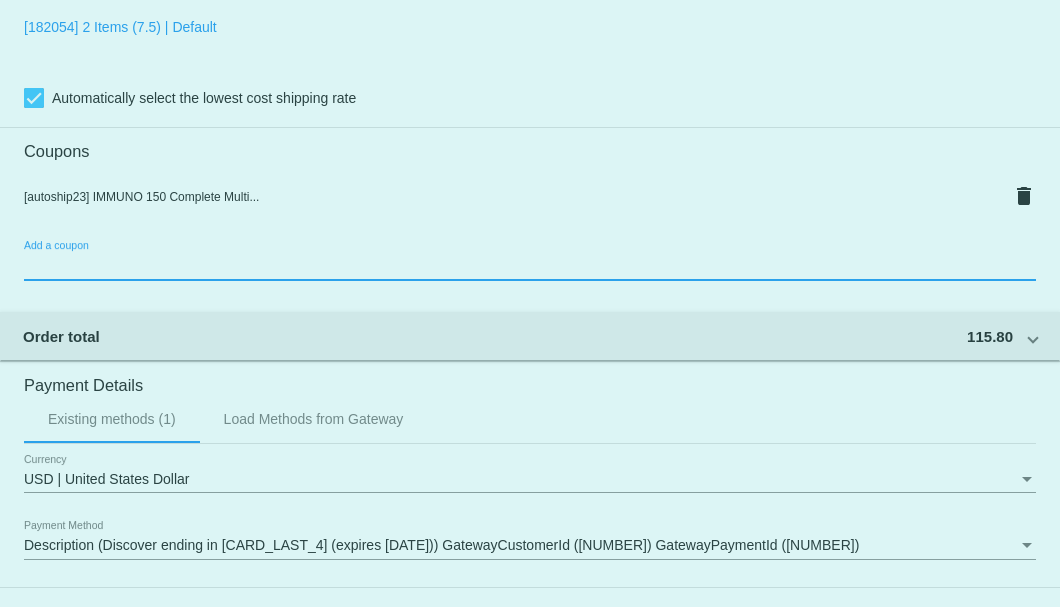 scroll, scrollTop: 1930, scrollLeft: 0, axis: vertical 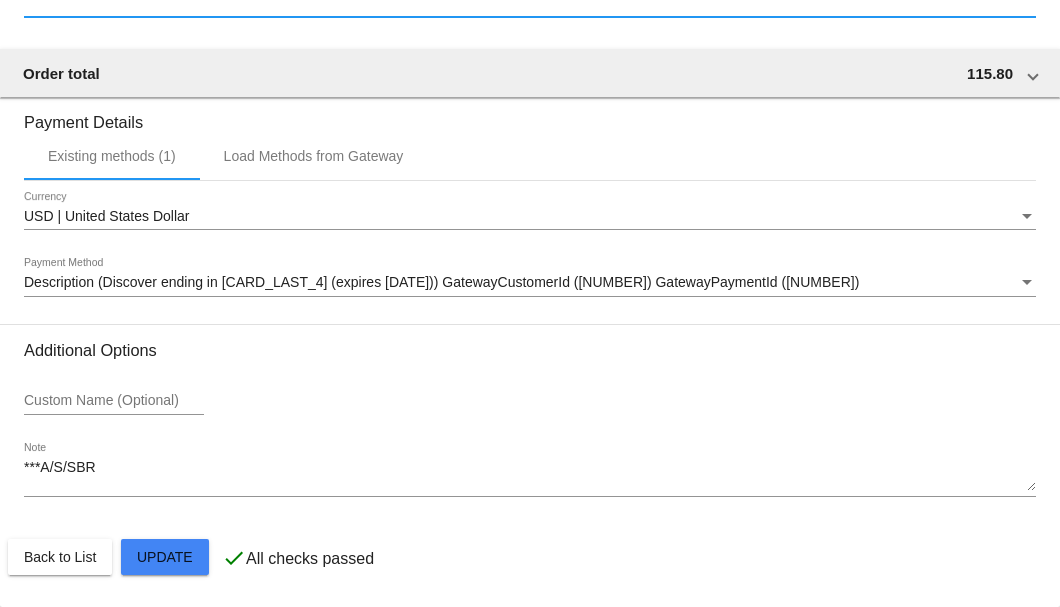 click on "Customer
2909637: Lanny Dittmer
lgdittmer@comcast.net
Customer Shipping
Enter Shipping Address Select A Saved Address (0)
Gaynelle
Shipping First Name
Dittmer
Shipping Last Name
US | USA
Shipping Country
1929 Gay Lane
Shipping Street 1
Shipping Street 2
Lansing
Shipping City
MI | Michigan
Shipping State
48912
Shipping Postcode
Scheduled Order Details
Frequency:
Every 1 months
Active
Status" 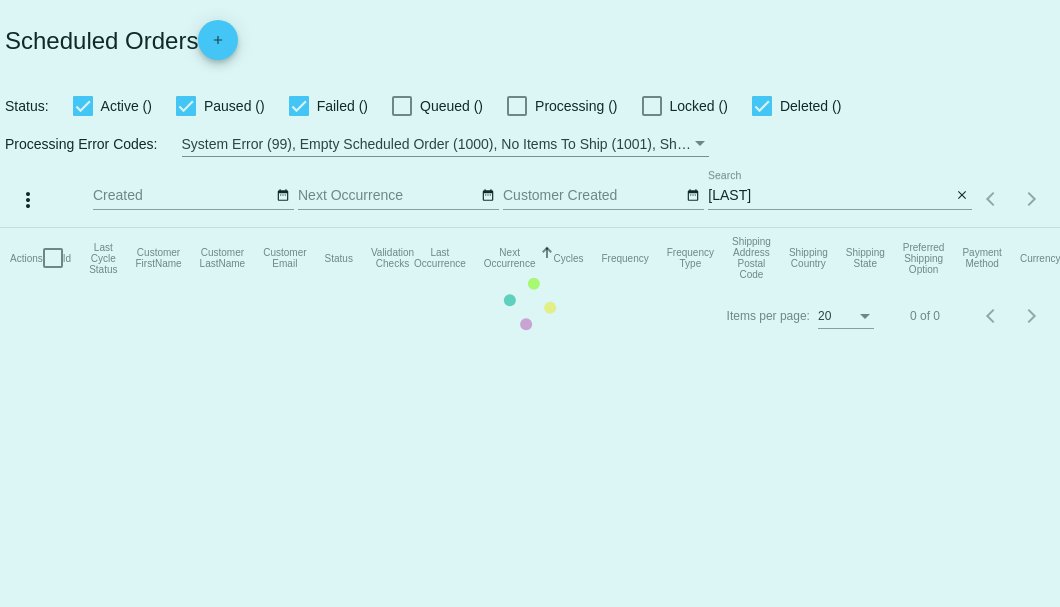 scroll, scrollTop: 0, scrollLeft: 0, axis: both 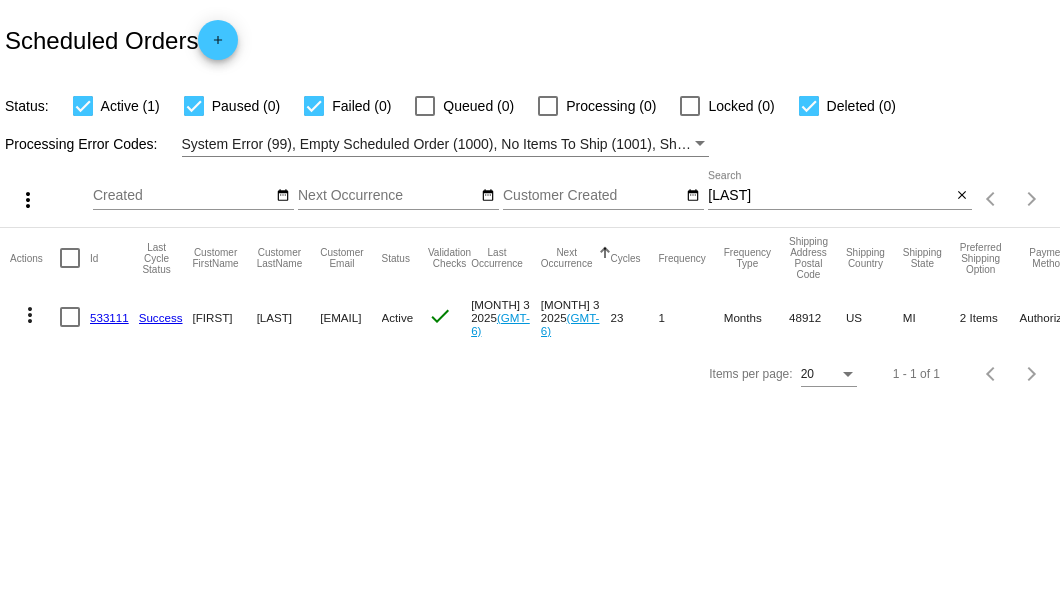 click on "[LAST]" at bounding box center (829, 196) 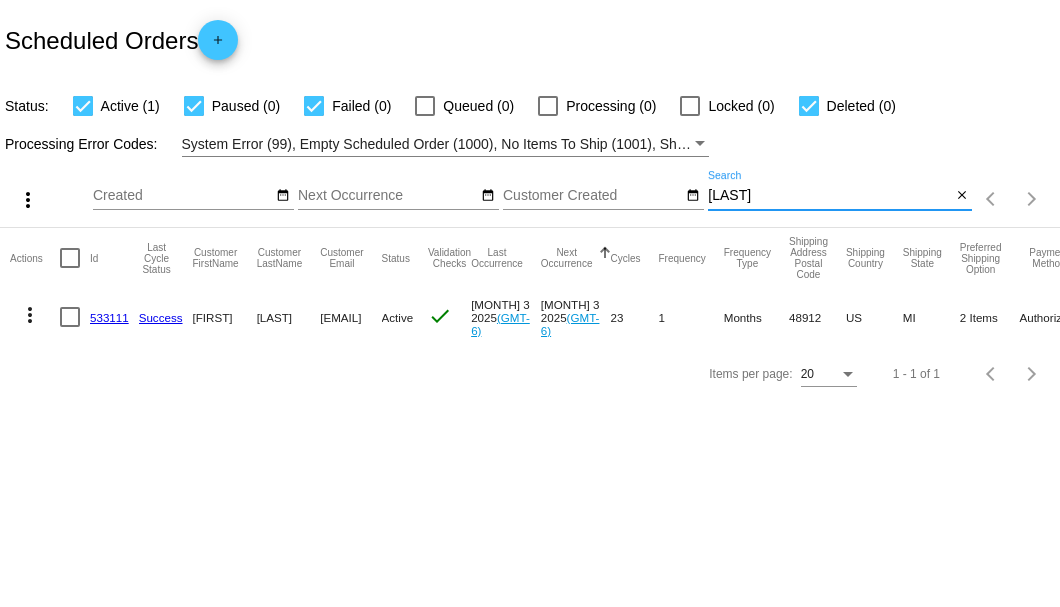 click on "[LAST]" at bounding box center (829, 196) 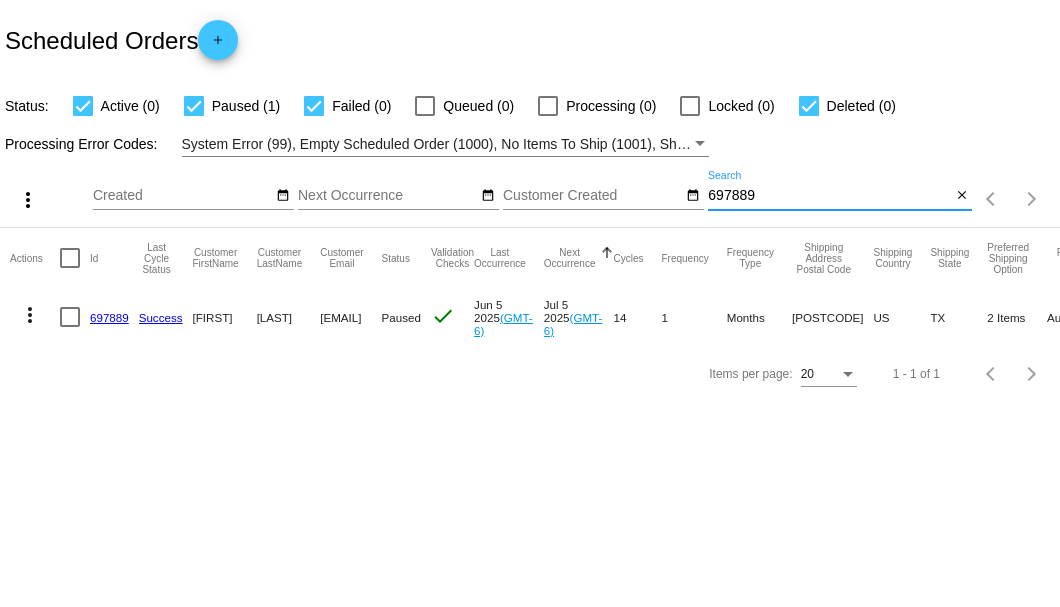 type on "697889" 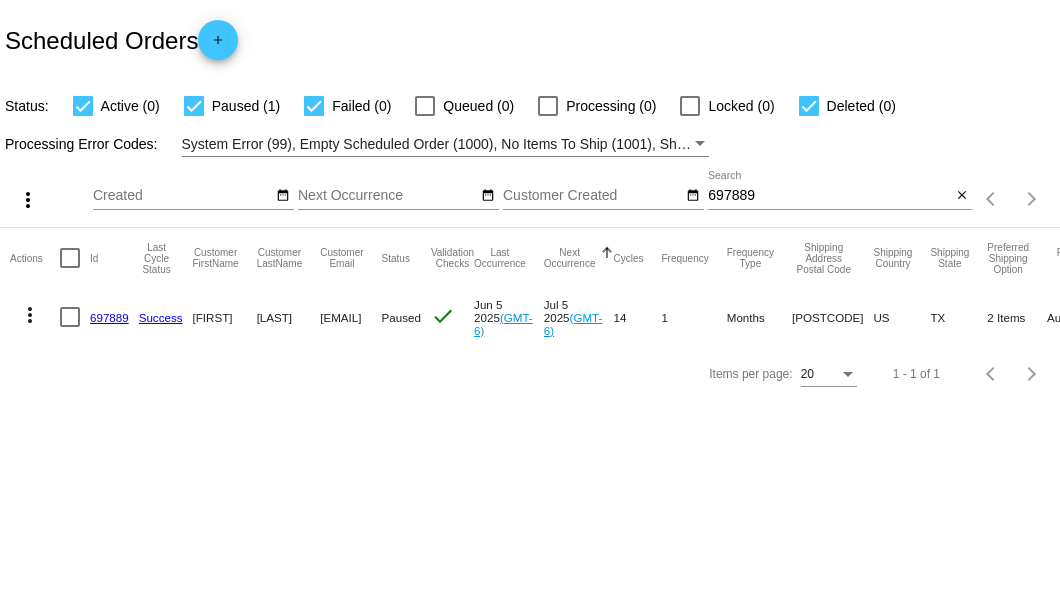 click on "697889" 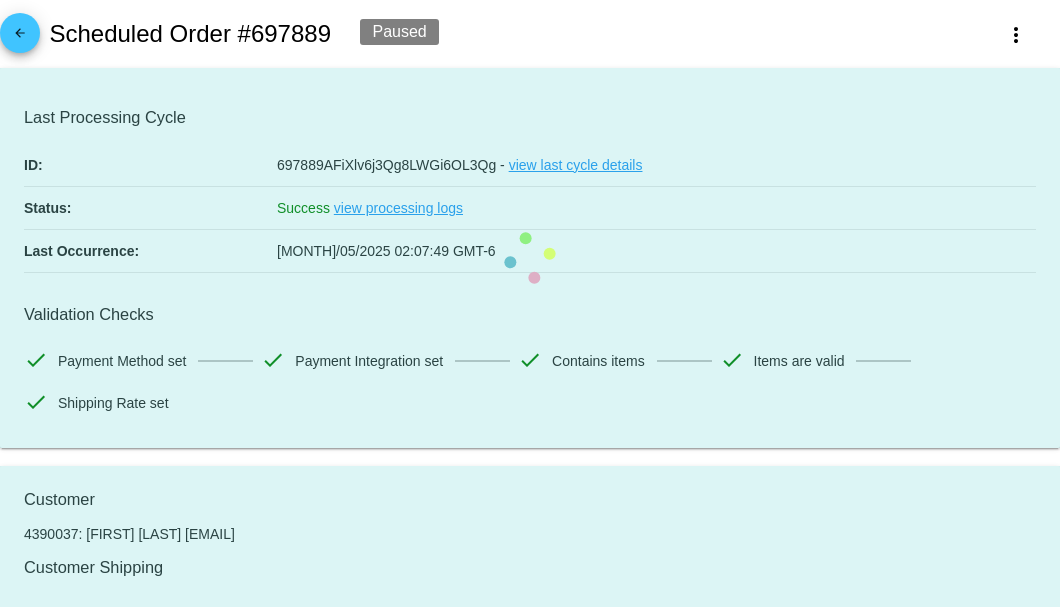 scroll, scrollTop: 266, scrollLeft: 0, axis: vertical 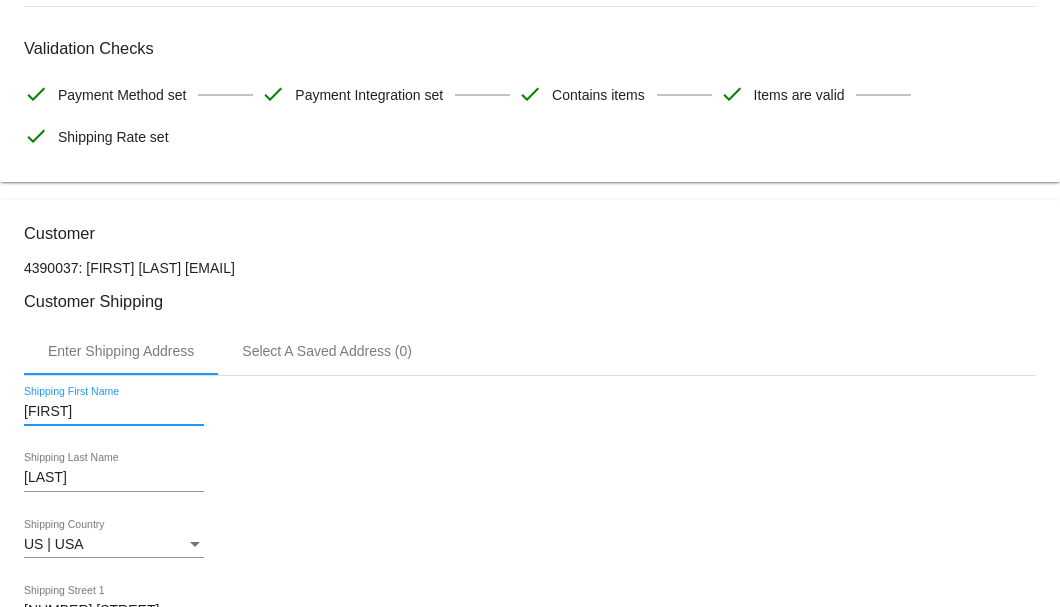 click on "walter" at bounding box center (114, 412) 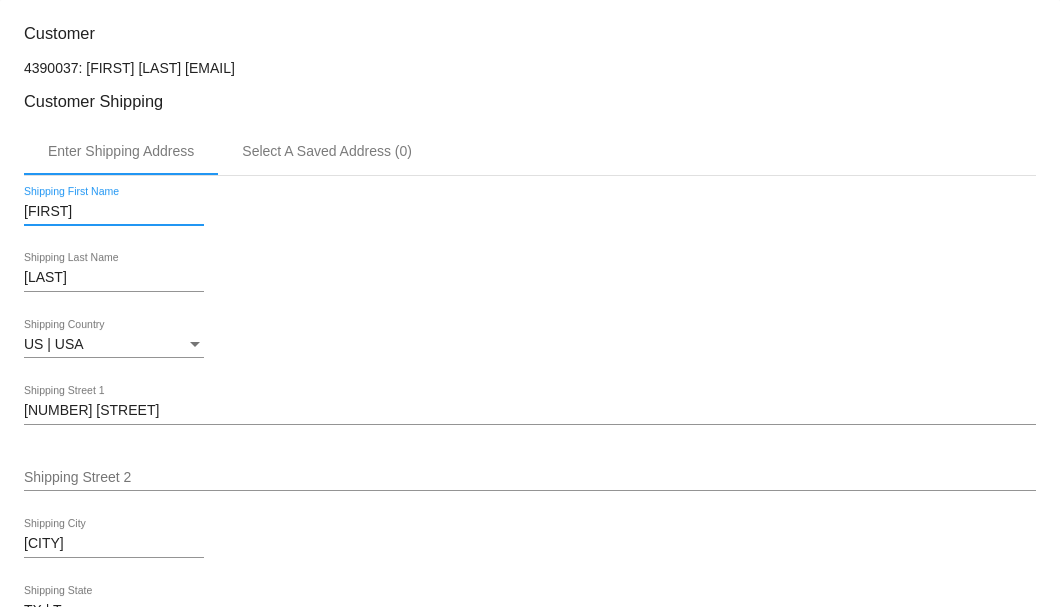 type on "Walter" 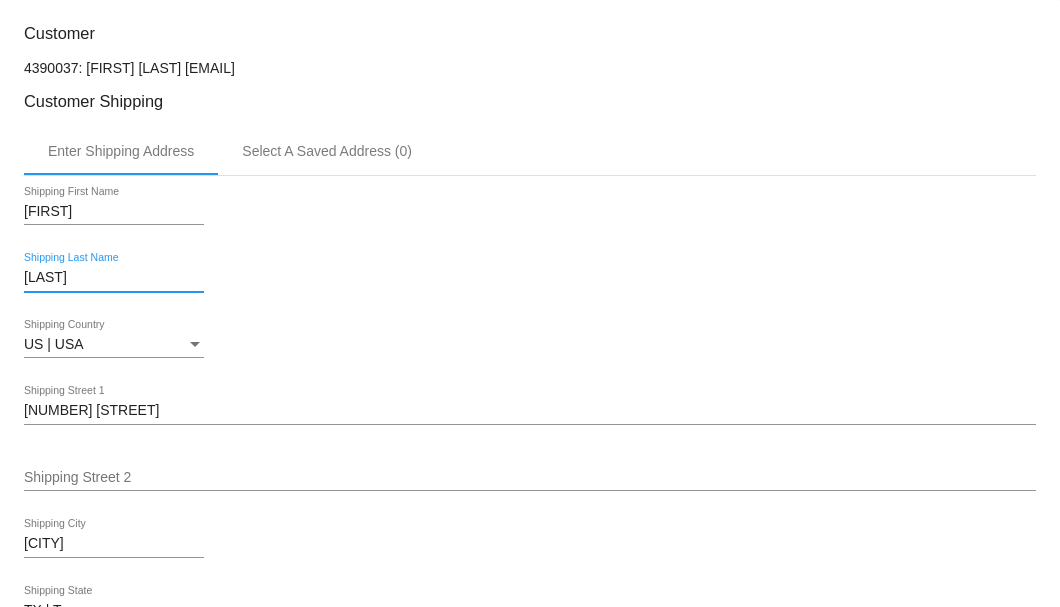 scroll, scrollTop: 733, scrollLeft: 0, axis: vertical 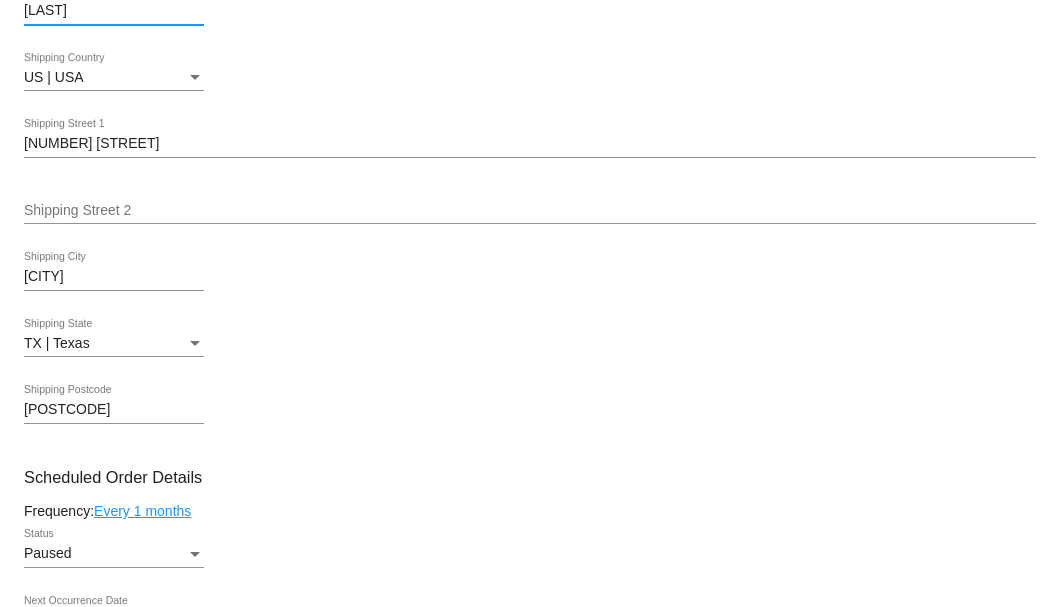 type on "Watson" 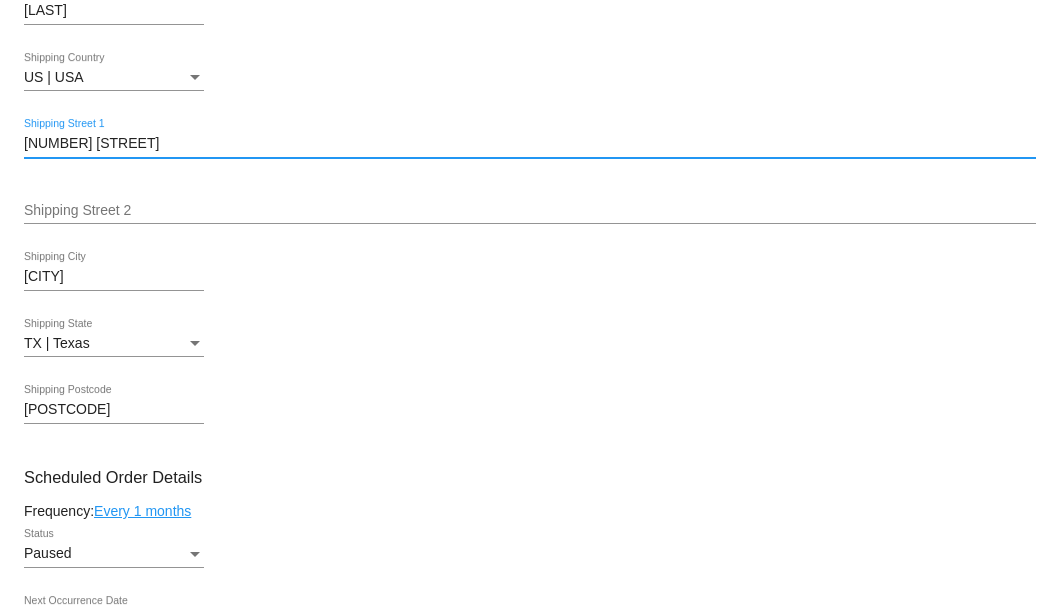 click on "202 San jacinto" at bounding box center (530, 144) 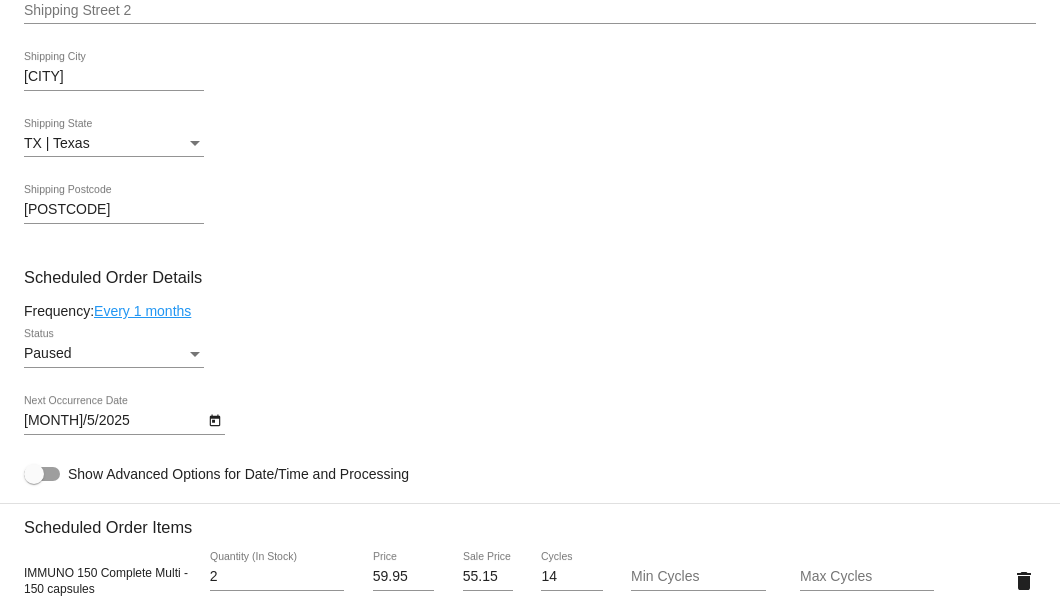type on "202 San Jacinto" 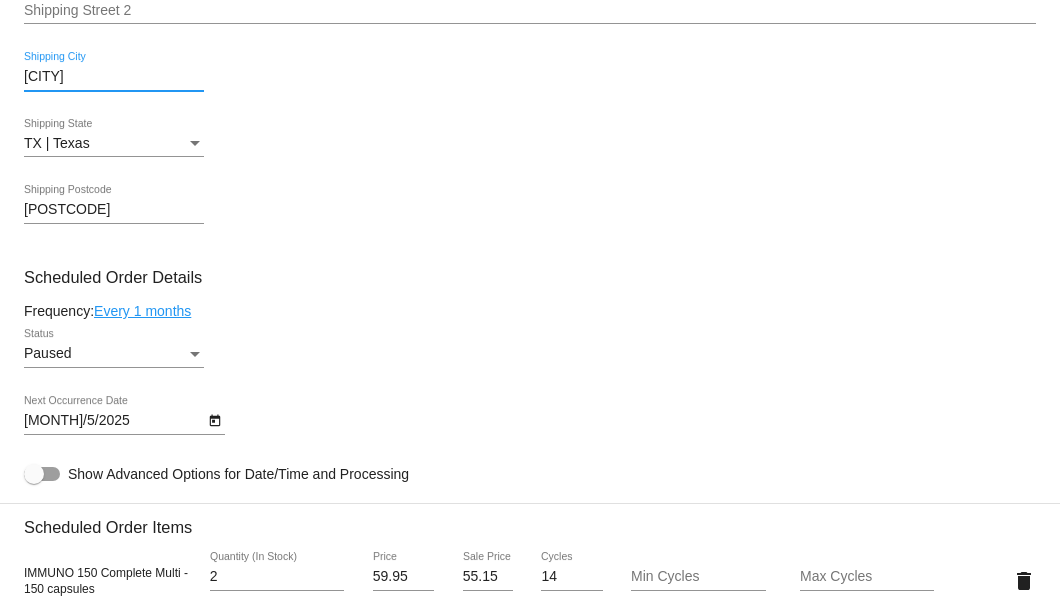 scroll, scrollTop: 1000, scrollLeft: 0, axis: vertical 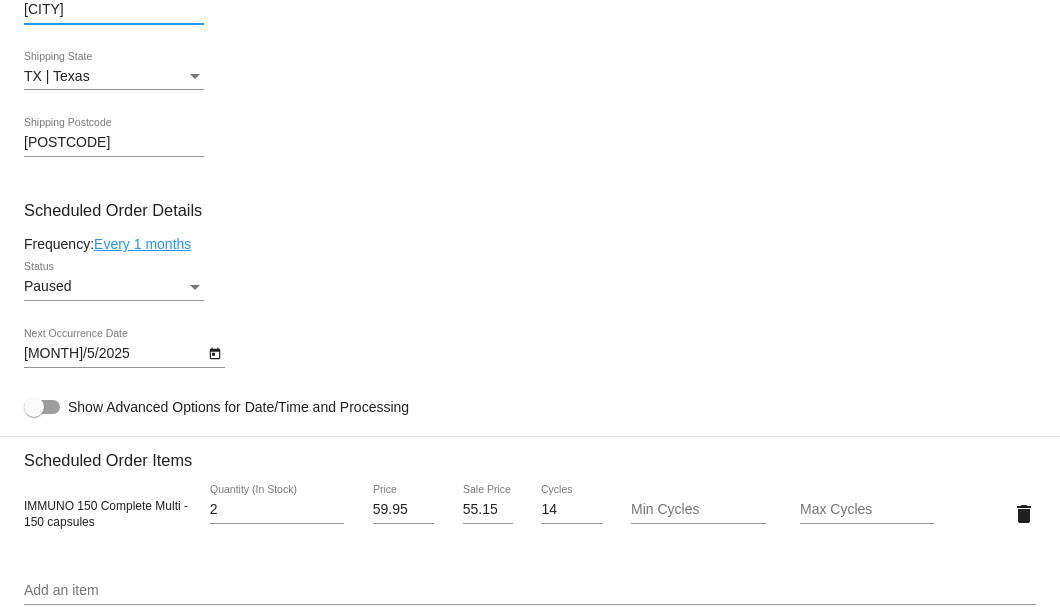 type on "Waxahachie" 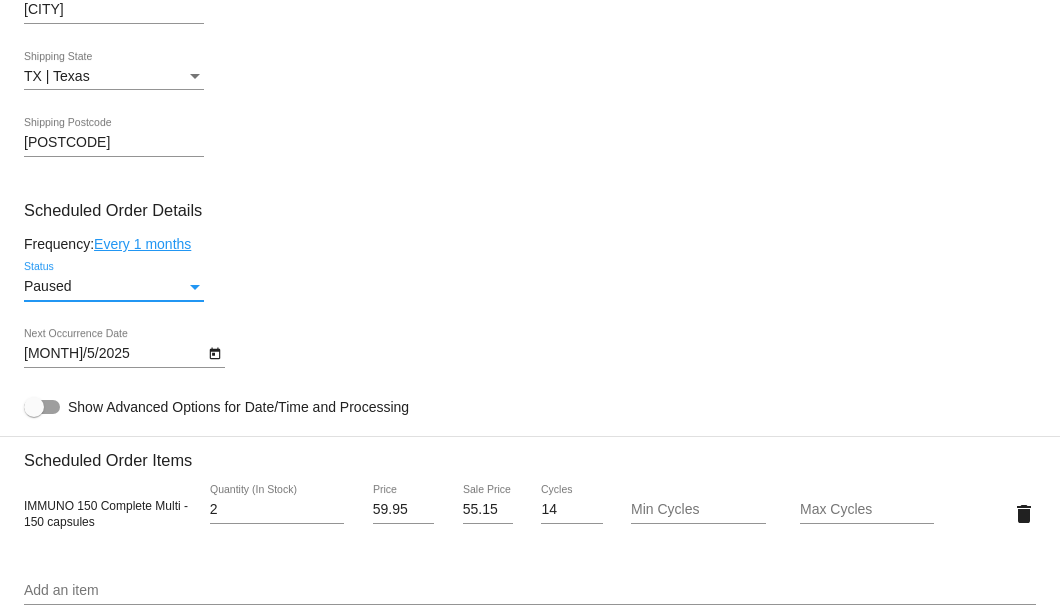 click at bounding box center [195, 287] 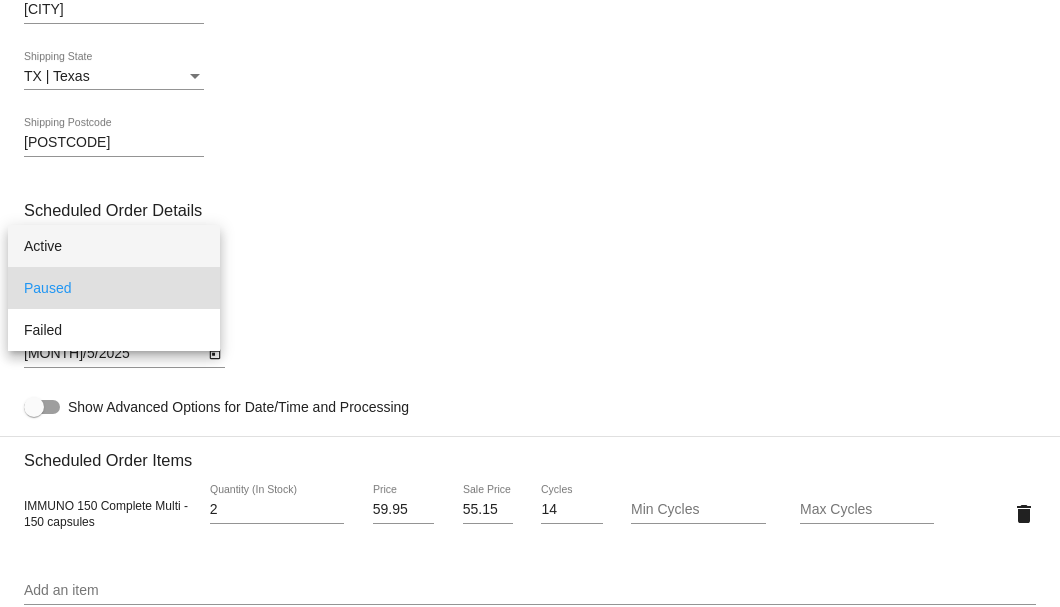 click on "Active" at bounding box center (114, 246) 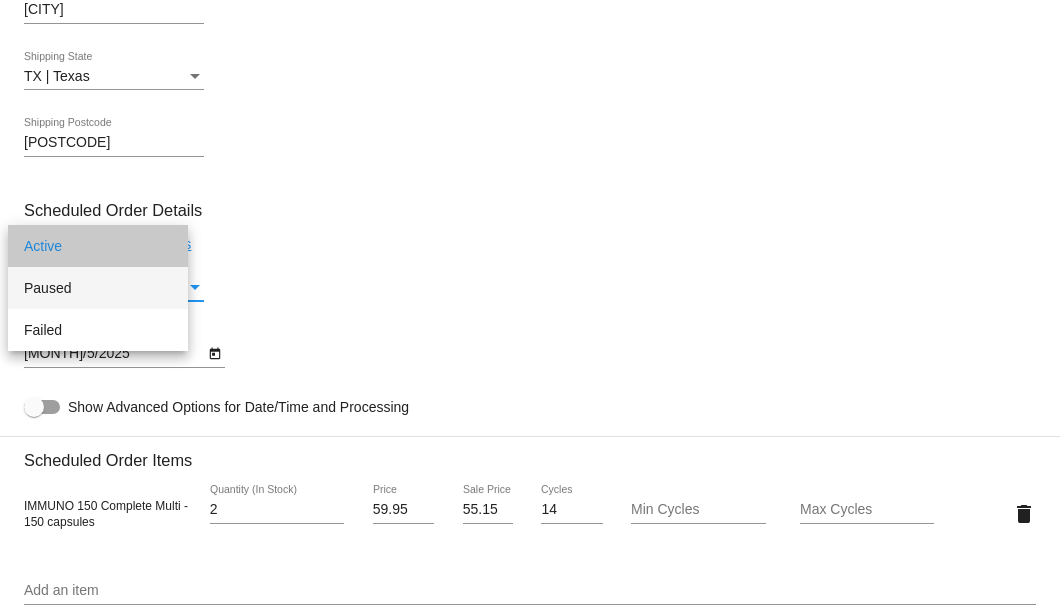 scroll, scrollTop: 1066, scrollLeft: 0, axis: vertical 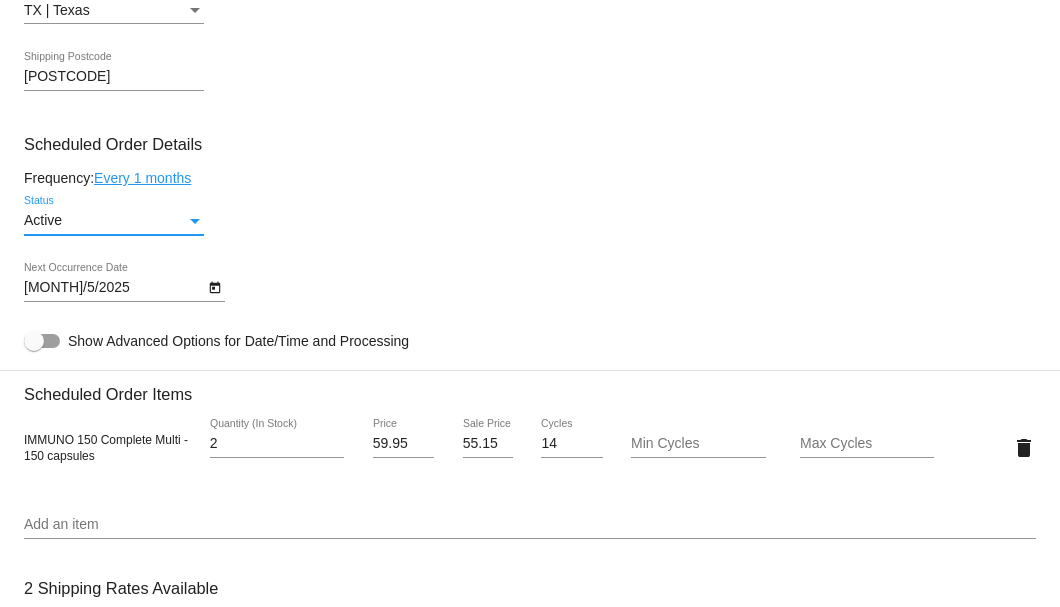 click 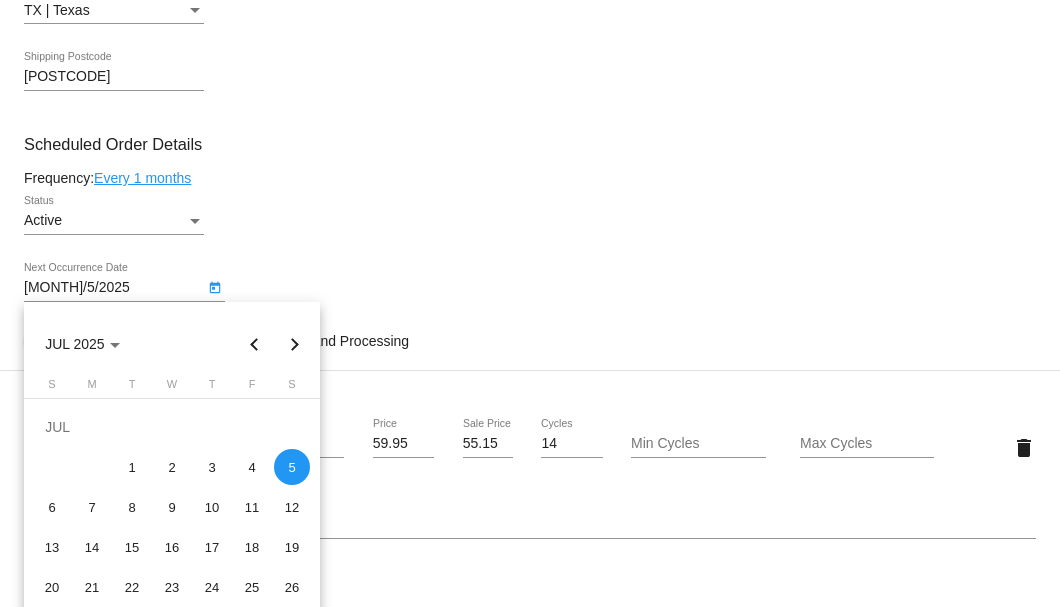 click at bounding box center (295, 344) 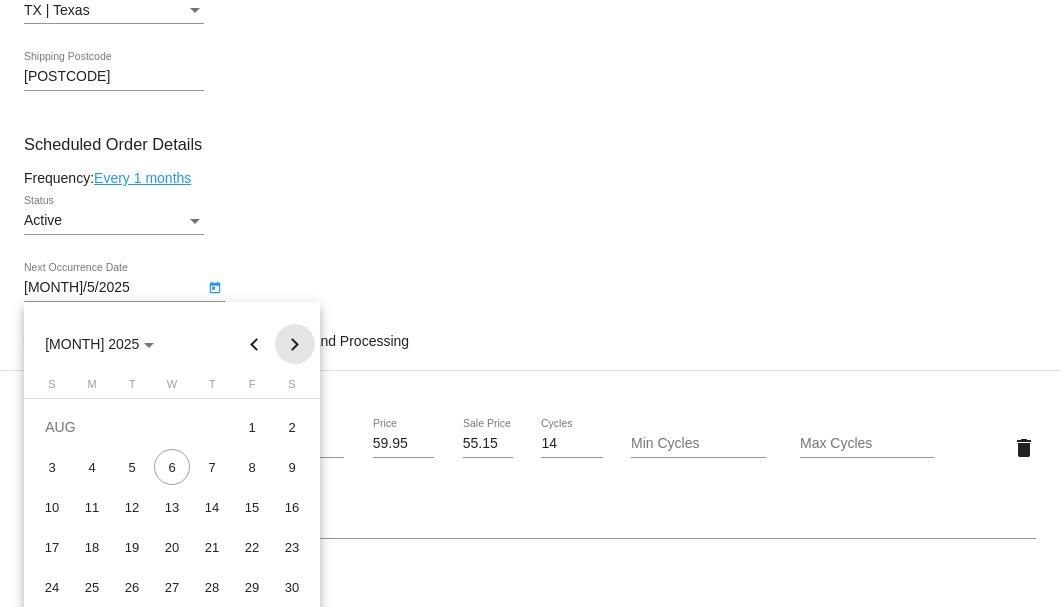 click at bounding box center (295, 344) 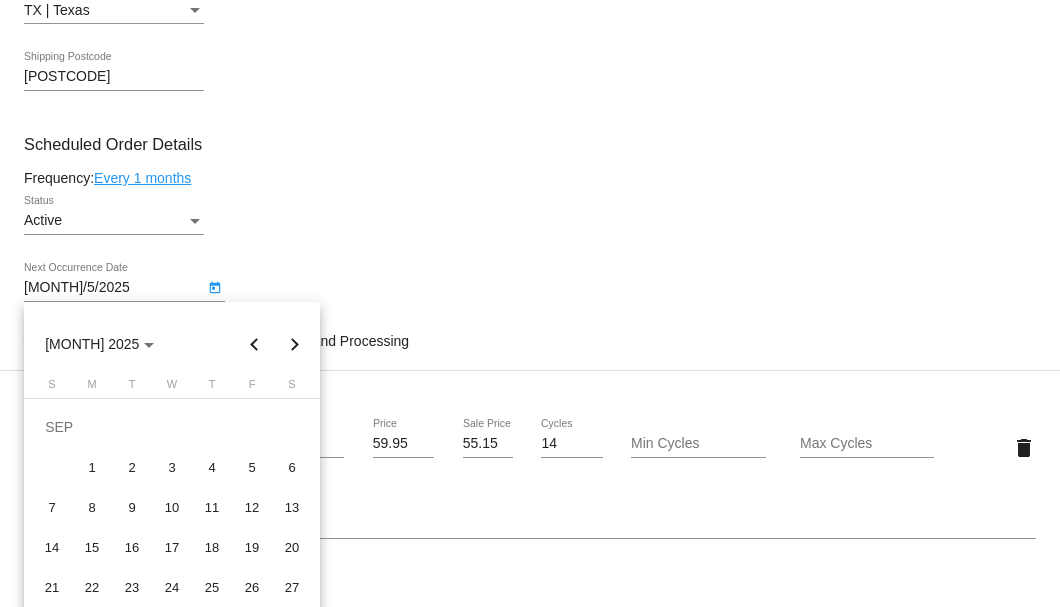 click at bounding box center [255, 344] 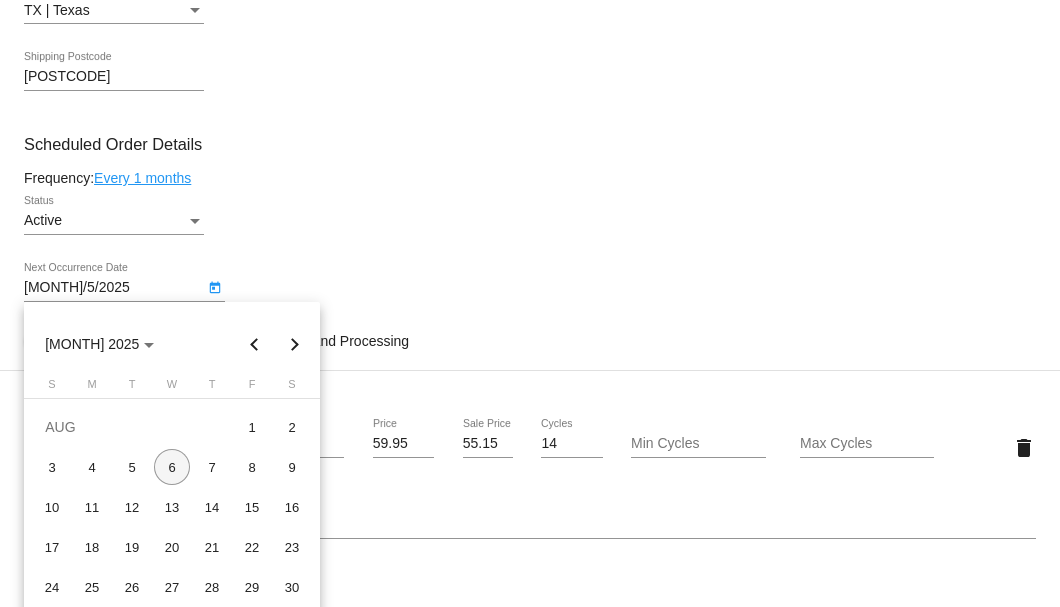click on "6" at bounding box center [172, 467] 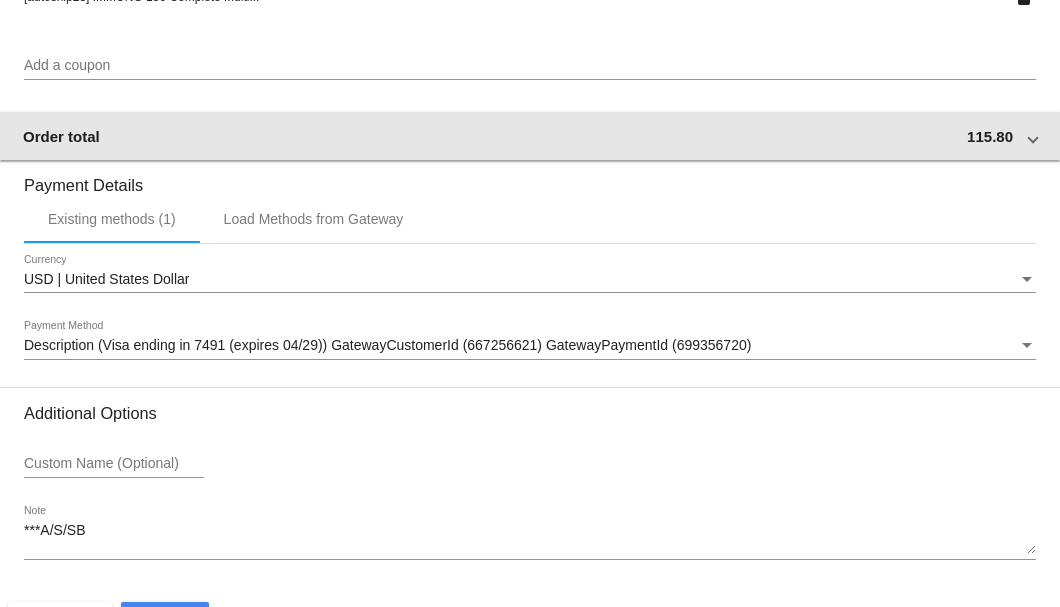 scroll, scrollTop: 1930, scrollLeft: 0, axis: vertical 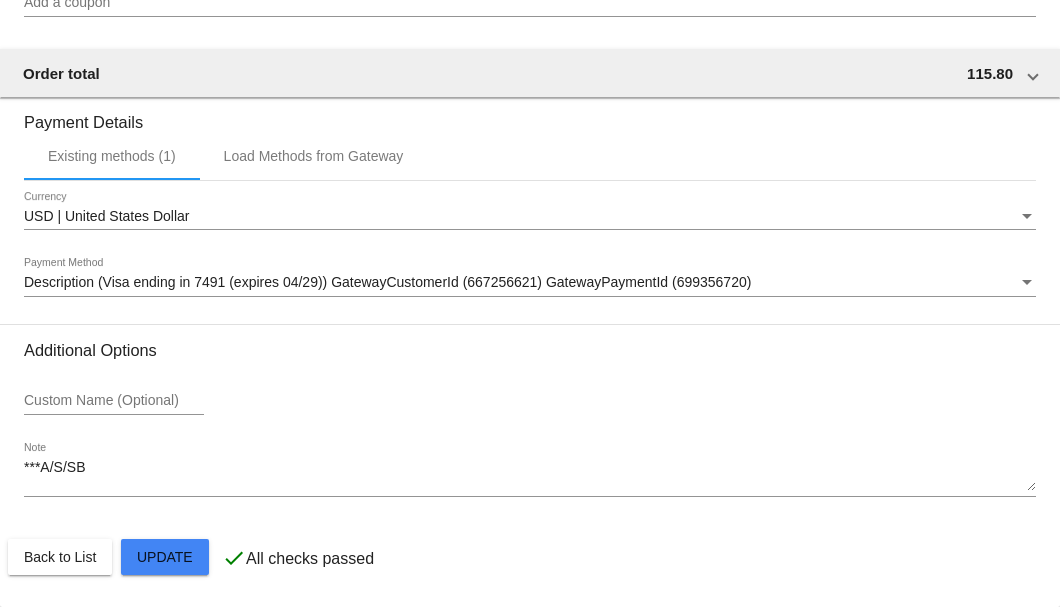 click on "Customer
4390037: walter watson
walterandann@yahoo.com
Customer Shipping
Enter Shipping Address Select A Saved Address (0)
Walter
Shipping First Name
Watson
Shipping Last Name
US | USA
Shipping Country
202 San Jacinto
Shipping Street 1
Shipping Street 2
Waxahachie
Shipping City
TX | Texas
Shipping State
75165
Shipping Postcode
Scheduled Order Details
Frequency:
Every 1 months
Active
Status" 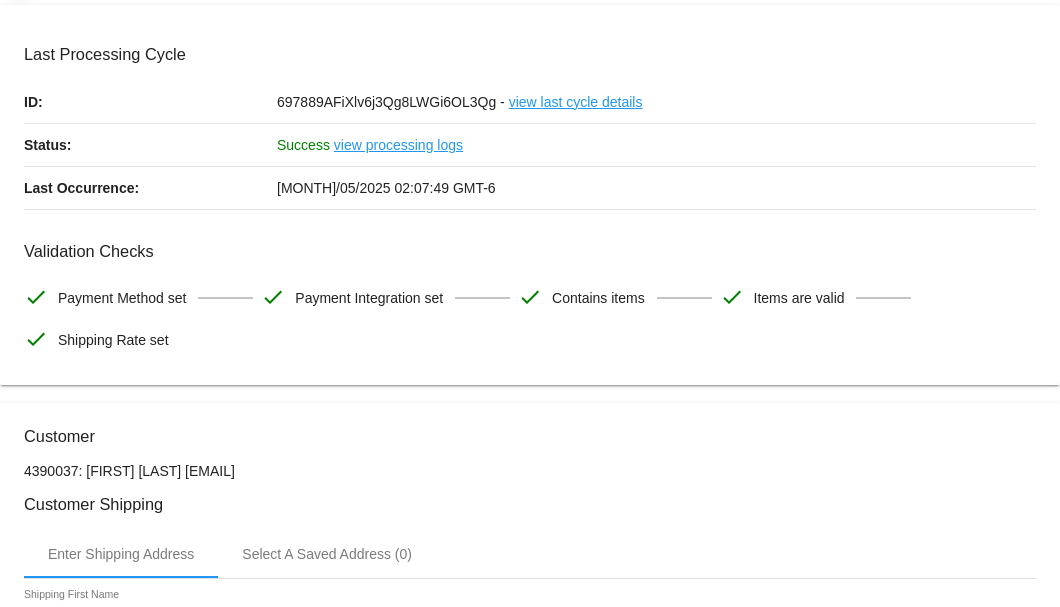 scroll, scrollTop: 0, scrollLeft: 0, axis: both 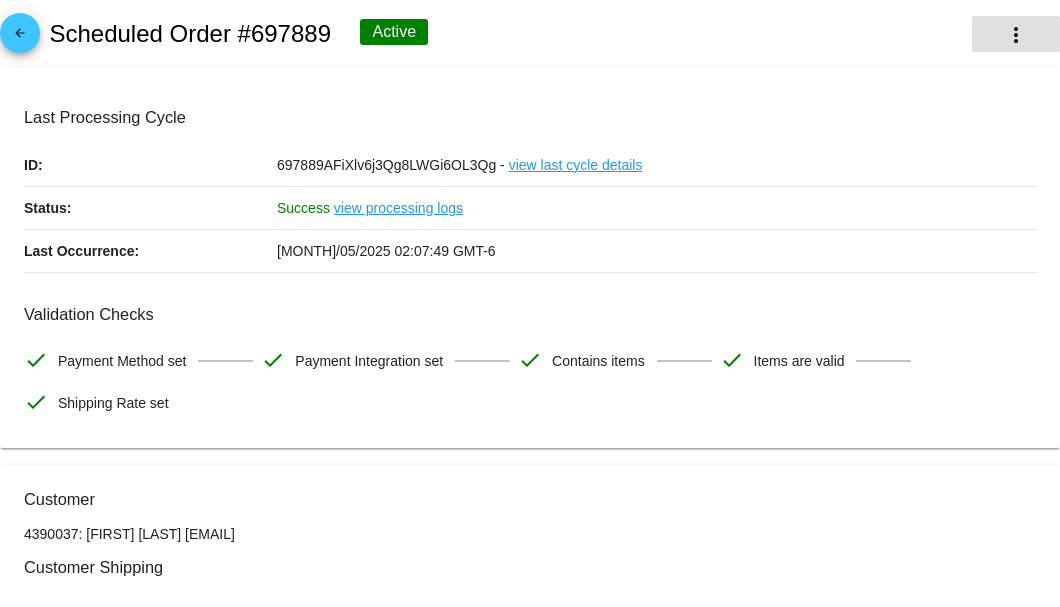 click on "more_vert" 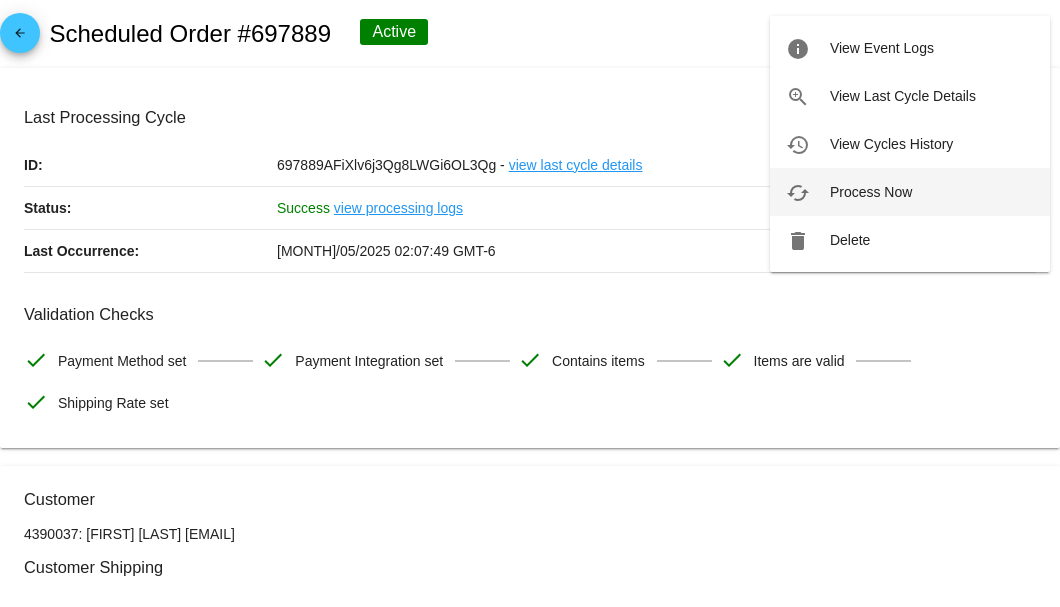 click on "cached
Process Now" at bounding box center [910, 192] 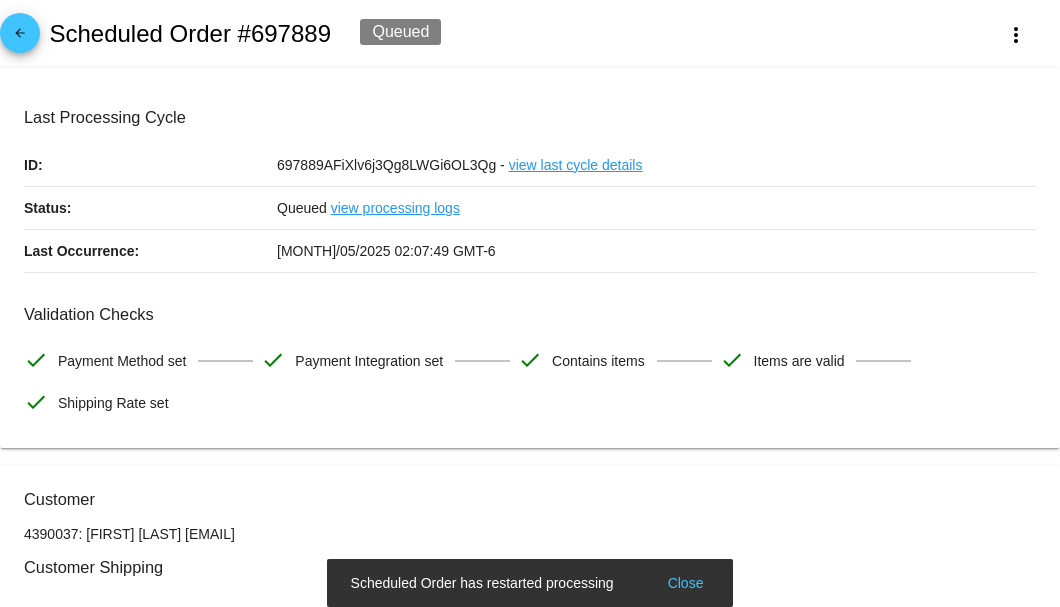 scroll, scrollTop: 200, scrollLeft: 0, axis: vertical 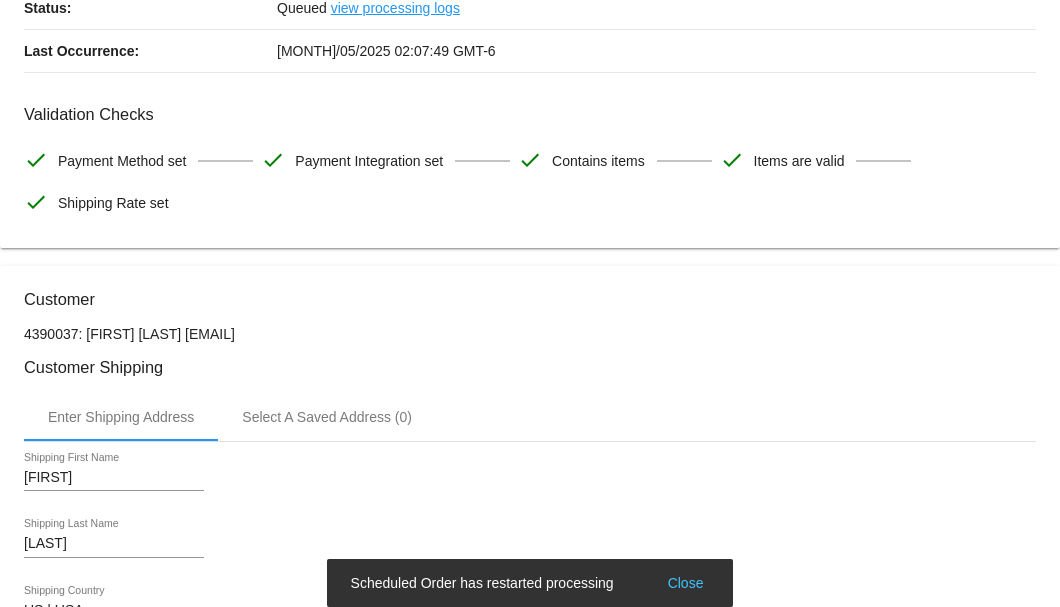 drag, startPoint x: 347, startPoint y: 332, endPoint x: 174, endPoint y: 339, distance: 173.14156 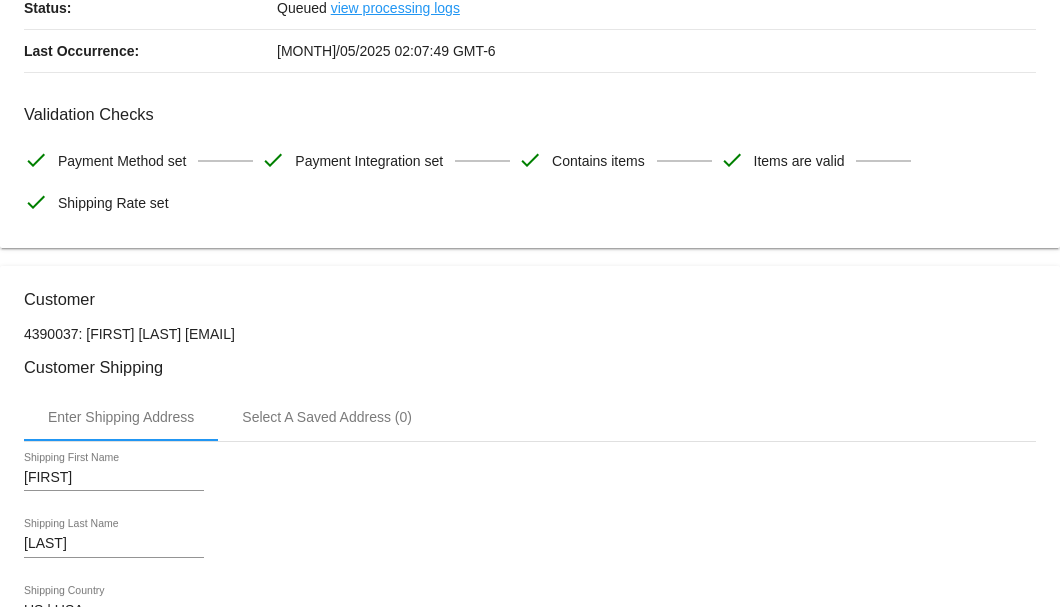 copy on "walterandann@yahoo.com" 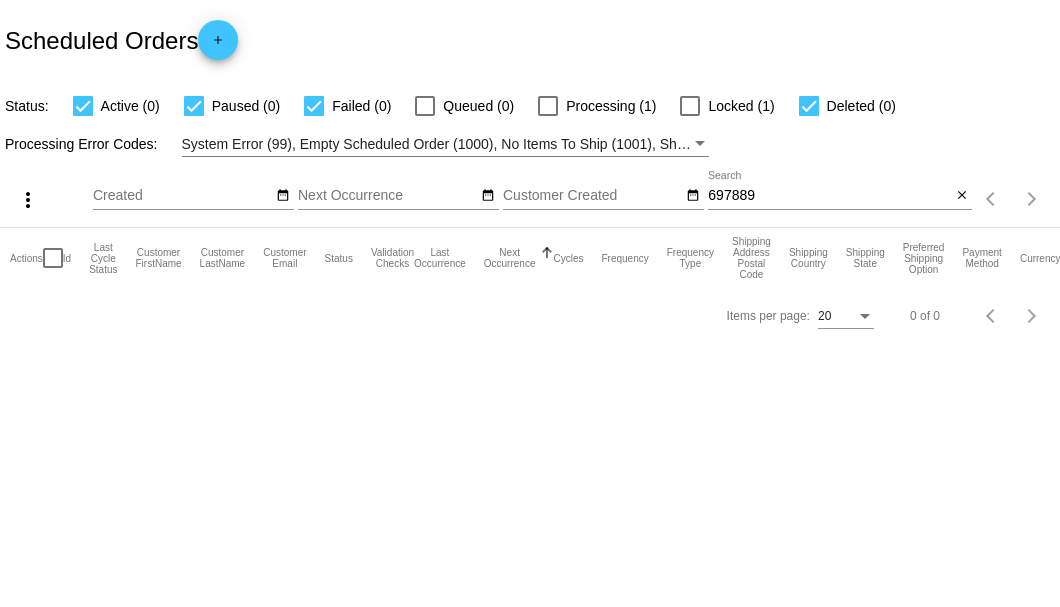 scroll, scrollTop: 0, scrollLeft: 0, axis: both 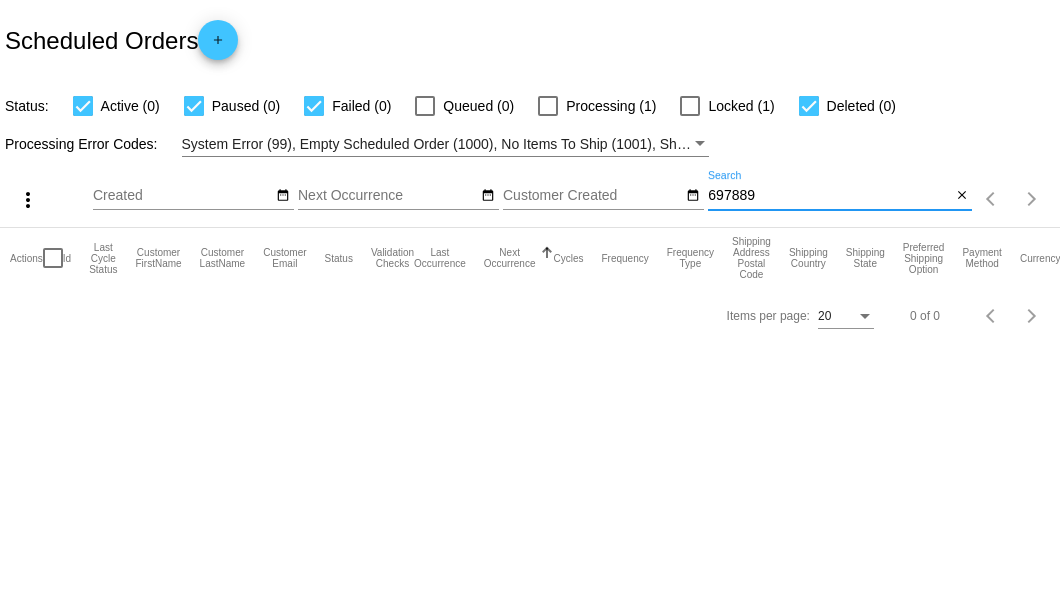 click on "697889" at bounding box center [829, 196] 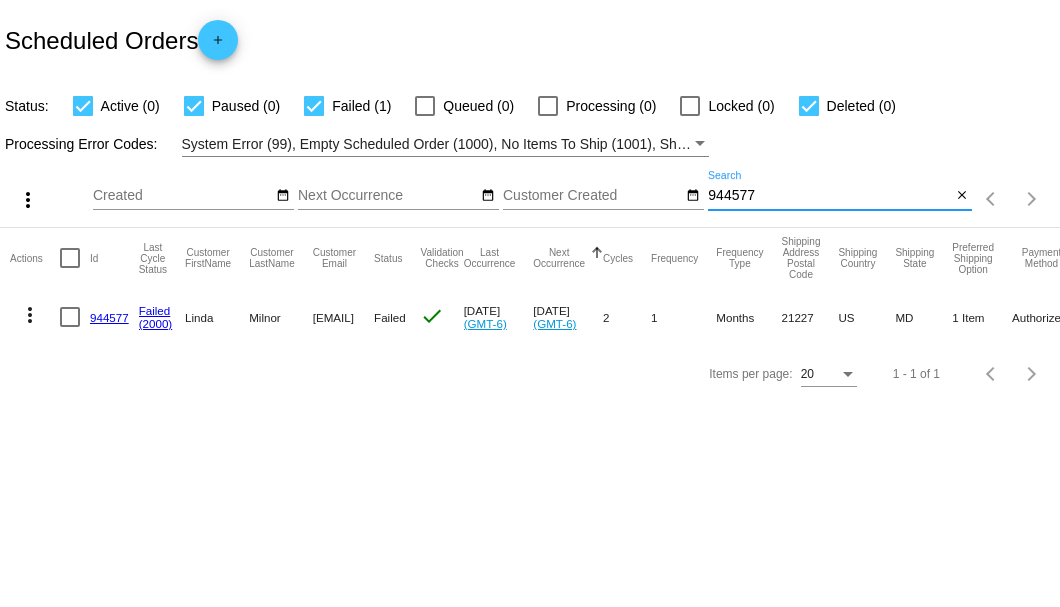type on "944577" 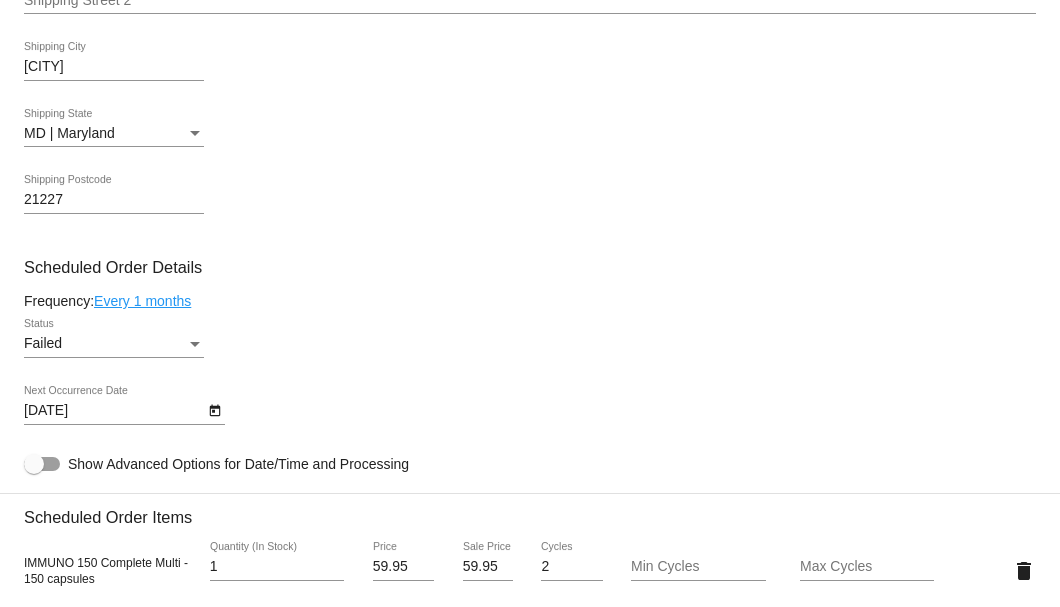 scroll, scrollTop: 1200, scrollLeft: 0, axis: vertical 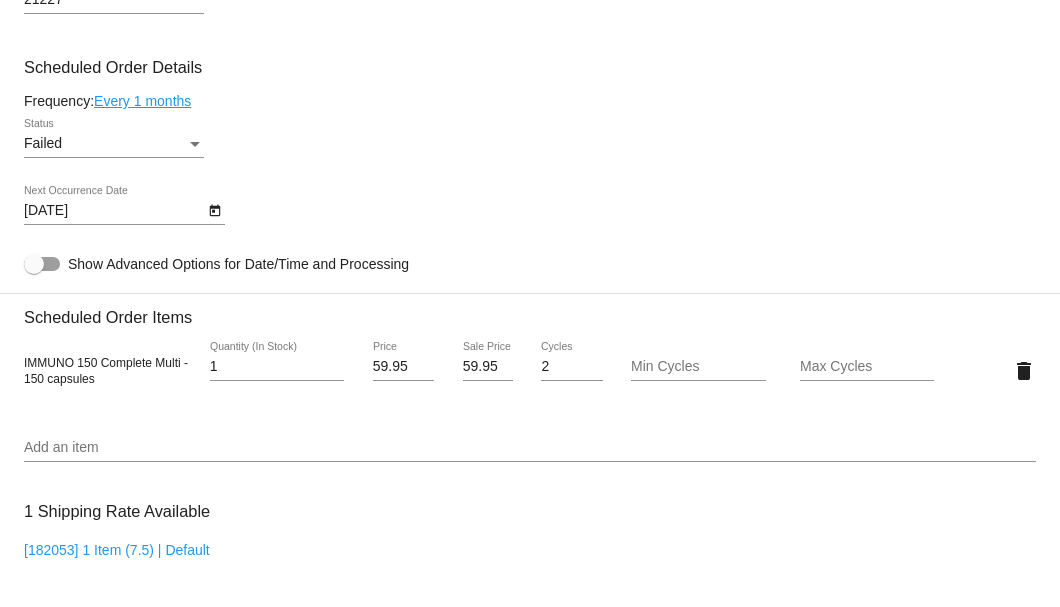 click 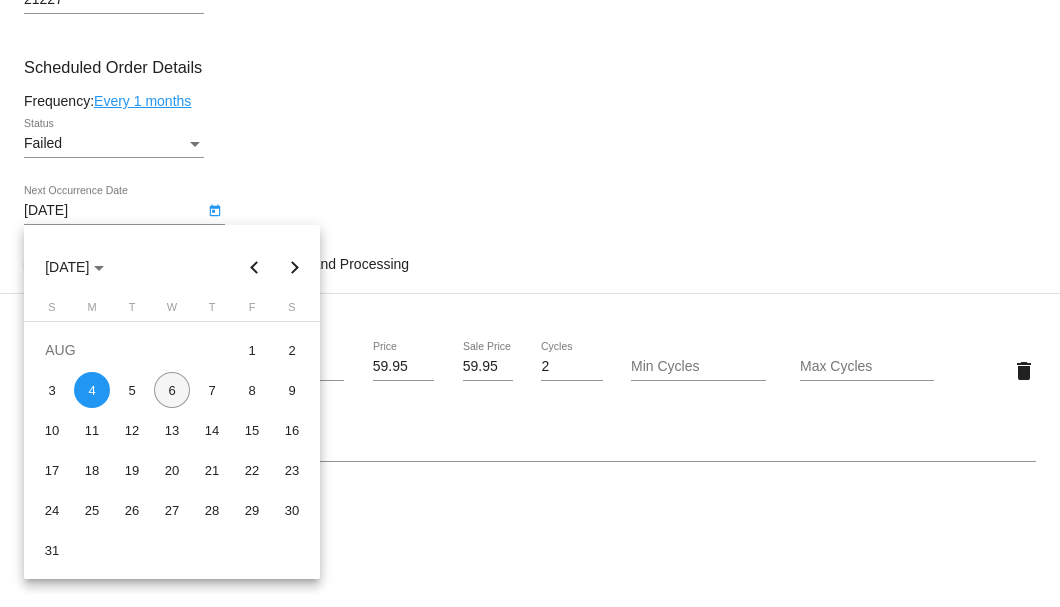 click on "6" at bounding box center [172, 390] 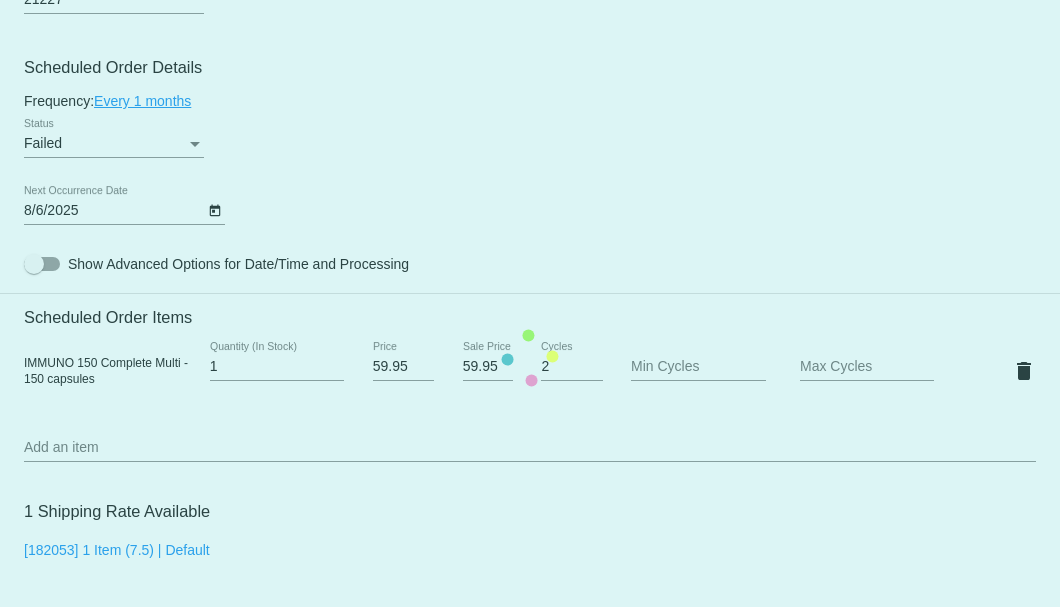 click on "Customer
6512921: Linda Milnor
lindapm29@yahoo.com
Customer Shipping
Enter Shipping Address Select A Saved Address (0)
Linda
Shipping First Name
Milnor
Shipping Last Name
US | USA
Shipping Country
1511 Arbutus Ave
Shipping Street 1
Shipping Street 2
Halethorpe
Shipping City
MD | Maryland
Shipping State
21227
Shipping Postcode
Scheduled Order Details
Frequency:
Every 1 months
Failed
Status" 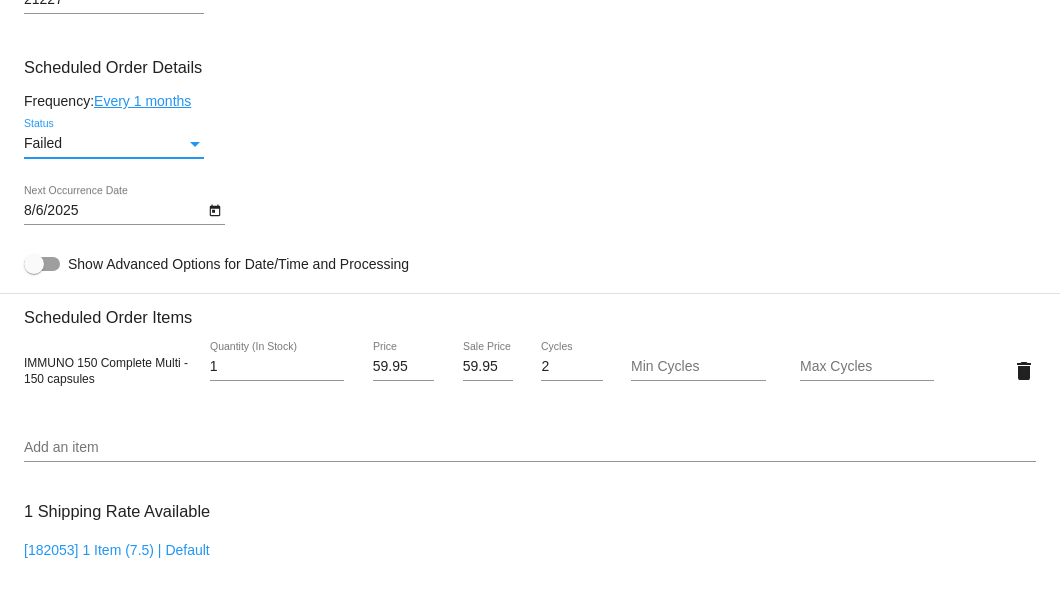 click at bounding box center [195, 144] 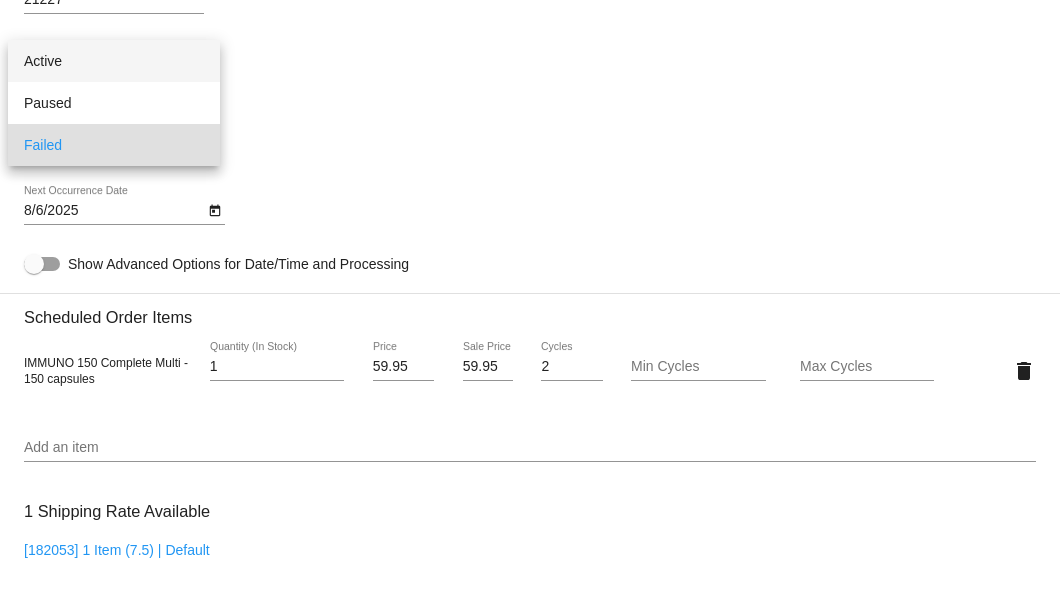 click on "Active" at bounding box center [114, 61] 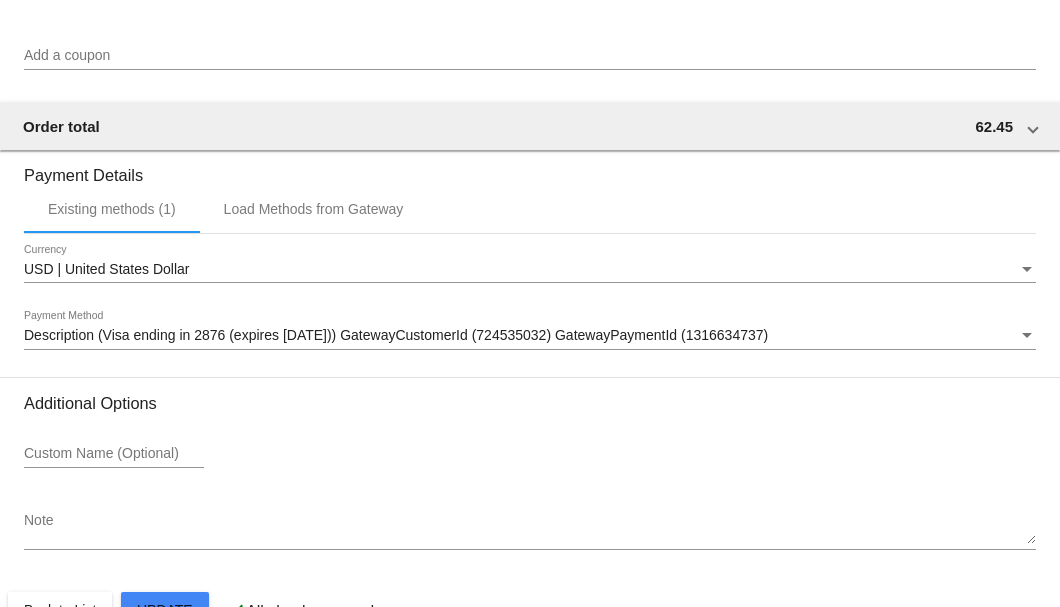 scroll, scrollTop: 1986, scrollLeft: 0, axis: vertical 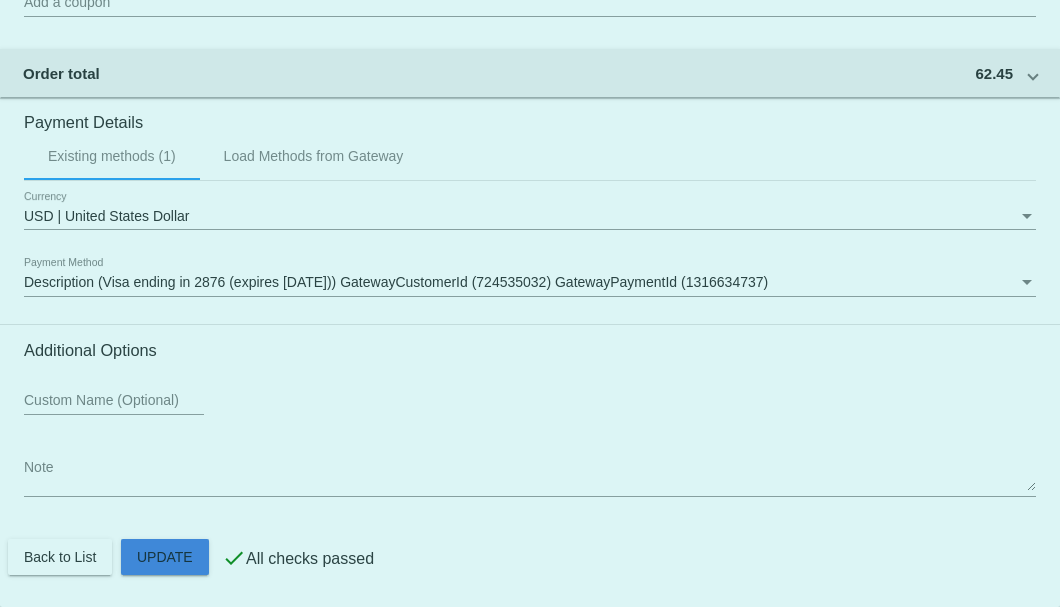 click on "Customer
6512921: Linda Milnor
lindapm29@yahoo.com
Customer Shipping
Enter Shipping Address Select A Saved Address (0)
Linda
Shipping First Name
Milnor
Shipping Last Name
US | USA
Shipping Country
1511 Arbutus Ave
Shipping Street 1
Shipping Street 2
Halethorpe
Shipping City
MD | Maryland
Shipping State
21227
Shipping Postcode
Scheduled Order Details
Frequency:
Every 1 months
Active
Status" 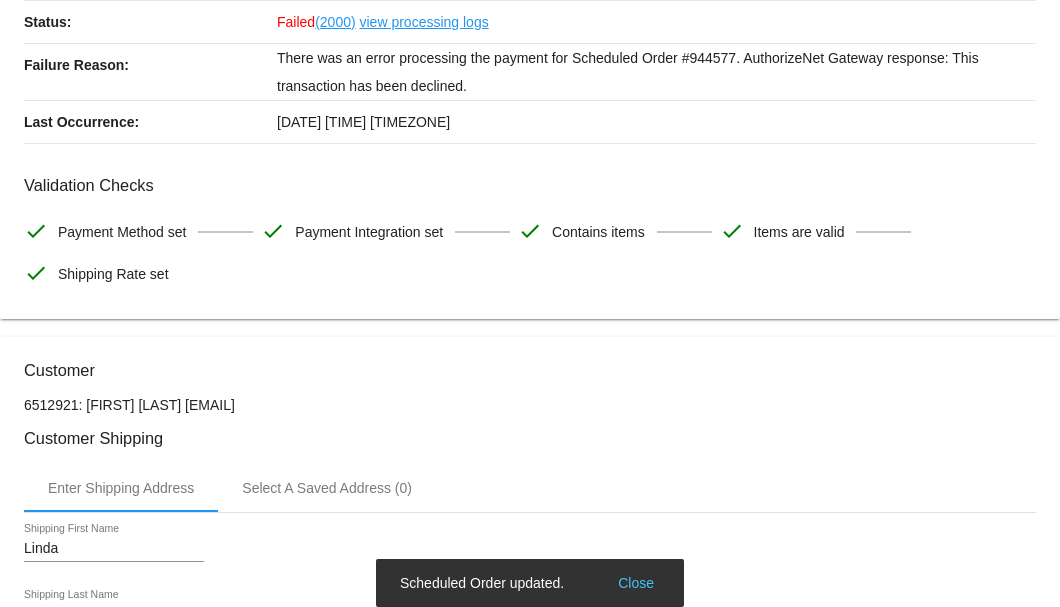 scroll, scrollTop: 0, scrollLeft: 0, axis: both 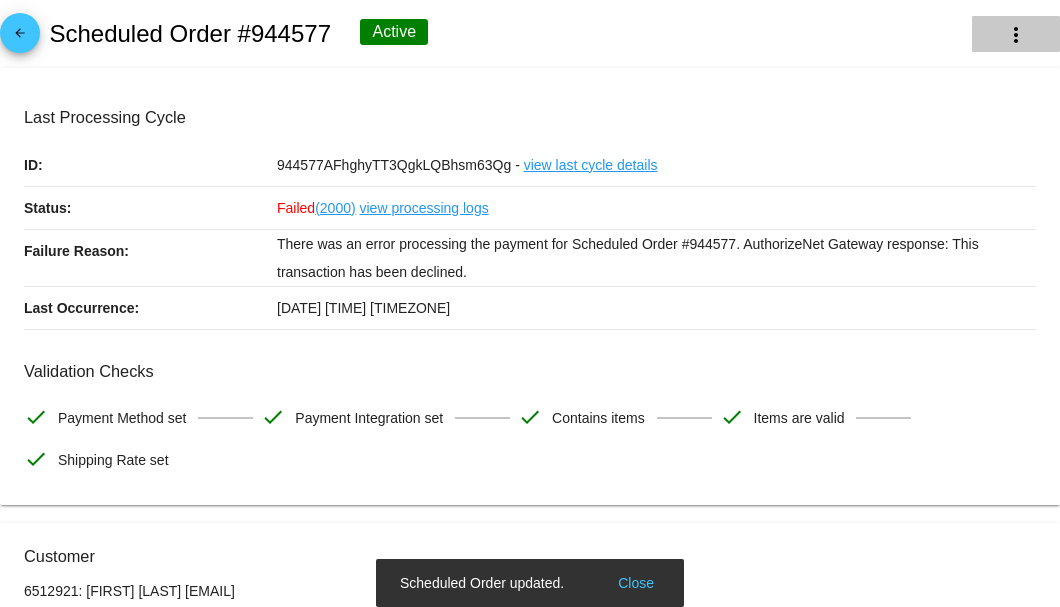 click on "more_vert" 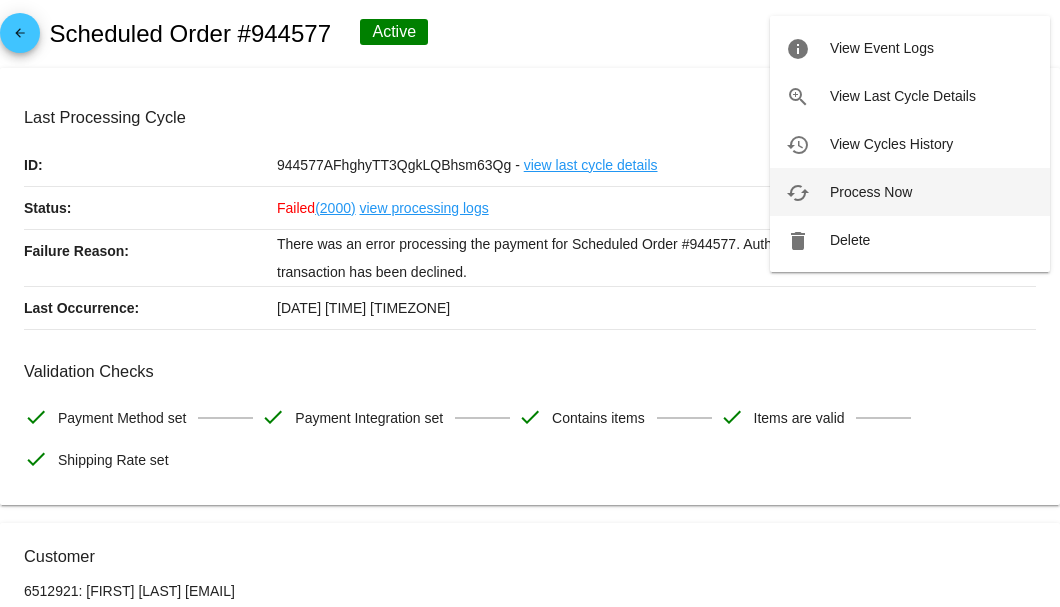 click on "Process Now" at bounding box center [871, 192] 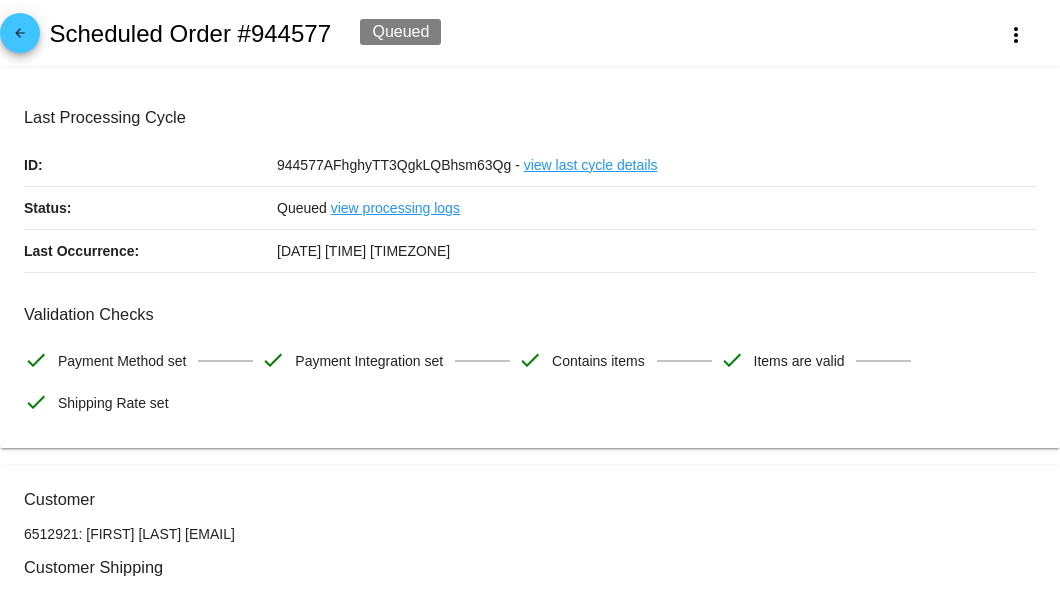 drag, startPoint x: 314, startPoint y: 532, endPoint x: 165, endPoint y: 533, distance: 149.00336 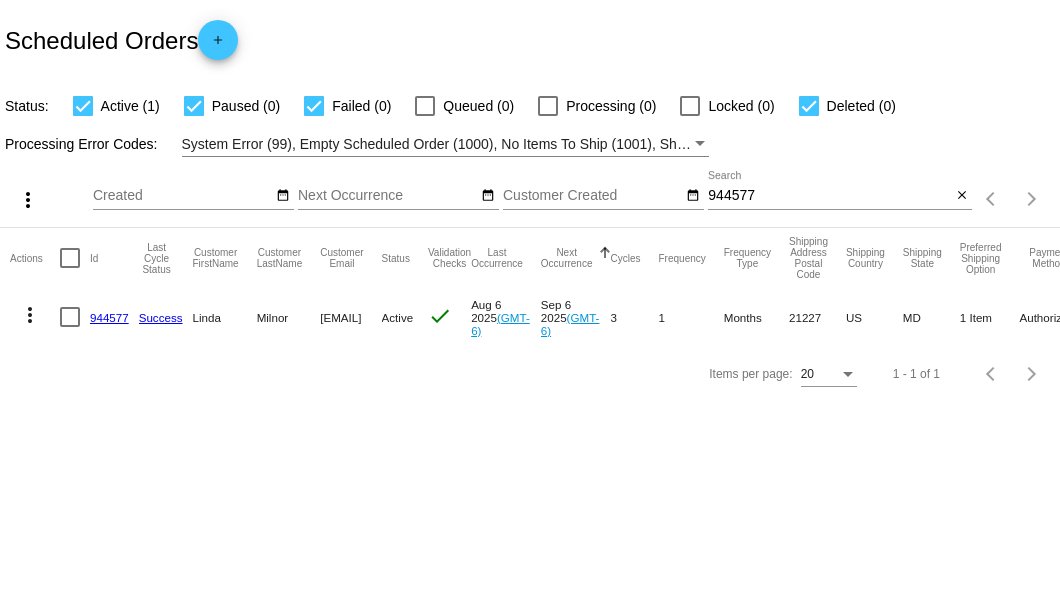 scroll, scrollTop: 0, scrollLeft: 0, axis: both 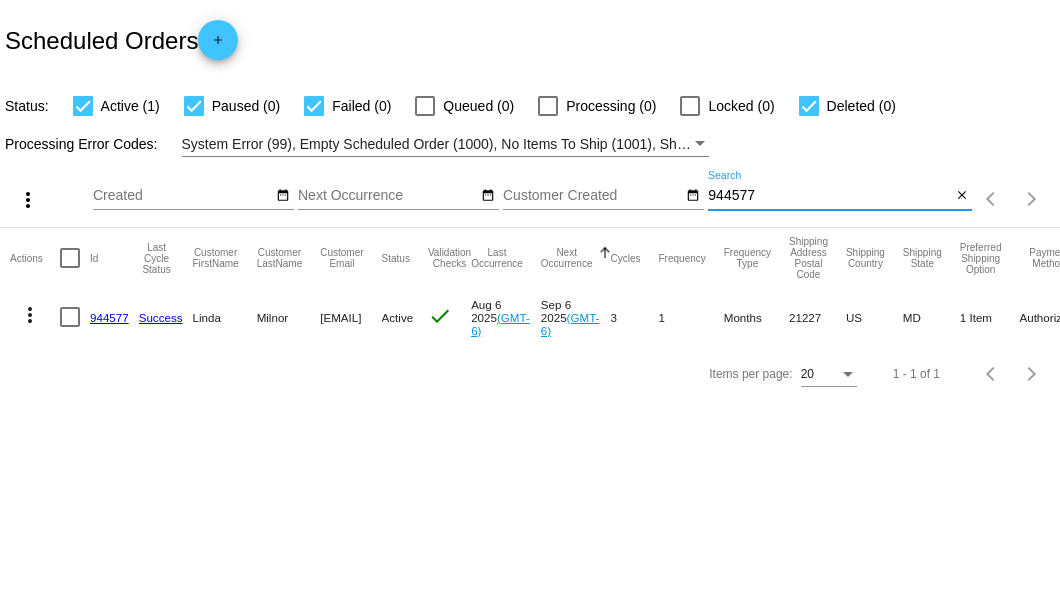 click on "944577" at bounding box center (829, 196) 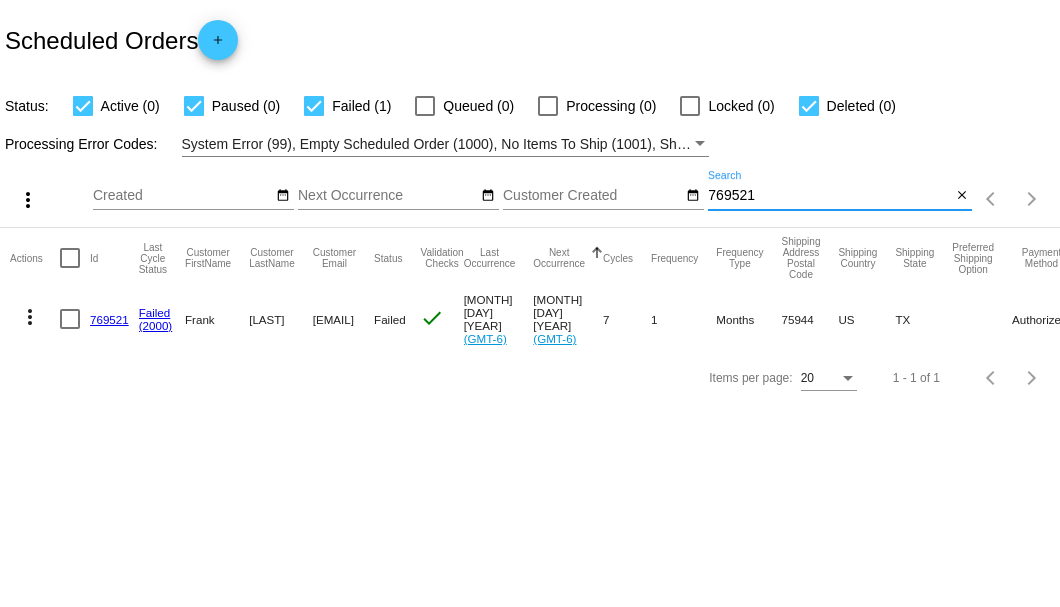 type on "769521" 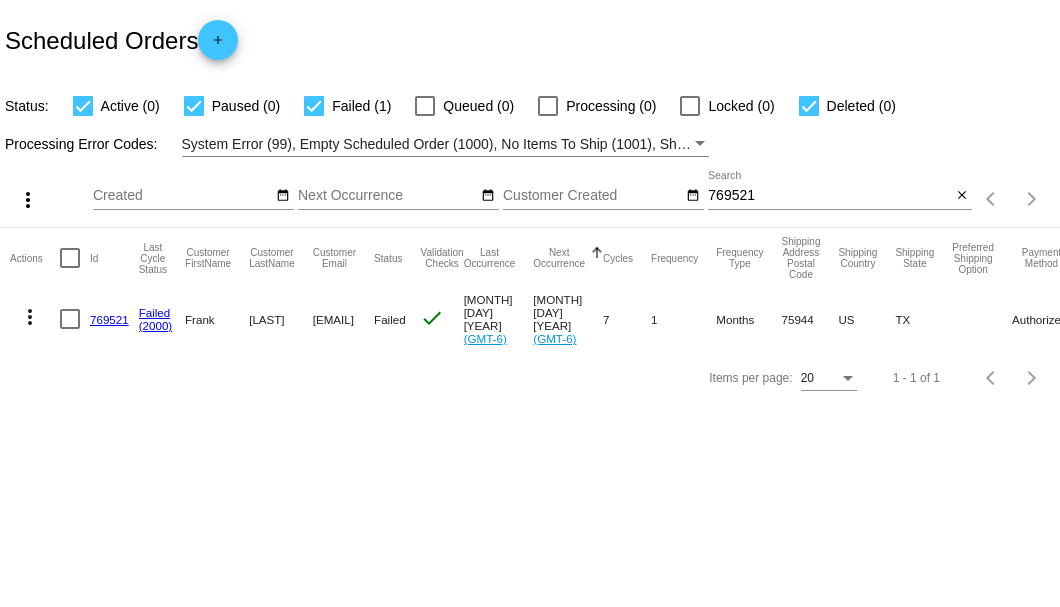click on "[EMAIL]" 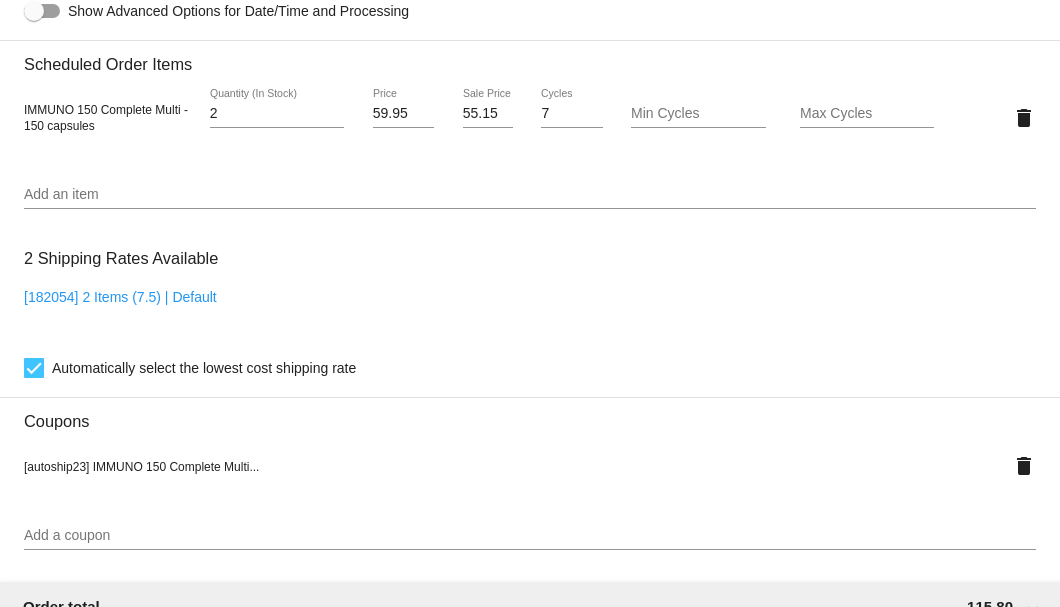 scroll, scrollTop: 1253, scrollLeft: 0, axis: vertical 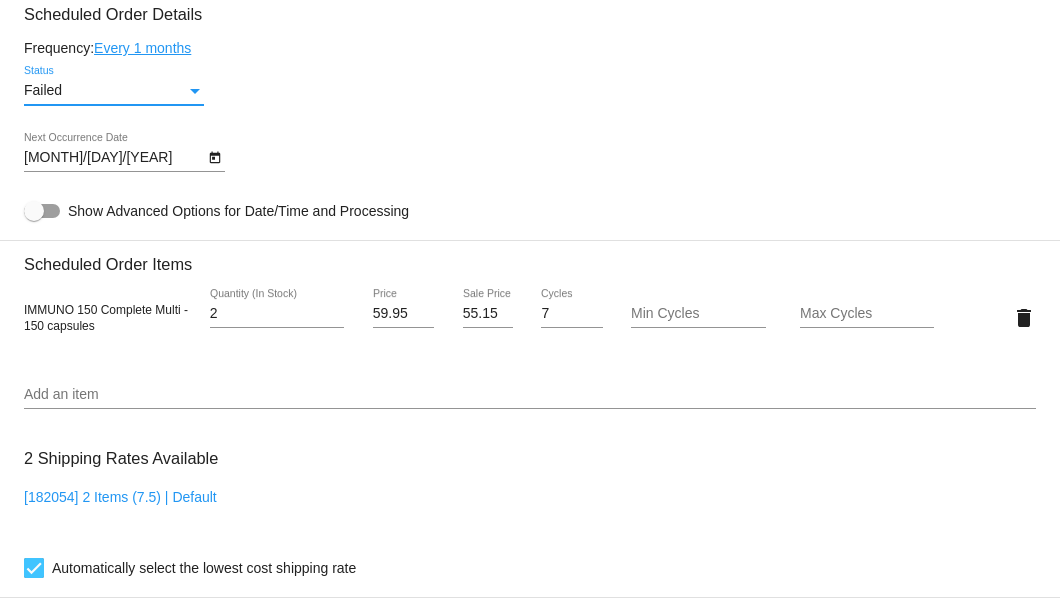 click at bounding box center (195, 91) 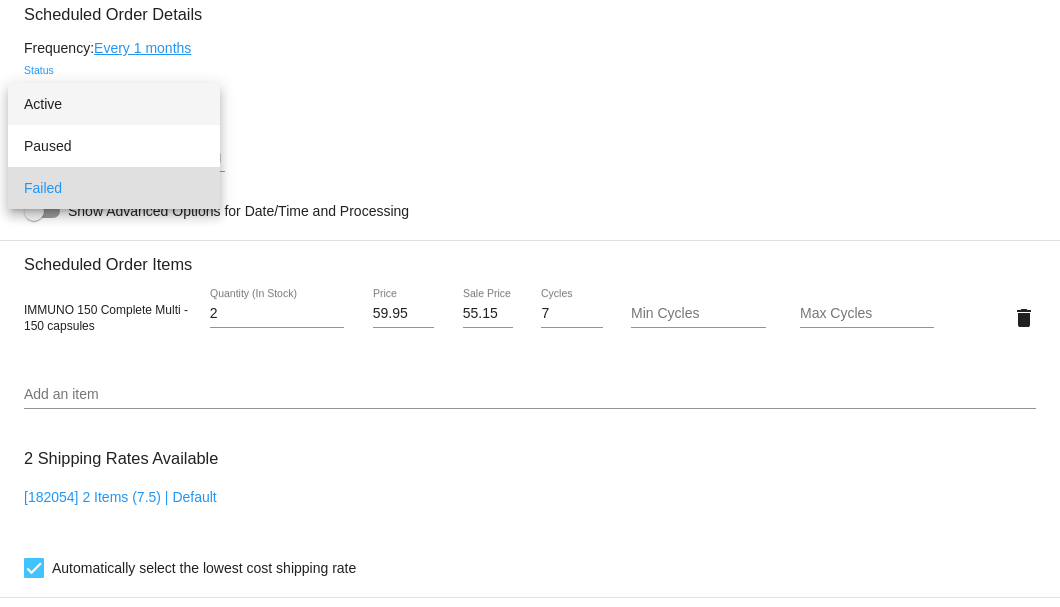 click on "Active" at bounding box center [114, 104] 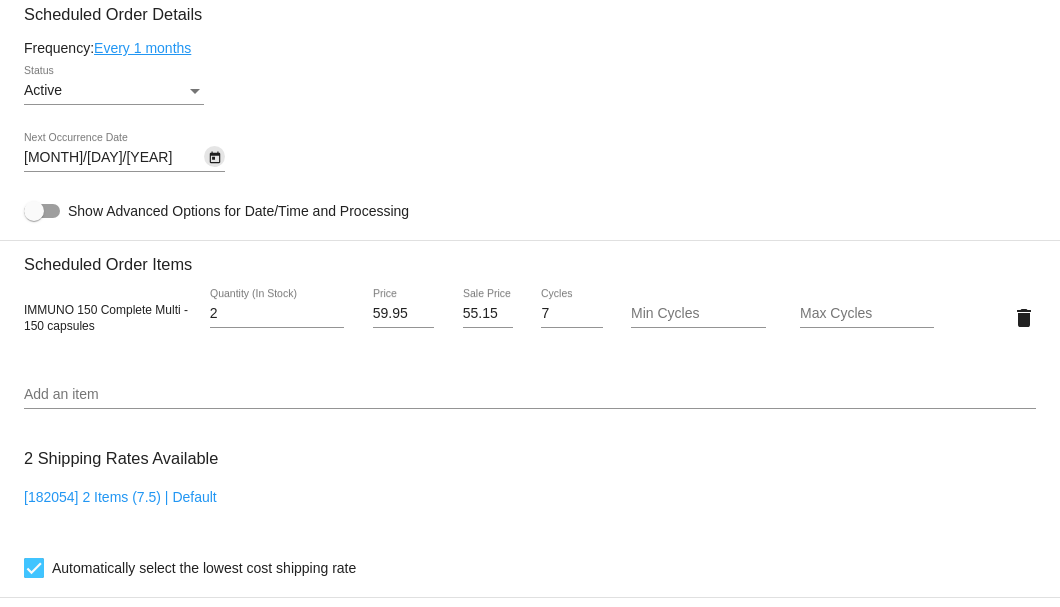 click 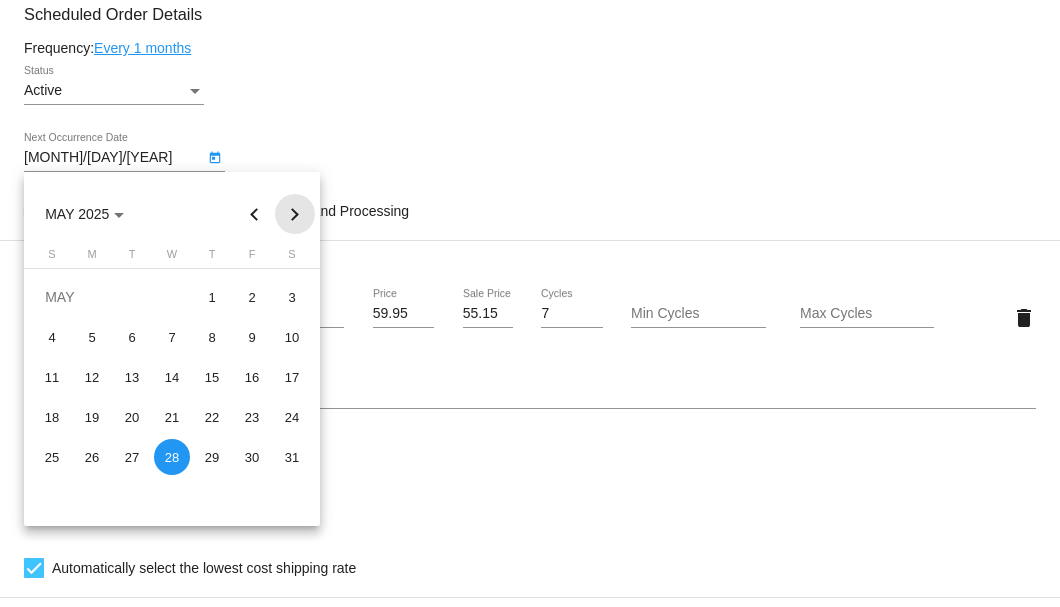 click at bounding box center [295, 214] 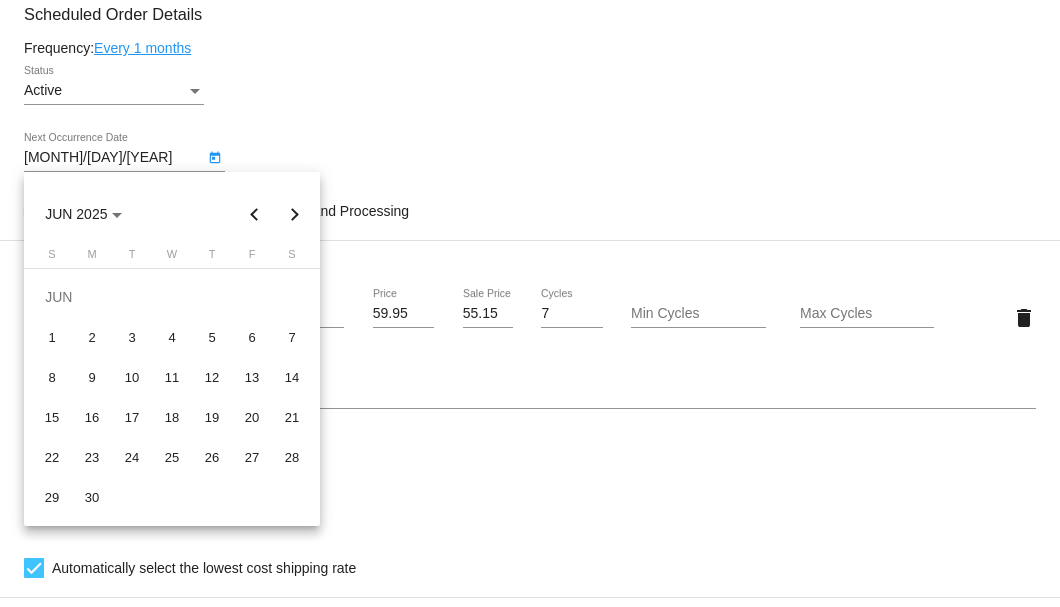 click at bounding box center (295, 214) 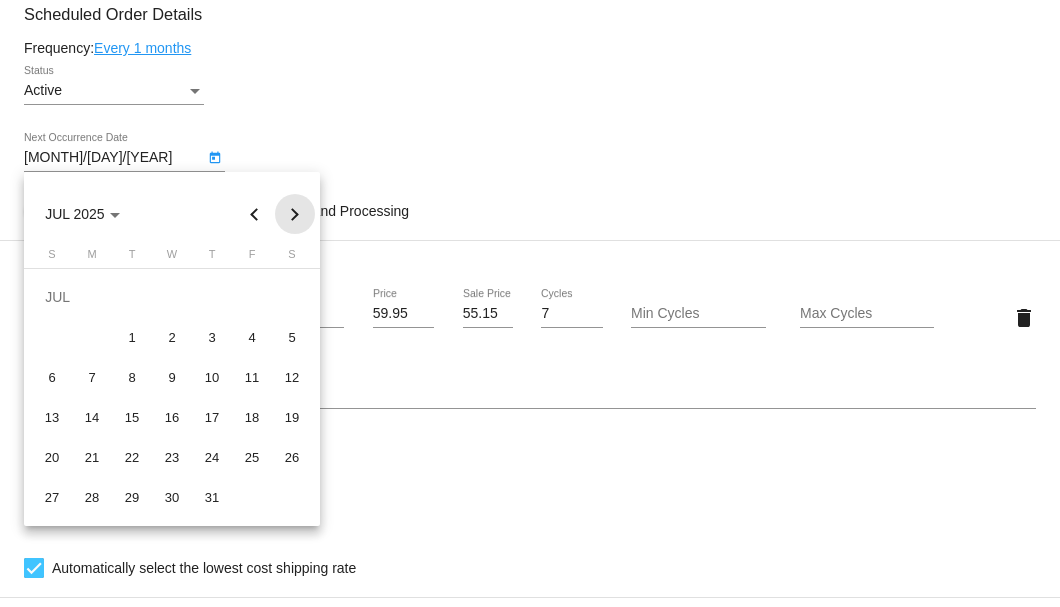 click at bounding box center (295, 214) 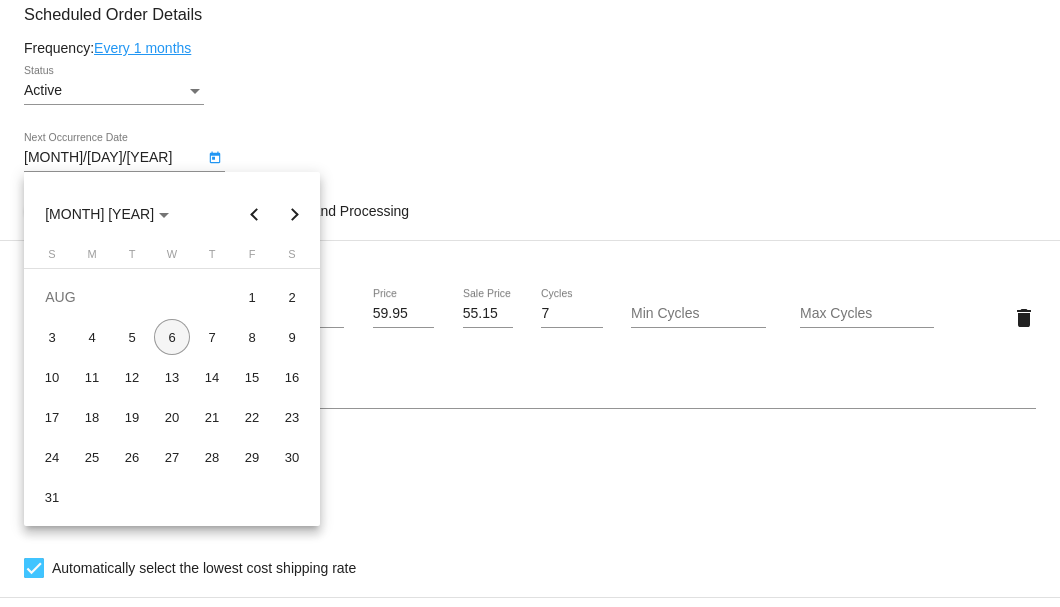 click on "6" at bounding box center (172, 337) 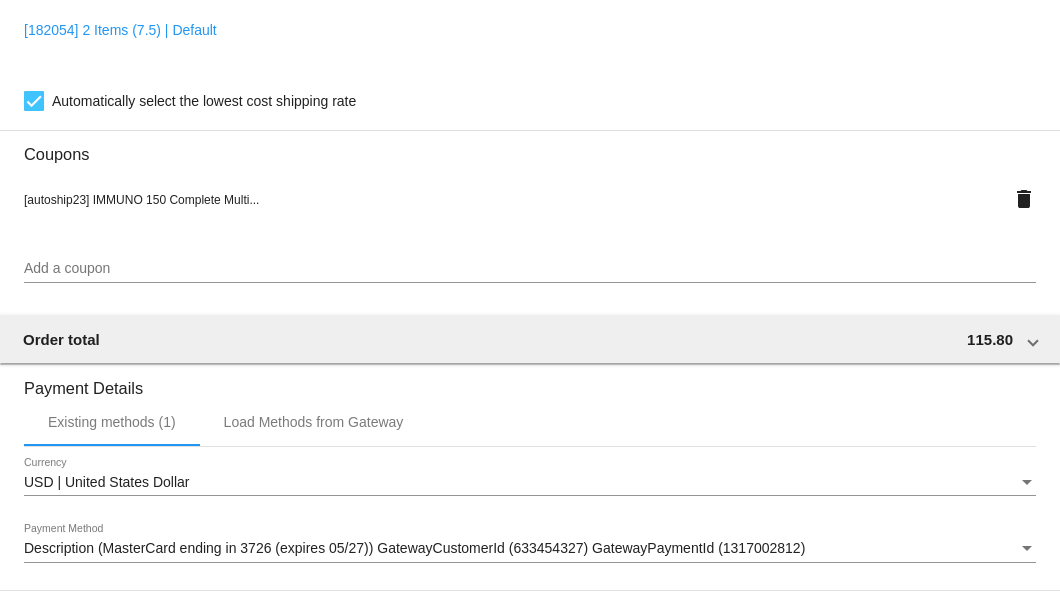 scroll, scrollTop: 1986, scrollLeft: 0, axis: vertical 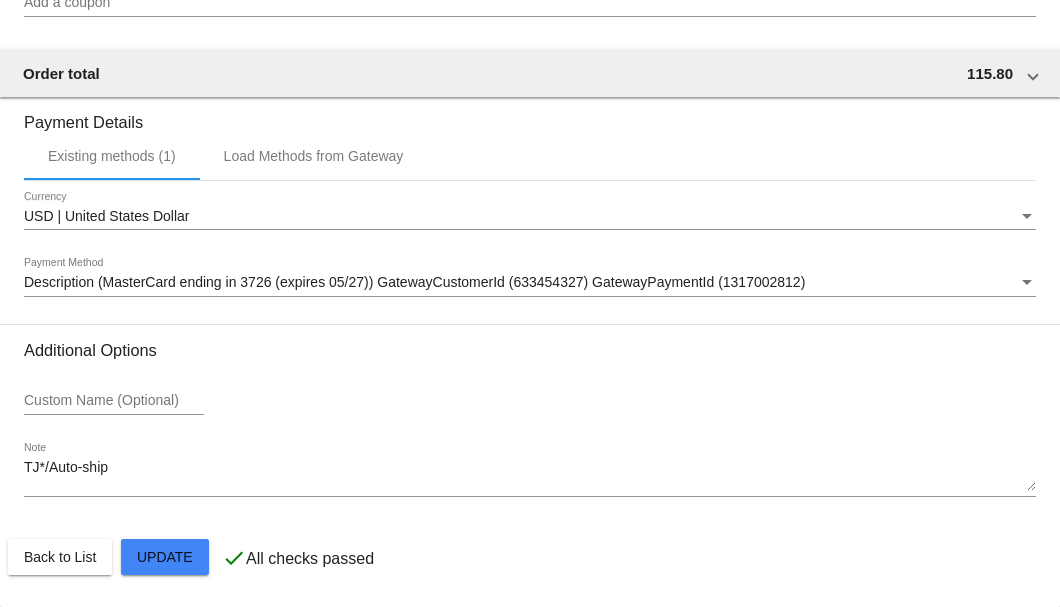 click on "Customer
3378323: Frank Fleener
fleenef@yahoo.com
Customer Shipping
Enter Shipping Address Select A Saved Address (0)
Frank
Shipping First Name
Fleener
Shipping Last Name
US | USA
Shipping Country
PO BOX 464
Shipping Street 1
Shipping Street 2
ETOILE
Shipping City
TX | Texas
Shipping State
75944
Shipping Postcode
Scheduled Order Details
Frequency:
Every 1 months
Active
Status" 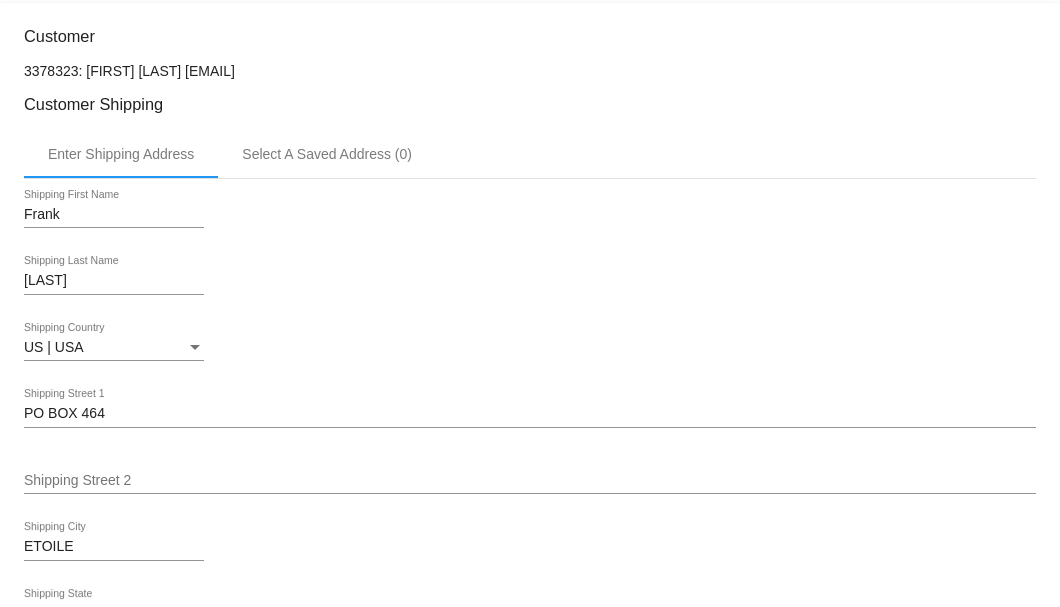 scroll, scrollTop: 253, scrollLeft: 0, axis: vertical 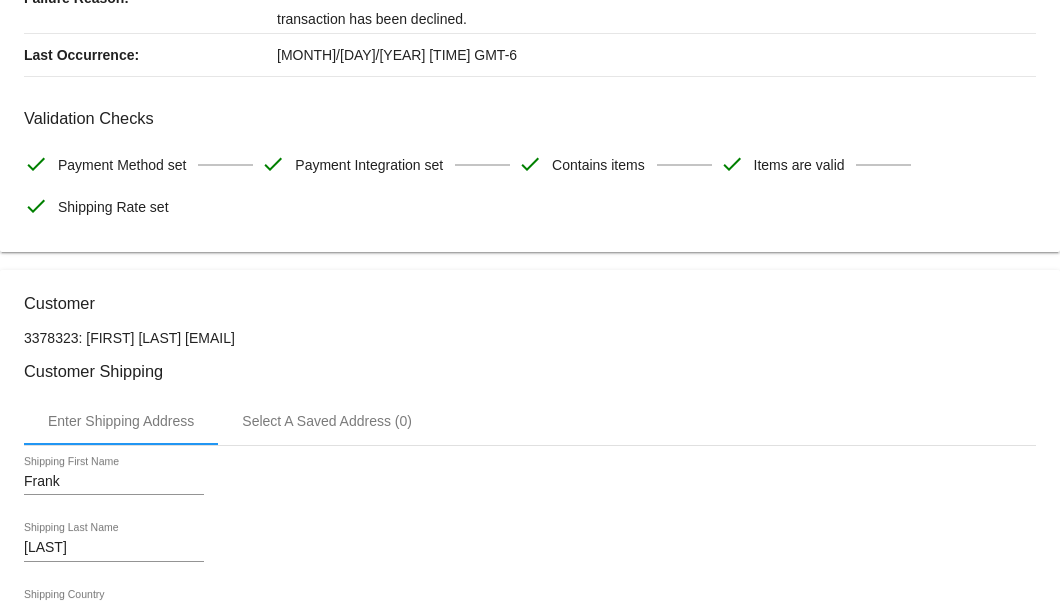 drag, startPoint x: 302, startPoint y: 338, endPoint x: 177, endPoint y: 338, distance: 125 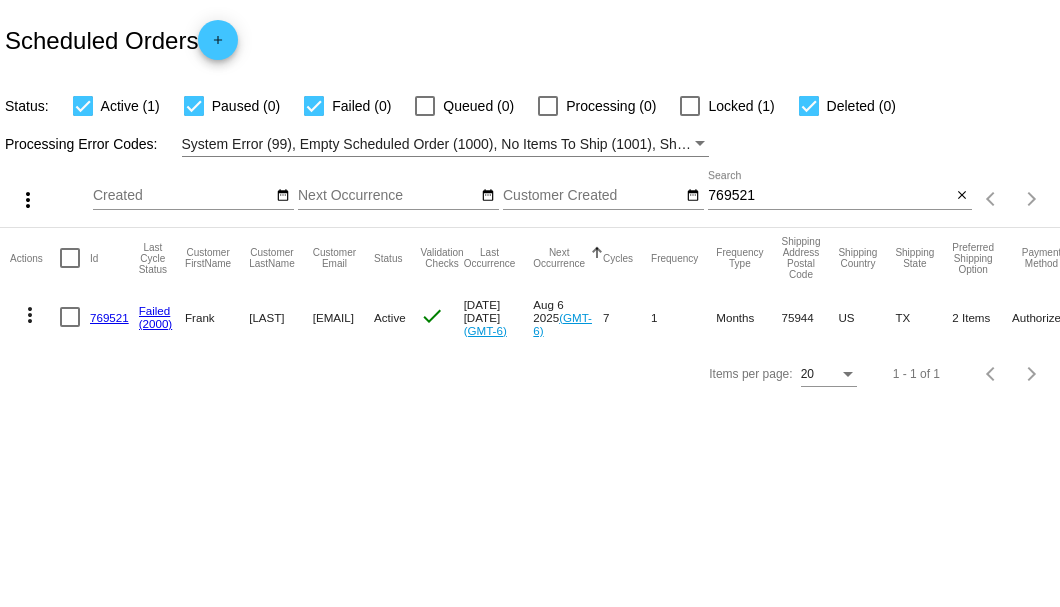 scroll, scrollTop: 0, scrollLeft: 0, axis: both 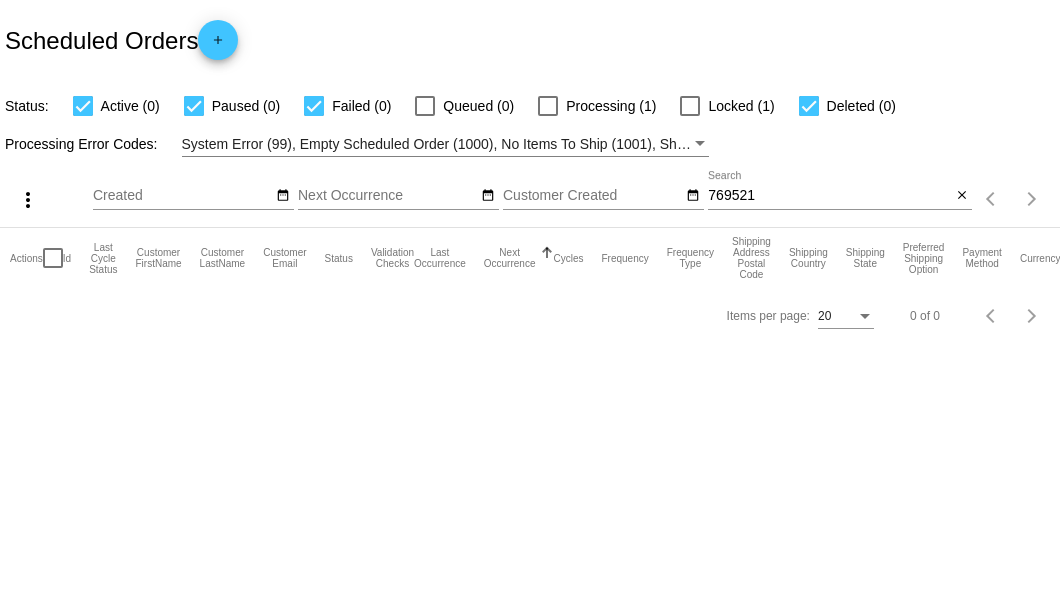 click on "769521" at bounding box center (829, 196) 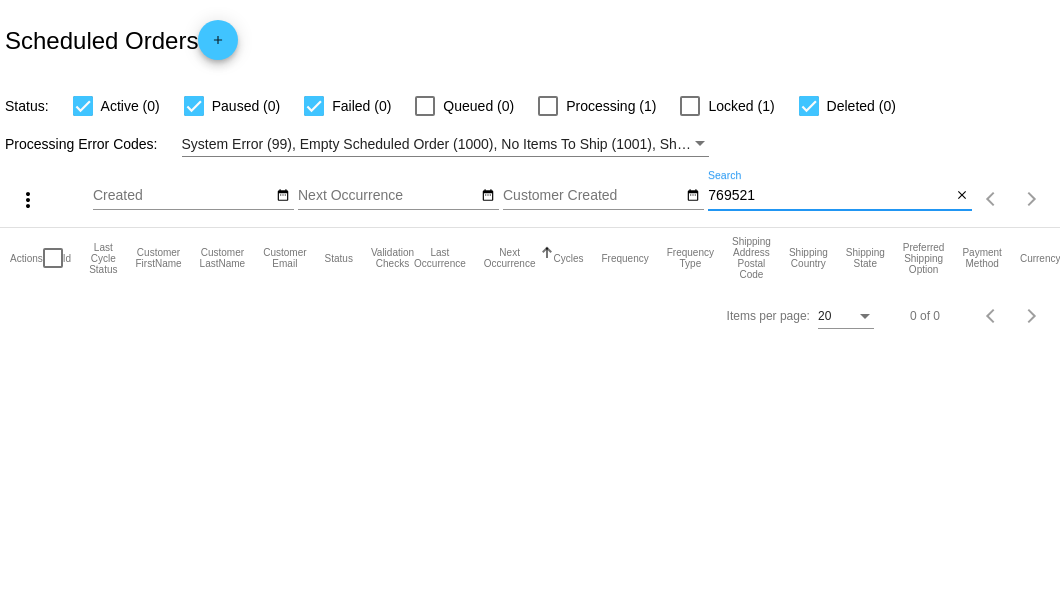 click on "769521" at bounding box center [829, 196] 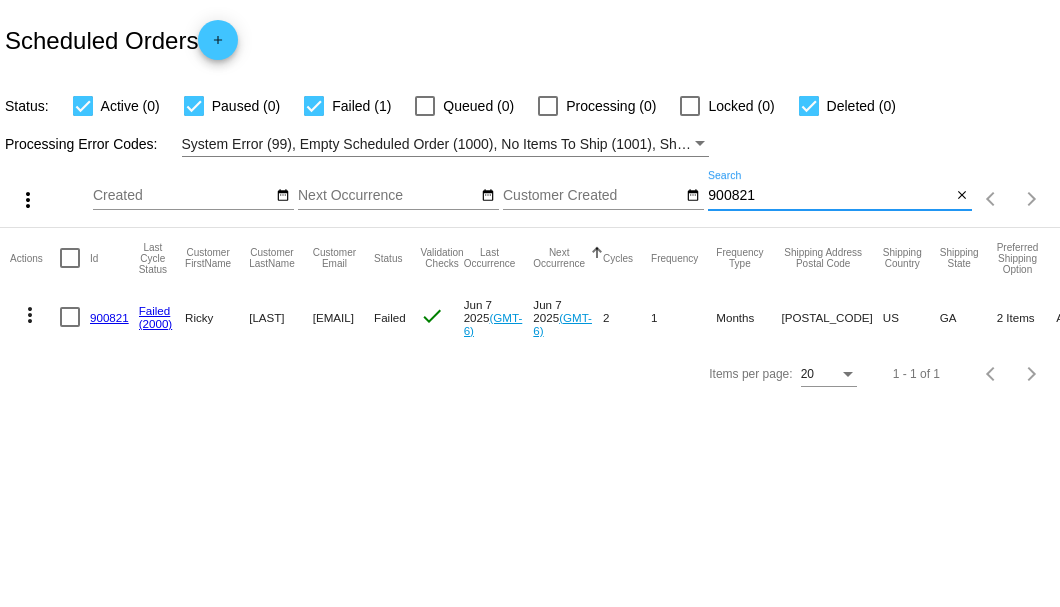 type on "900821" 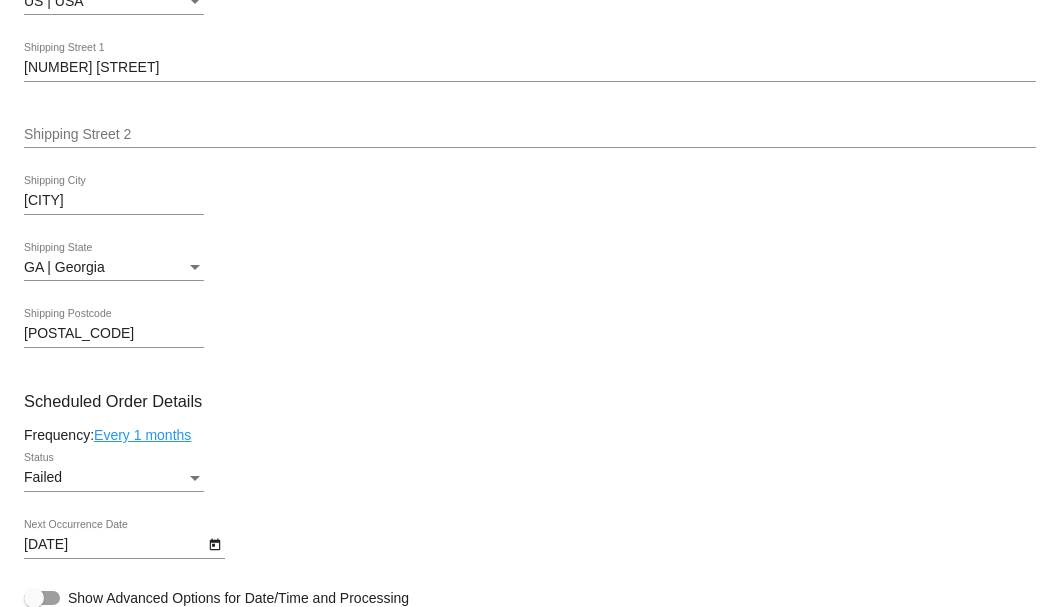 scroll, scrollTop: 1133, scrollLeft: 0, axis: vertical 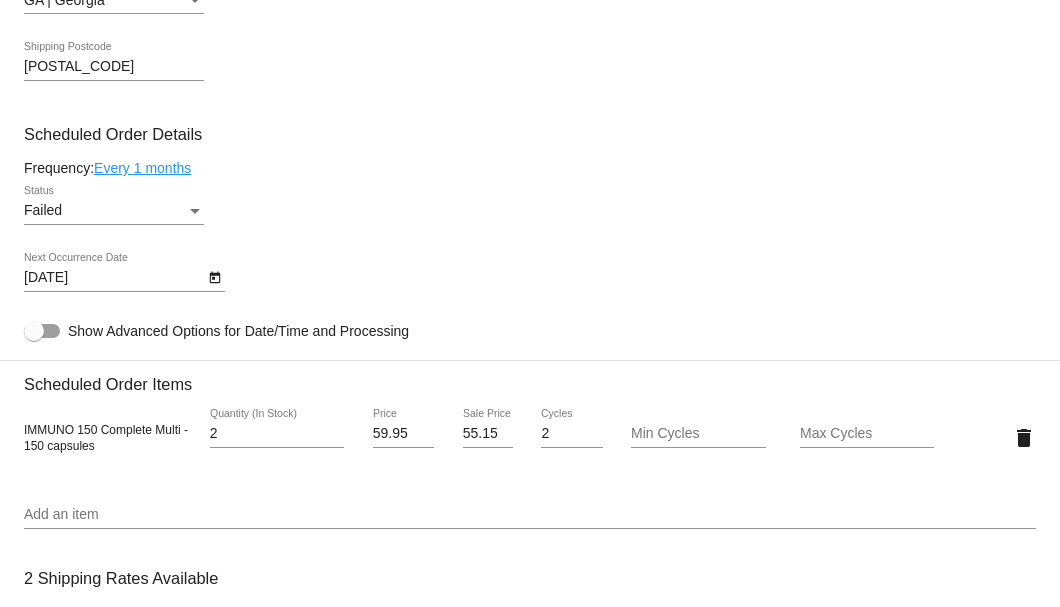 click on "Failed" at bounding box center (105, 211) 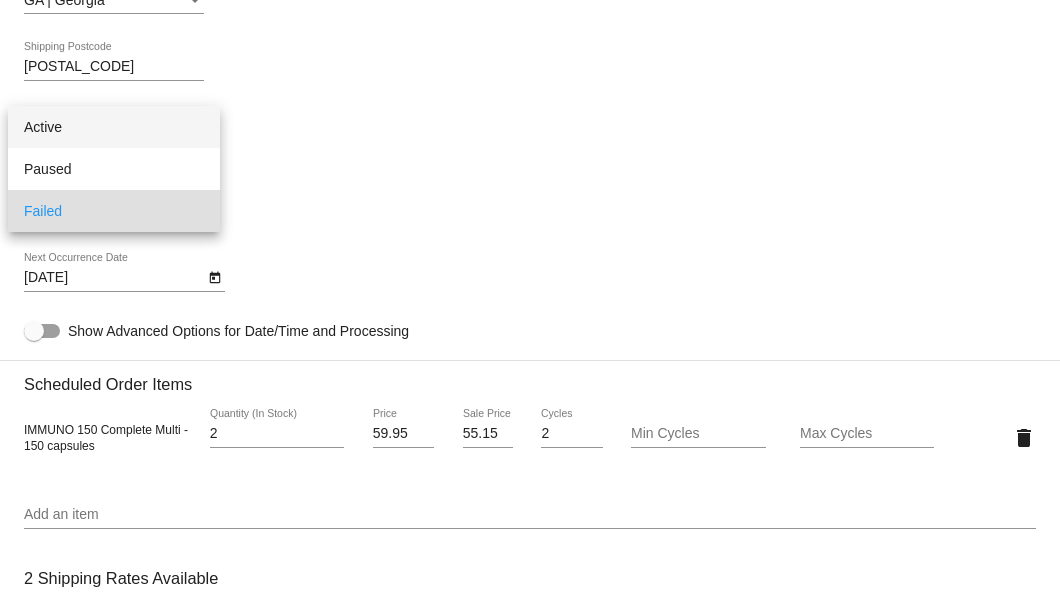 click on "Active" at bounding box center (114, 127) 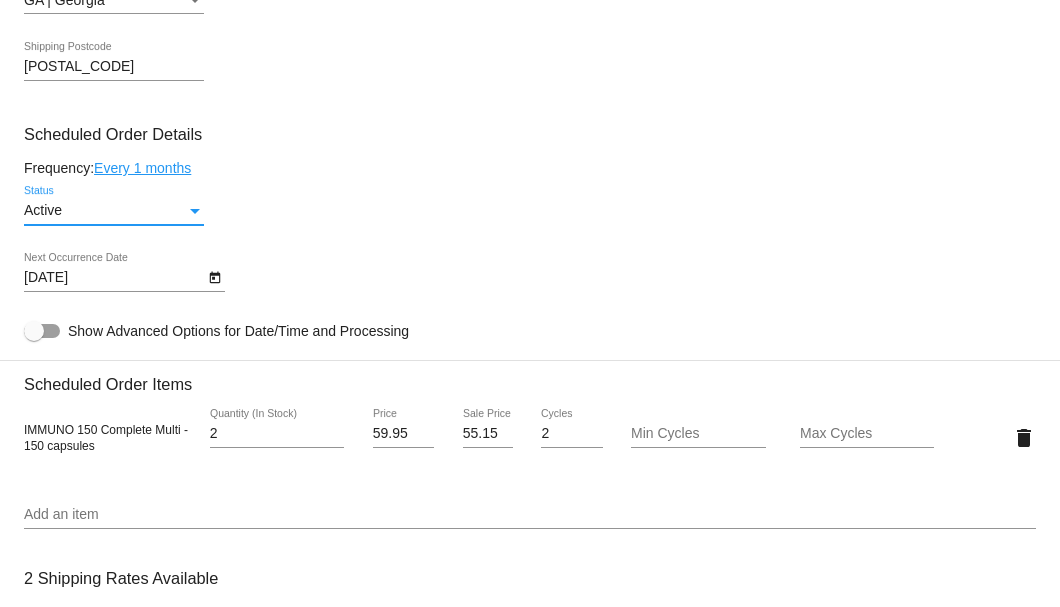 click 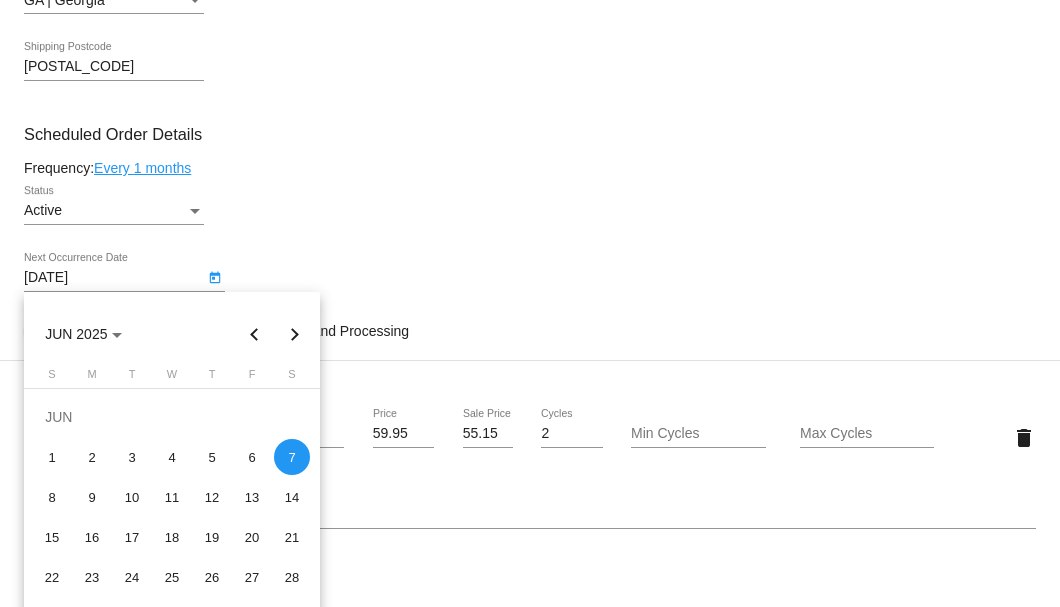click at bounding box center (295, 334) 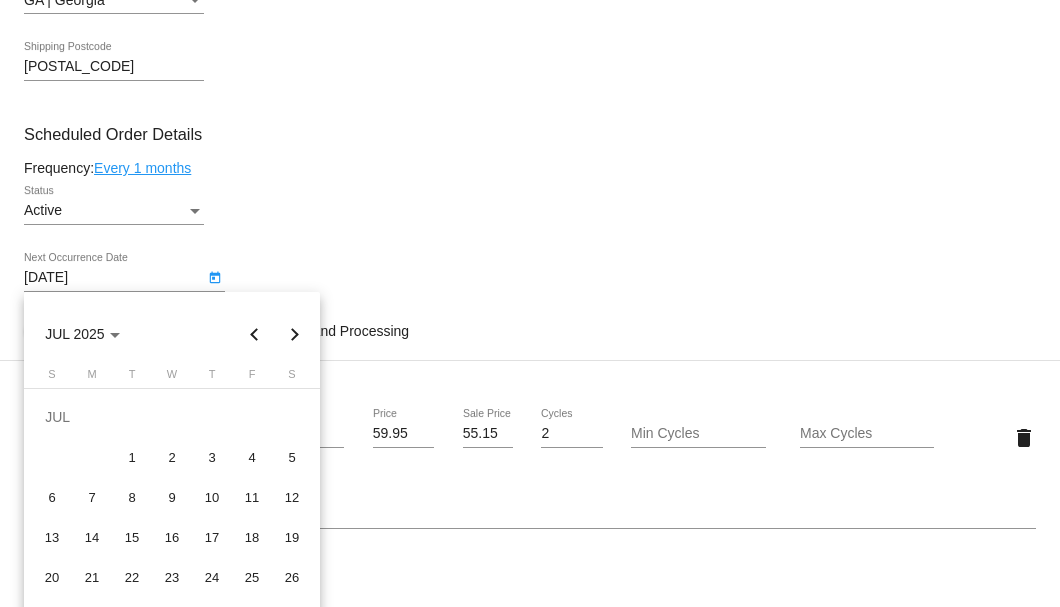 click at bounding box center [295, 334] 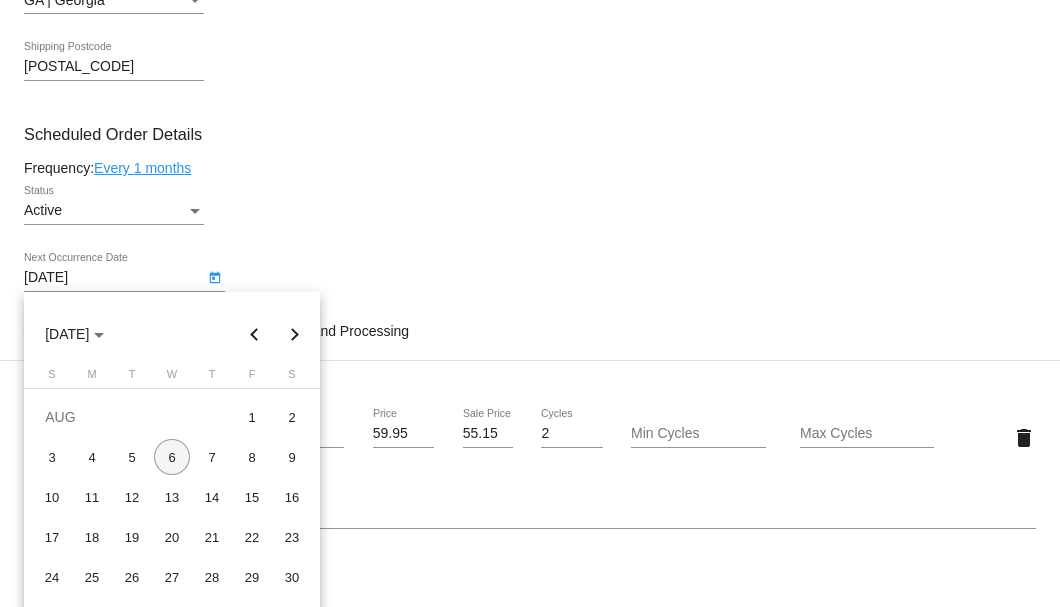 click on "6" at bounding box center [172, 457] 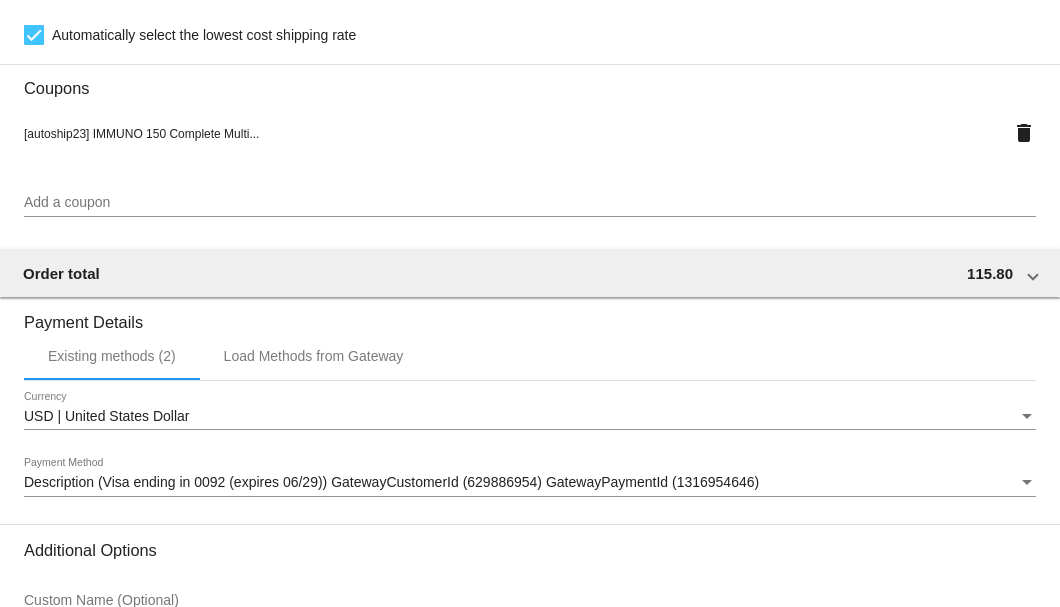 scroll, scrollTop: 1986, scrollLeft: 0, axis: vertical 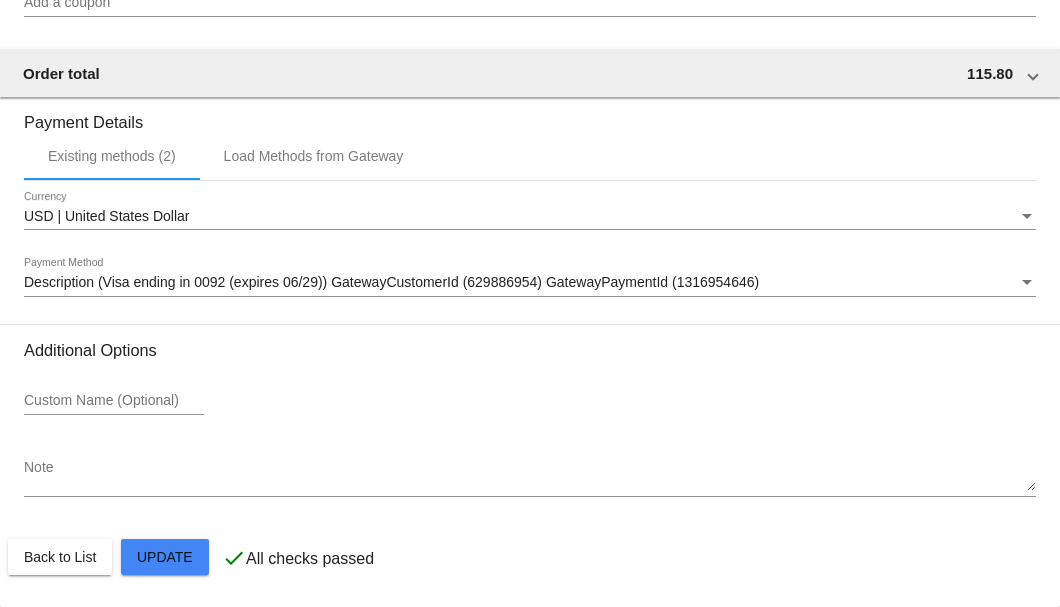 click on "Customer
3015037: Ricky Silvers
rickysilvers@me.com
Customer Shipping
Enter Shipping Address Select A Saved Address (0)
Ricky
Shipping First Name
Silvers
Shipping Last Name
US | USA
Shipping Country
115 Garden Lake Dr
Shipping Street 1
Shipping Street 2
Calhoun
Shipping City
GA | Georgia
Shipping State
30701
Shipping Postcode
Scheduled Order Details
Frequency:
Every 1 months
Active
Status" 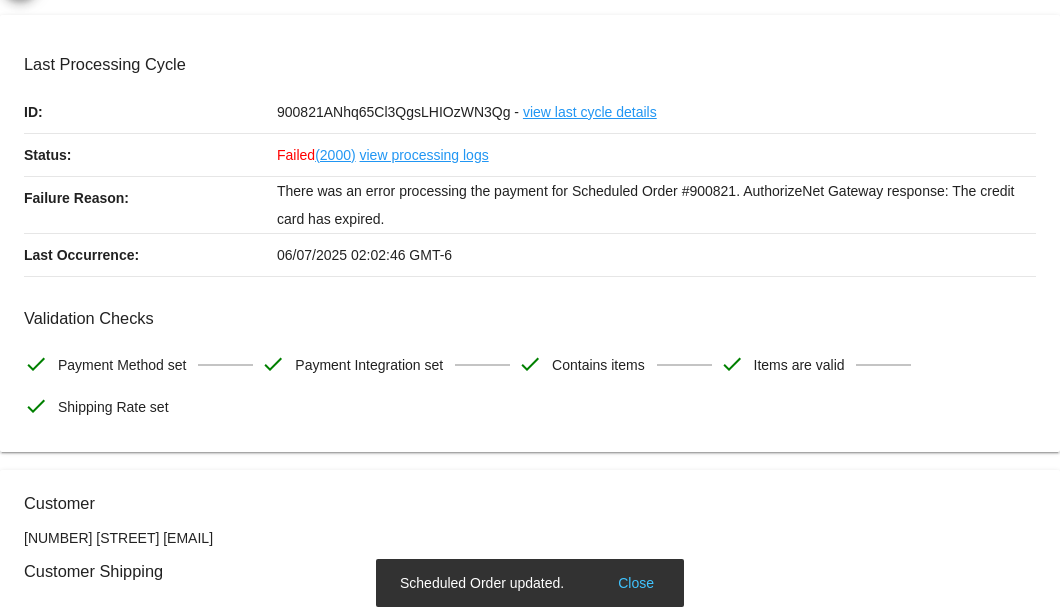 scroll, scrollTop: 0, scrollLeft: 0, axis: both 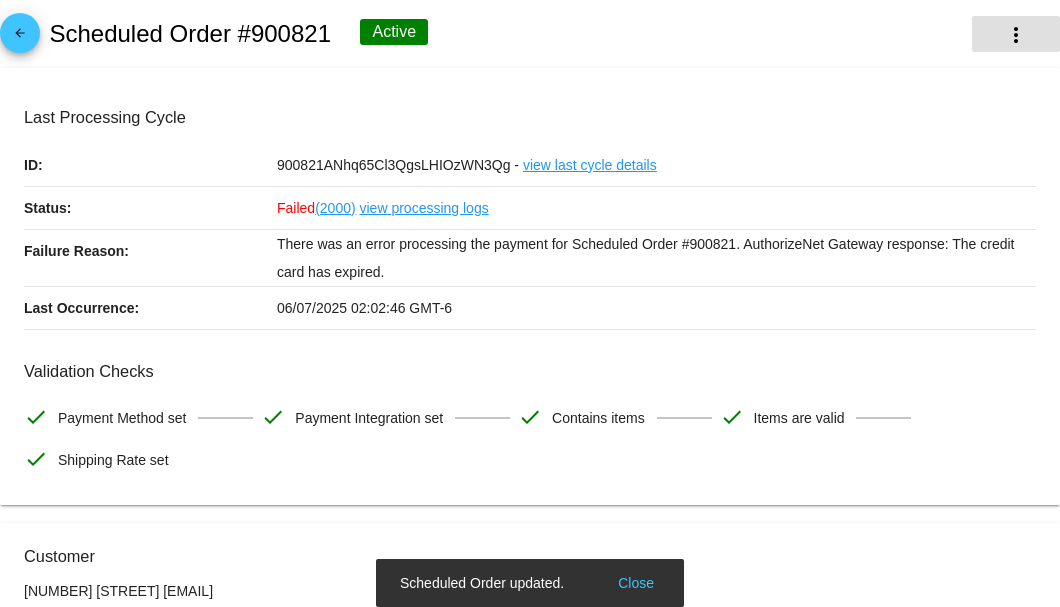 click on "more_vert" 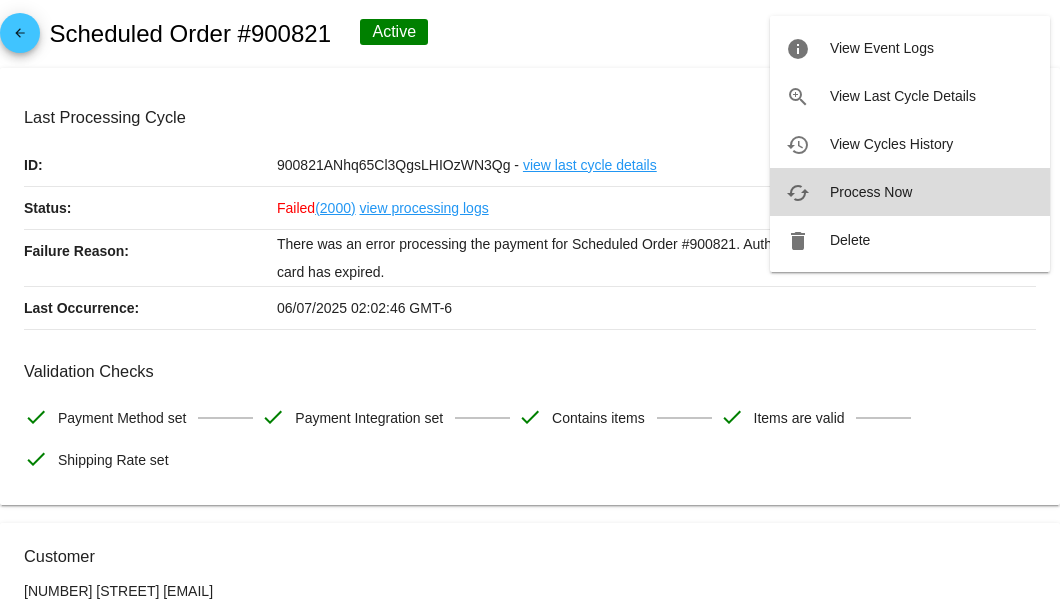 click on "Process Now" at bounding box center [871, 192] 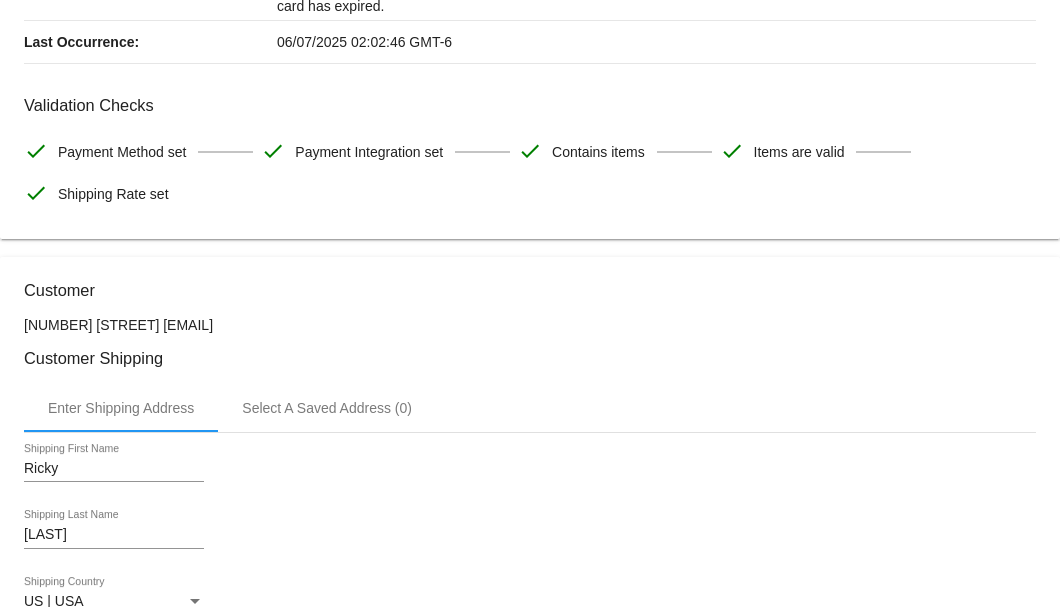scroll, scrollTop: 210, scrollLeft: 0, axis: vertical 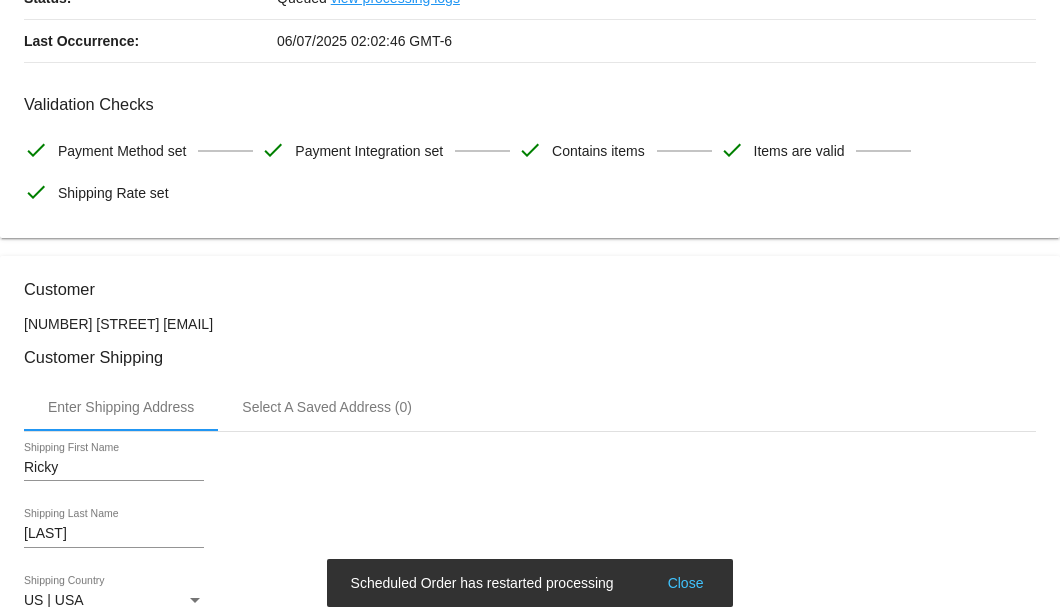 drag, startPoint x: 319, startPoint y: 310, endPoint x: 170, endPoint y: 316, distance: 149.12076 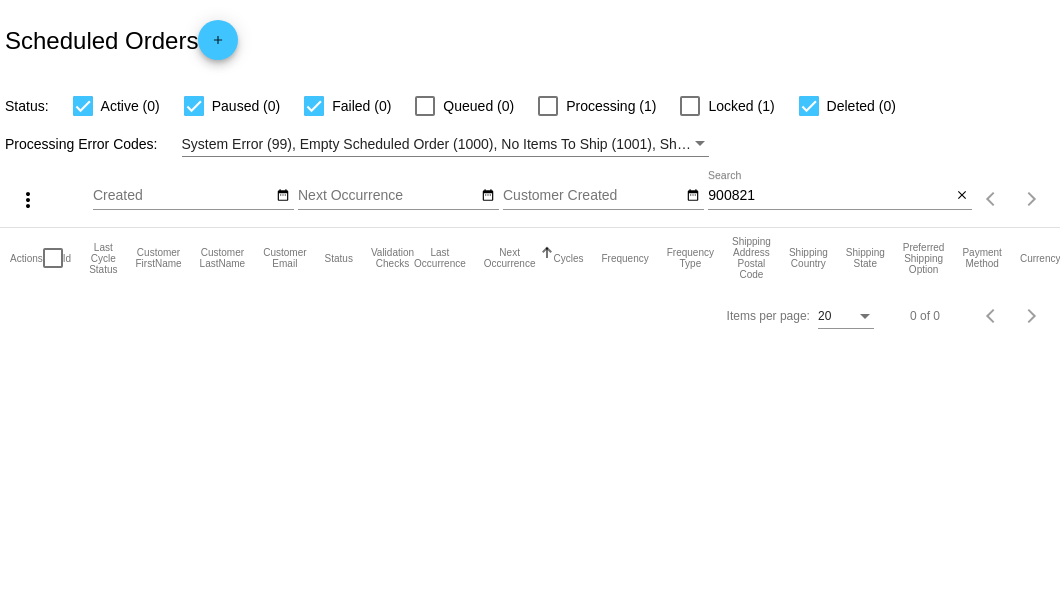 scroll, scrollTop: 0, scrollLeft: 0, axis: both 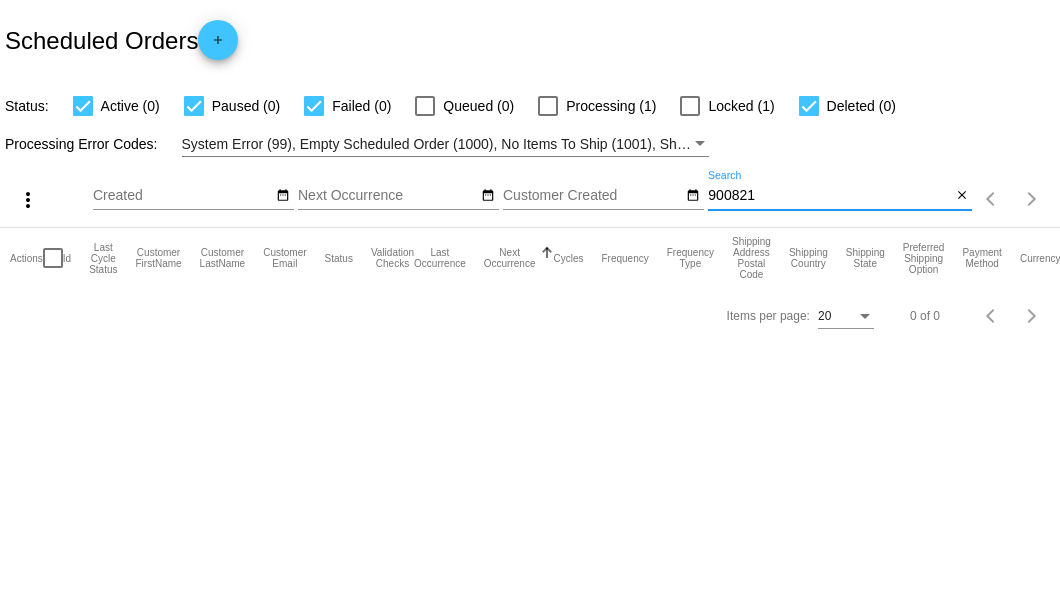 click on "900821" at bounding box center [829, 196] 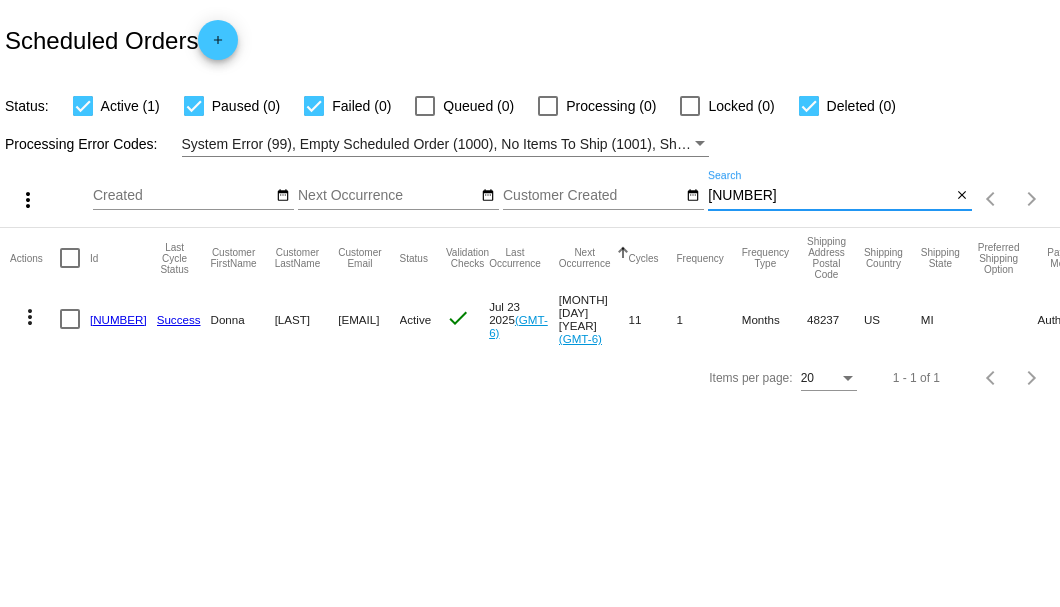 type on "[NUMBER]" 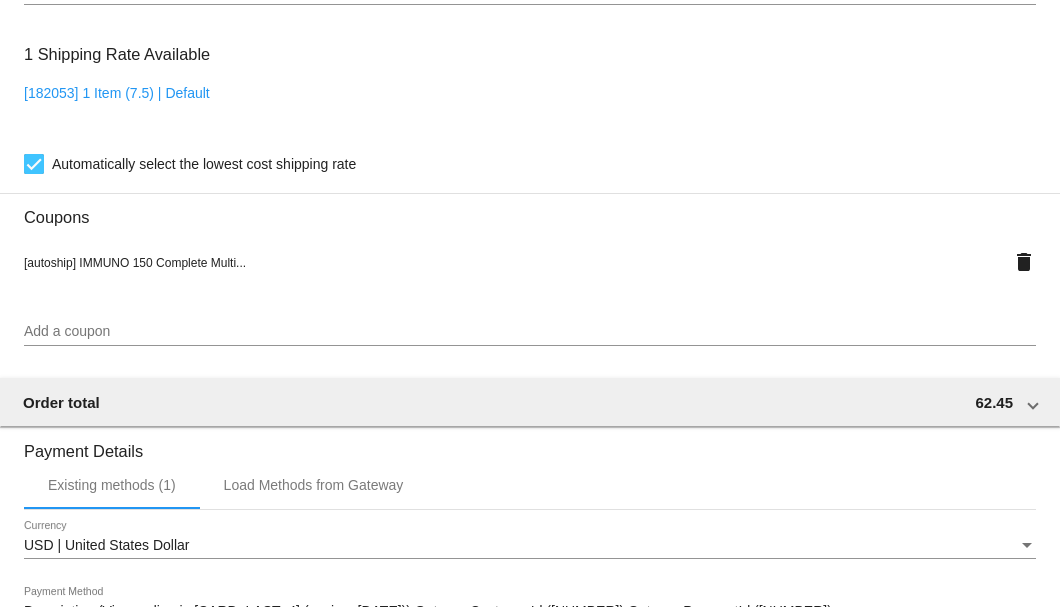 scroll, scrollTop: 1930, scrollLeft: 0, axis: vertical 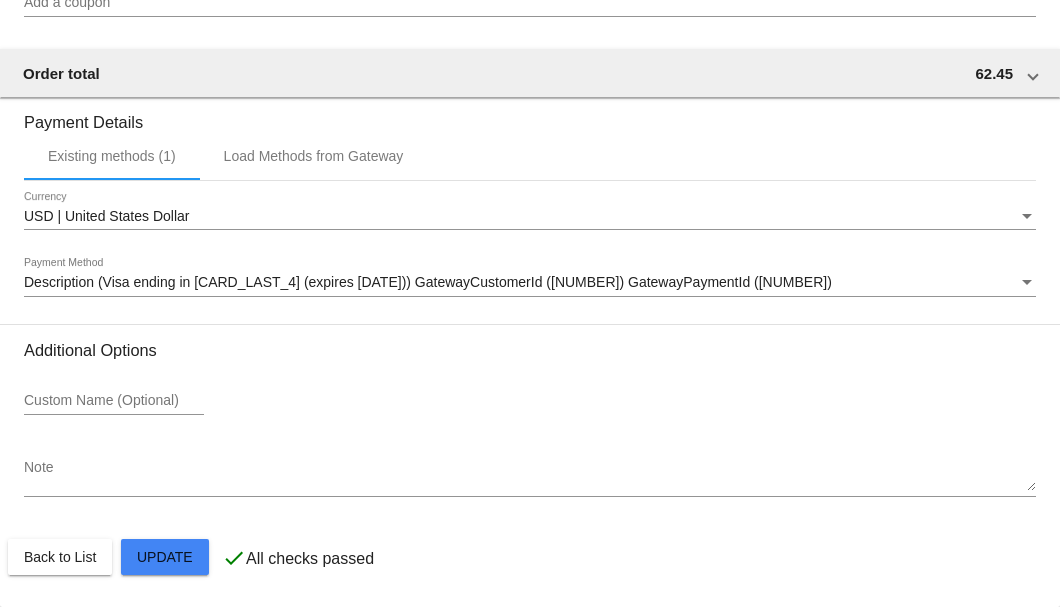 click on "Note" at bounding box center [530, 476] 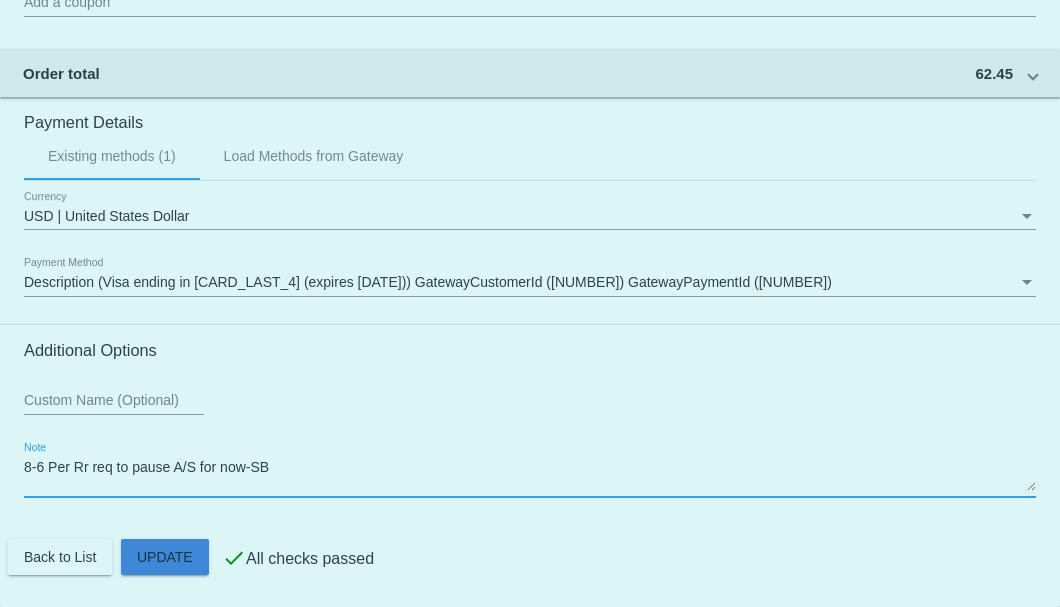 click on "Customer
5142743: [FIRST] [LAST]
[EMAIL]
Customer Shipping
Enter Shipping Address Select A Saved Address (0)
[FIRST]
Shipping First Name
[LAST]
Shipping Last Name
US | USA
Shipping Country
[NUMBER] [STREET]
Shipping Street 1
Shipping Street 2
[CITY]
Shipping City
MI | Michigan
Shipping State
[POSTAL_CODE]
Shipping Postcode
Scheduled Order Details
Frequency:
Every 1 months
Active
Status
1" 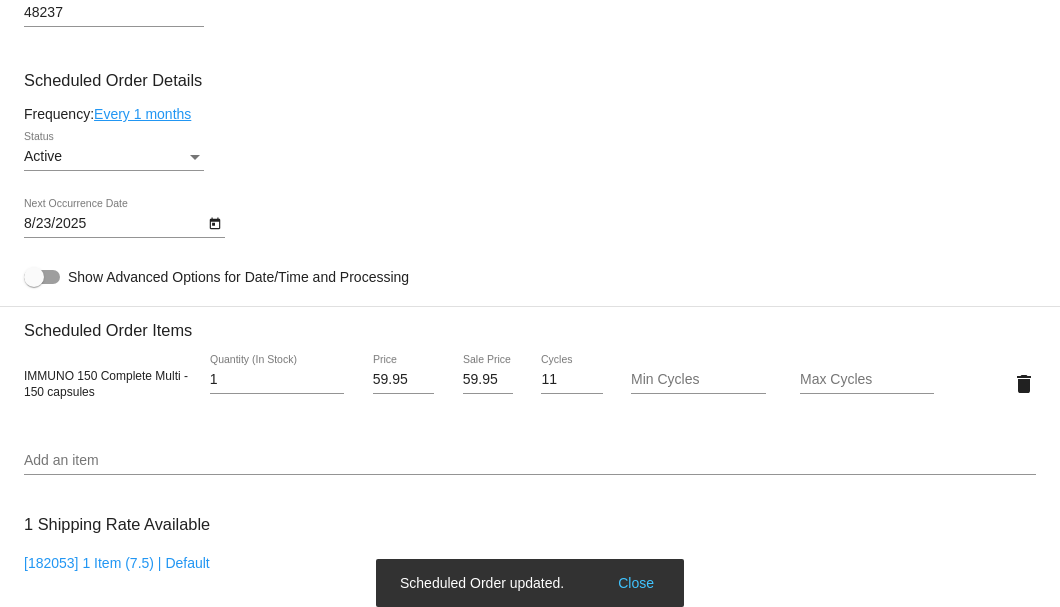 scroll, scrollTop: 863, scrollLeft: 0, axis: vertical 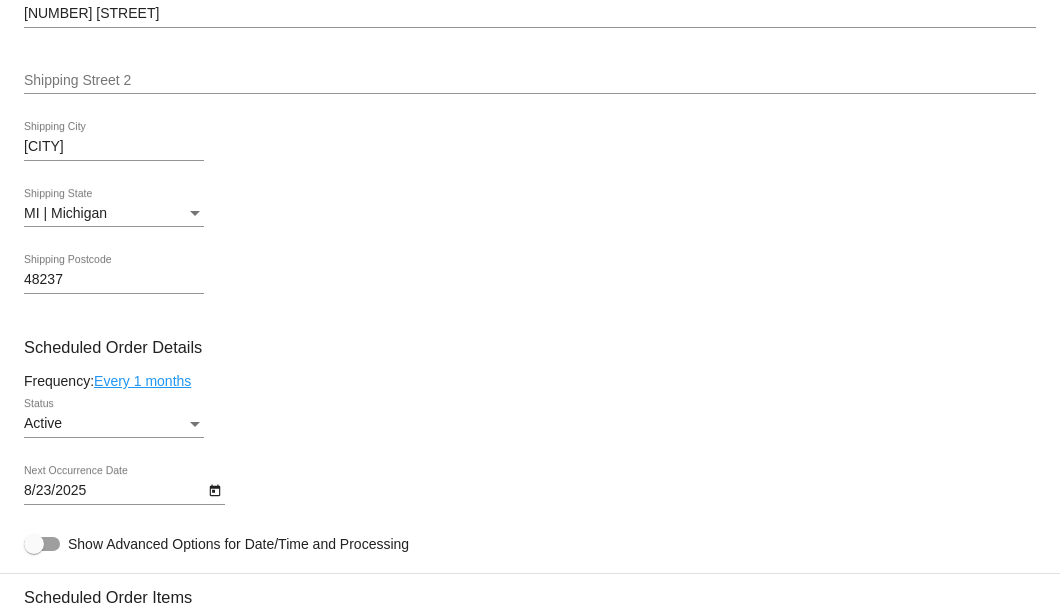 type on "8-6 Per Rr req to pause A/S for now-SB" 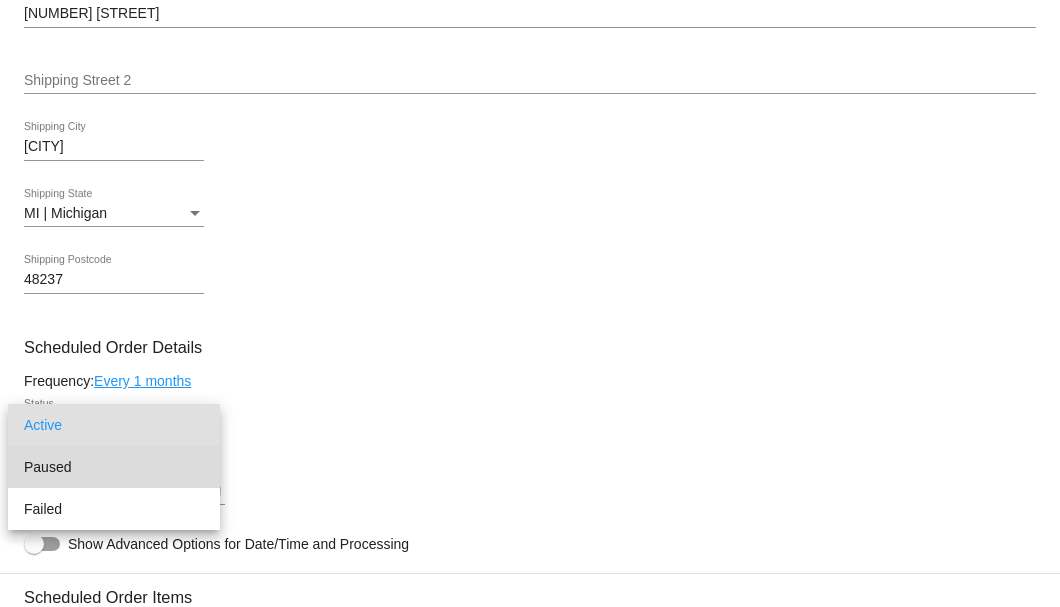 click on "Paused" at bounding box center [114, 467] 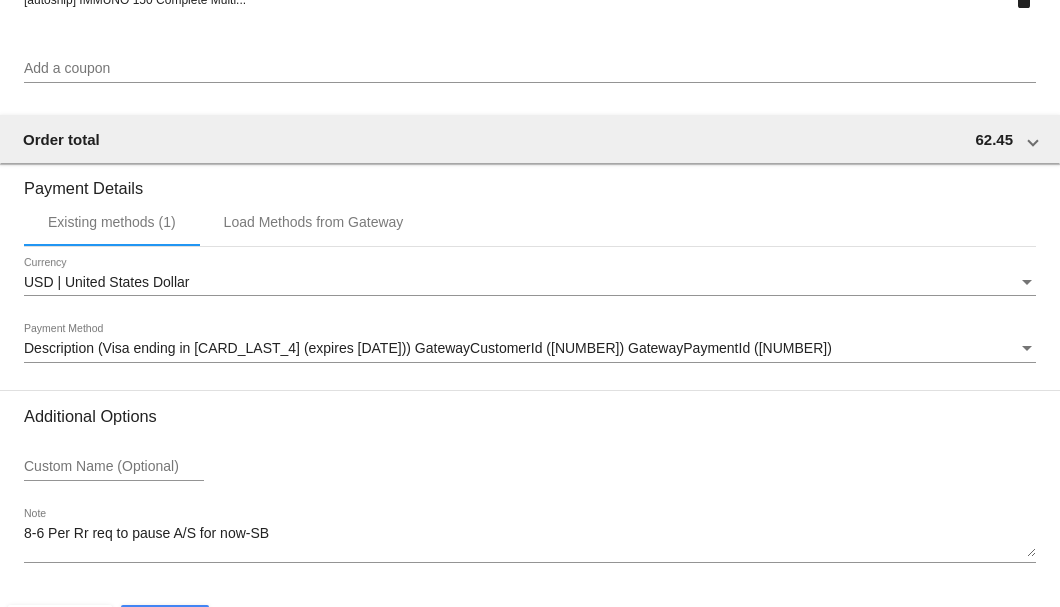 scroll, scrollTop: 1930, scrollLeft: 0, axis: vertical 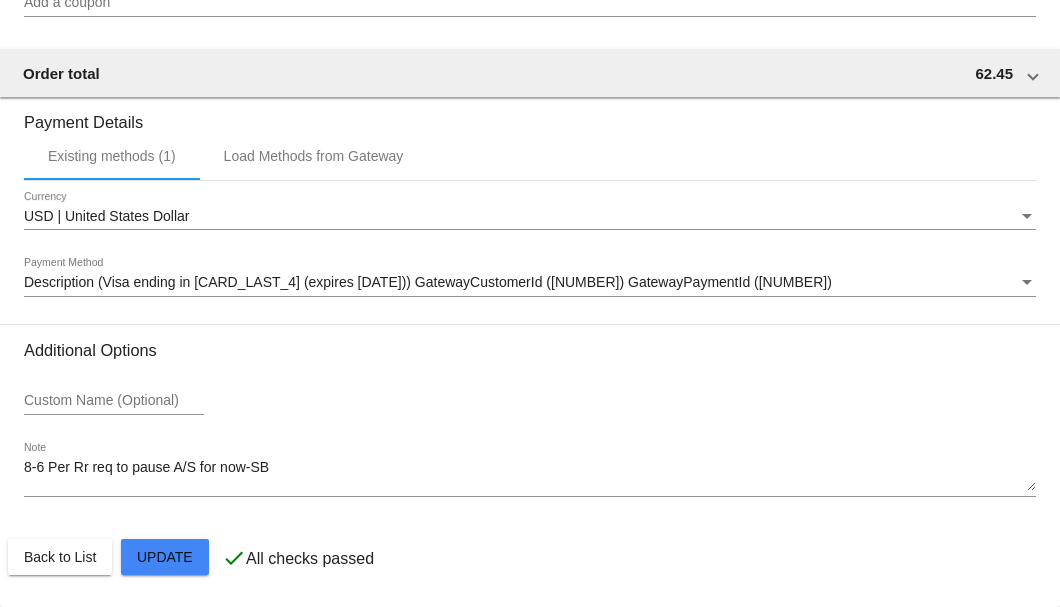 click on "Customer
5142743: [FIRST] [LAST]
[EMAIL]
Customer Shipping
Enter Shipping Address Select A Saved Address (0)
[FIRST]
Shipping First Name
[LAST]
Shipping Last Name
US | USA
Shipping Country
[NUMBER] [STREET]
Shipping Street 1
Shipping Street 2
[CITY]
Shipping City
MI | Michigan
Shipping State
[POSTAL_CODE]
Shipping Postcode
Scheduled Order Details
Frequency:
Every 1 months
Paused
Status
1" 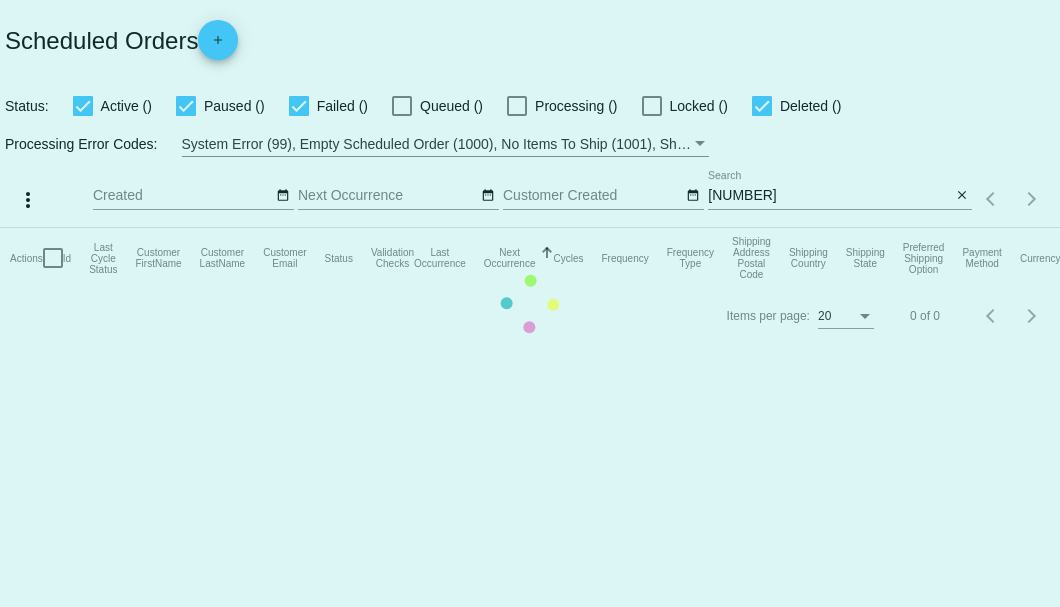 scroll, scrollTop: 0, scrollLeft: 0, axis: both 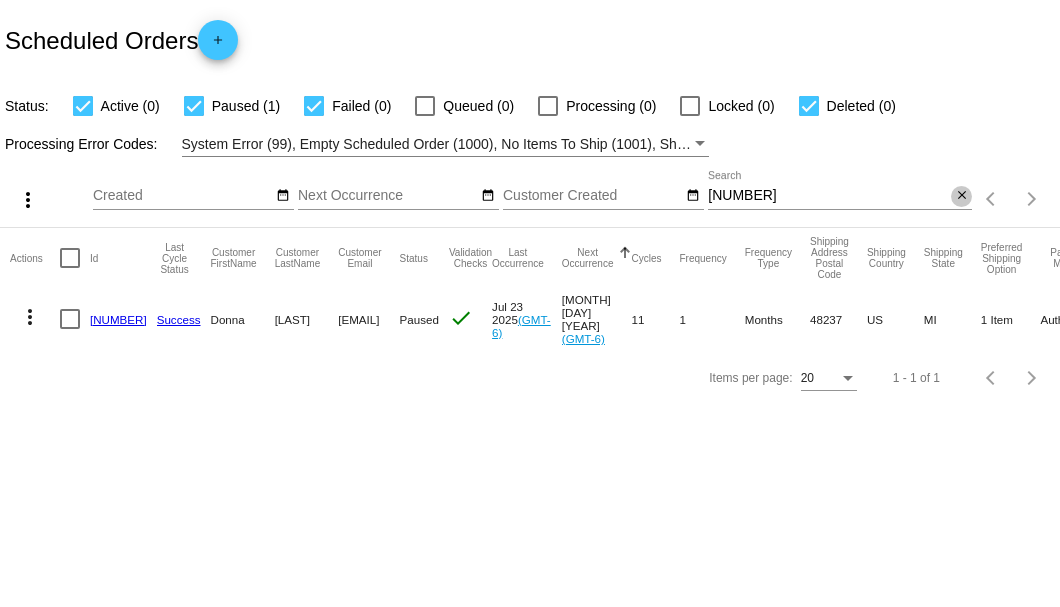 click on "close" 